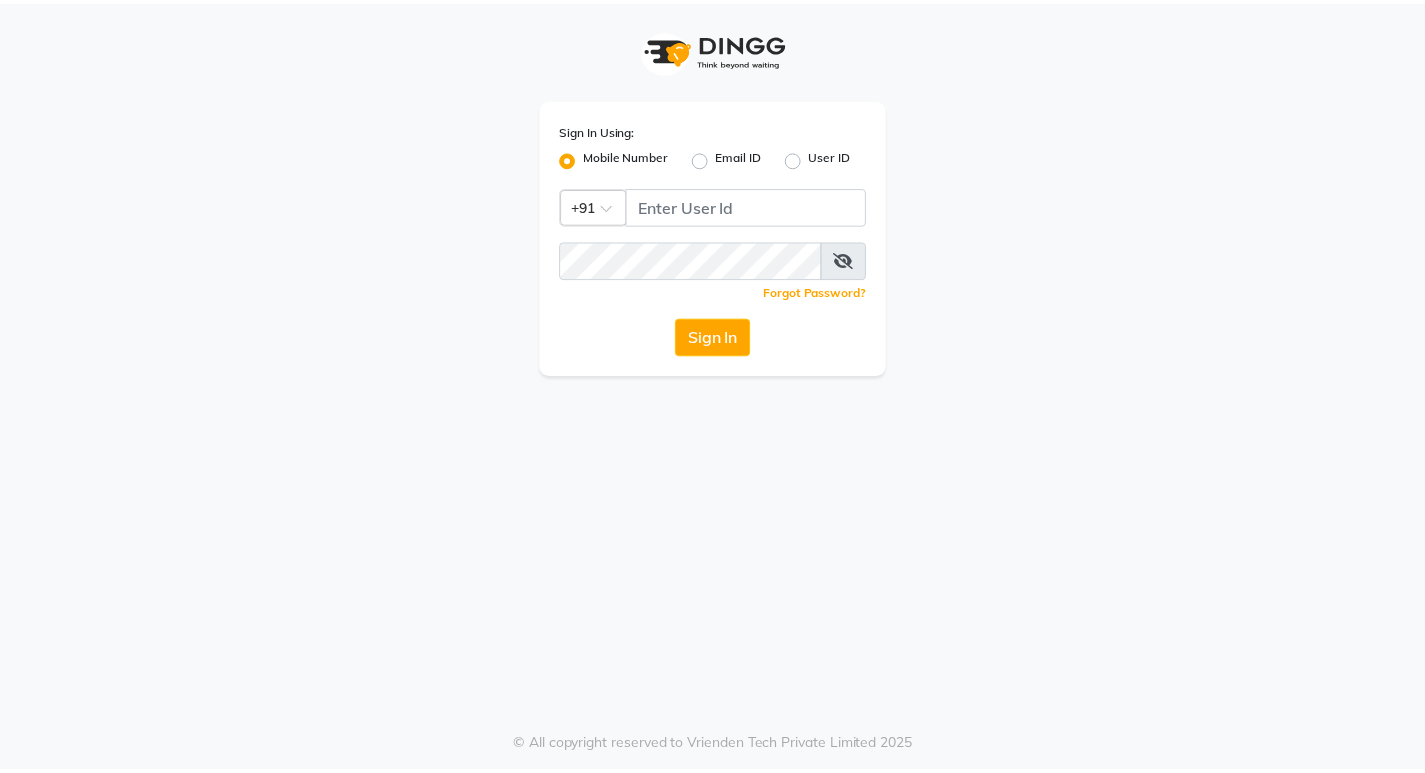 scroll, scrollTop: 0, scrollLeft: 0, axis: both 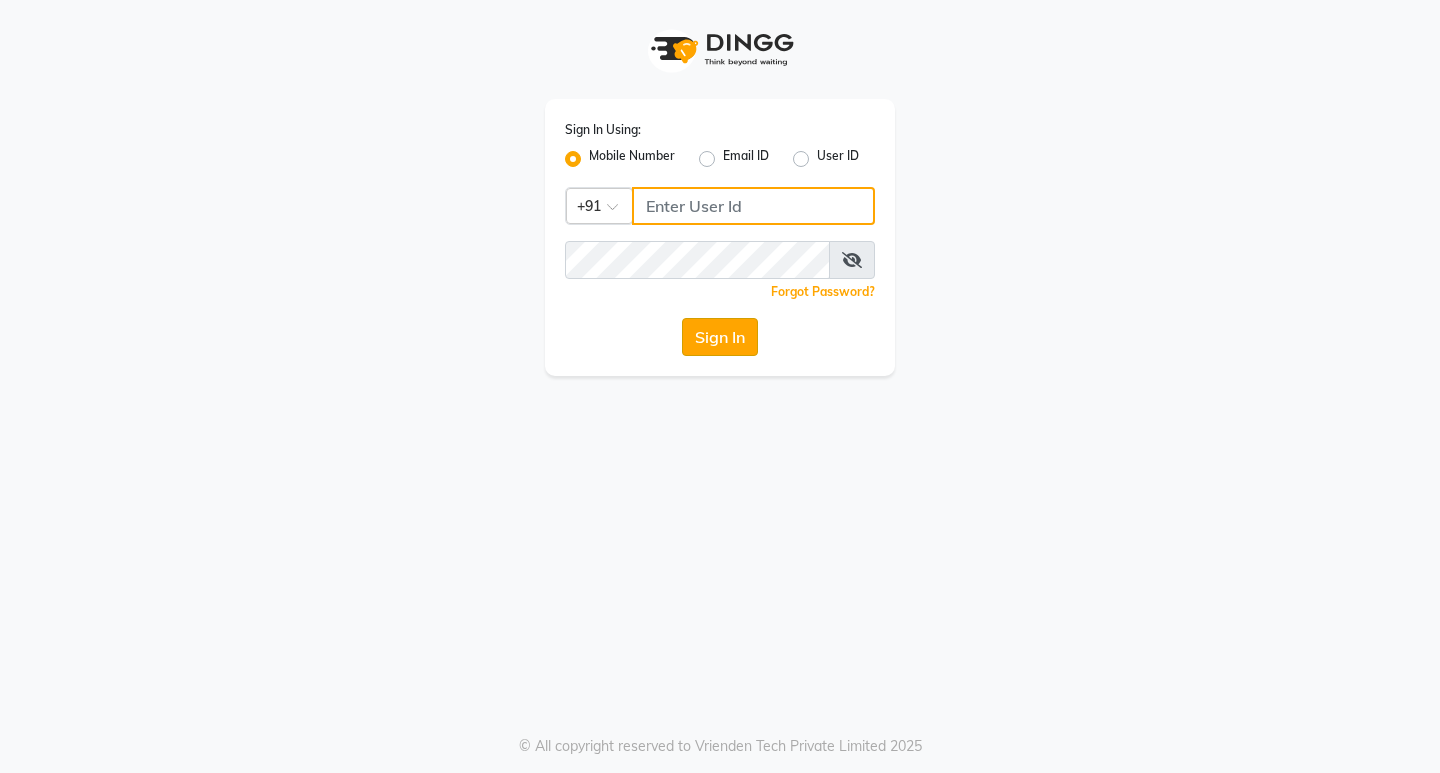 type on "9930166066" 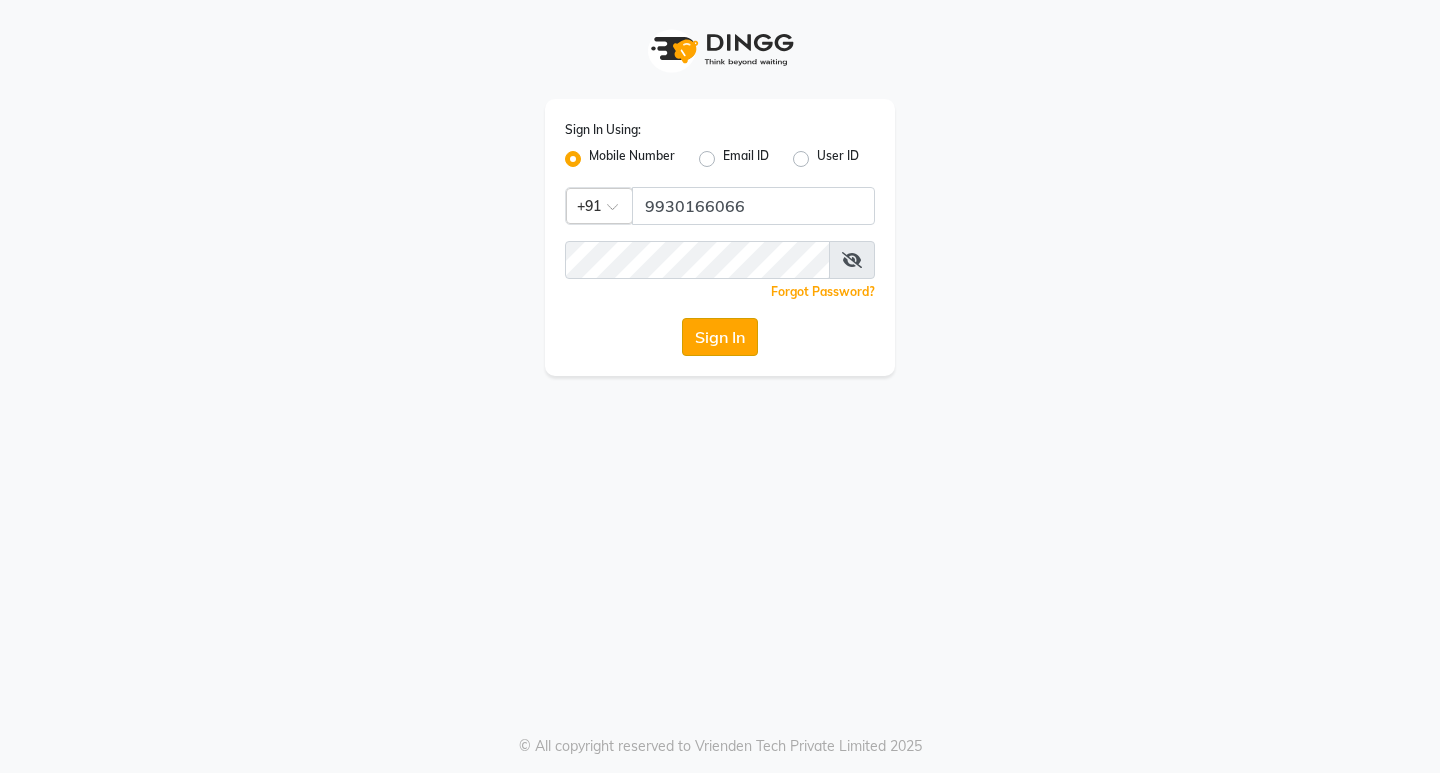 click on "Sign In" 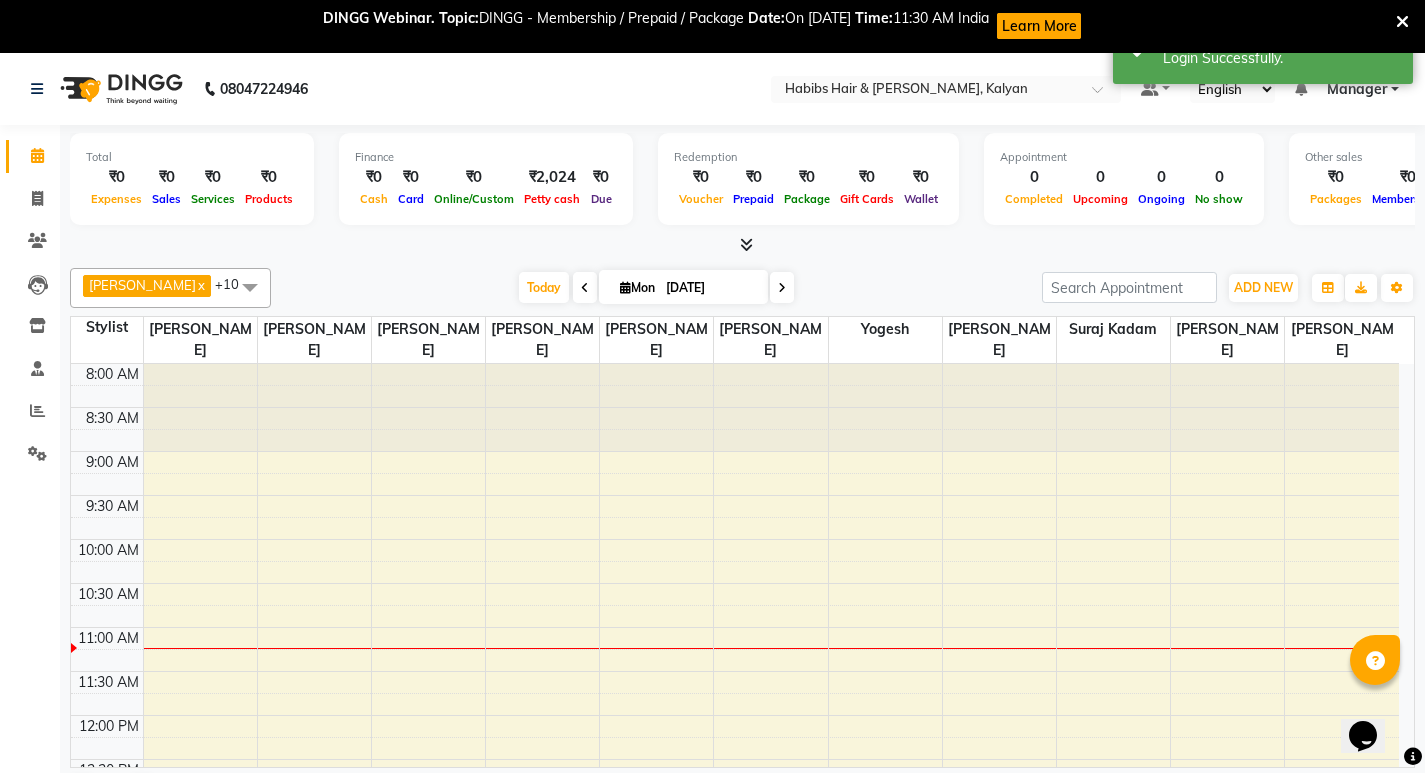scroll, scrollTop: 0, scrollLeft: 0, axis: both 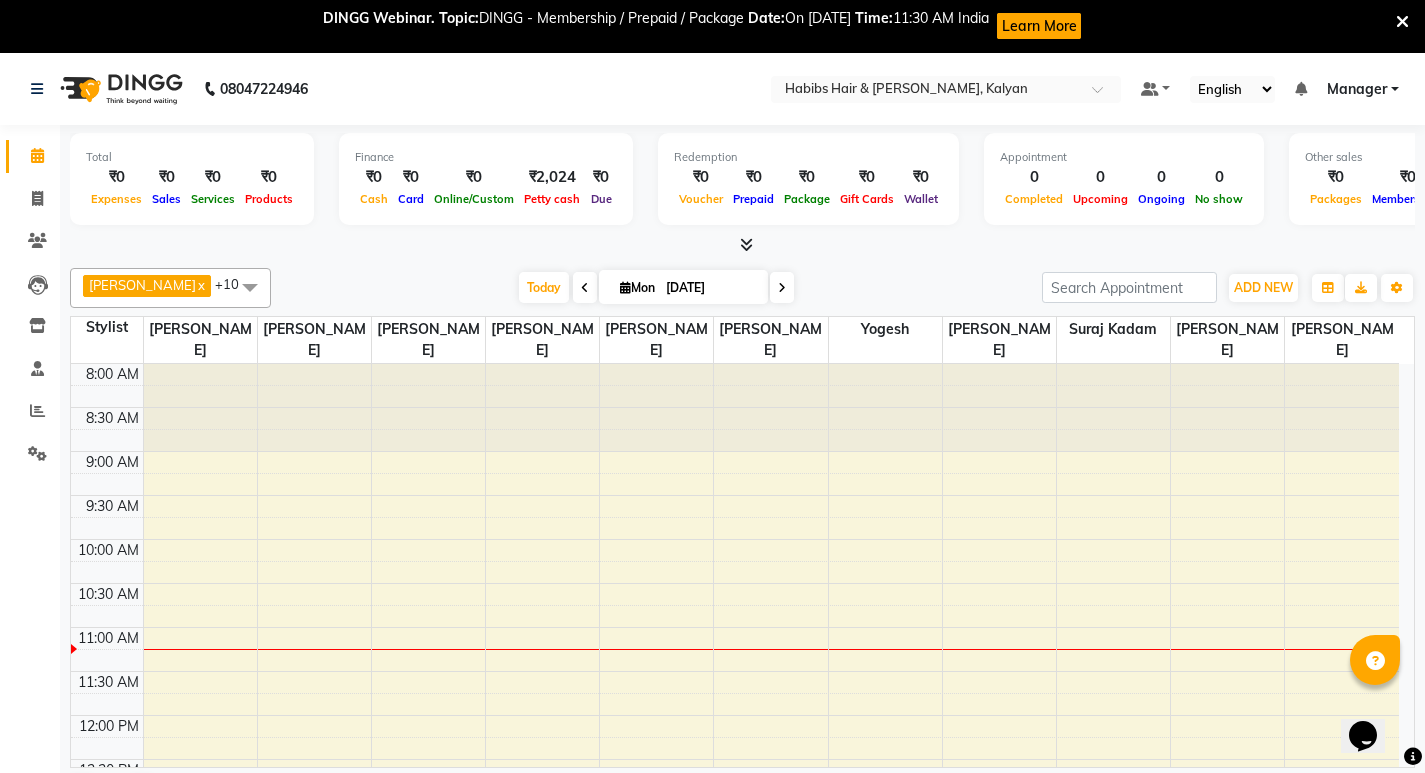 click at bounding box center (1402, 21) 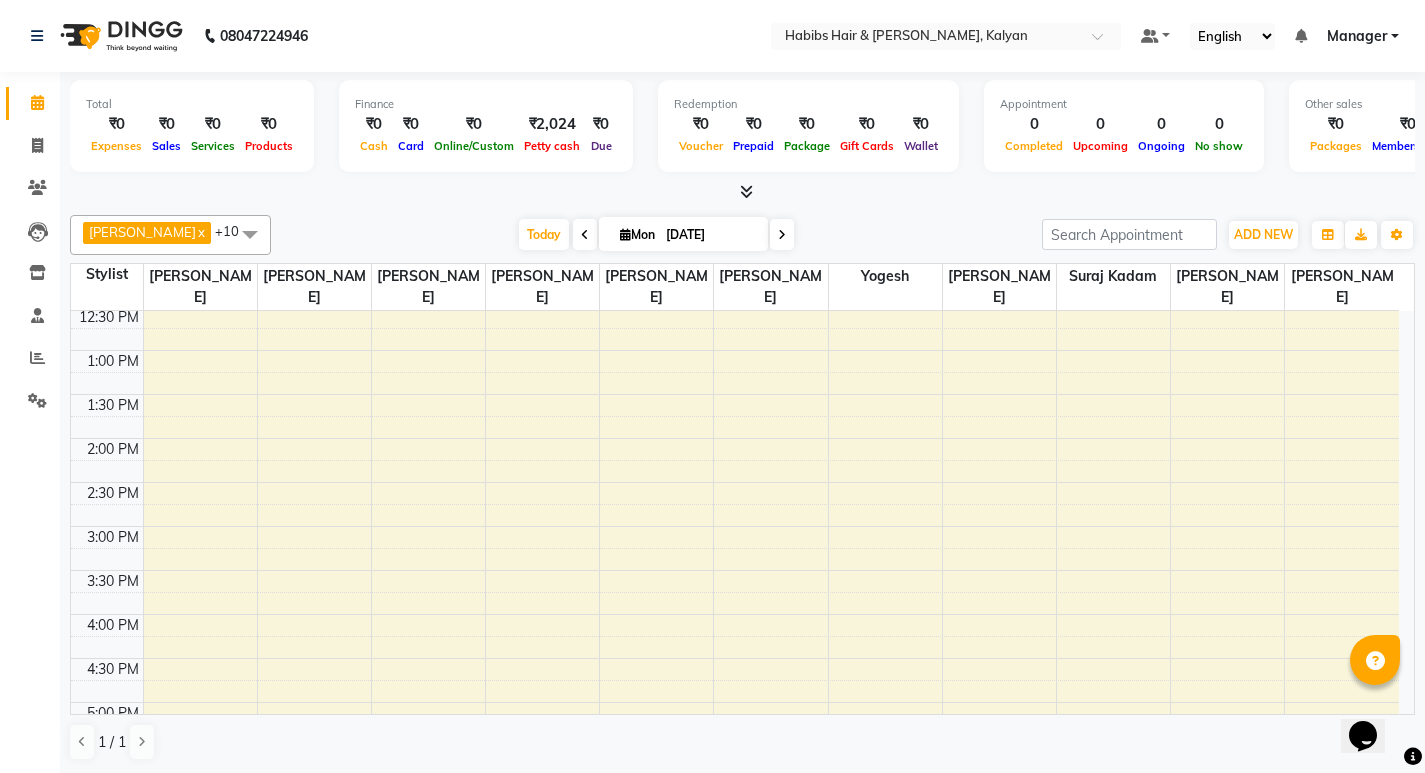 scroll, scrollTop: 0, scrollLeft: 0, axis: both 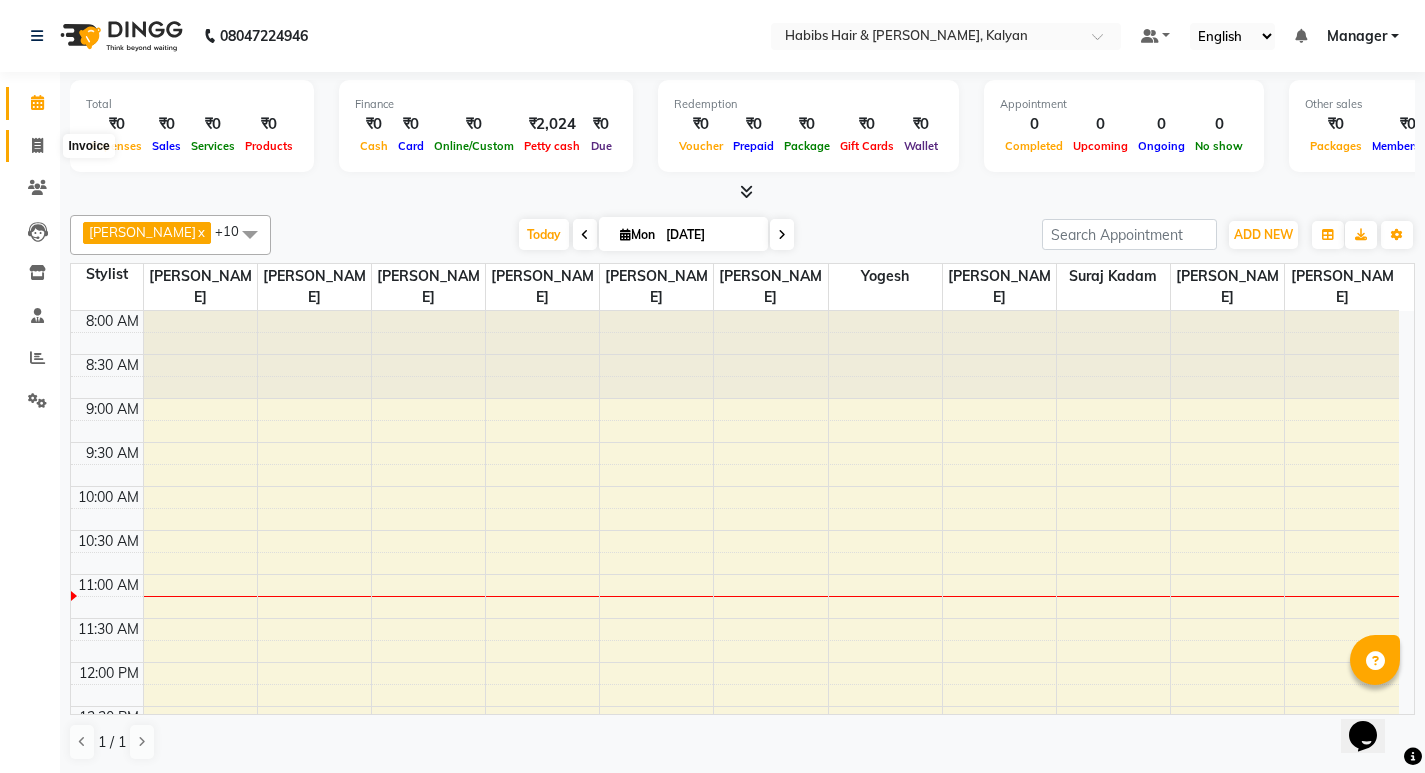 click 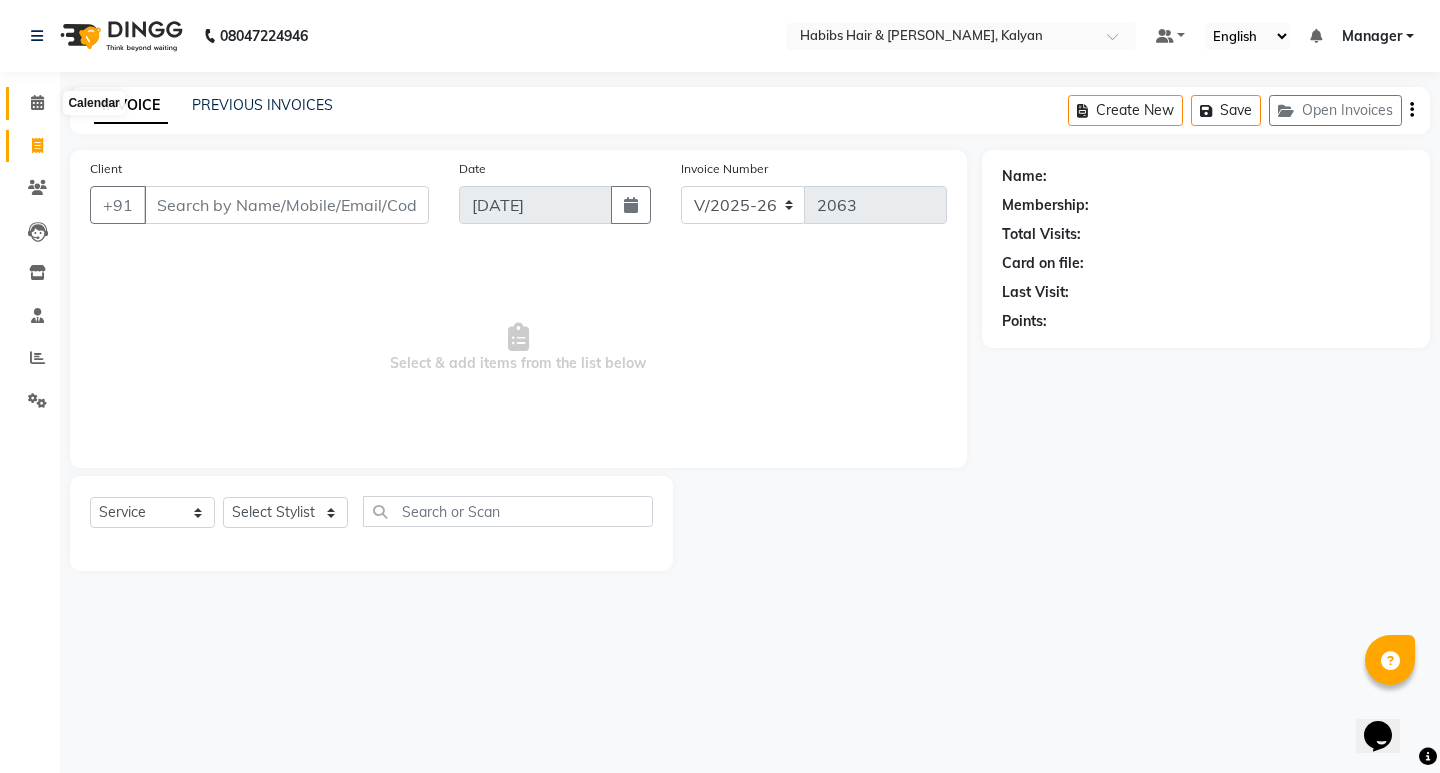 click 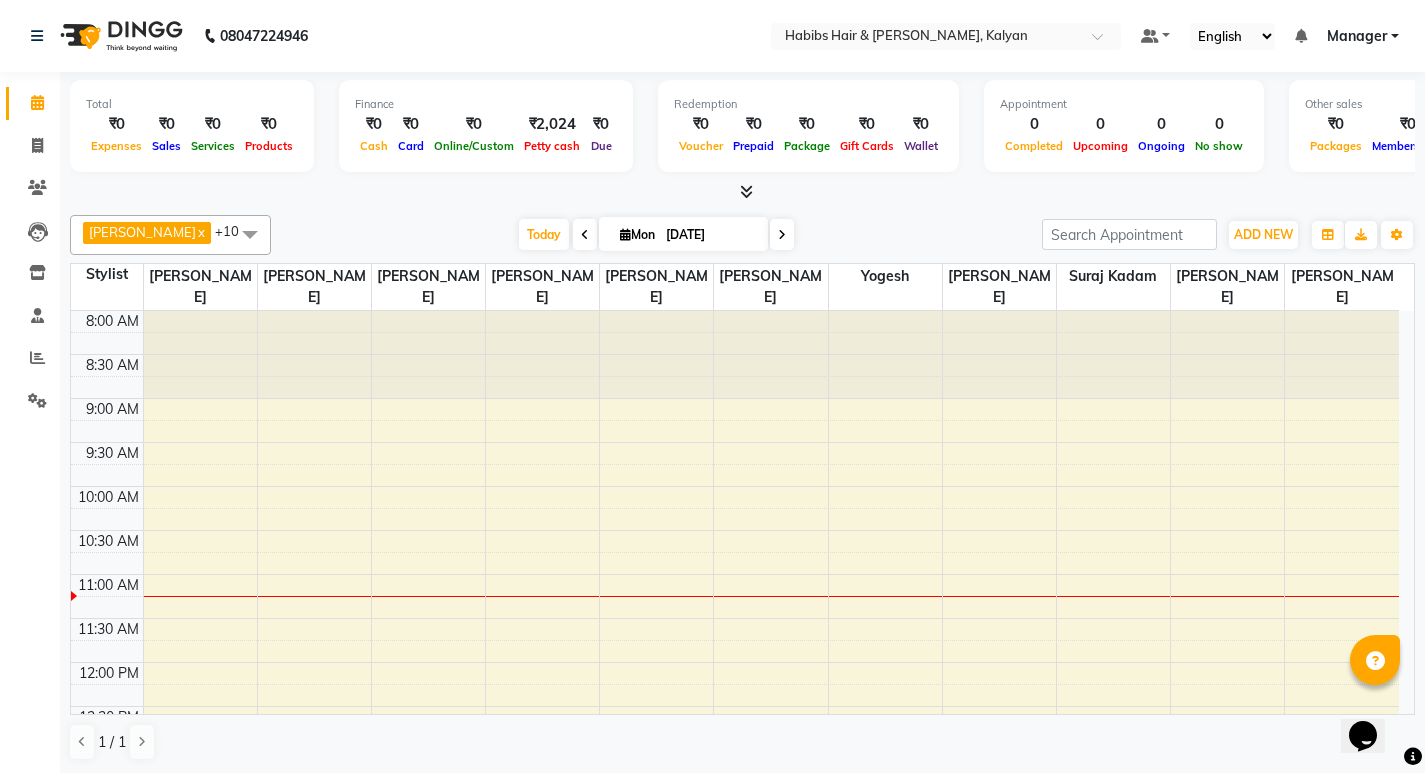 click at bounding box center [782, 235] 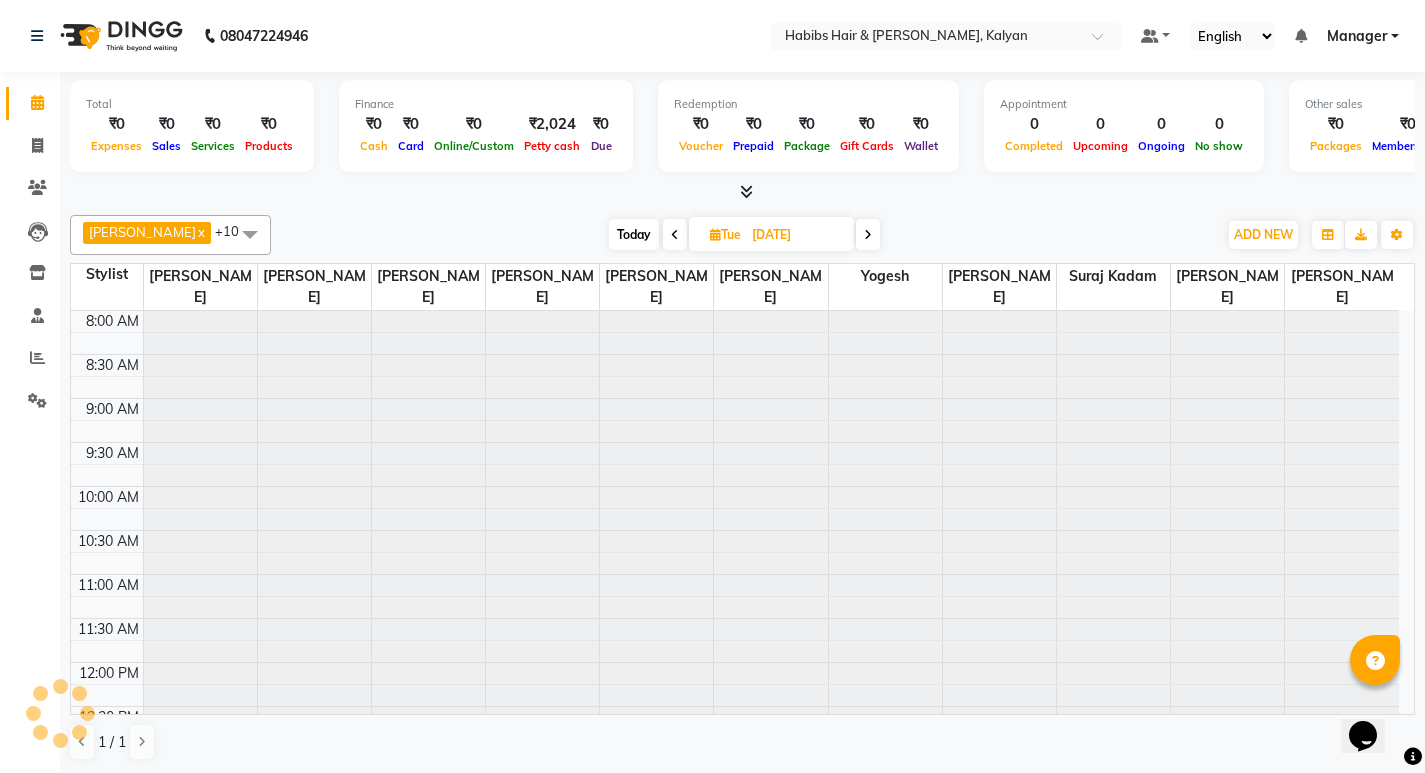 scroll, scrollTop: 265, scrollLeft: 0, axis: vertical 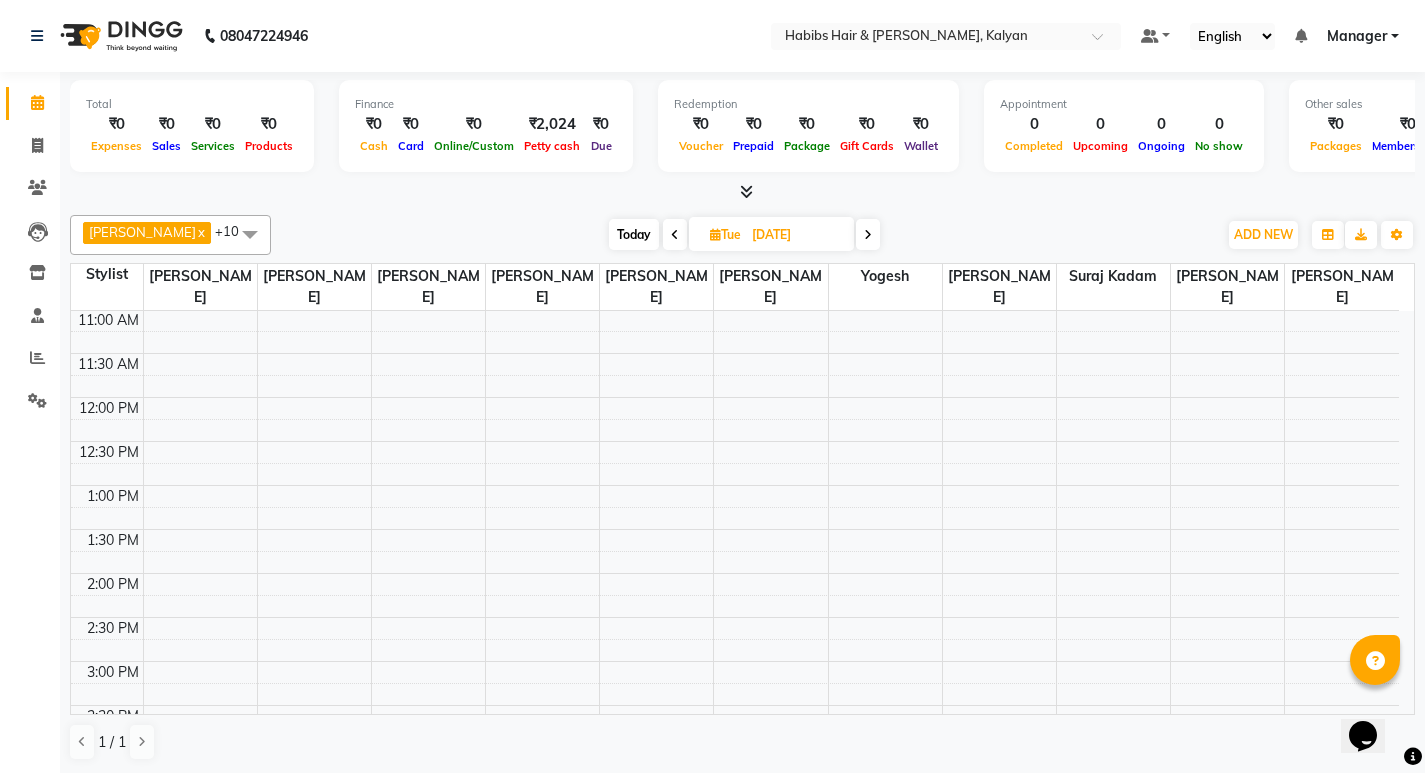 click at bounding box center (675, 235) 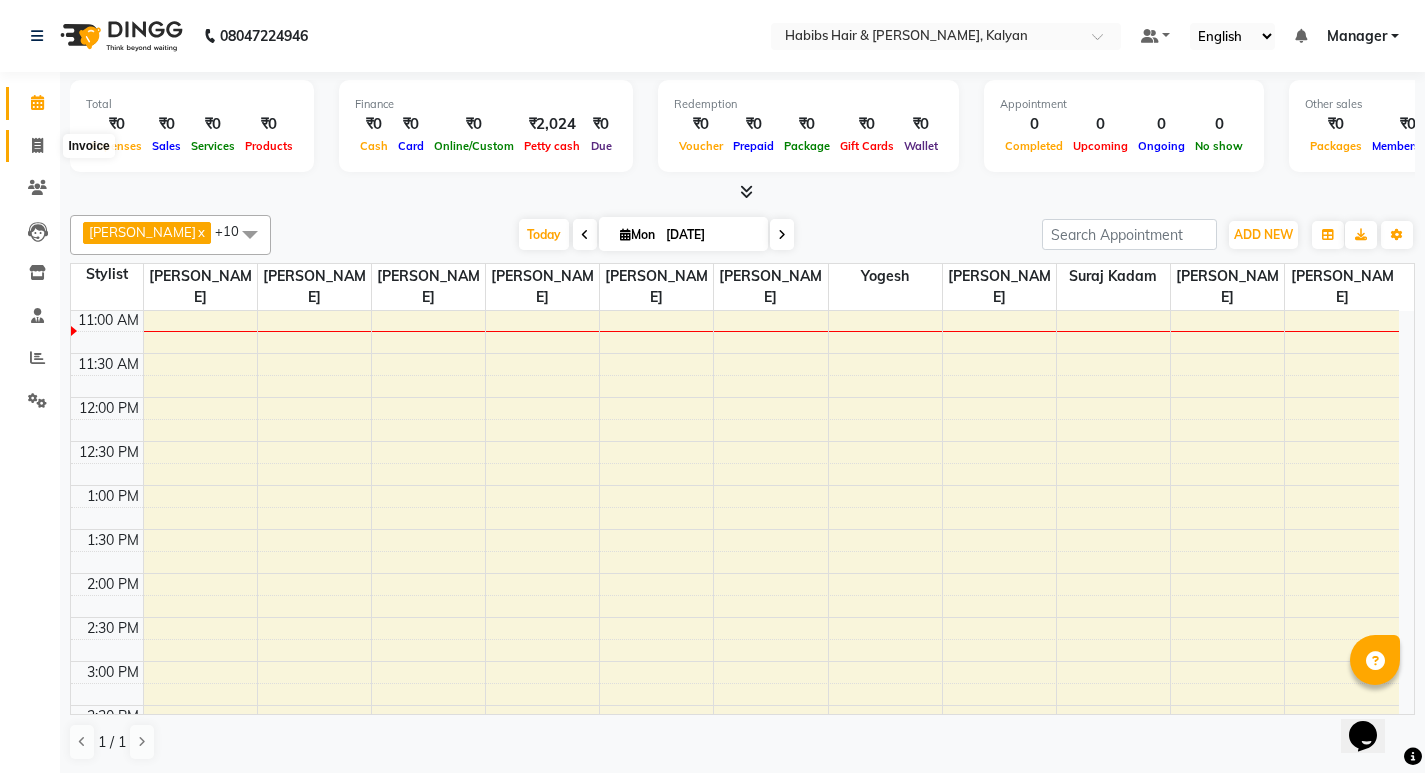 click 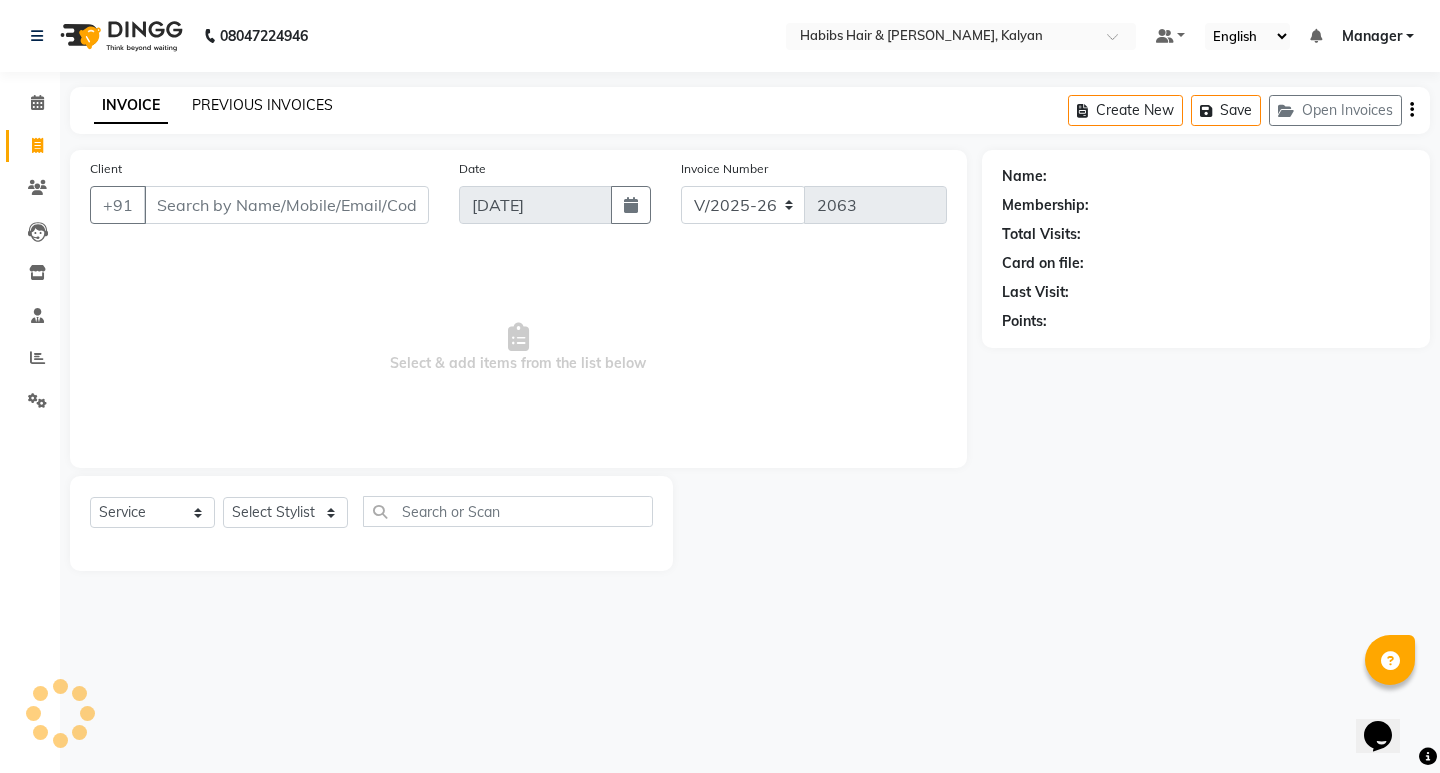click on "PREVIOUS INVOICES" 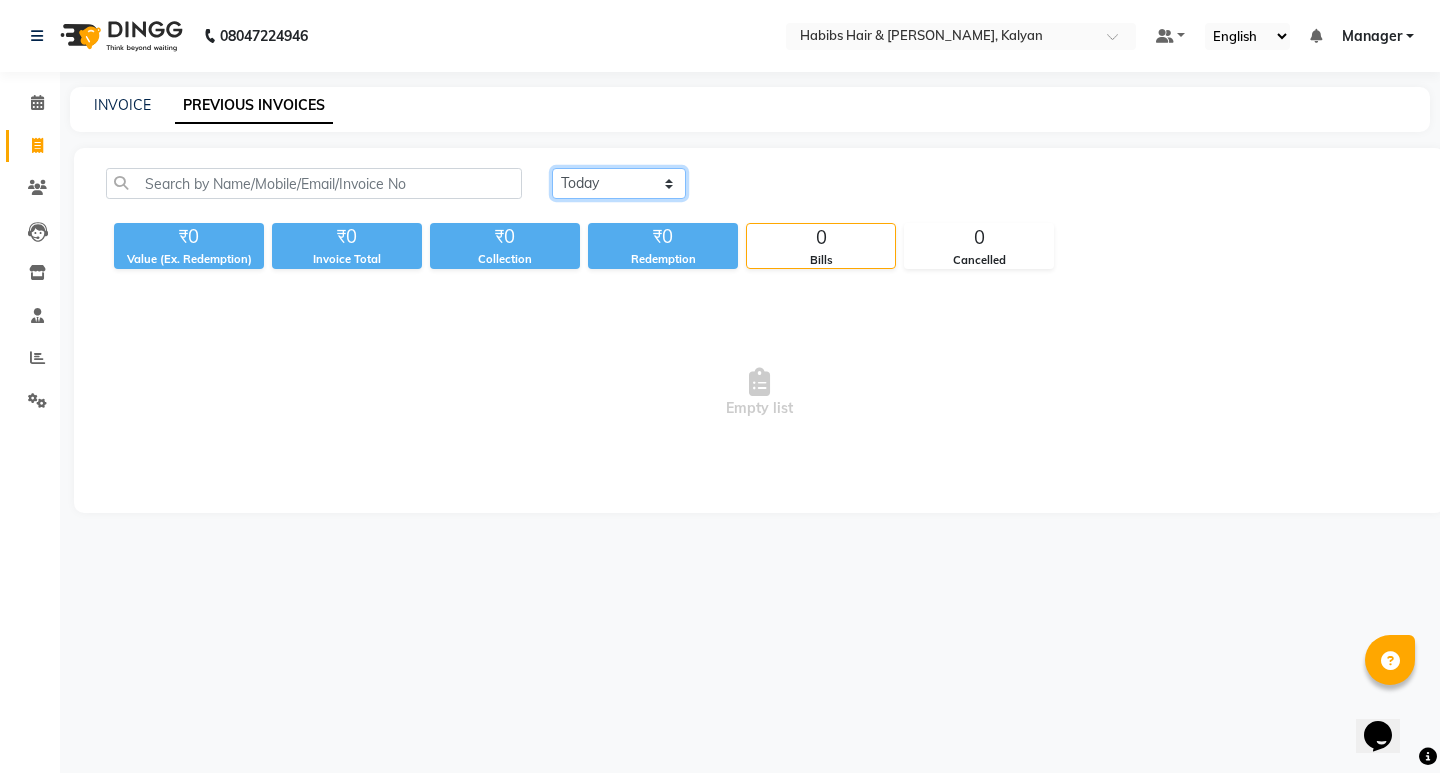click on "Today Yesterday Custom Range" 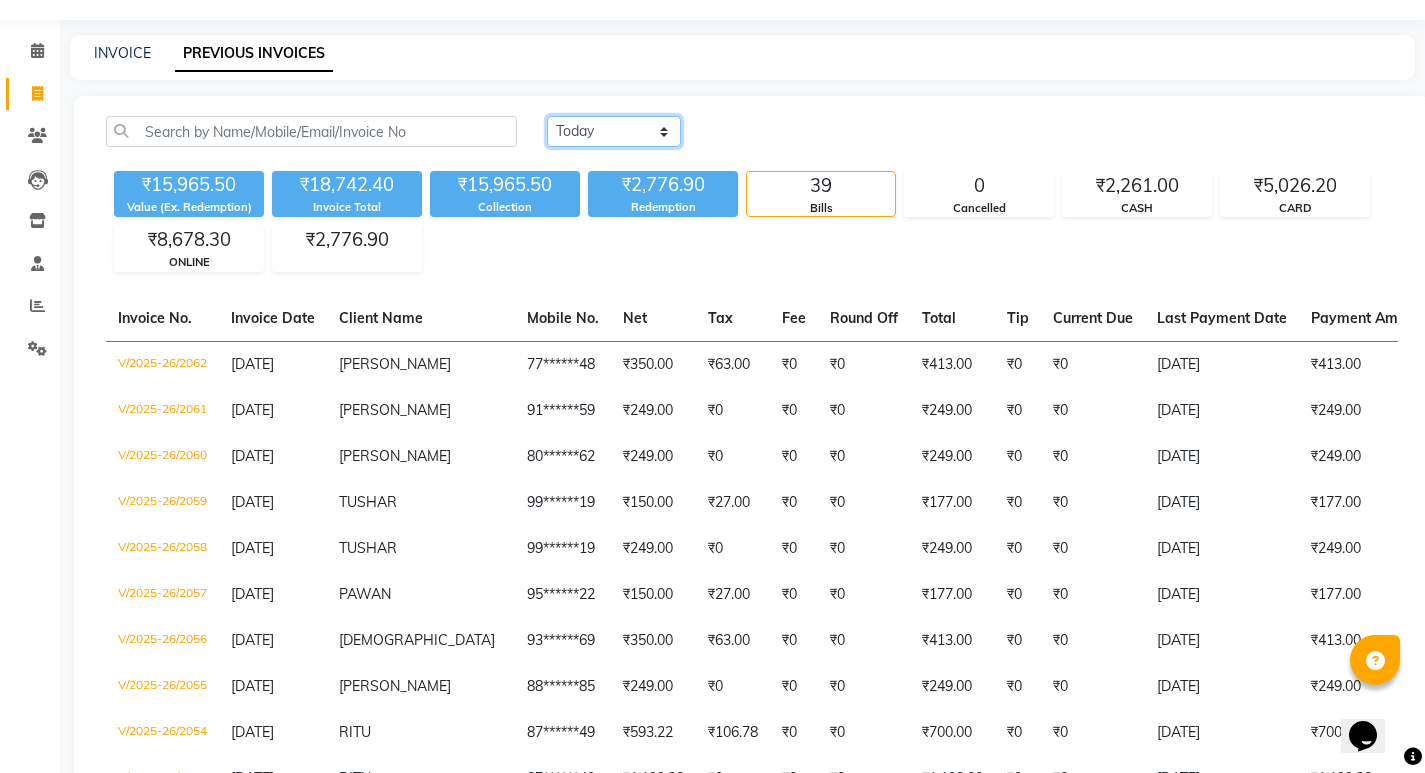 scroll, scrollTop: 0, scrollLeft: 0, axis: both 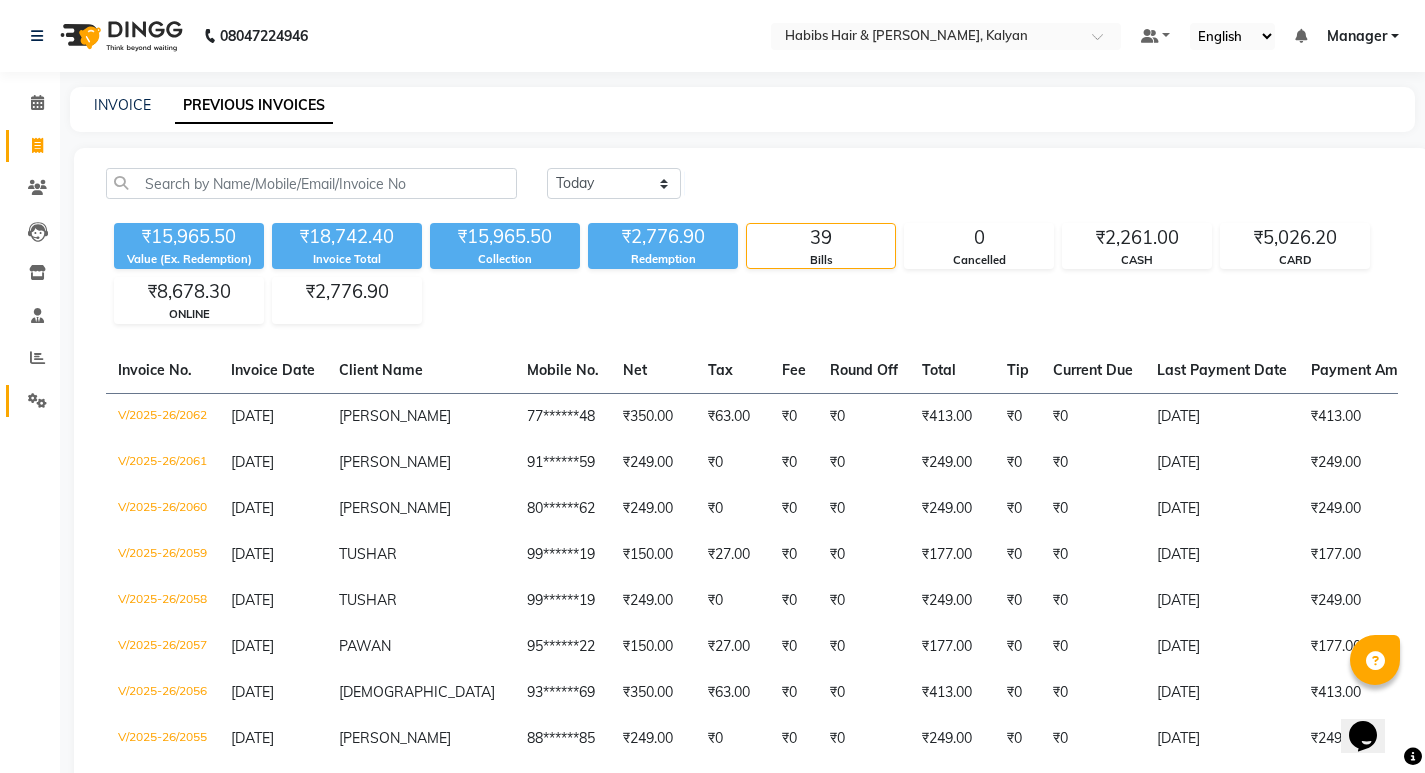 click on "Settings" 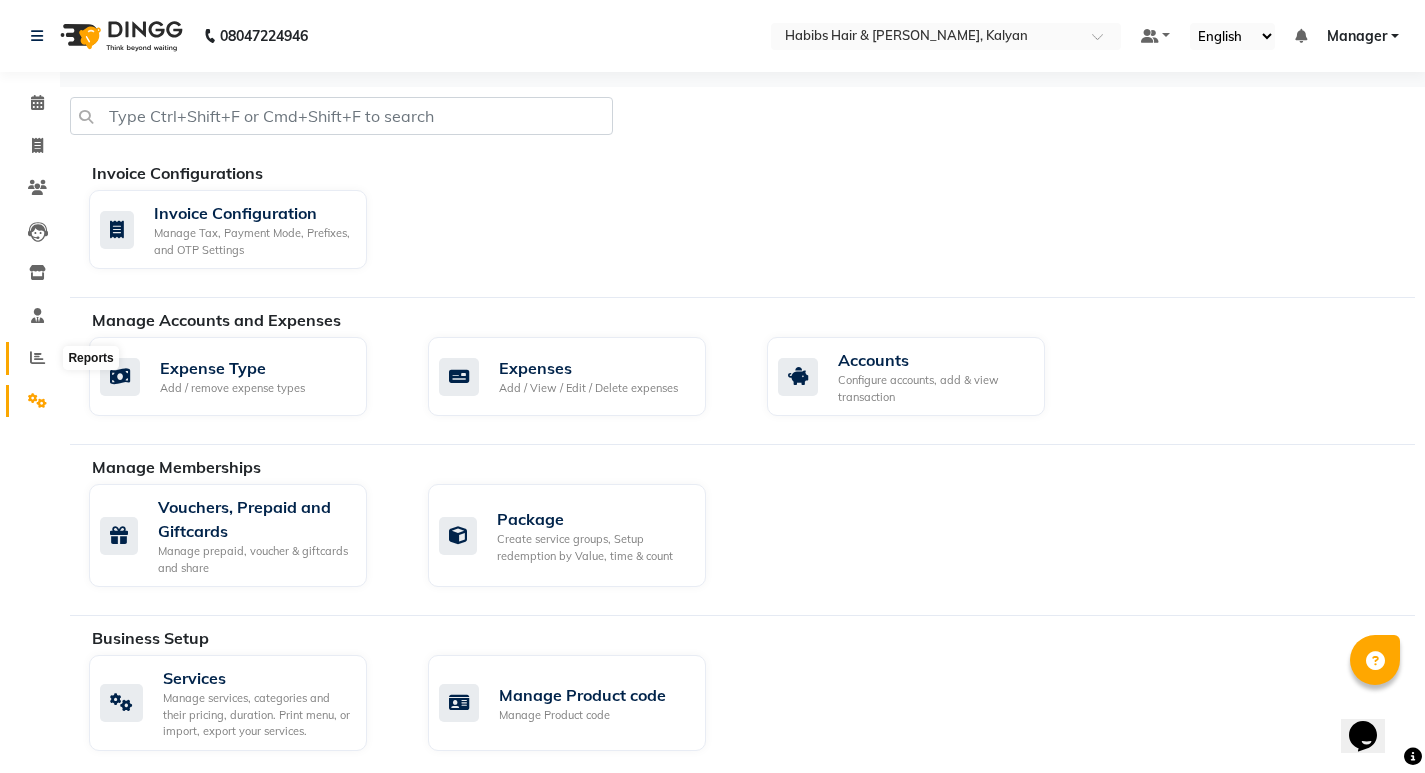 click 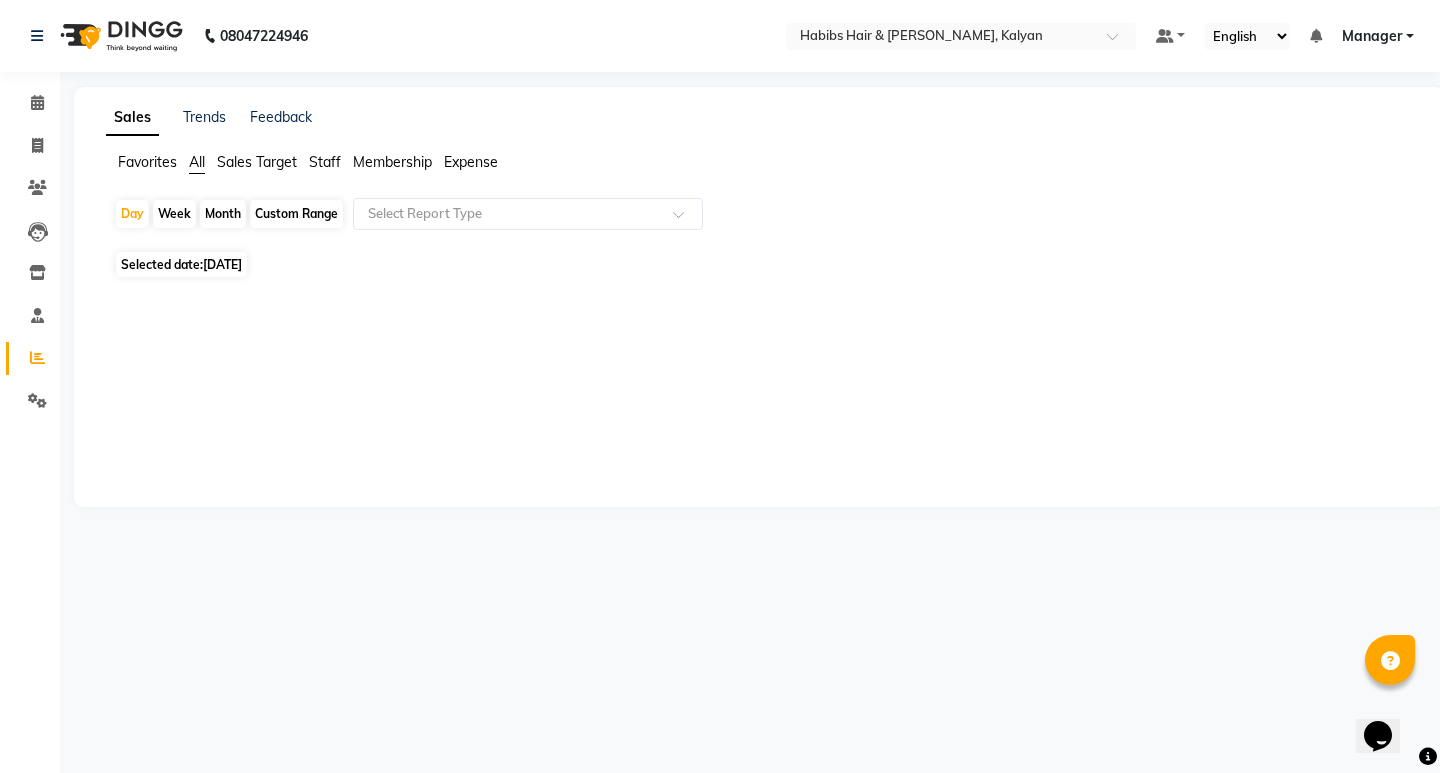 drag, startPoint x: 215, startPoint y: 264, endPoint x: 274, endPoint y: 192, distance: 93.08598 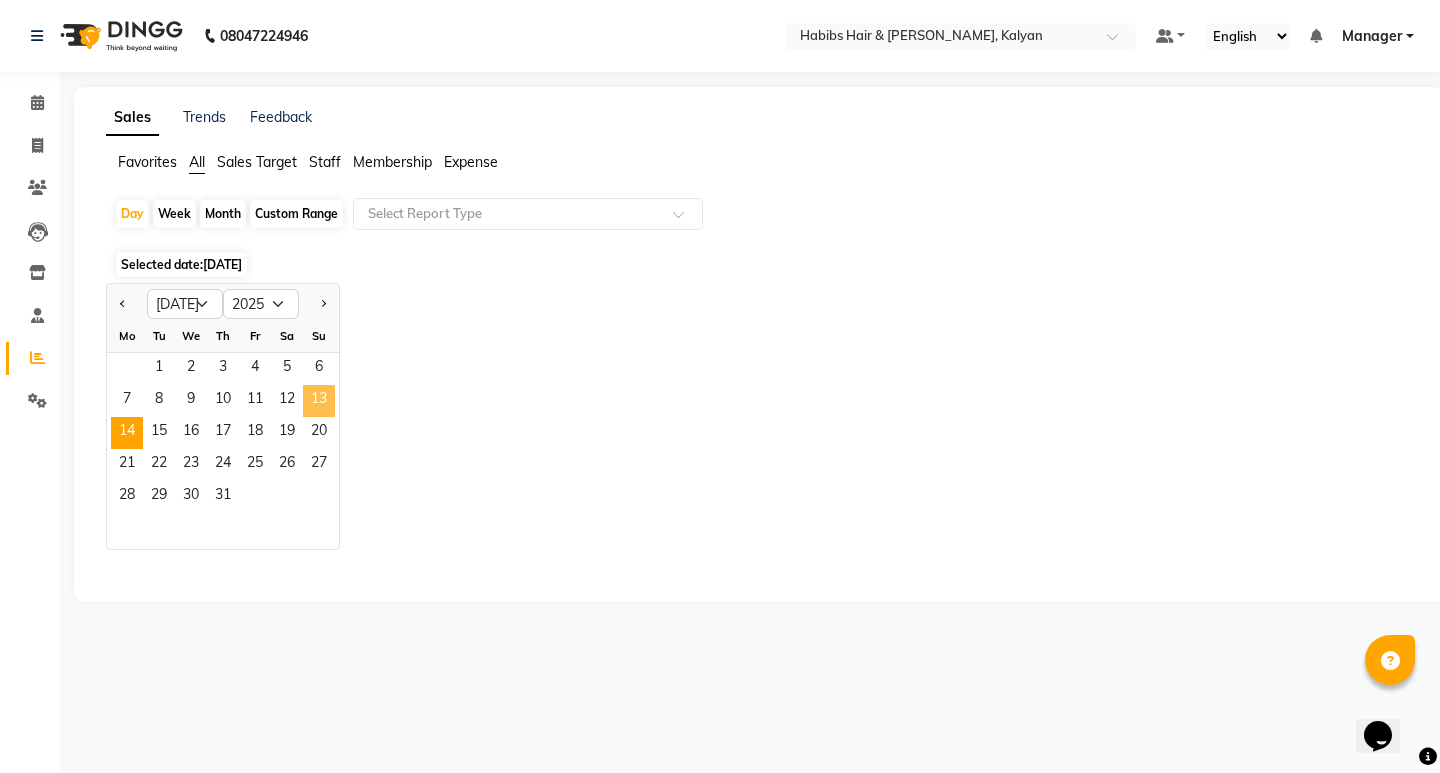 click on "13" 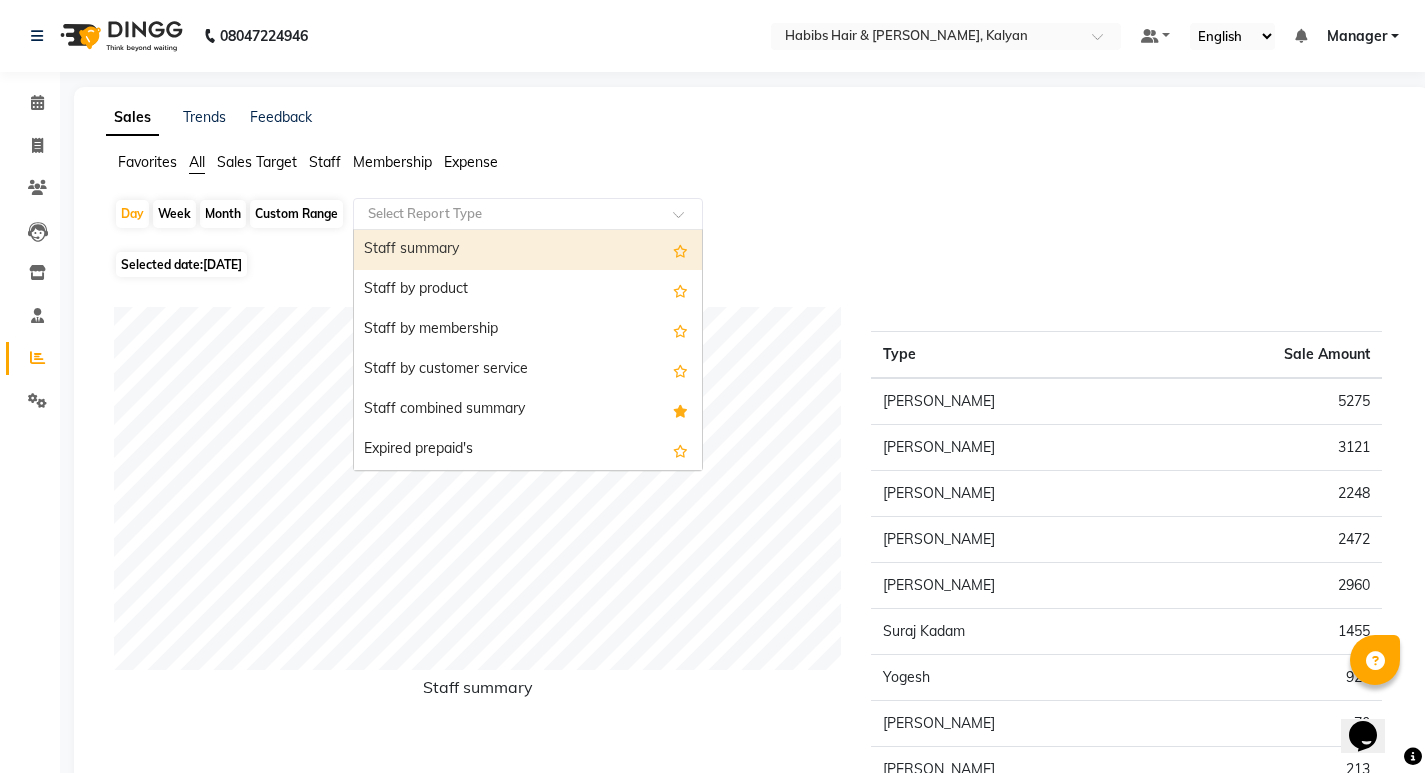 click 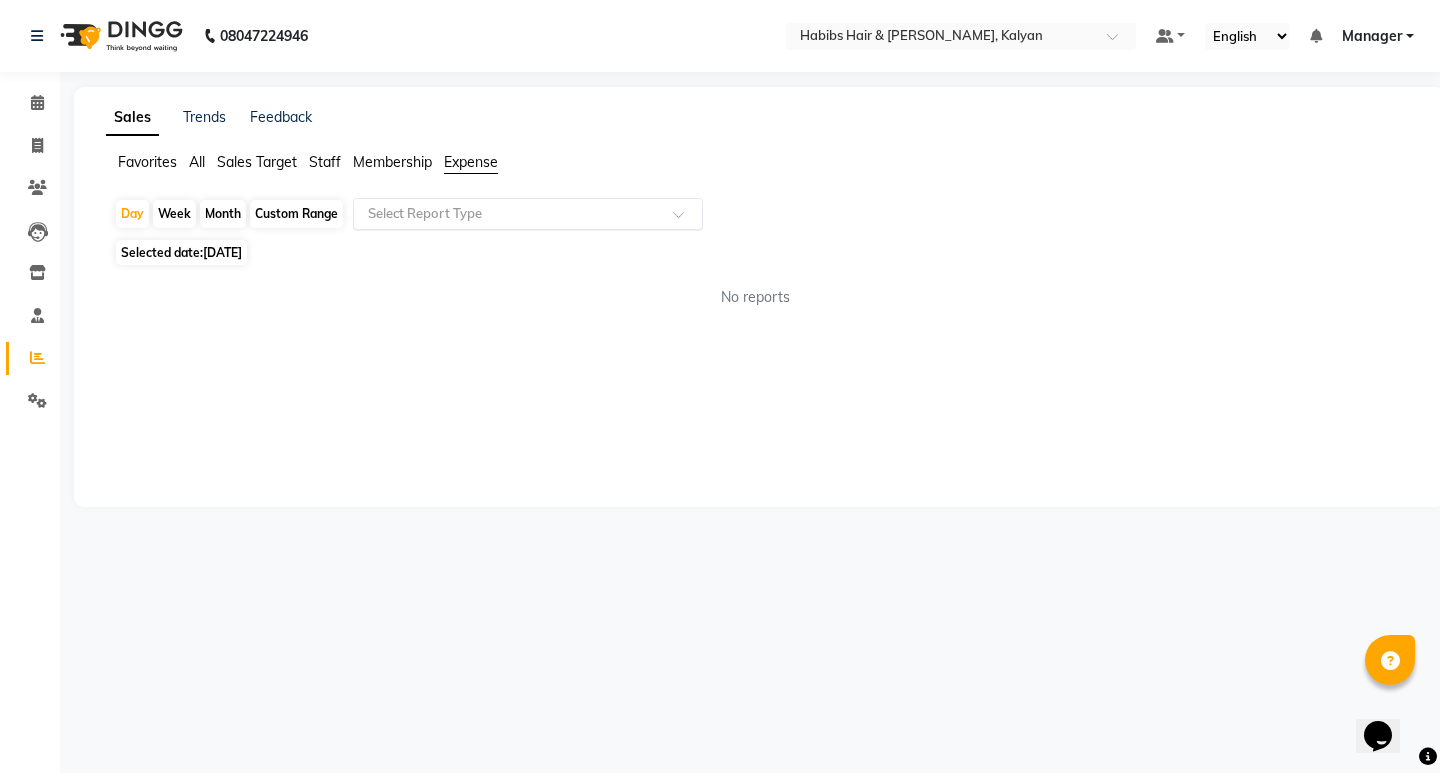 click 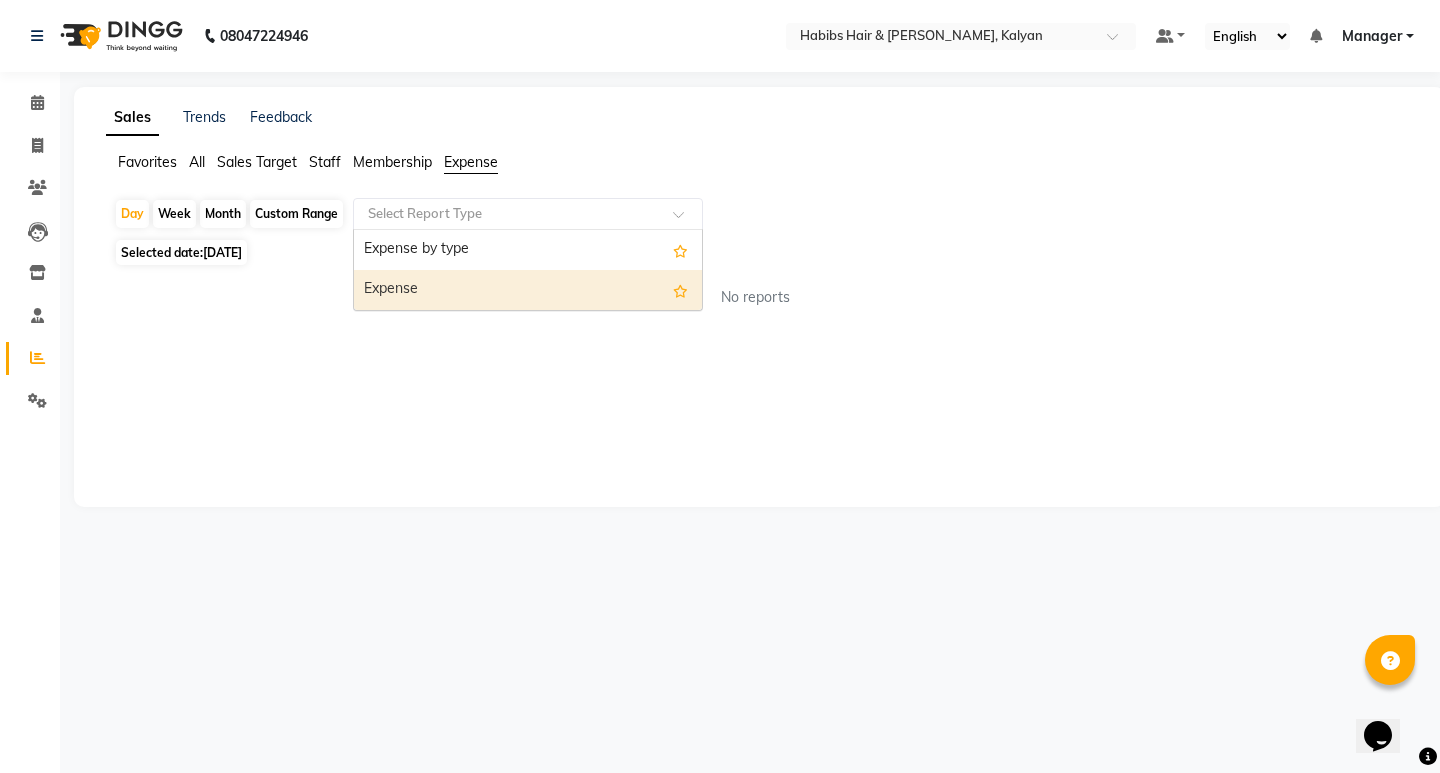 click on "Expense" at bounding box center (528, 290) 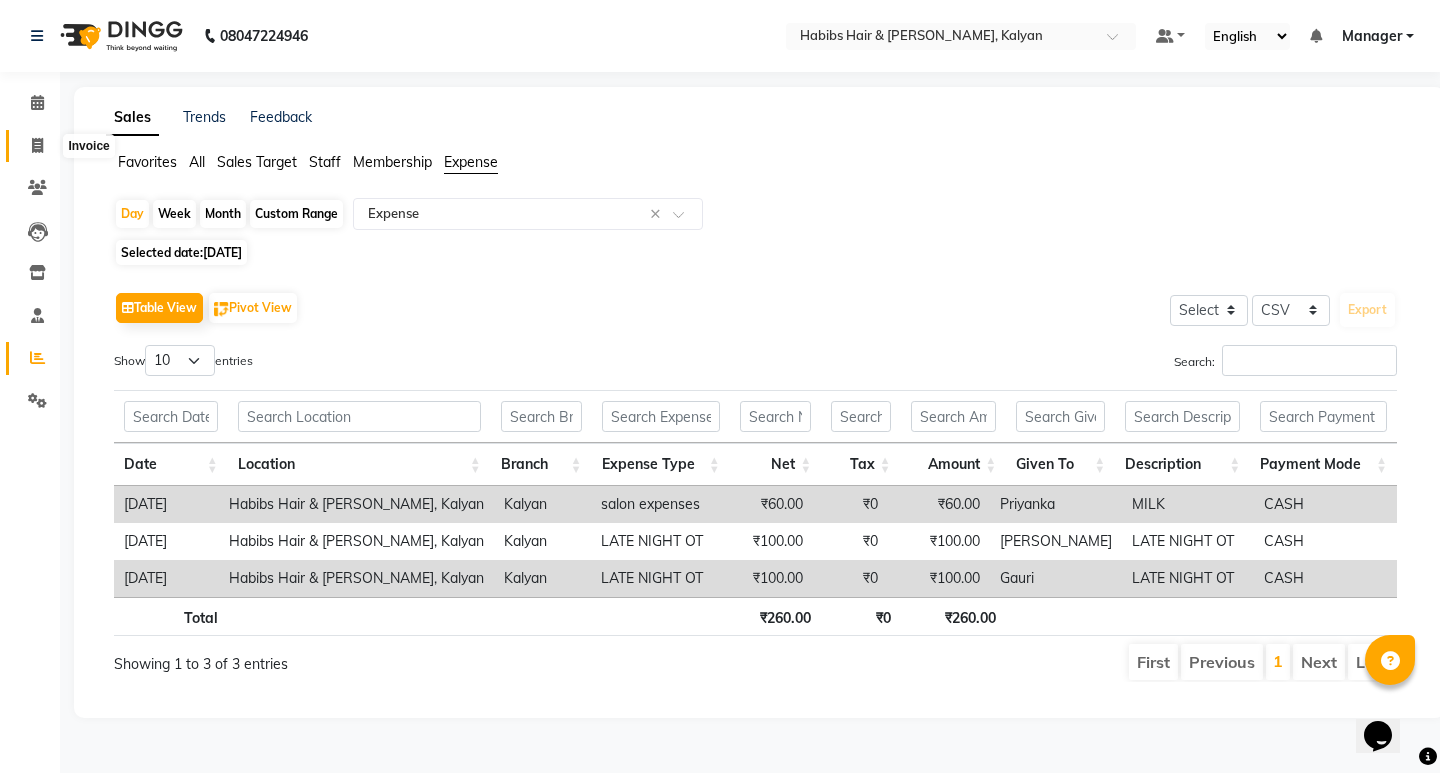 click 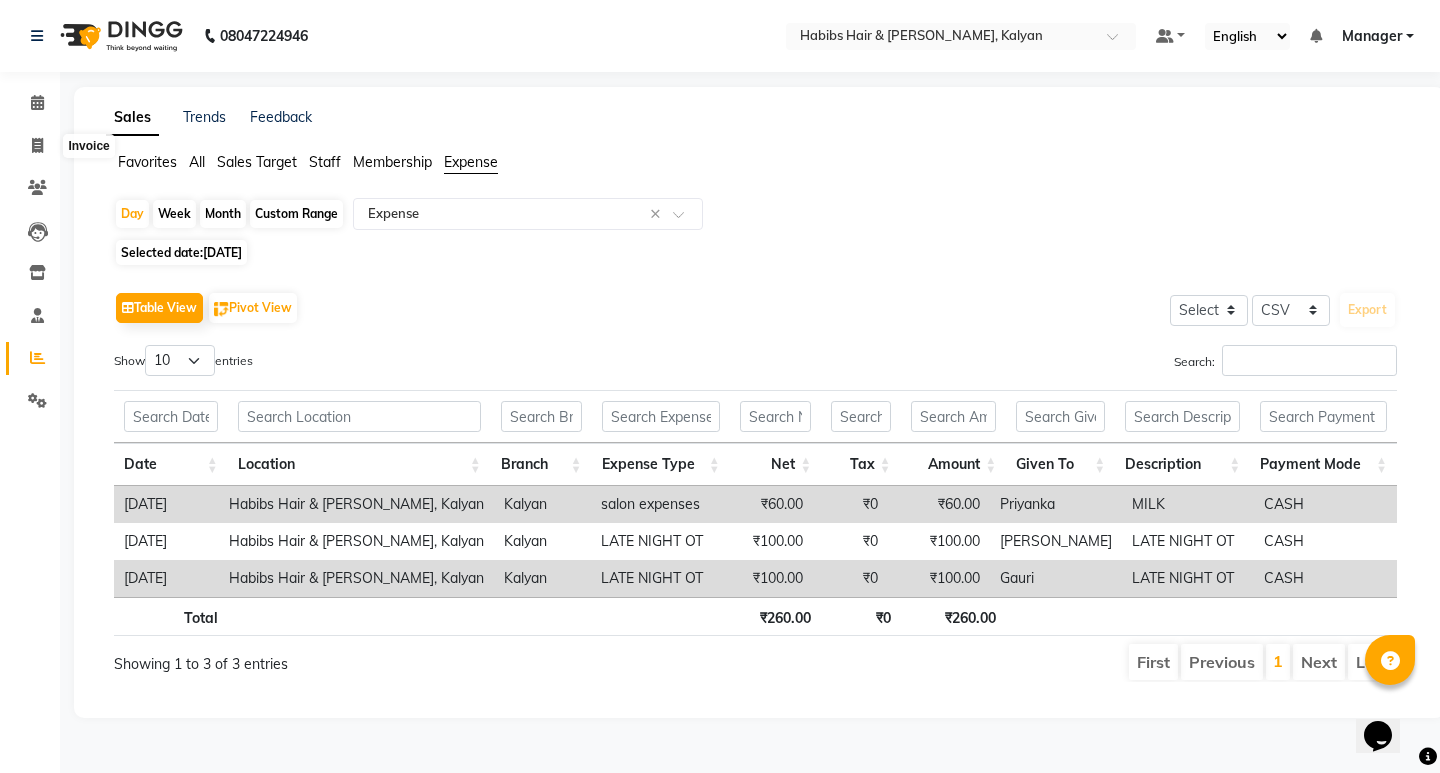 select on "8185" 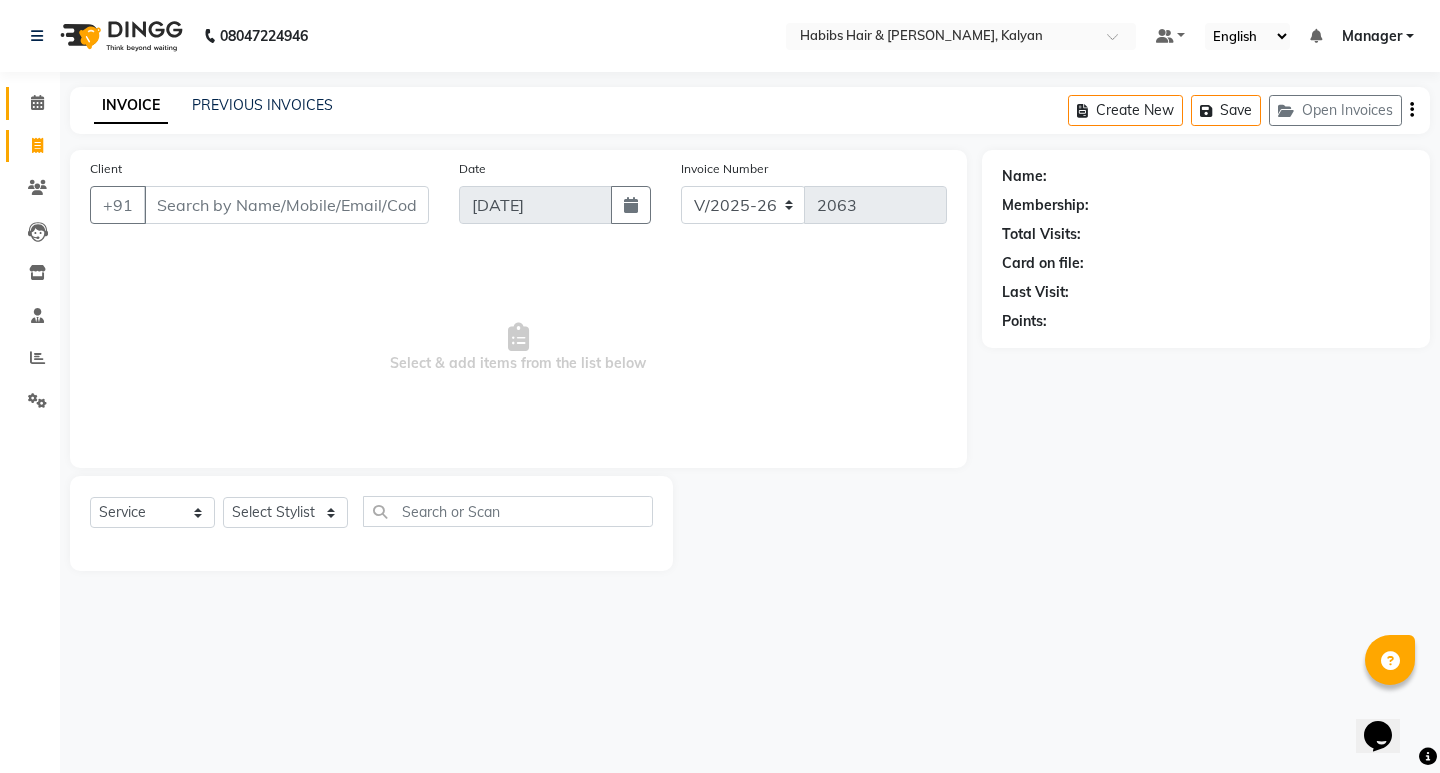 click on "Calendar" 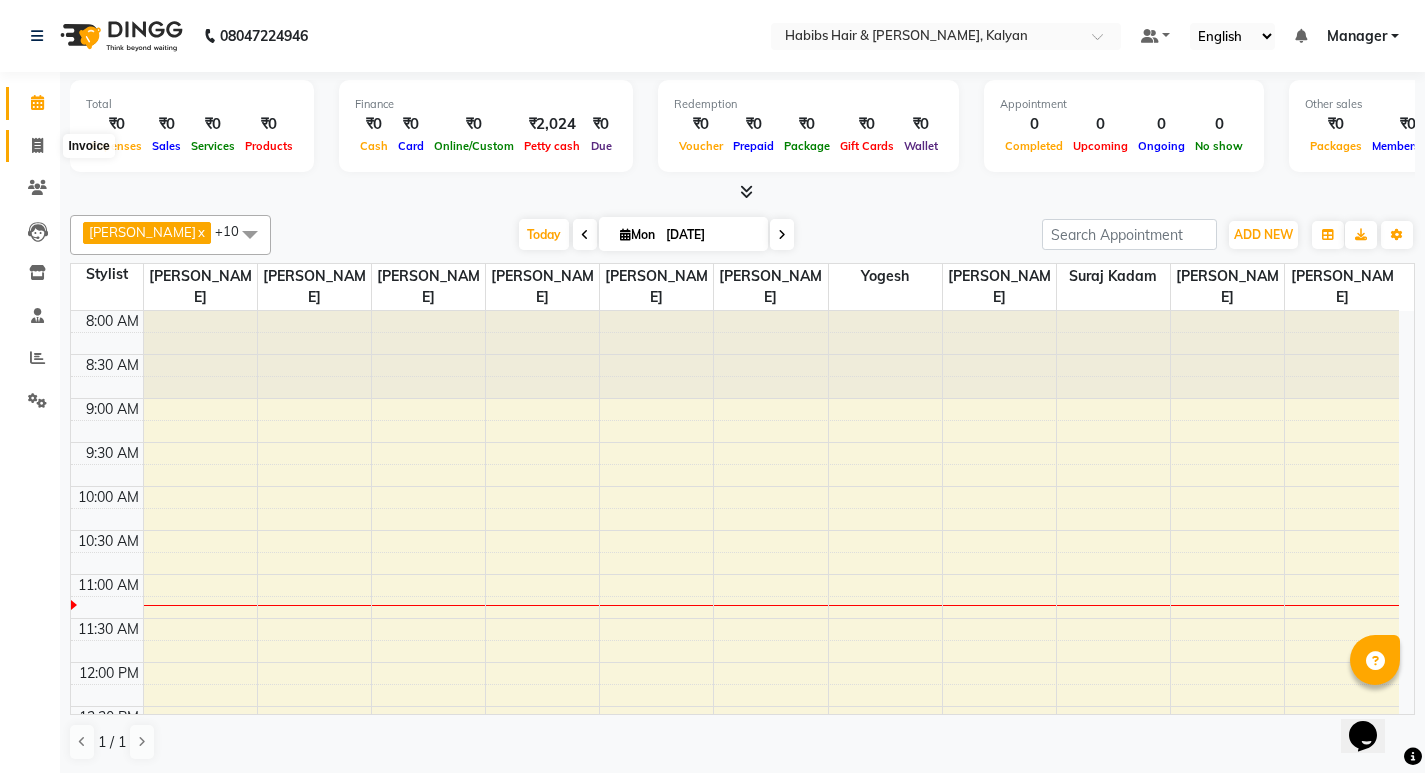 click 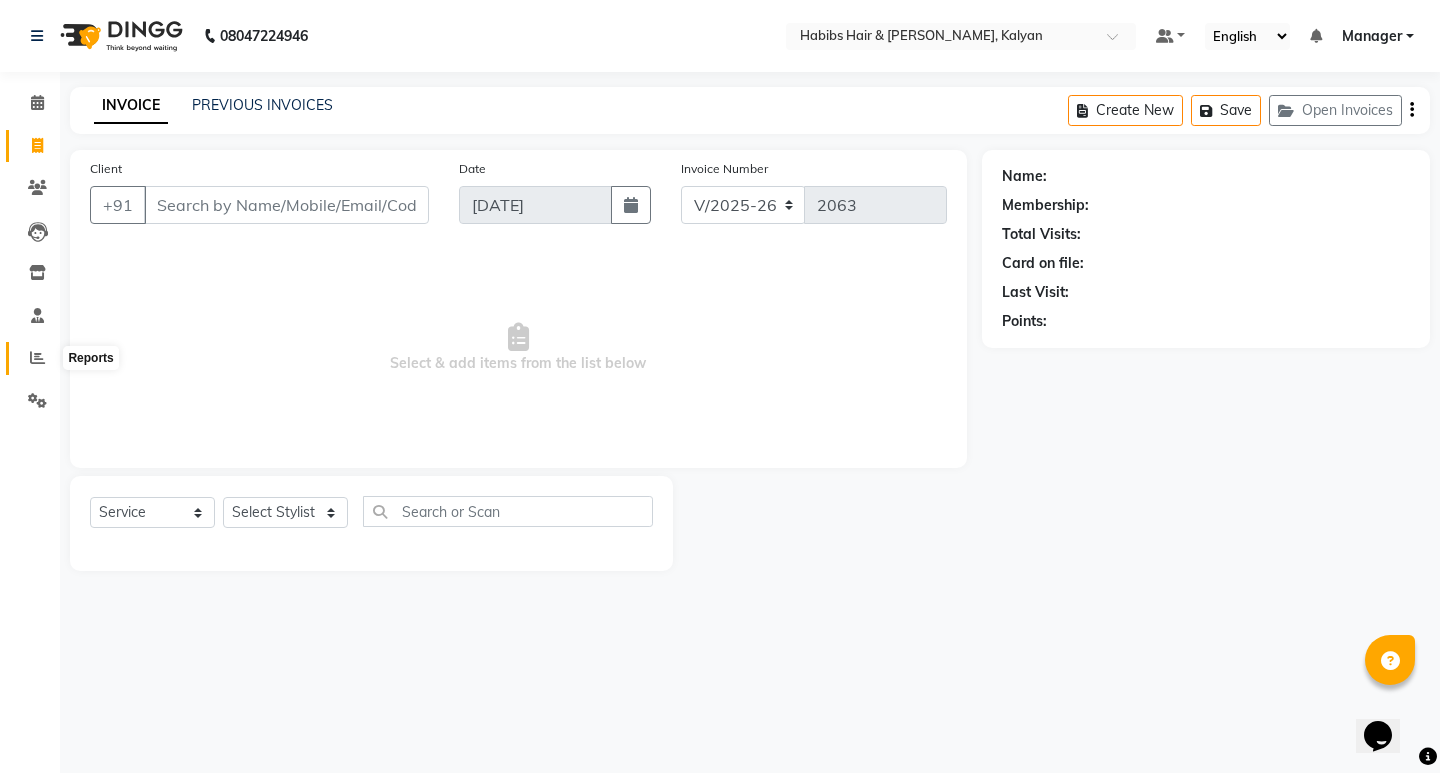 click 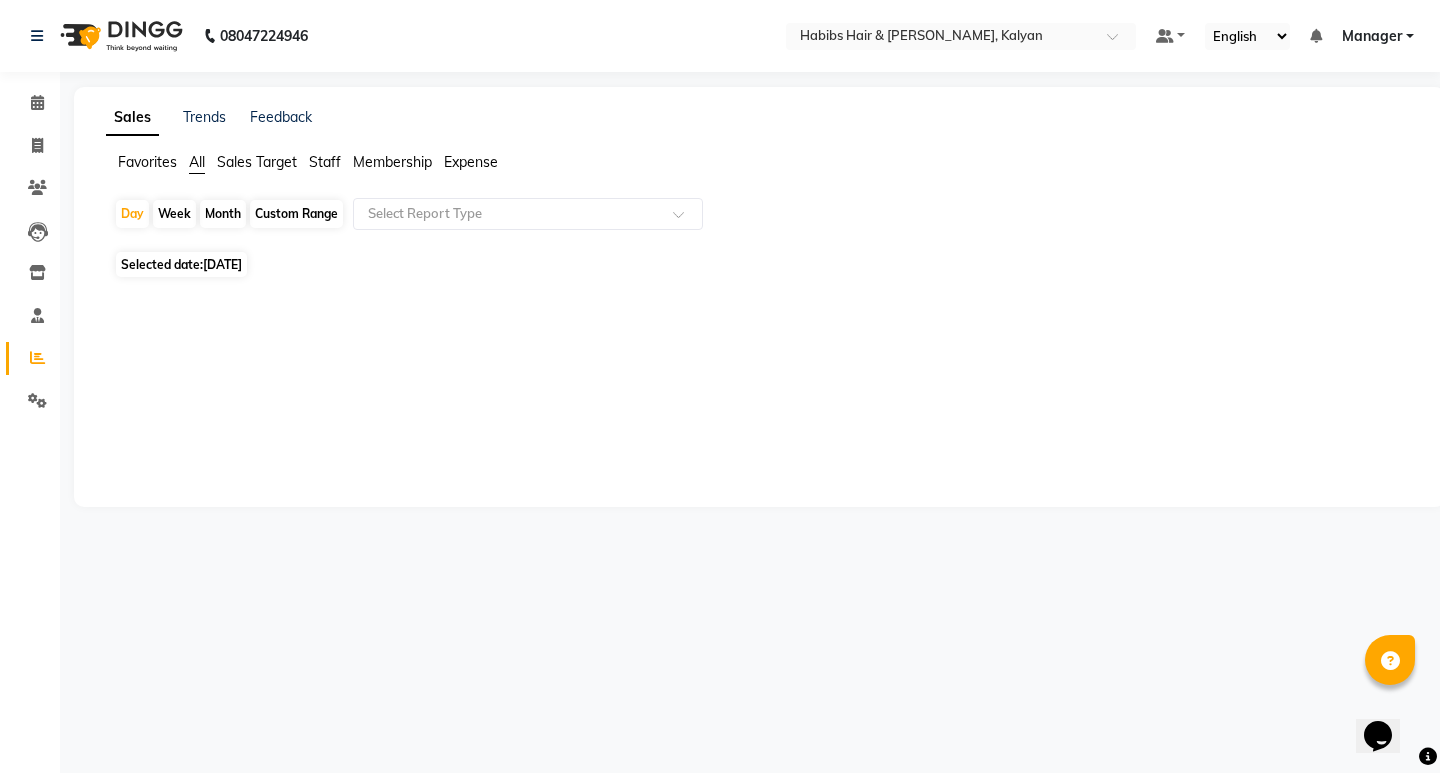 click on "Selected date:  [DATE]" 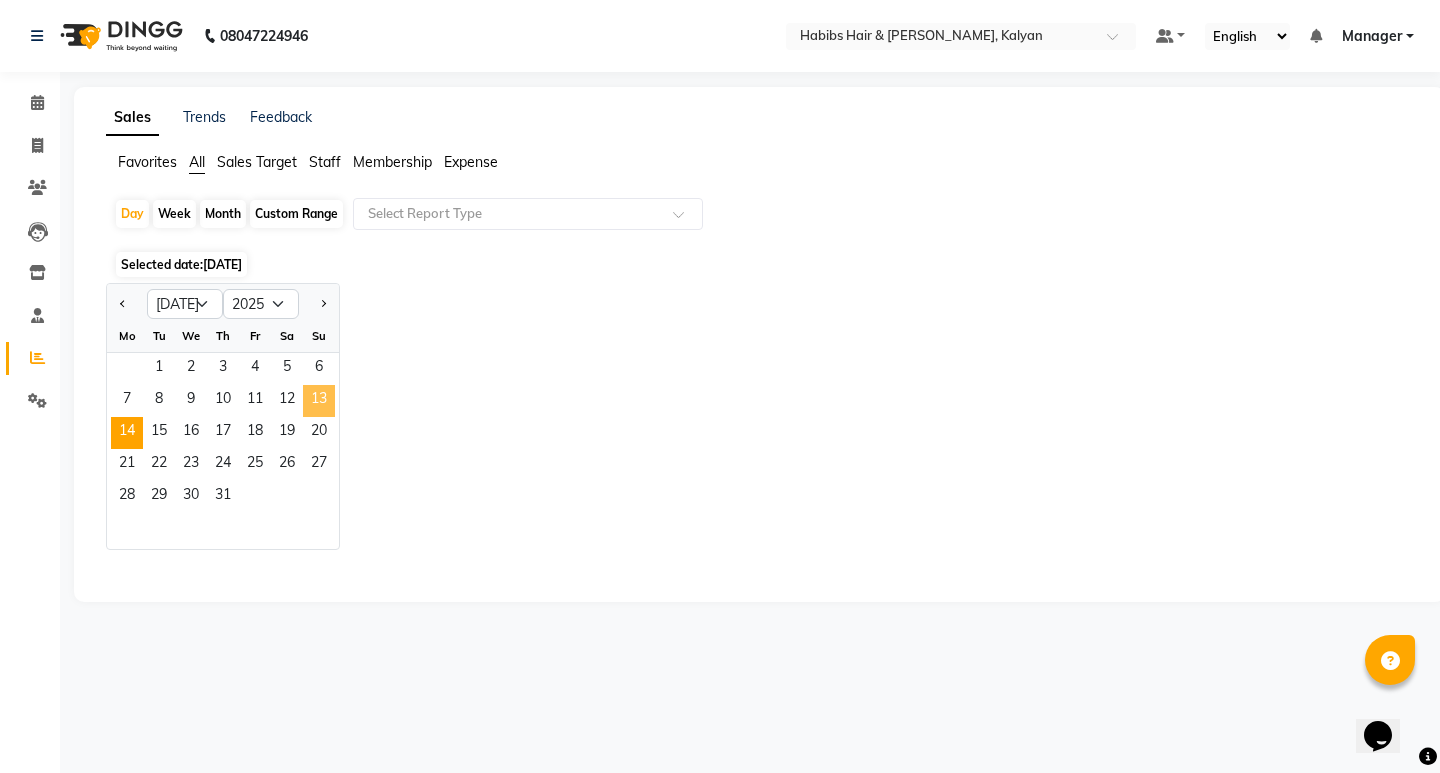 click on "13" 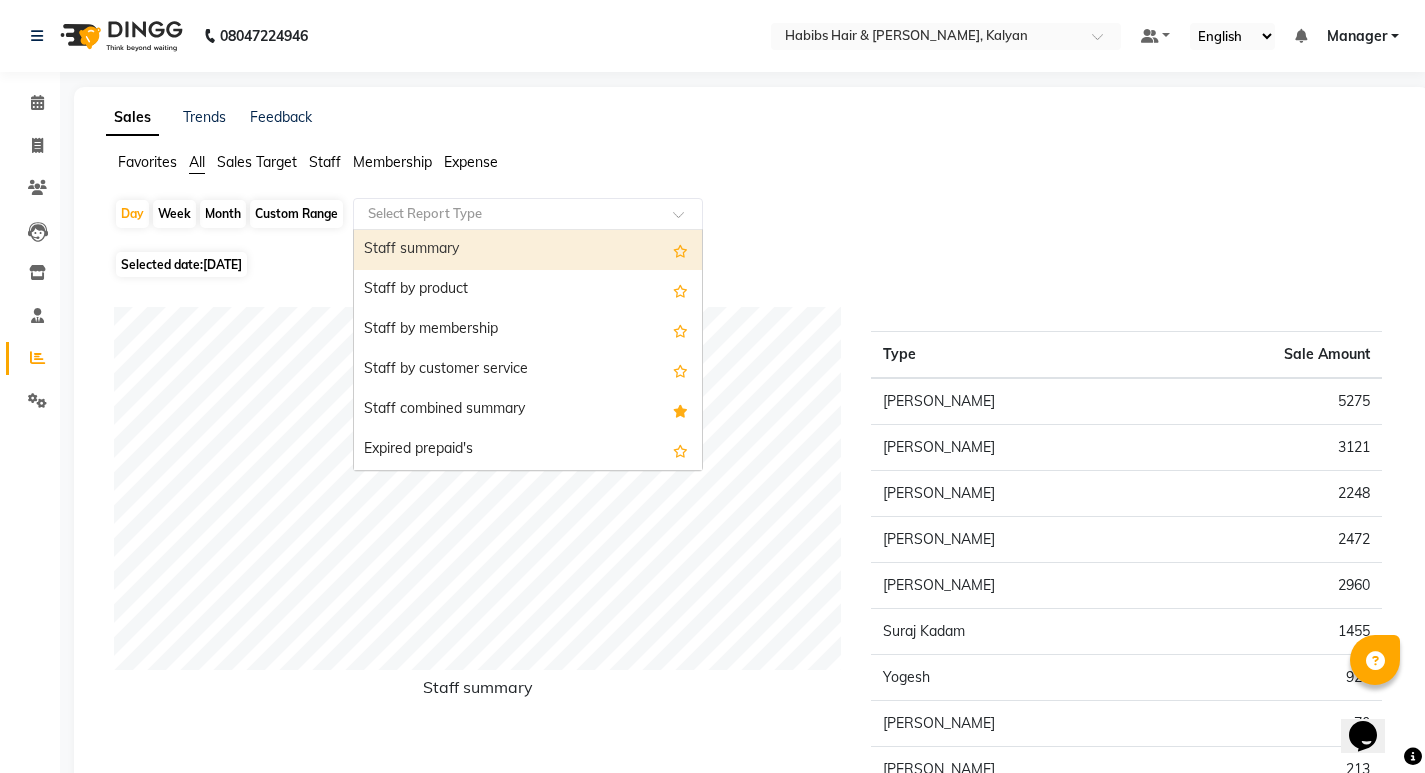 click on "Select Report Type" 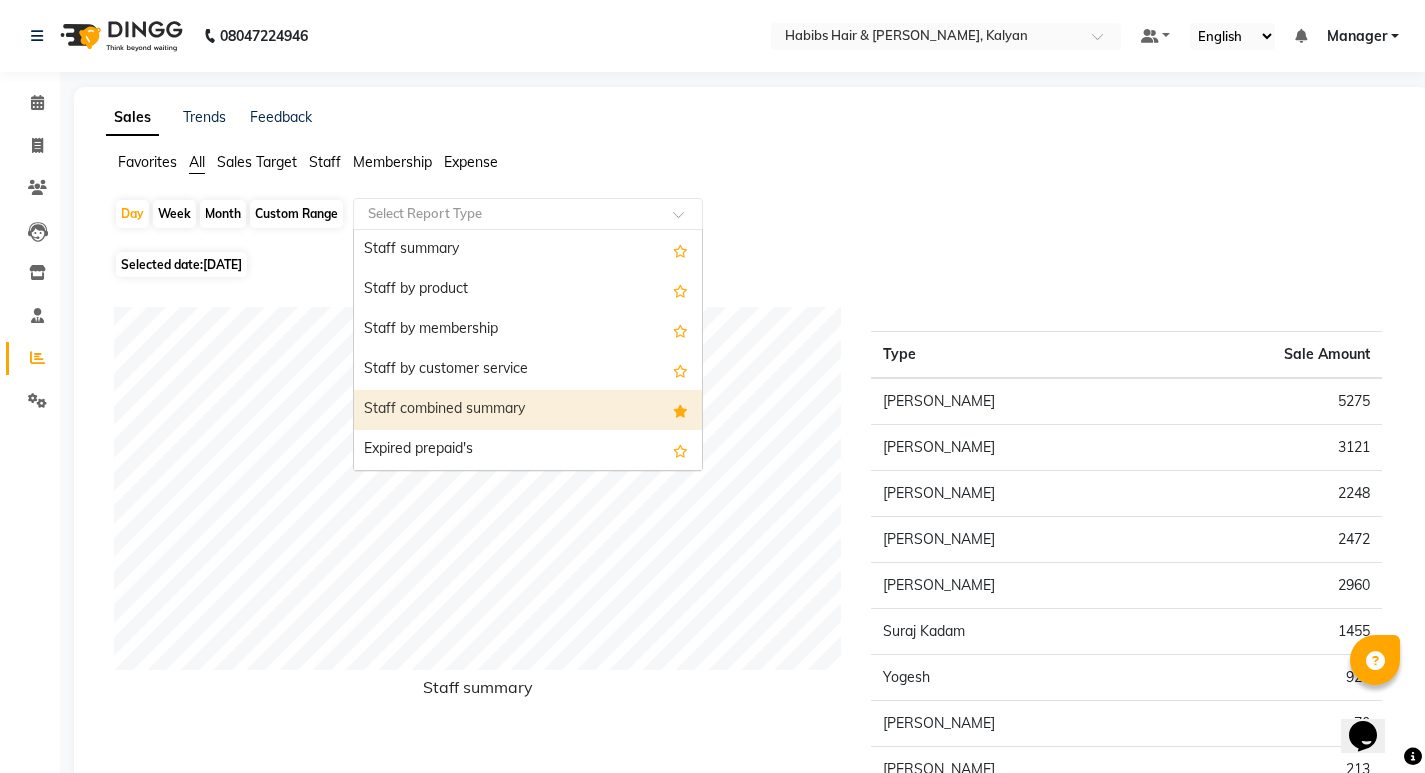 click on "Staff combined summary" at bounding box center (528, 410) 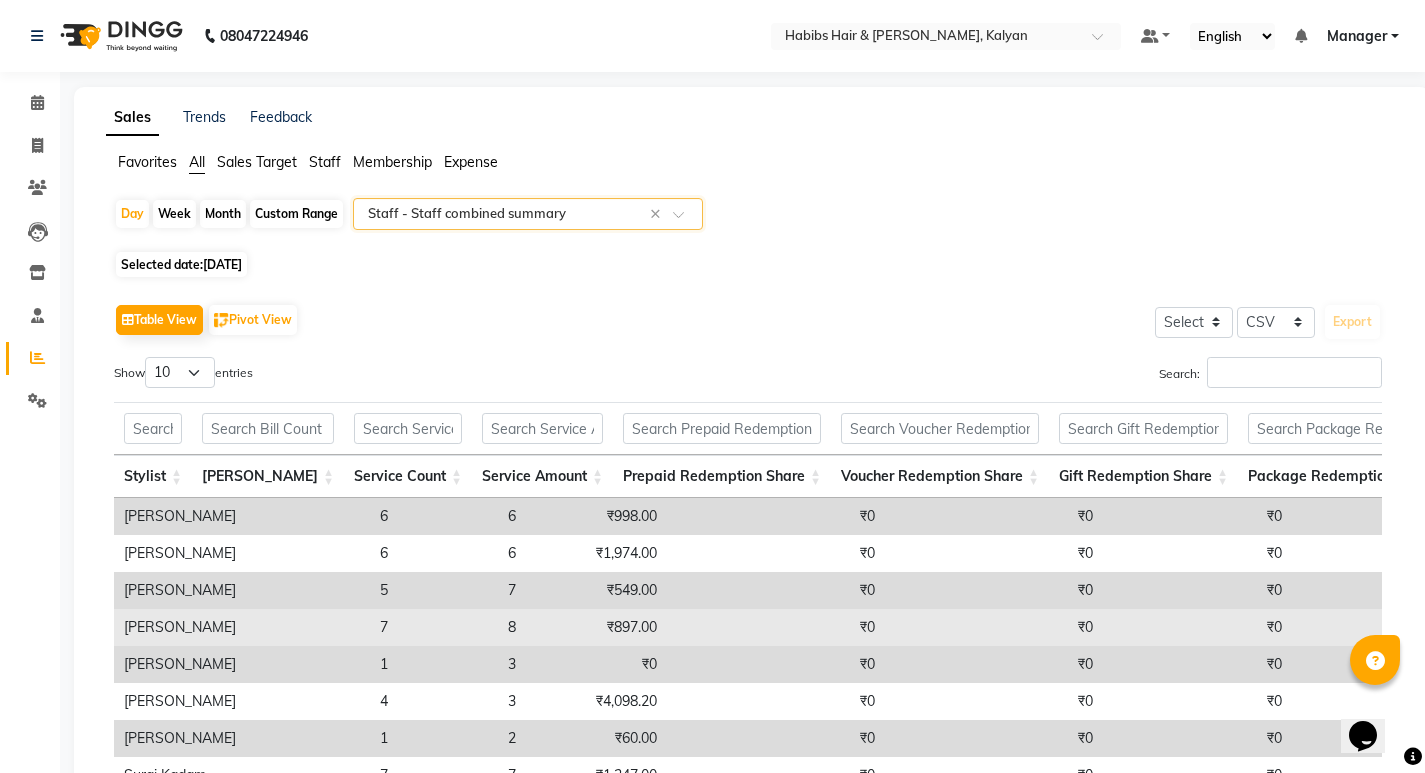 scroll, scrollTop: 239, scrollLeft: 0, axis: vertical 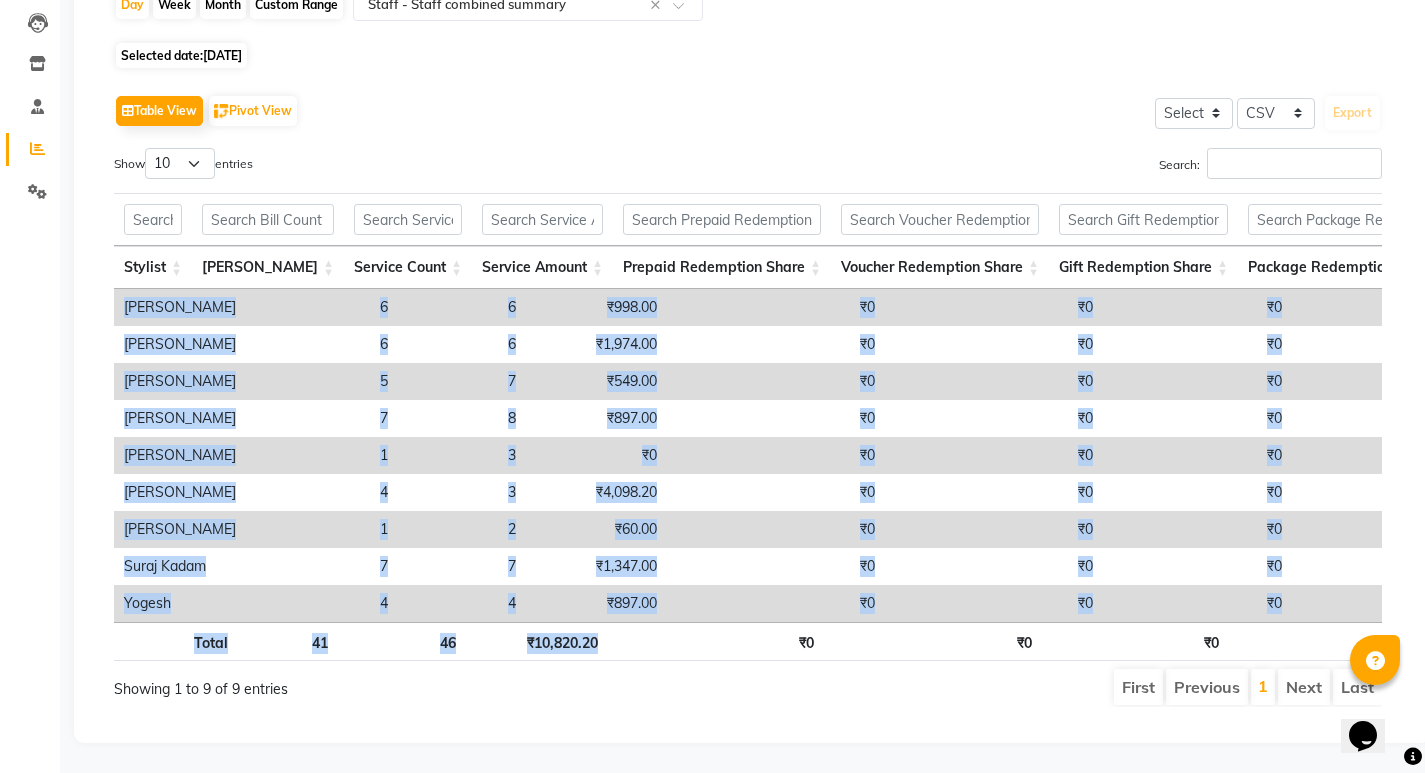drag, startPoint x: 657, startPoint y: 611, endPoint x: 794, endPoint y: 600, distance: 137.4409 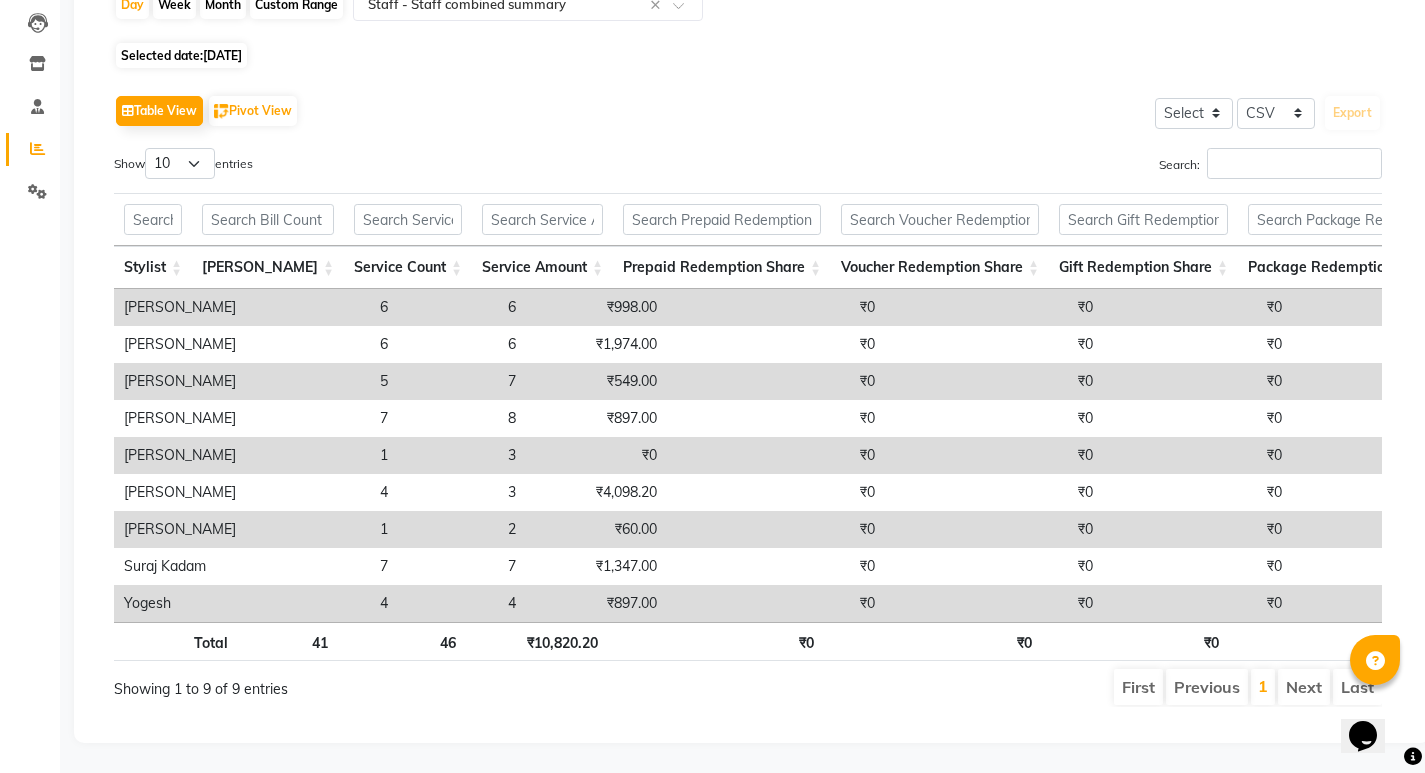 click on "First Previous 1 Next Last" at bounding box center [1018, 687] 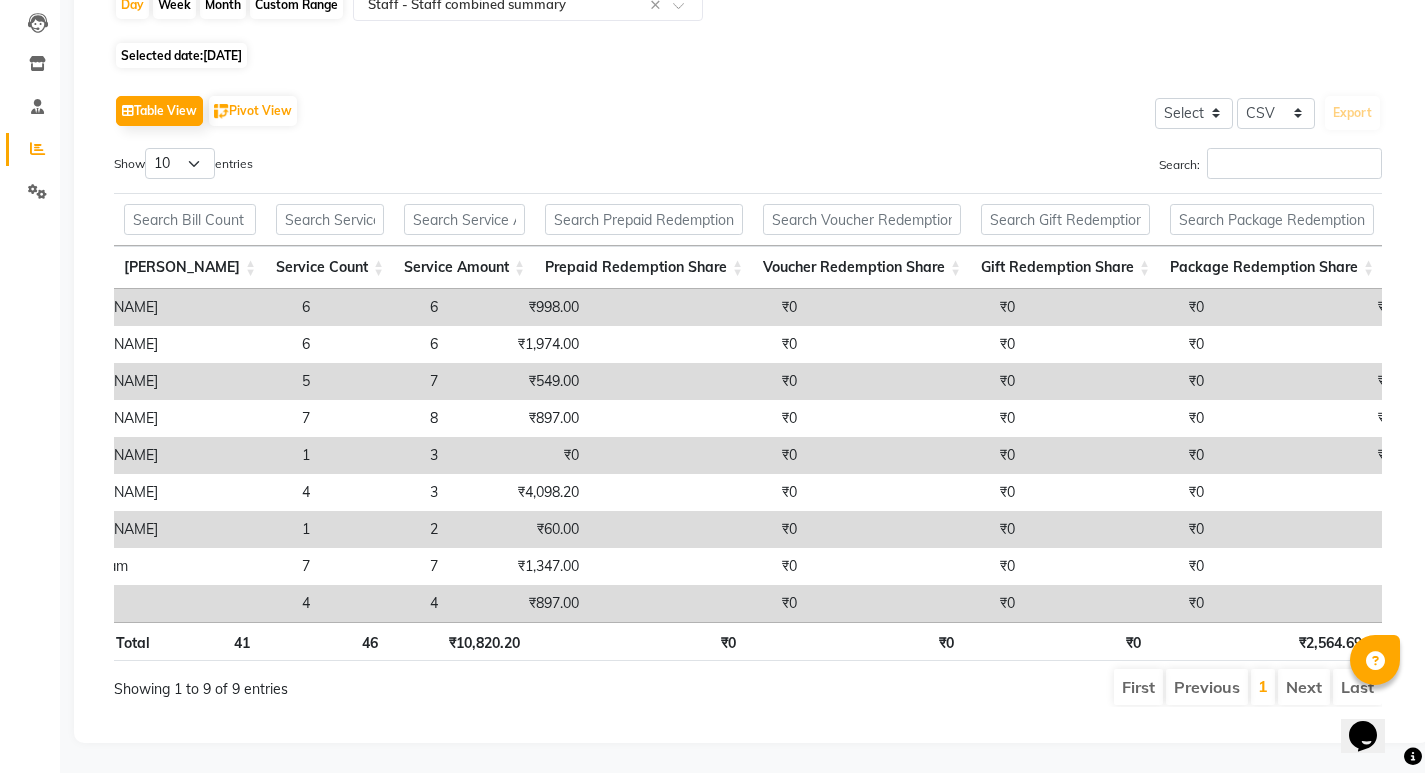 scroll, scrollTop: 0, scrollLeft: 0, axis: both 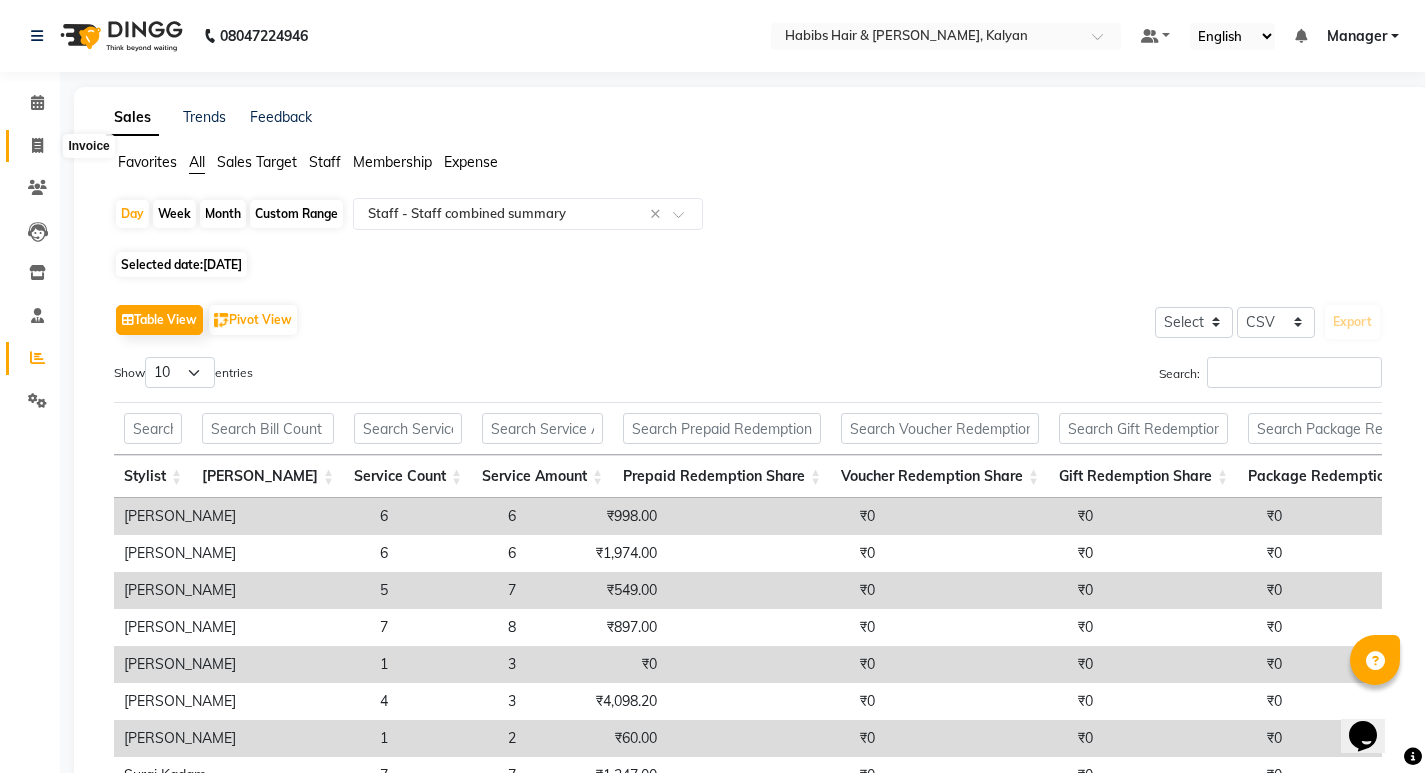 click 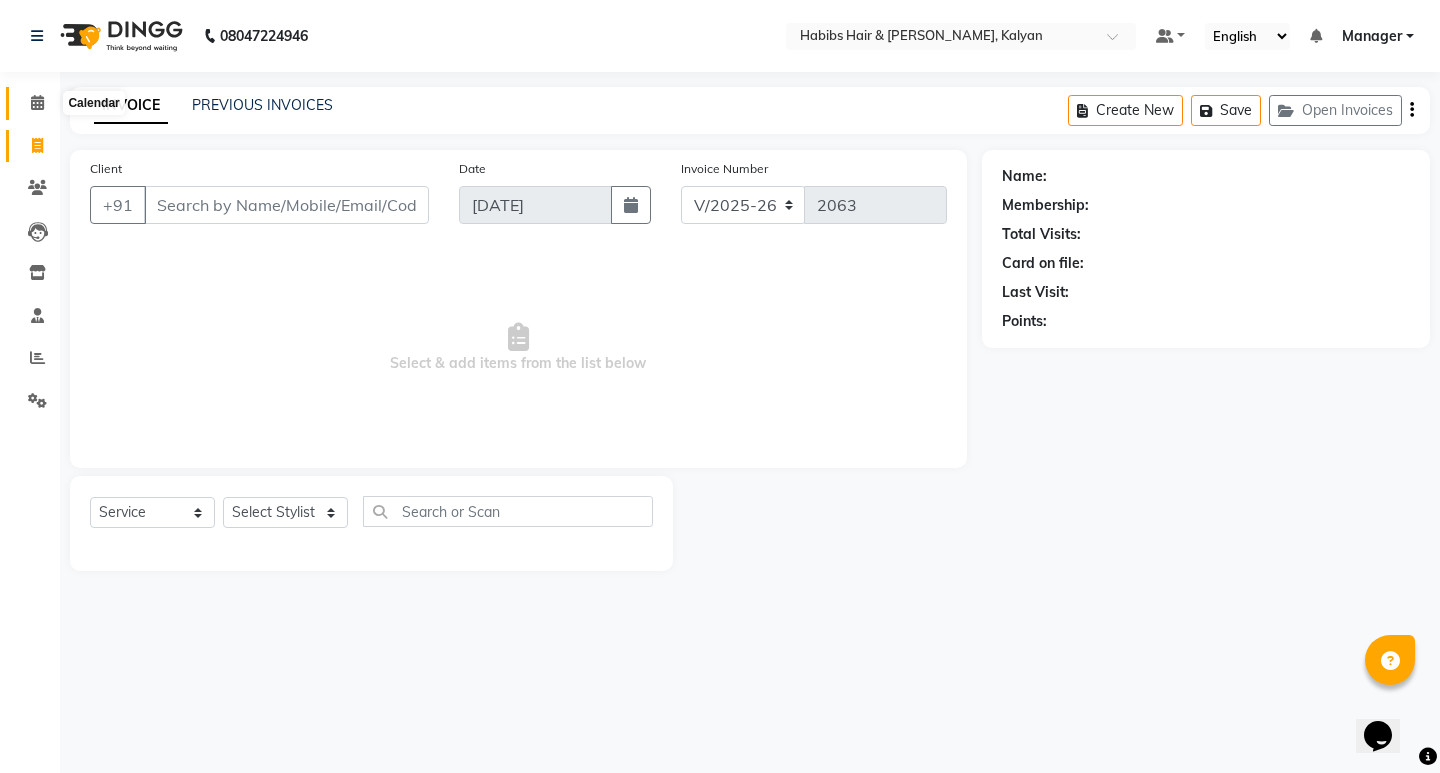 click 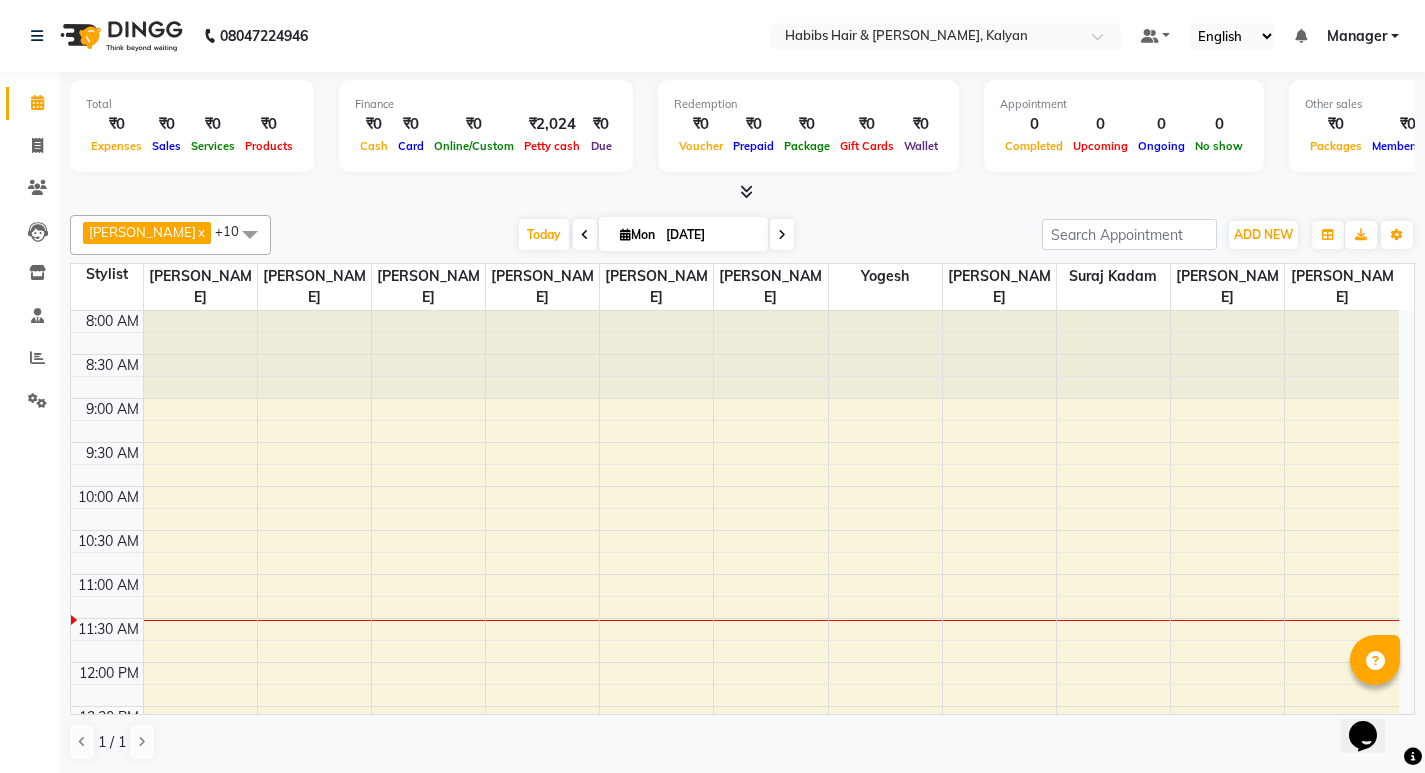 click at bounding box center [585, 234] 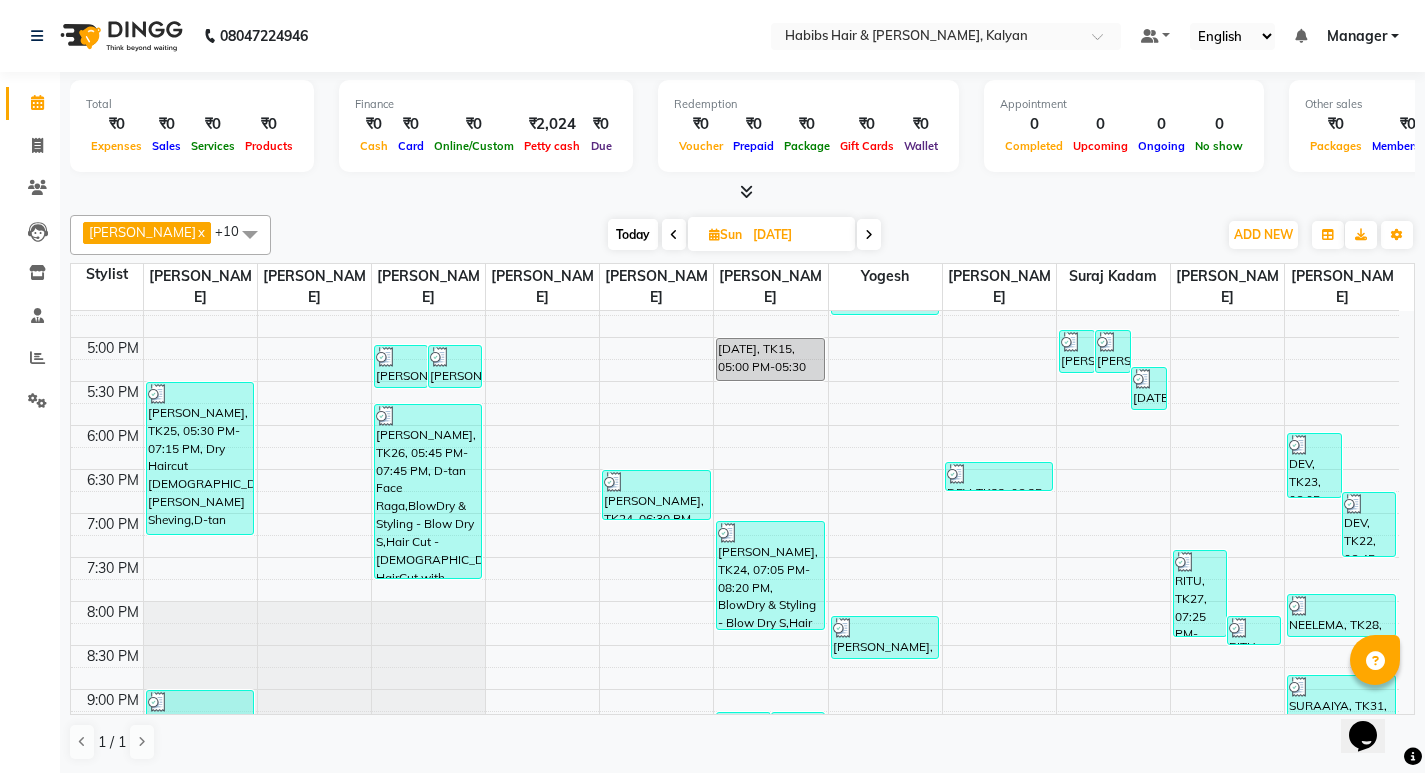 scroll, scrollTop: 916, scrollLeft: 0, axis: vertical 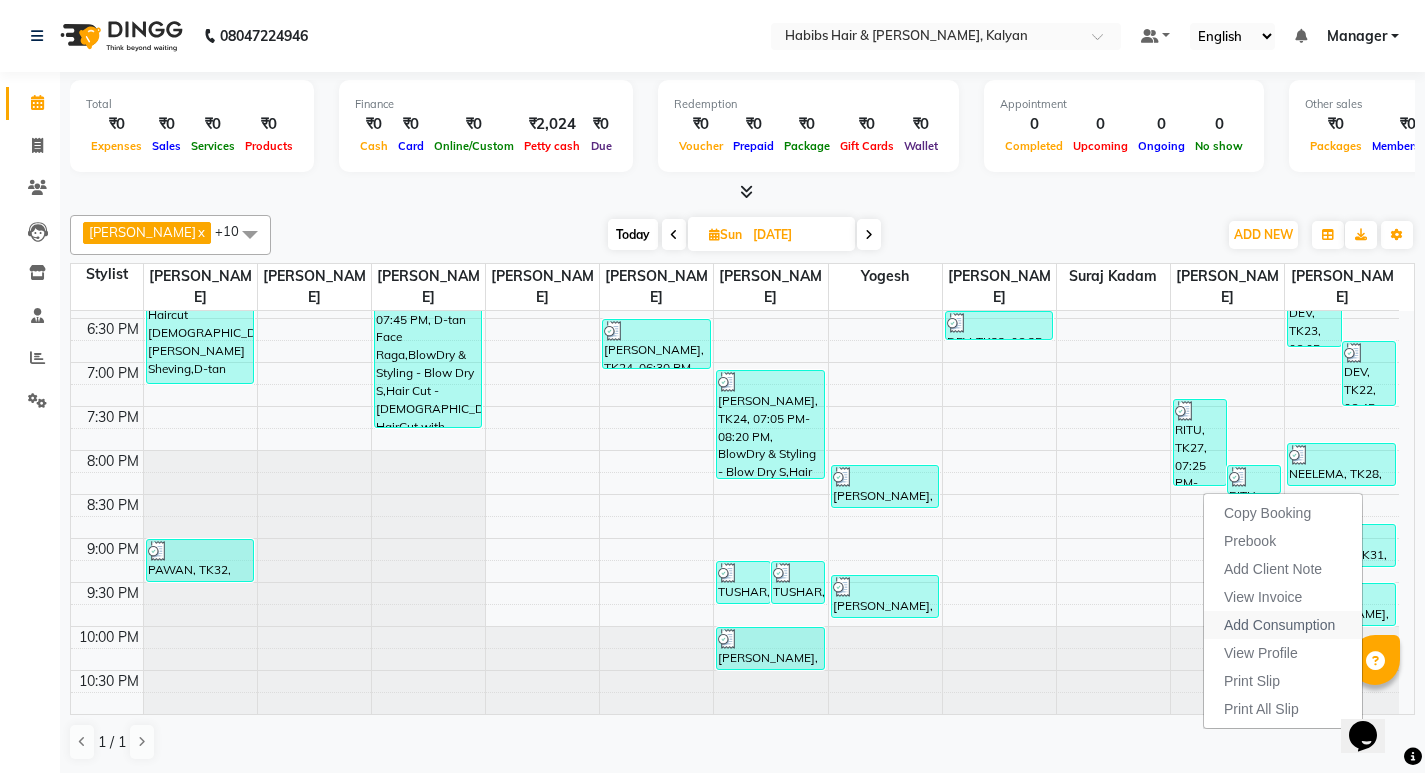 click on "Add Consumption" at bounding box center (1279, 625) 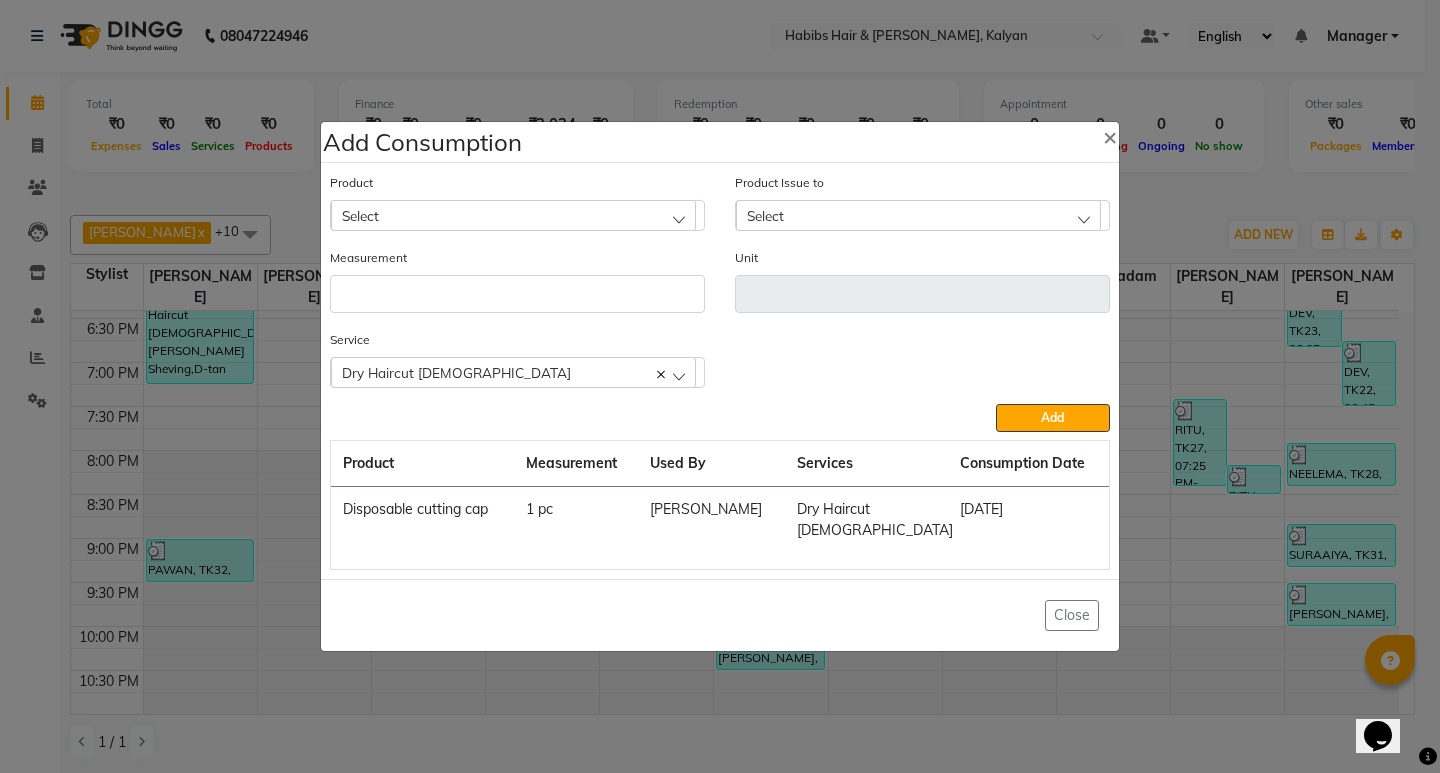 click on "Add Consumption × Product Select Product Issue to Select Measurement Unit Service  Dry Haircut Male  Dry Haircut Male  Add  Product Measurement Used By Services Consumption Date  Disposable cutting cap   1 pc   GANESH SHINDE   Dry Haircut Male   13-07-2025   Close" 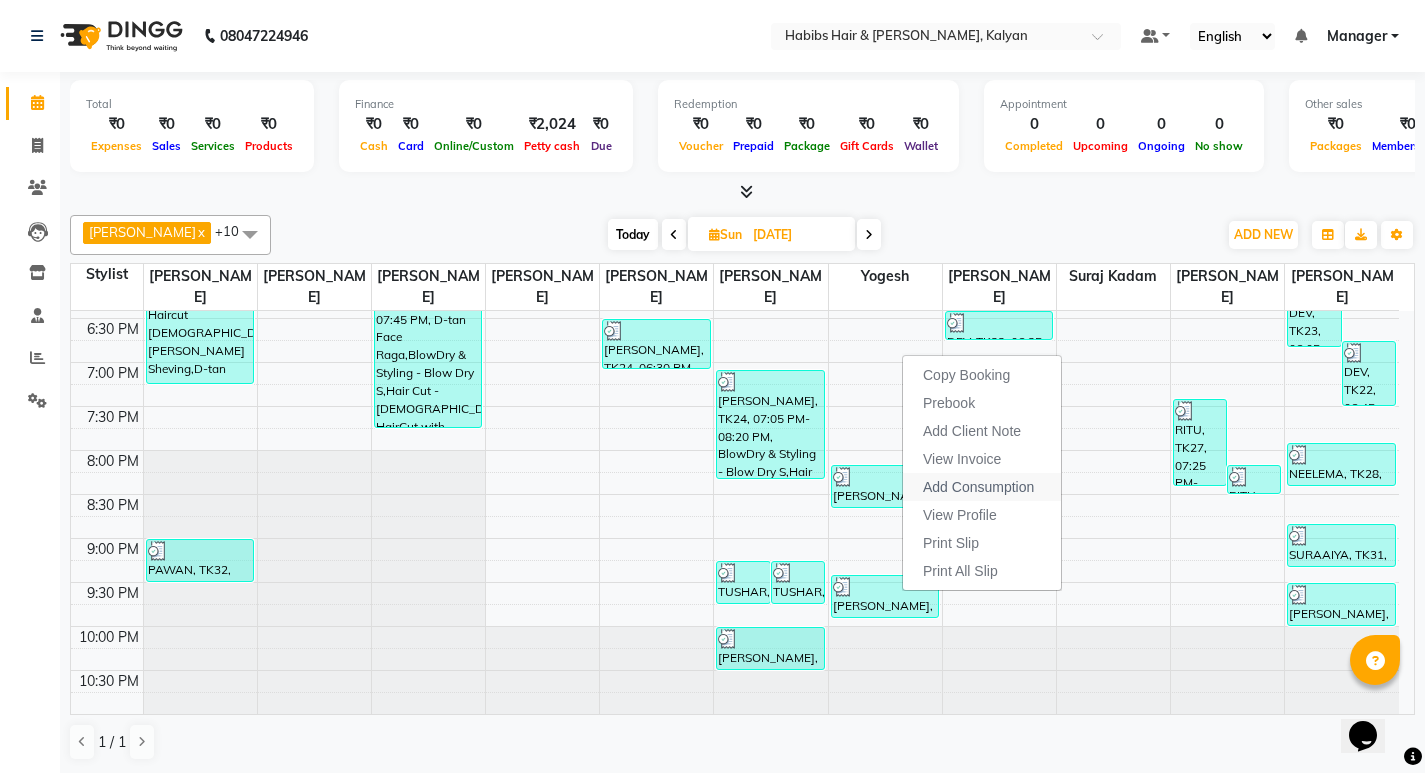 click on "Add Consumption" at bounding box center [978, 487] 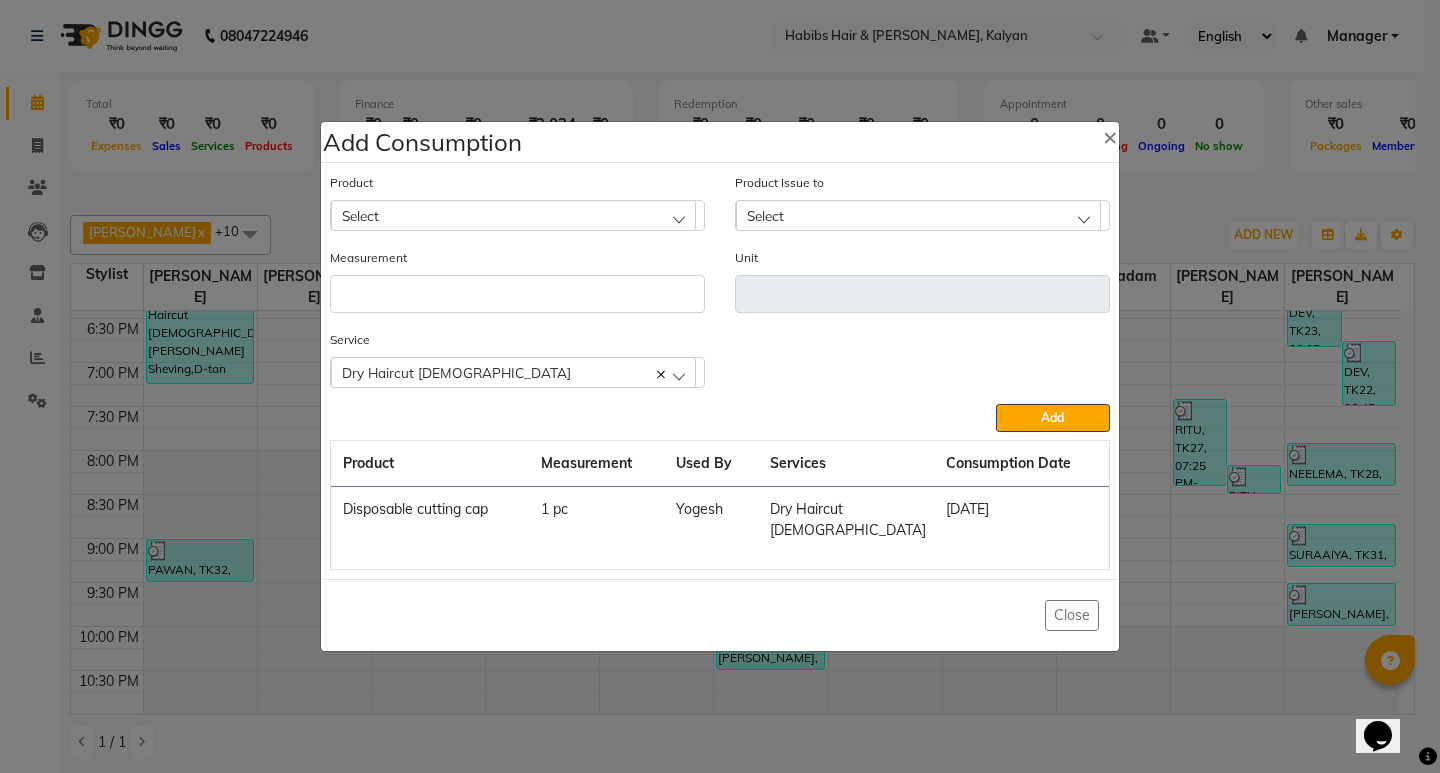 click on "Add Consumption × Product Select Product Issue to Select Measurement Unit Service  Dry Haircut Male  Dry Haircut Male  Add  Product Measurement Used By Services Consumption Date  Disposable cutting cap   1 pc   Yogesh   Dry Haircut Male   13-07-2025   Close" 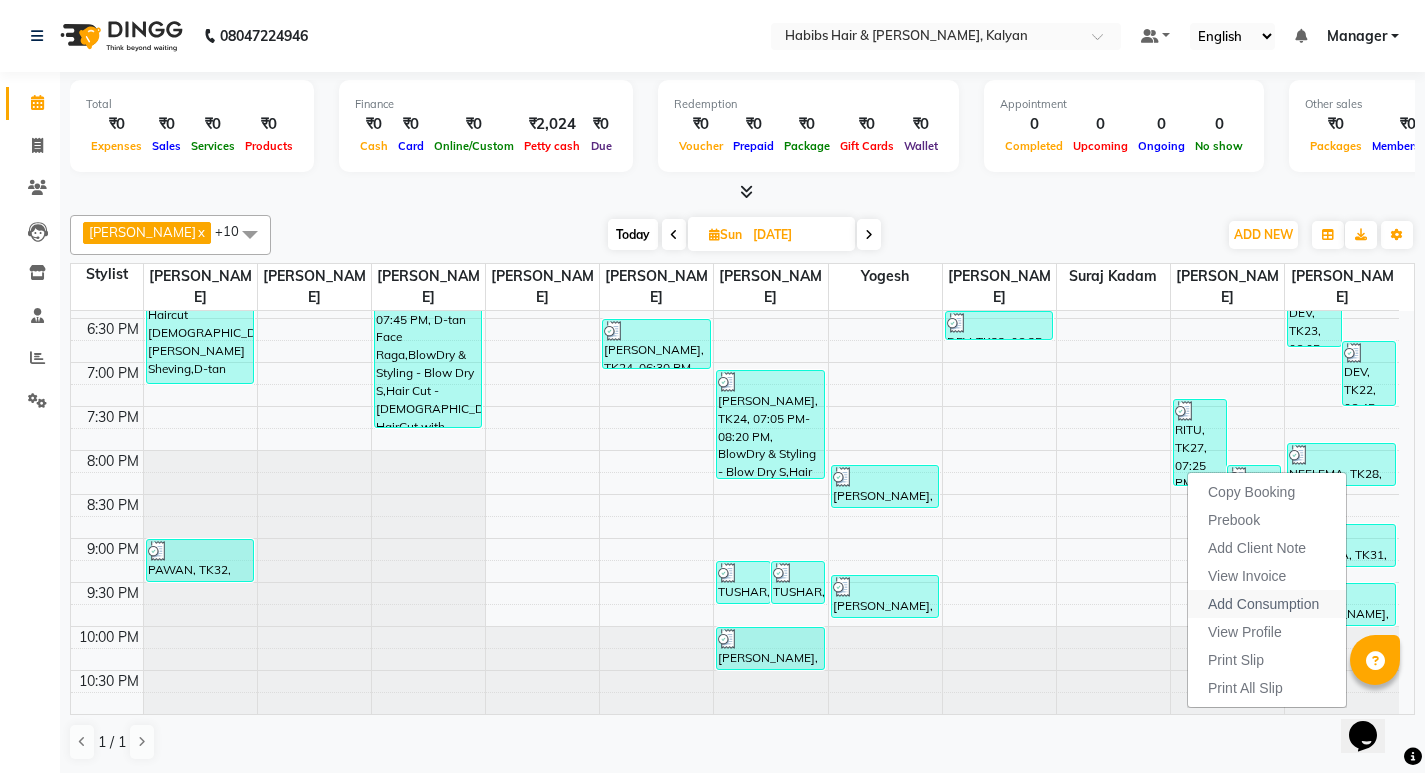 click on "Add Consumption" at bounding box center [1263, 604] 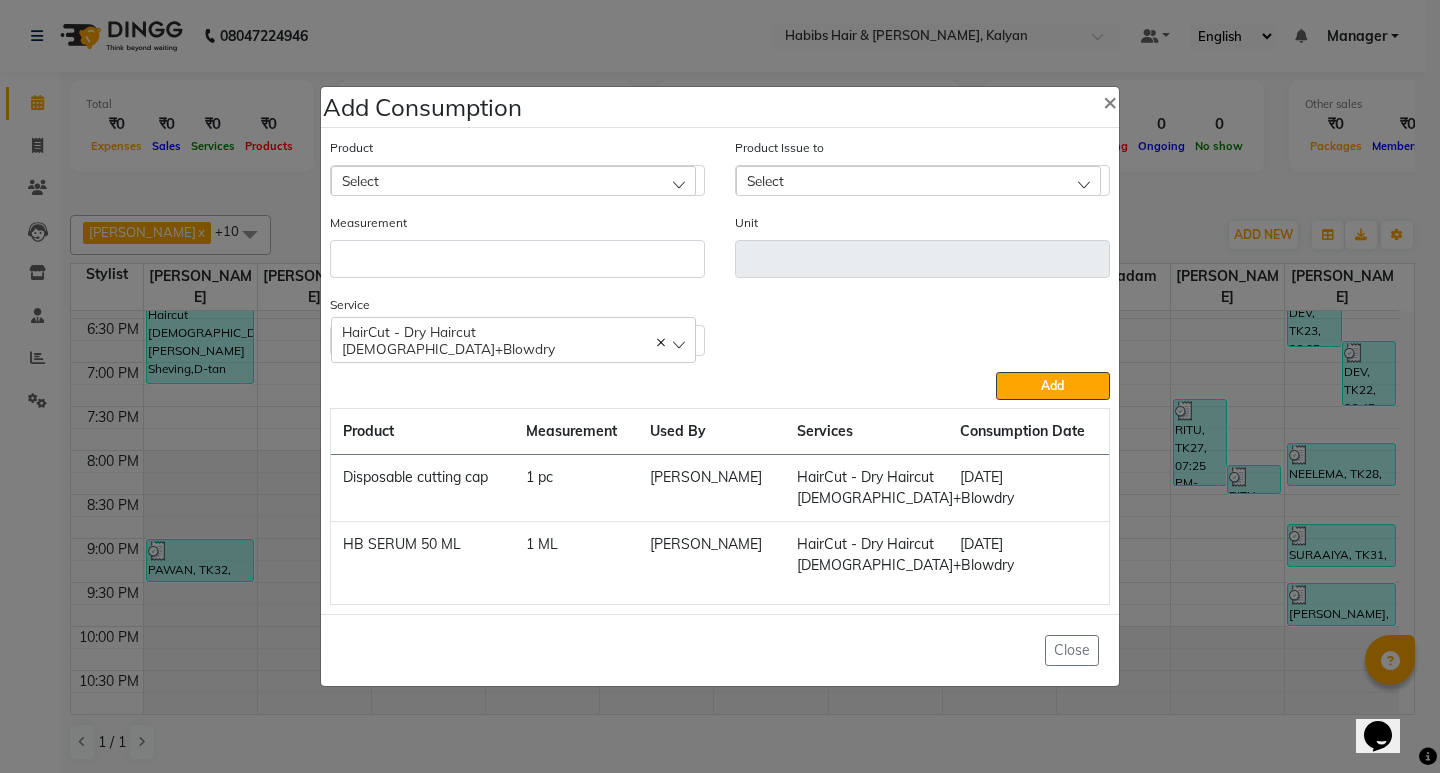 click on "Add Consumption × Product Select Product Issue to Select Measurement Unit Service  HairCut - Dry Haircut Female+Blowdry  HairCut - Dry Haircut Female+Blowdry  Add  Product Measurement Used By Services Consumption Date  Disposable cutting cap   1 pc   GANESH SHINDE   HairCut - Dry Haircut Female+Blowdry   13-07-2025   HB SERUM 50 ML   1 ML   GANESH SHINDE   HairCut - Dry Haircut Female+Blowdry   13-07-2025   Close" 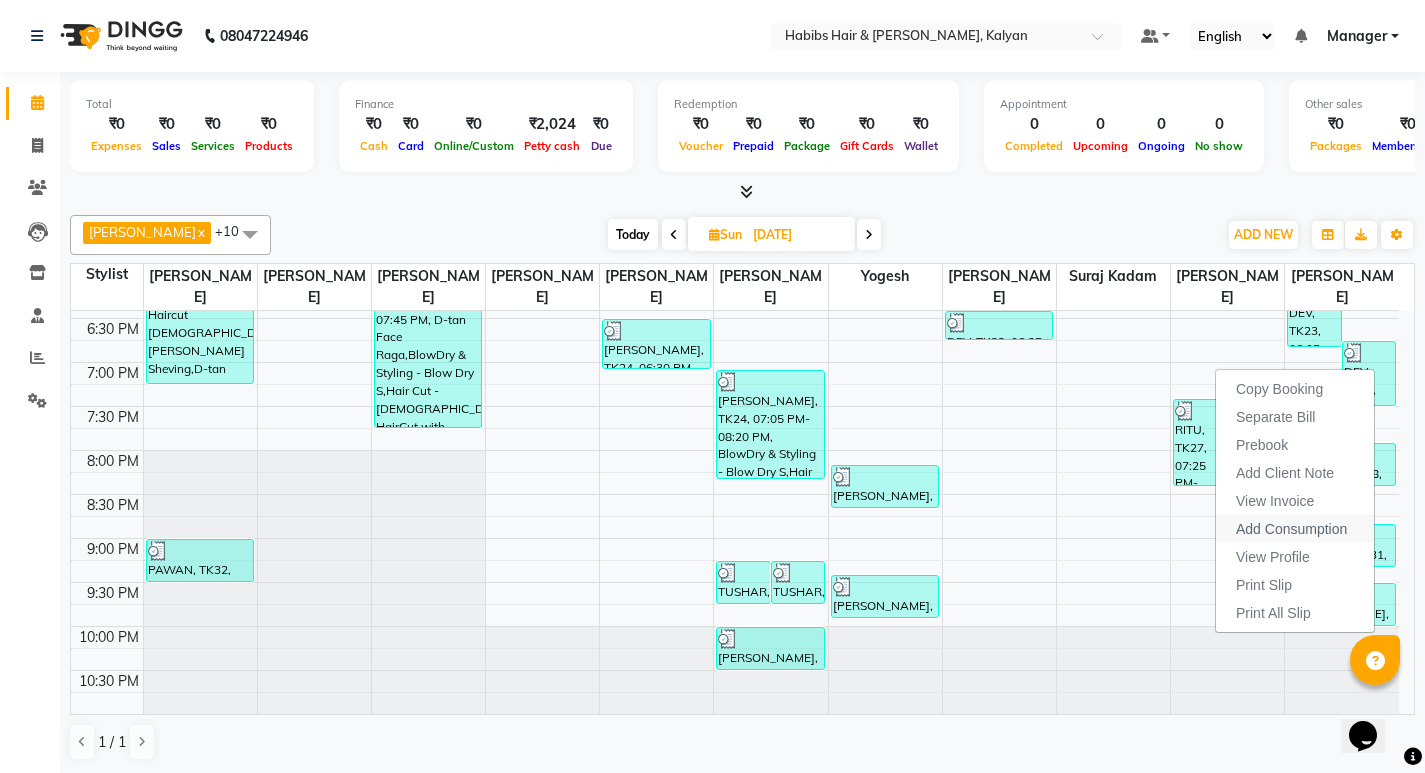 click on "Add Consumption" at bounding box center [1291, 529] 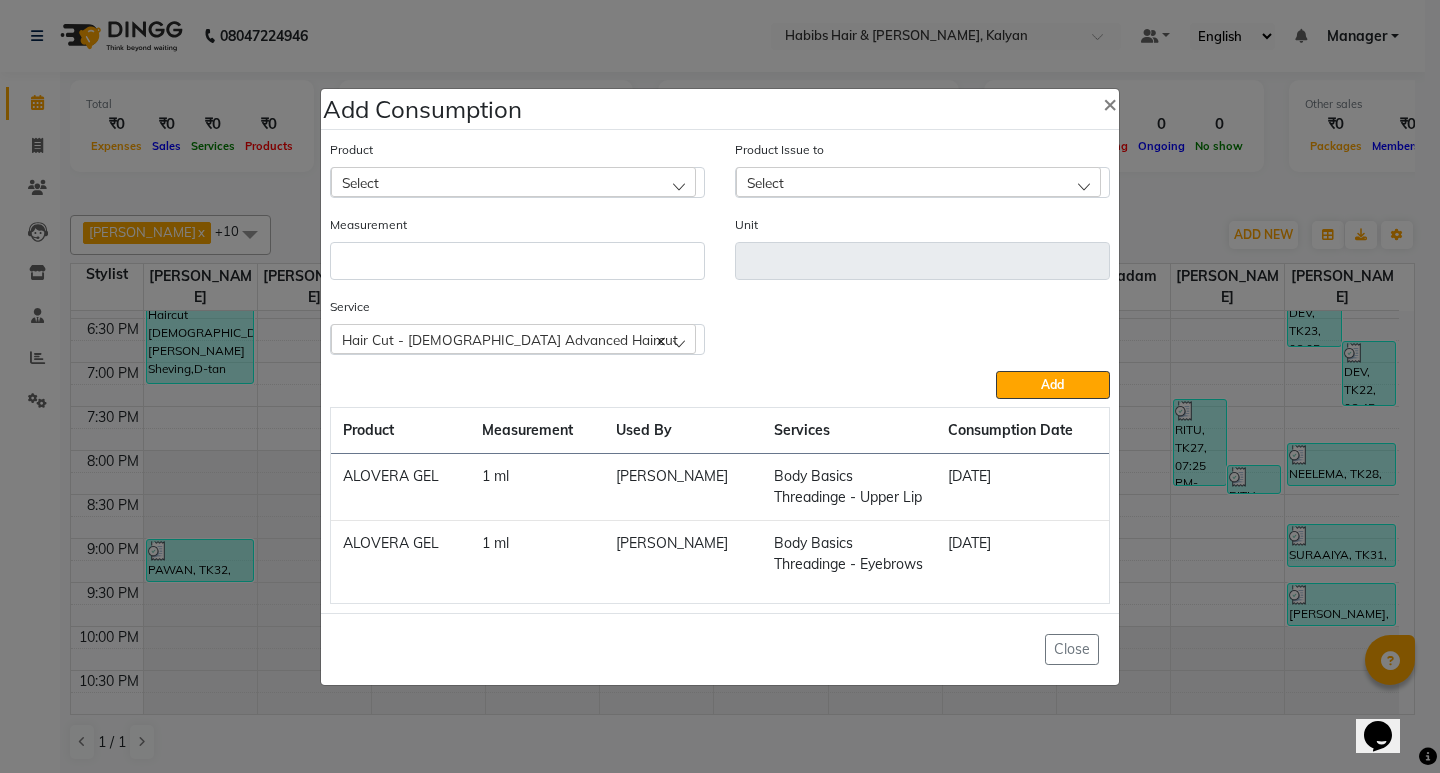 drag, startPoint x: 1165, startPoint y: 139, endPoint x: 1175, endPoint y: 203, distance: 64.77654 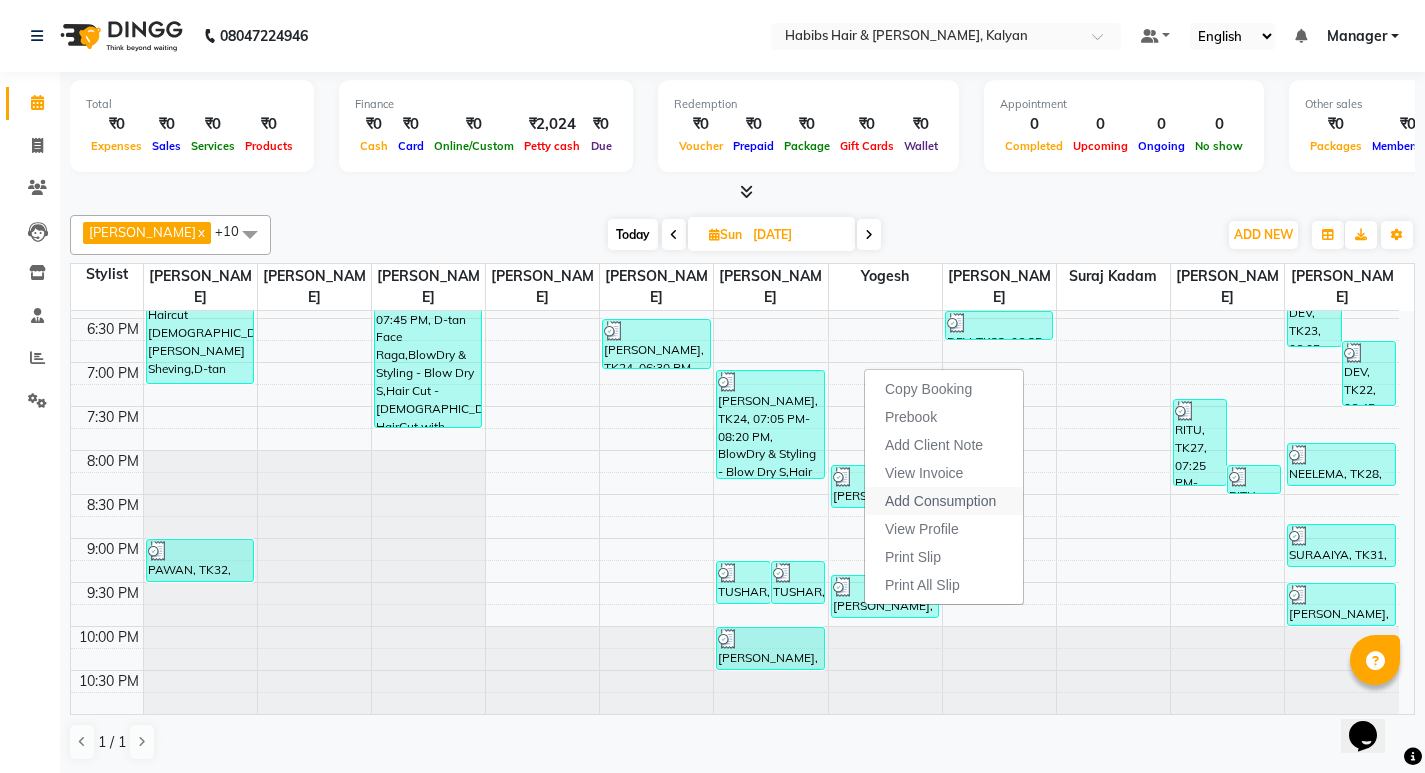 click on "Add Consumption" at bounding box center [940, 501] 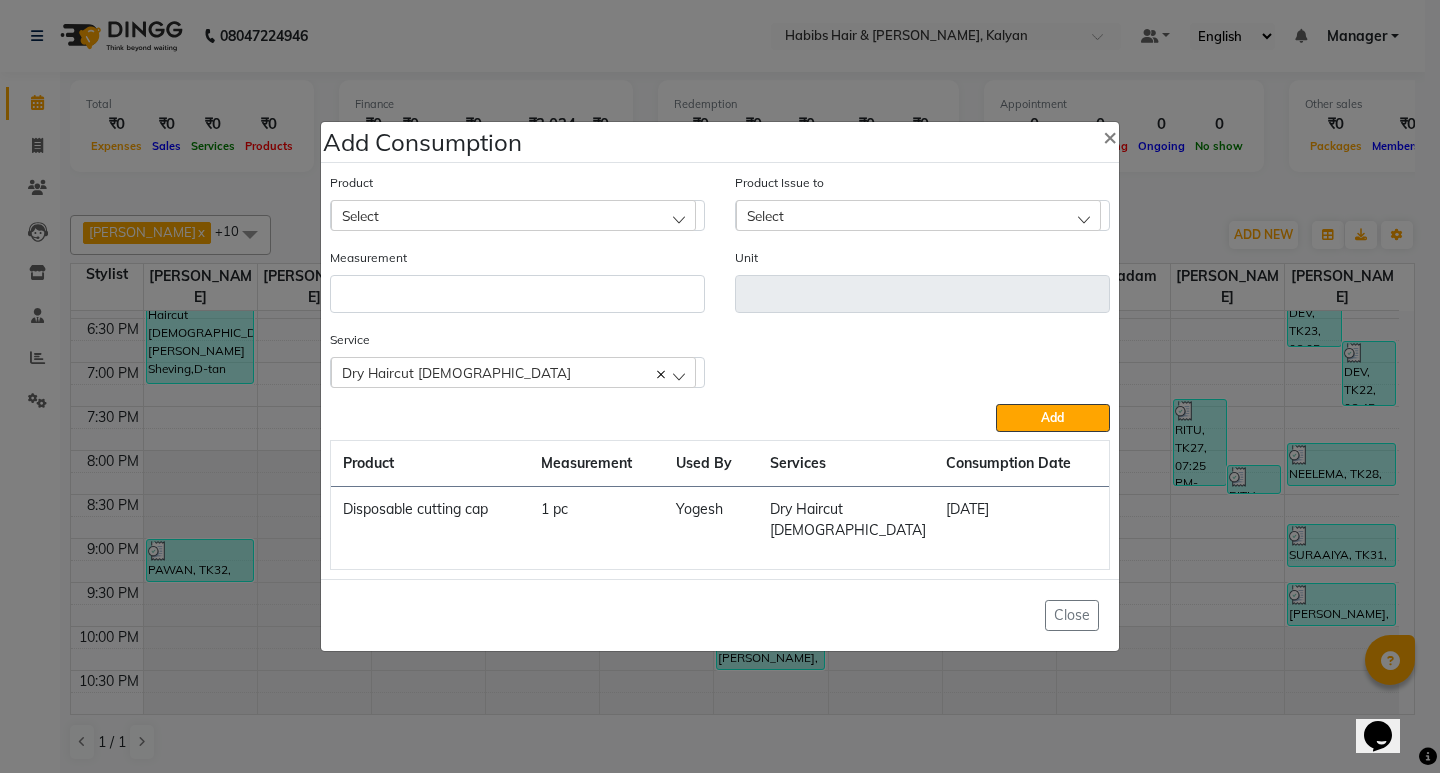 click on "Add Consumption × Product Select Product Issue to Select Measurement Unit Service  Dry Haircut Male  Dry Haircut Male  Add  Product Measurement Used By Services Consumption Date  Disposable cutting cap   1 pc   Yogesh   Dry Haircut Male   13-07-2025   Close" 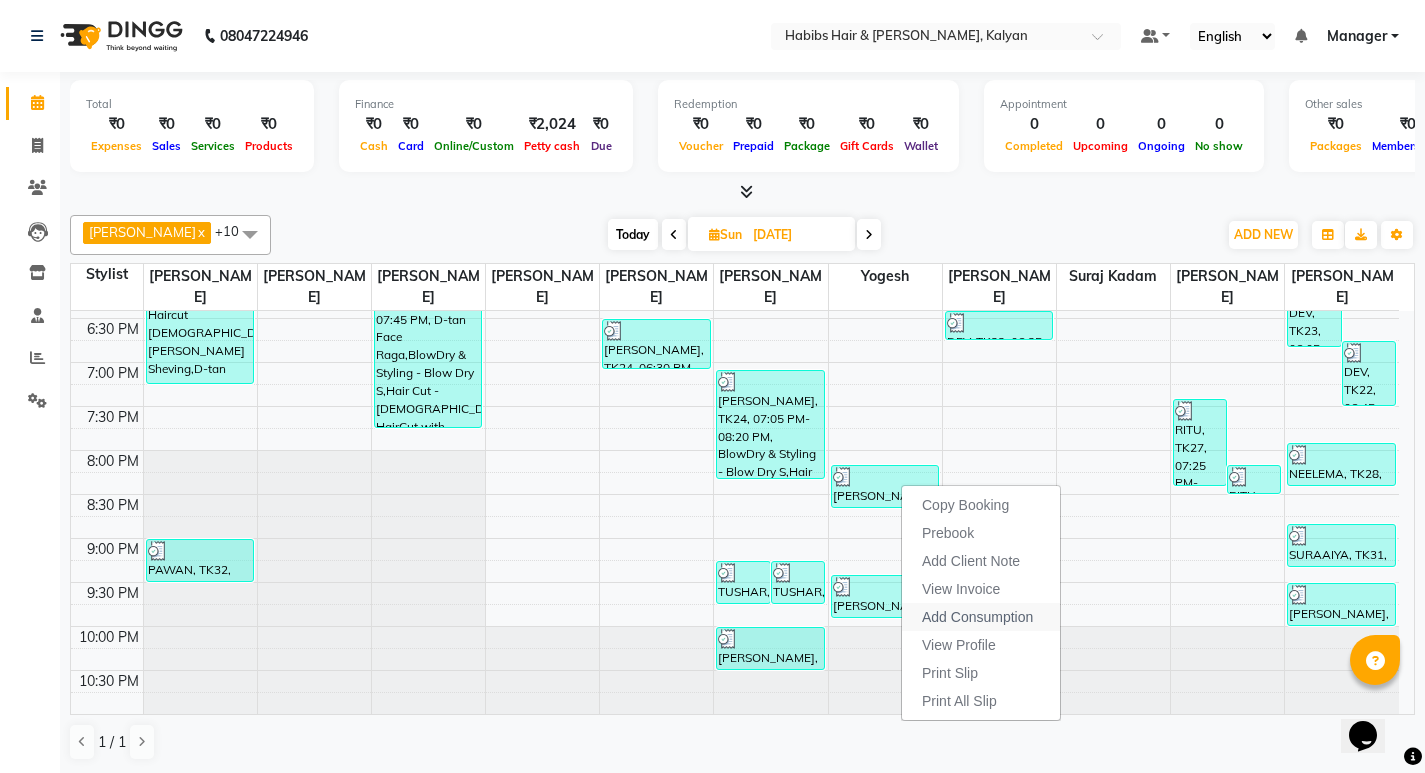 click on "Add Consumption" at bounding box center [977, 617] 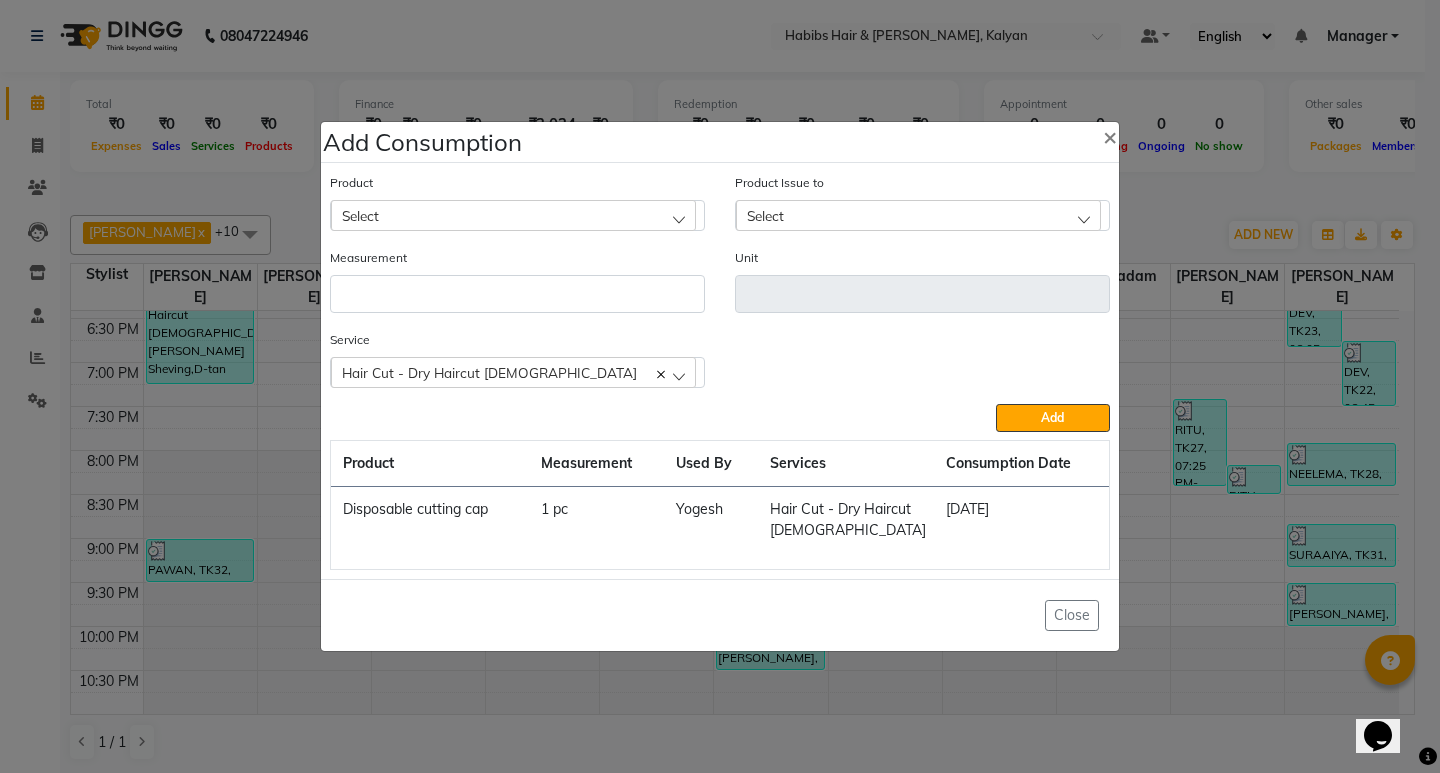 click on "Add Consumption × Product Select Product Issue to Select Measurement Unit Service  Hair Cut - Dry Haircut Female  Hair Cut - Dry Haircut Female  Add  Product Measurement Used By Services Consumption Date  Disposable cutting cap   1 pc   Yogesh   Hair Cut - Dry Haircut Female   13-07-2025   Close" 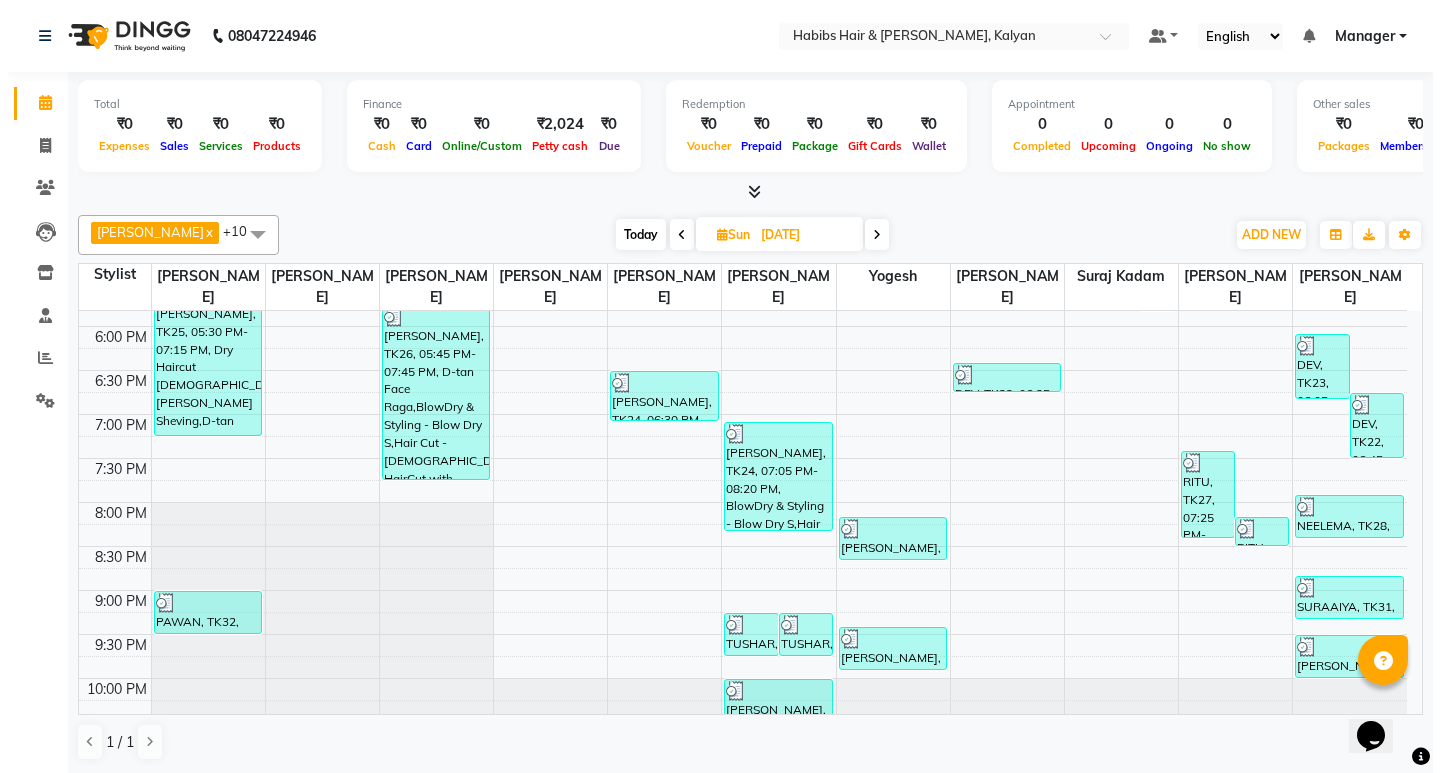 scroll, scrollTop: 816, scrollLeft: 0, axis: vertical 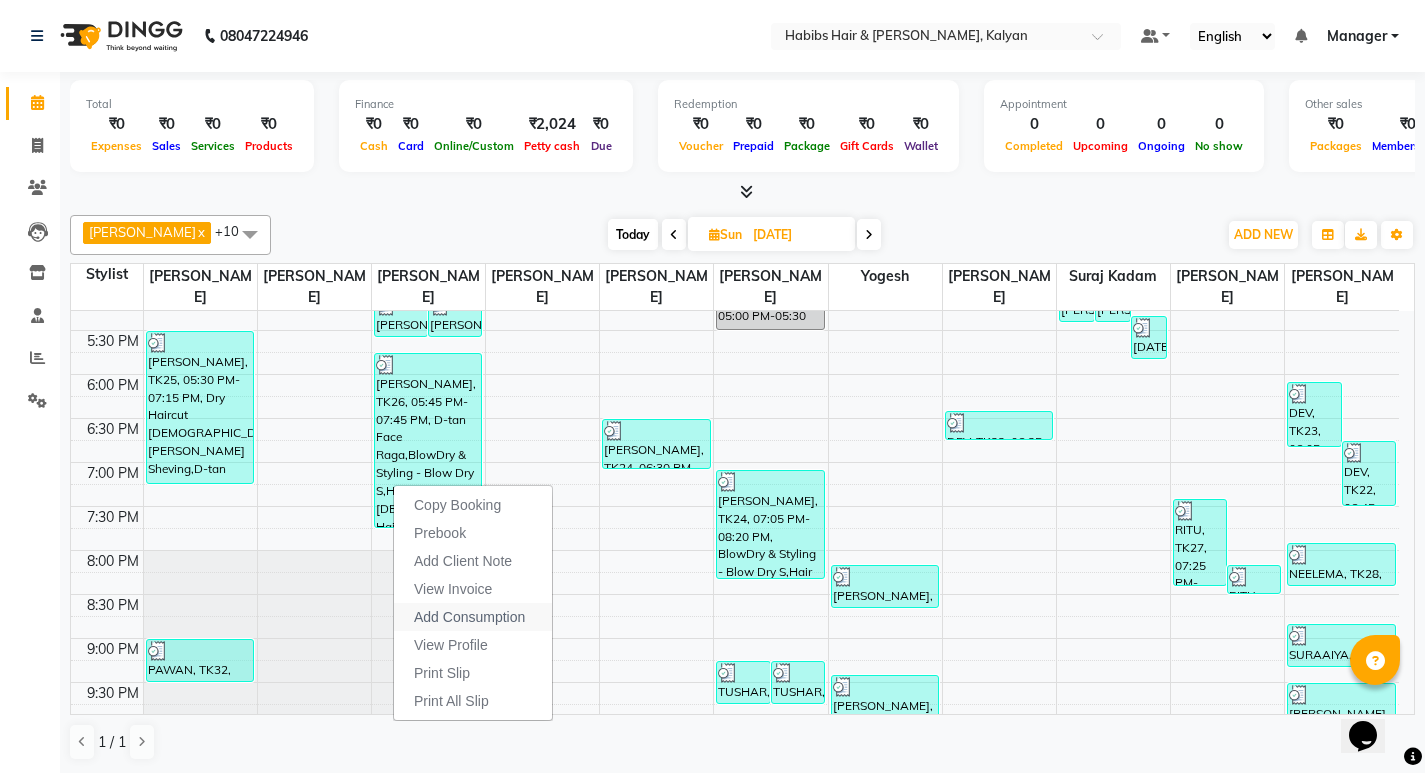 click on "Add Consumption" at bounding box center [469, 617] 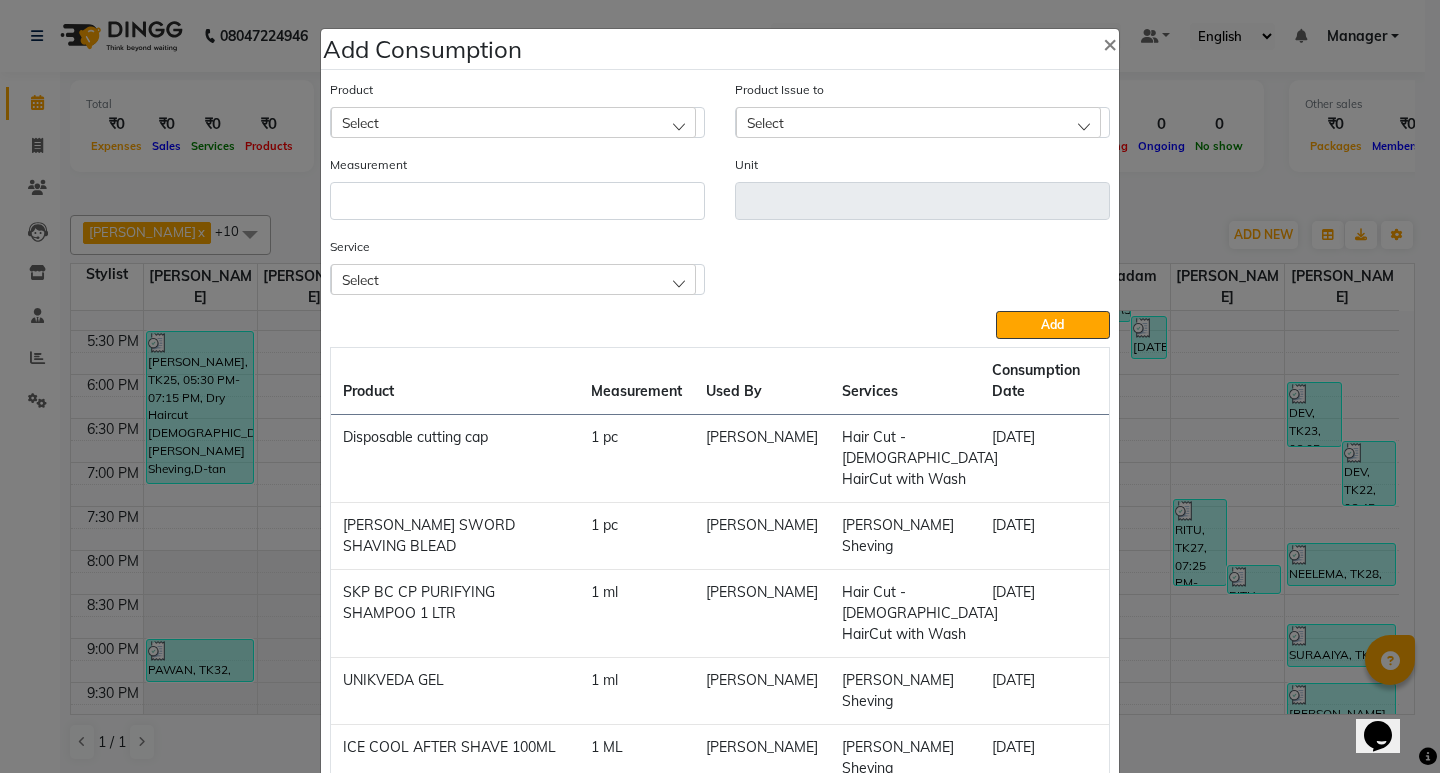 scroll, scrollTop: 388, scrollLeft: 0, axis: vertical 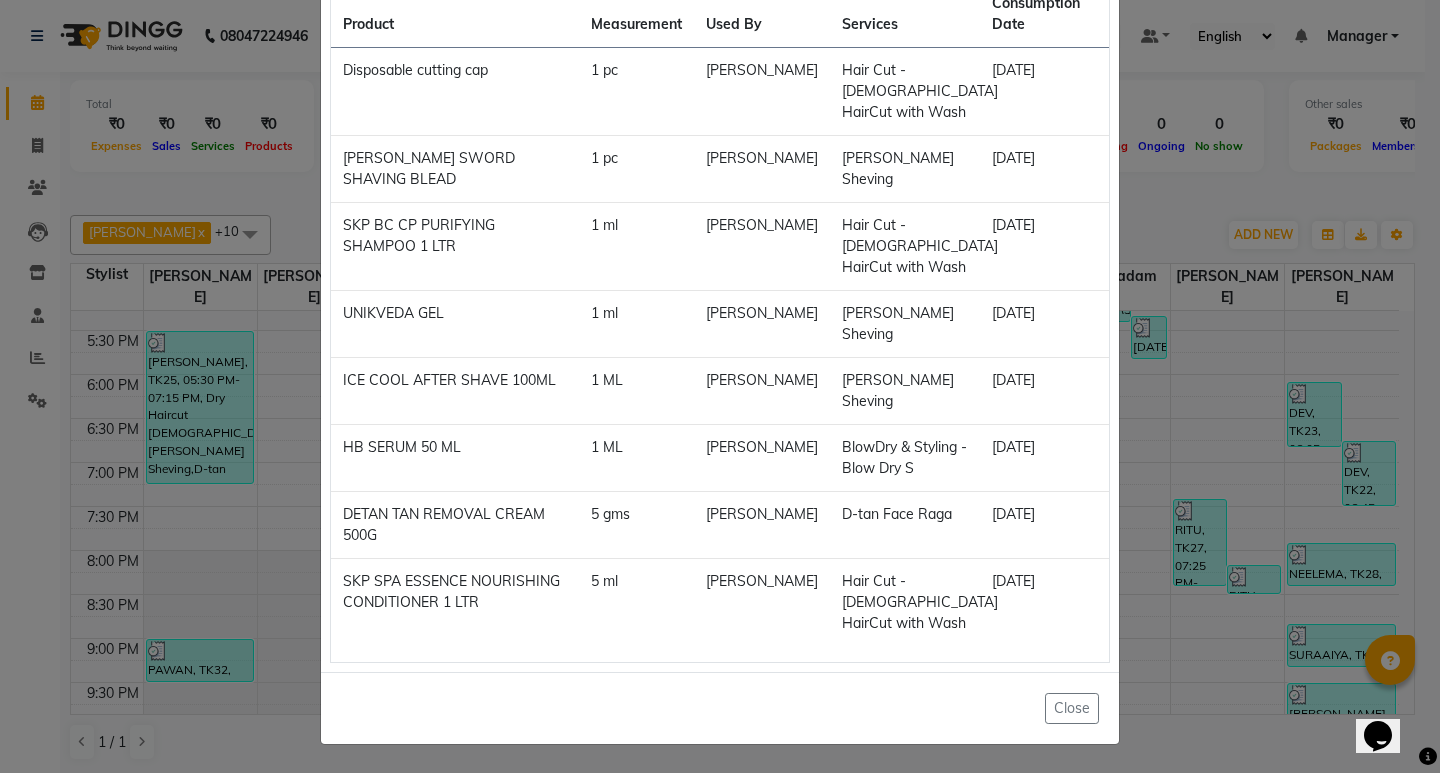 click on "Add Consumption × Product Select Product Issue to Select Measurement Unit Service Select D-tan Face Raga BlowDry & Styling - Blow Dry S Hair Cut - Male HairCut with Wash Beard Sheving  Add  Product Measurement Used By Services Consumption Date  Disposable cutting cap   1 pc   Sagar saindane   Hair Cut - Male HairCut with Wash   13-07-2025   WILKINSON SWORD SHAVING BLEAD   1 pc   Sagar saindane   Beard Sheving   13-07-2025   SKP BC CP PURIFYING SHAMPOO 1 LTR   1 ml   Sagar saindane   Hair Cut - Male HairCut with Wash   13-07-2025   UNIKVEDA GEL    1 ml   Sagar saindane   Beard Sheving   13-07-2025   ICE COOL AFTER SHAVE 100ML   1 ML   Sagar saindane   Beard Sheving   13-07-2025   HB SERUM 50 ML   1 ML   Sagar saindane   BlowDry & Styling - Blow Dry S   13-07-2025   DETAN TAN REMOVAL CREAM 500G   5 gms   Sagar saindane   D-tan Face Raga   13-07-2025   SKP SPA ESSENCE NOURISHING CONDITIONER 1 LTR   5 ml   Sagar saindane   Hair Cut - Male HairCut with Wash   13-07-2025   Close" 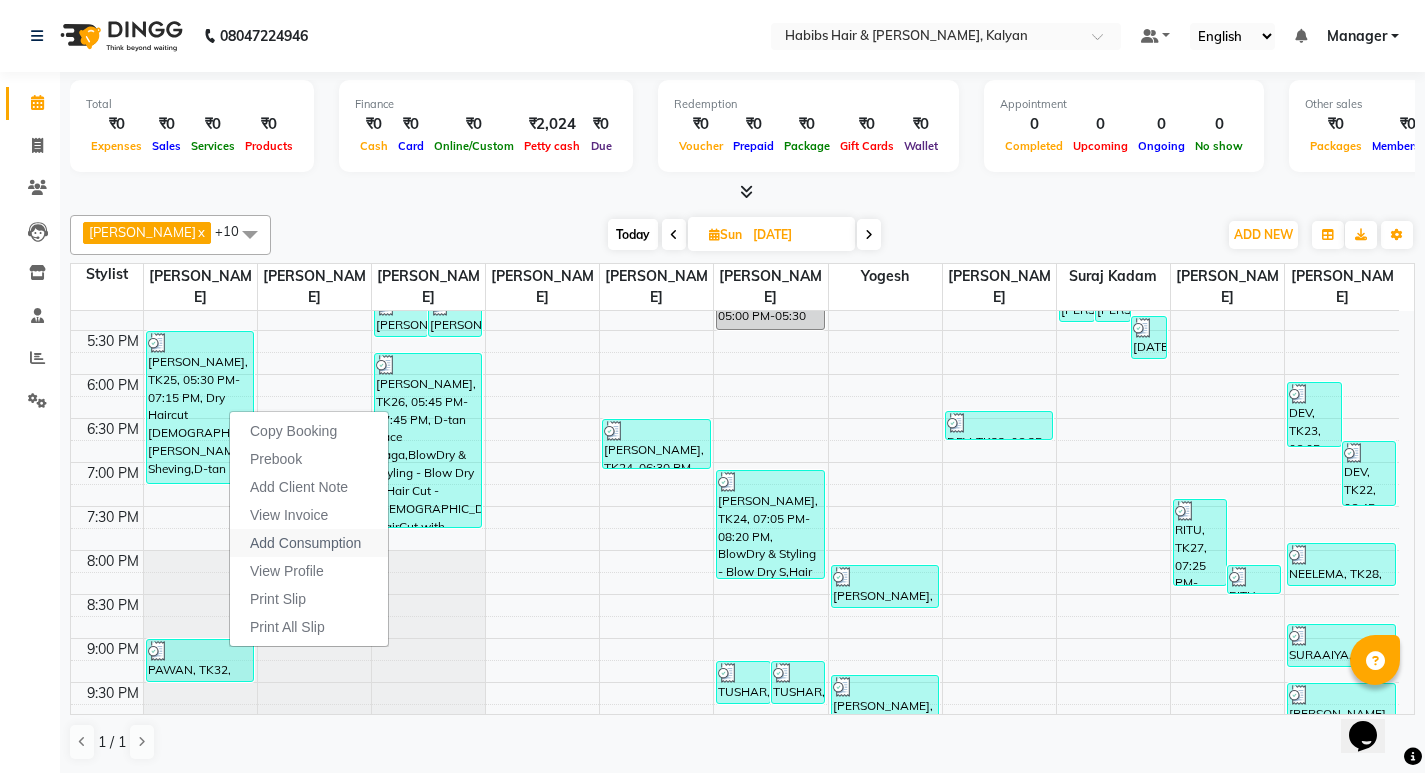click on "Add Consumption" at bounding box center [305, 543] 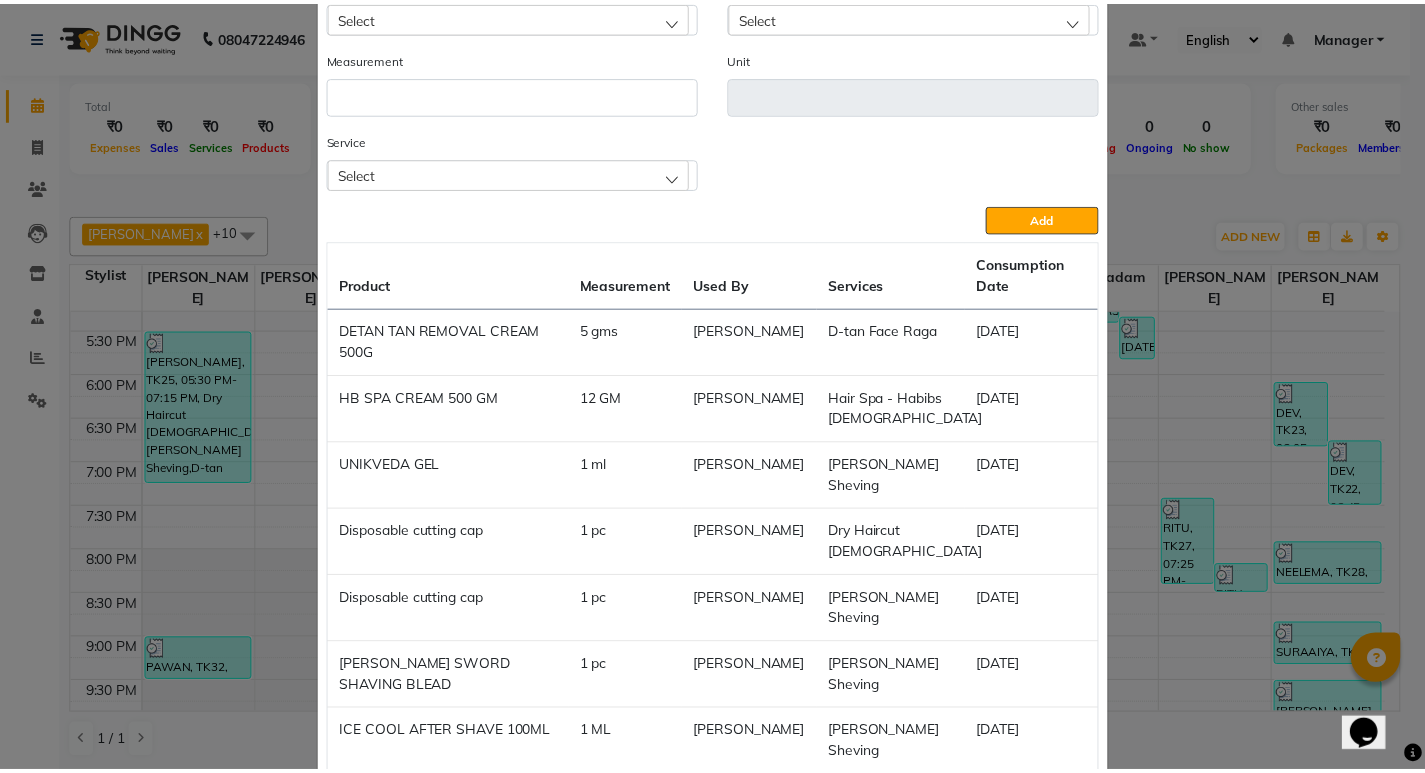 scroll, scrollTop: 237, scrollLeft: 0, axis: vertical 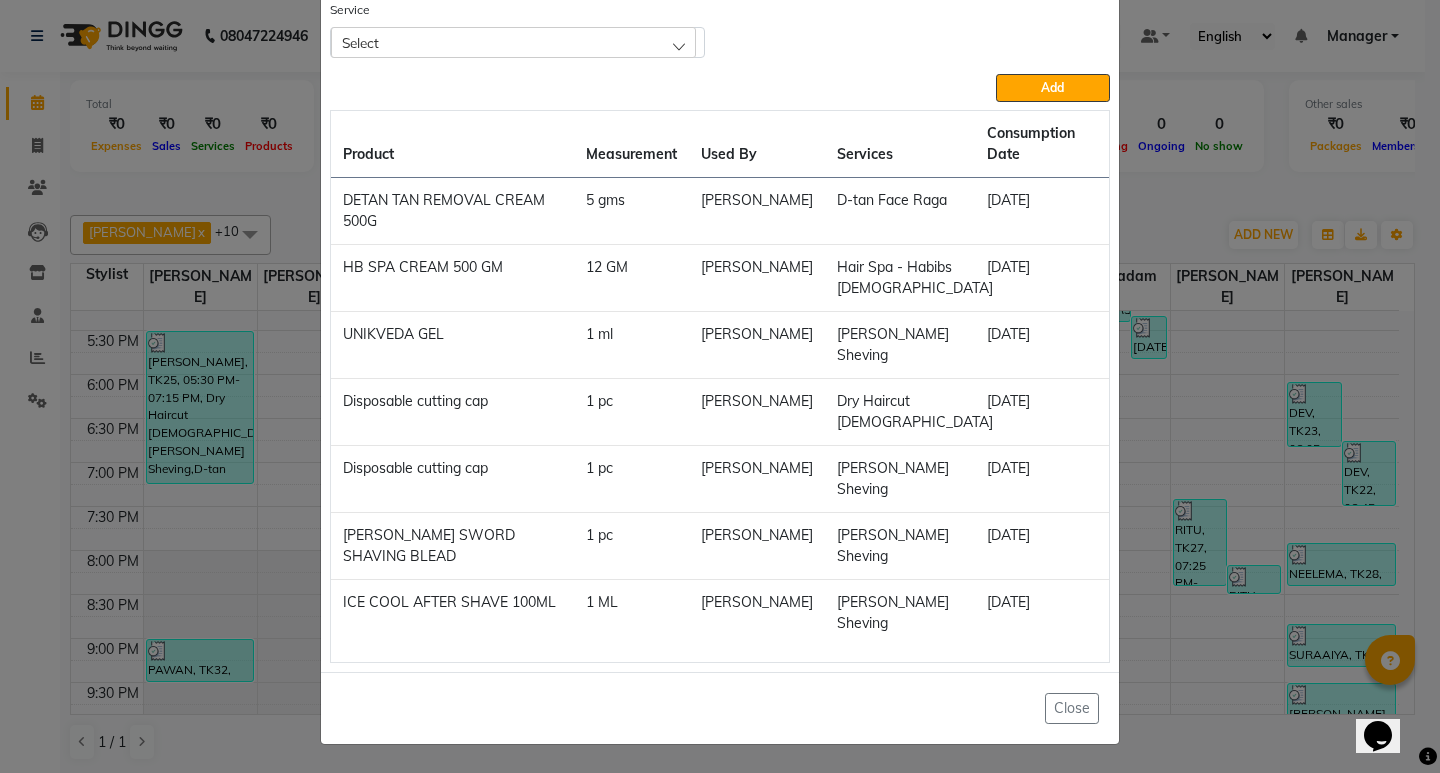 click on "Add Consumption × Product Select Product Issue to Select Measurement Unit Service Select Dry Haircut Male Beard Sheving D-tan Face Raga Hair Spa - Habibs Male  Add  Product Measurement Used By Services Consumption Date  DETAN TAN REMOVAL CREAM 500G   5 gms   Maruf  mulla   D-tan Face Raga   13-07-2025   HB SPA CREAM 500 GM   12 GM   Maruf  mulla   Hair Spa - Habibs Male   13-07-2025   UNIKVEDA GEL    1 ml   Maruf  mulla   Beard Sheving   13-07-2025   Disposable cutting cap   1 pc   Maruf  mulla   Dry Haircut Male   13-07-2025   Disposable cutting cap   1 pc   Maruf  mulla   Beard Sheving   13-07-2025   WILKINSON SWORD SHAVING BLEAD   1 pc   Maruf  mulla   Beard Sheving   13-07-2025   ICE COOL AFTER SHAVE 100ML   1 ML   Maruf  mulla   Beard Sheving   13-07-2025   Close" 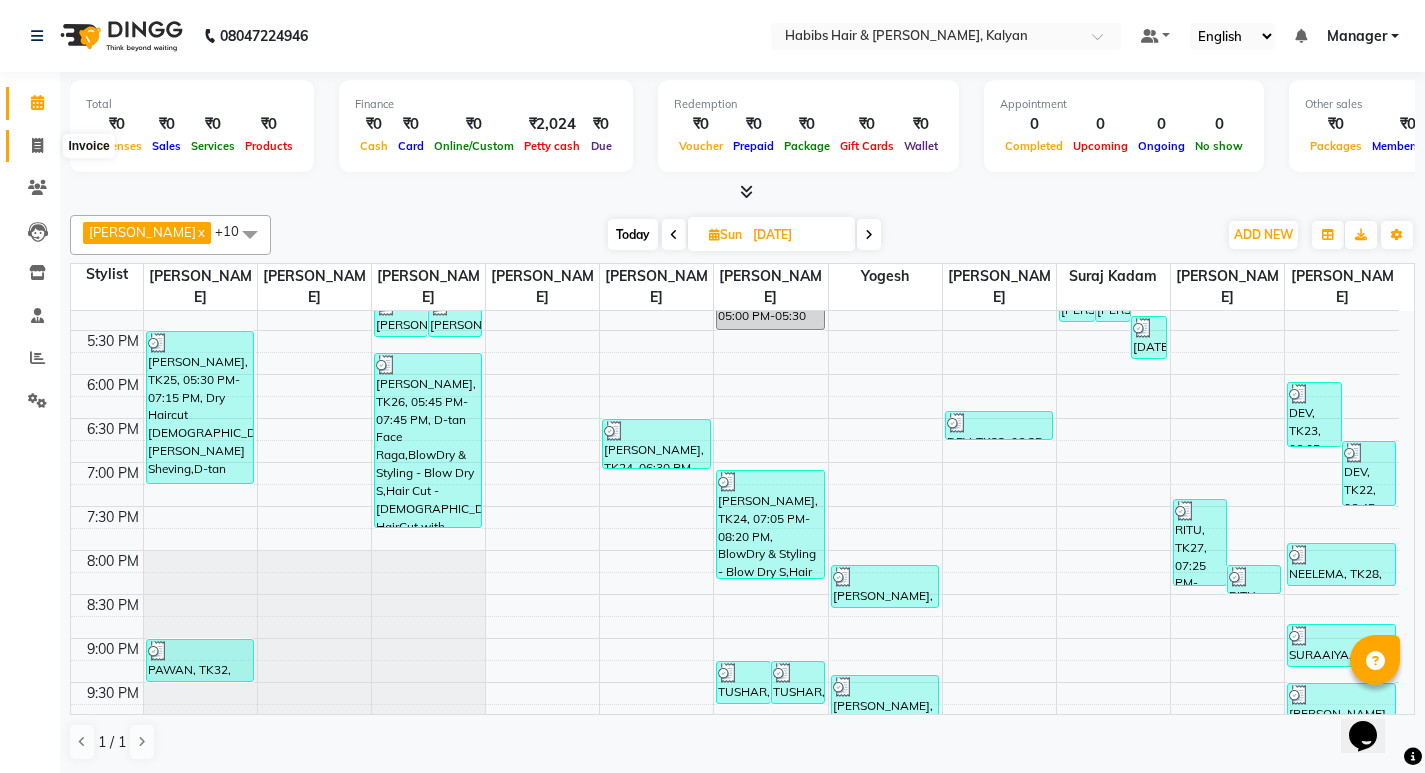 click 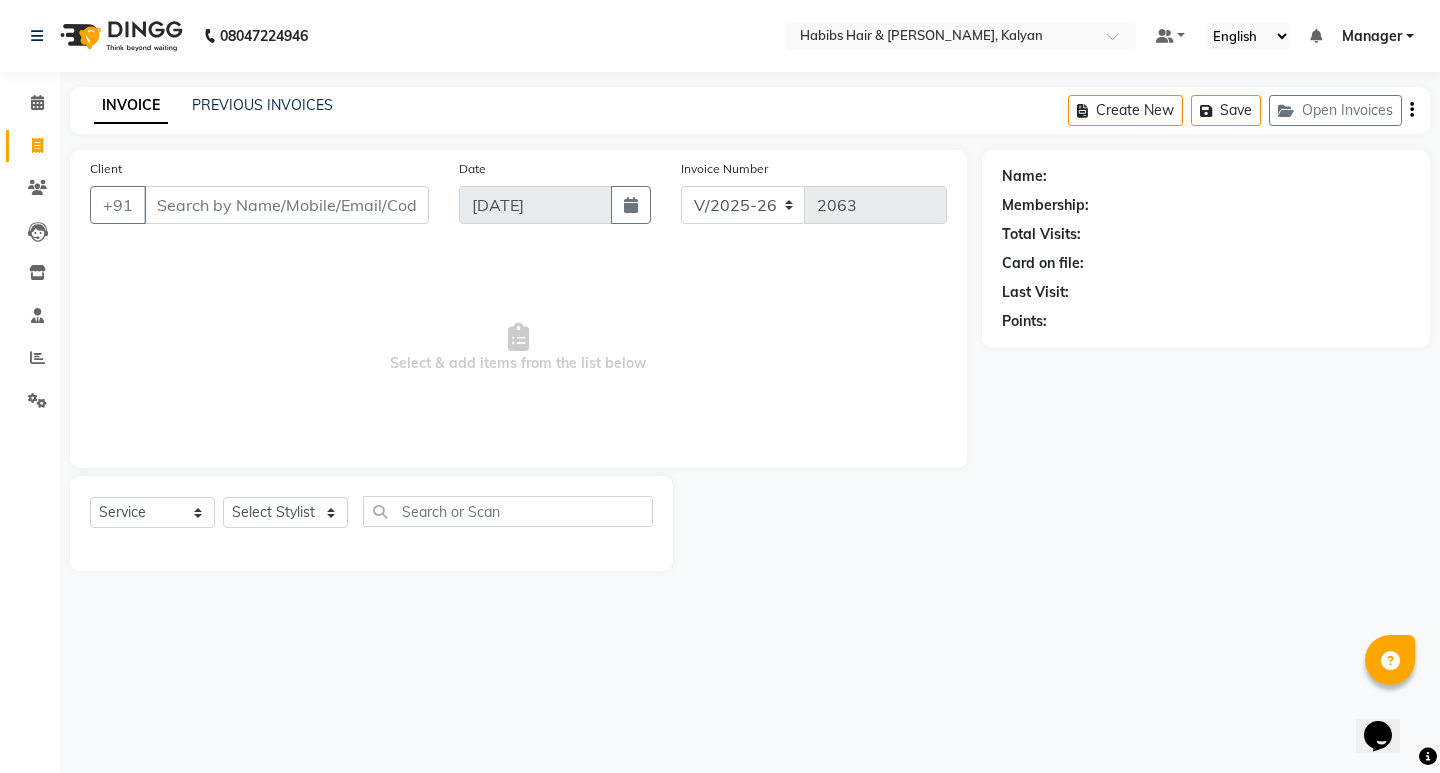 click 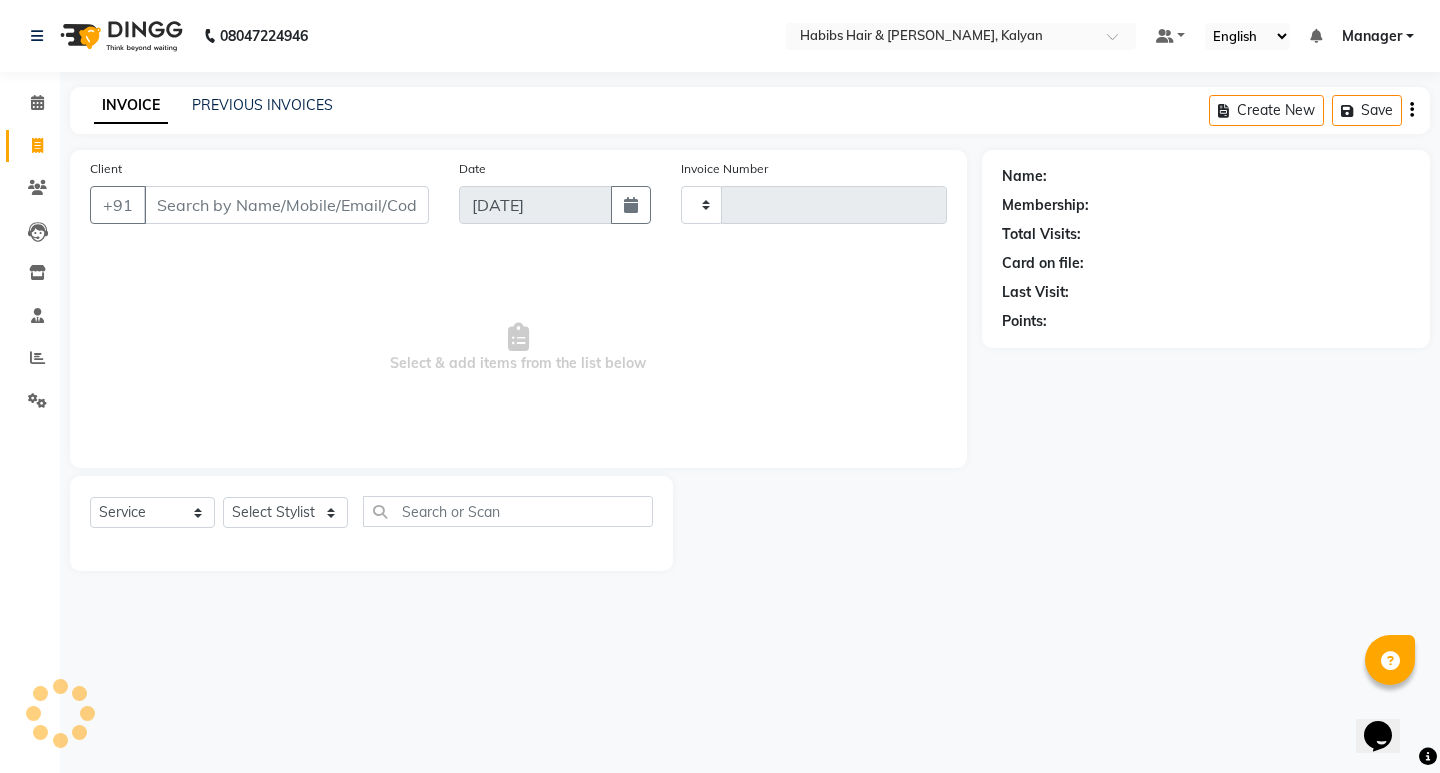 type on "2063" 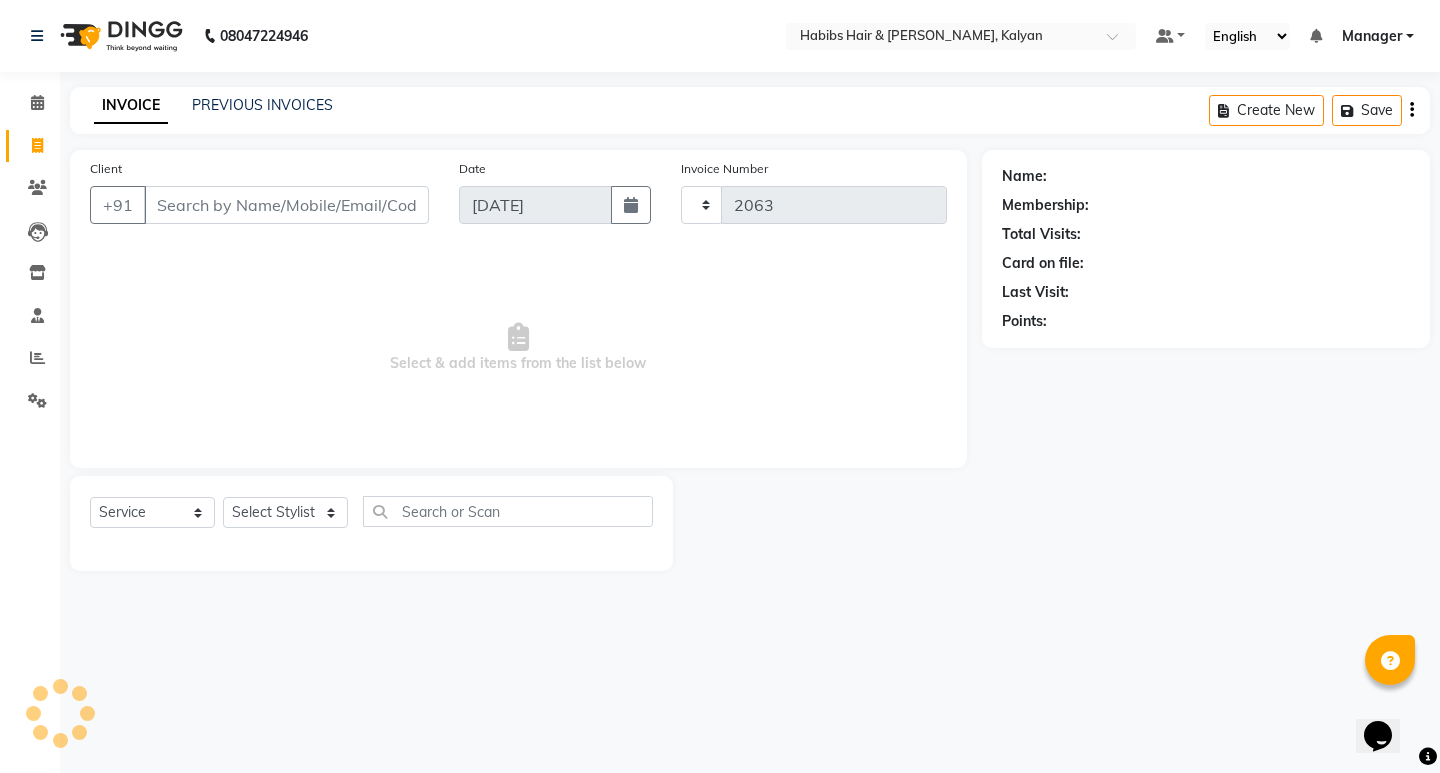 select on "8185" 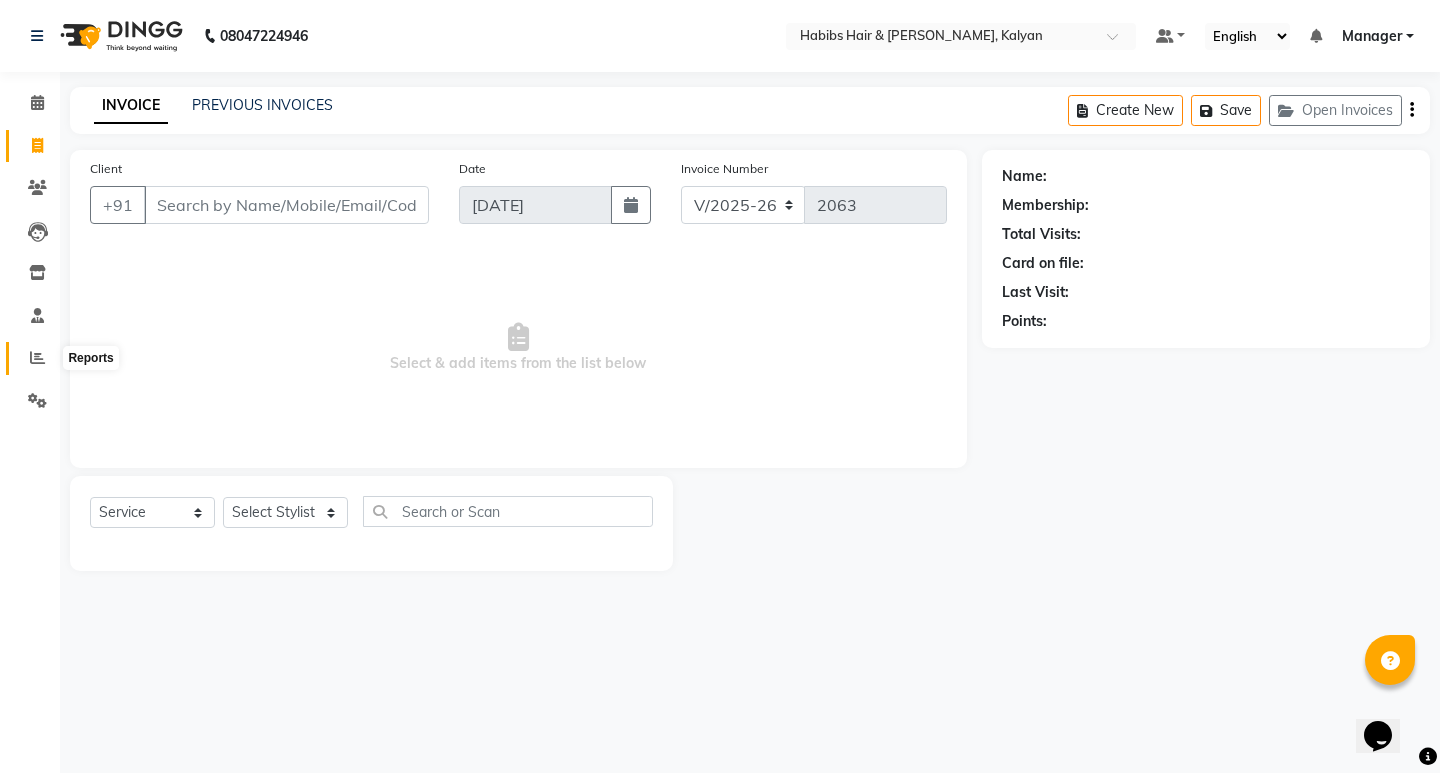 click 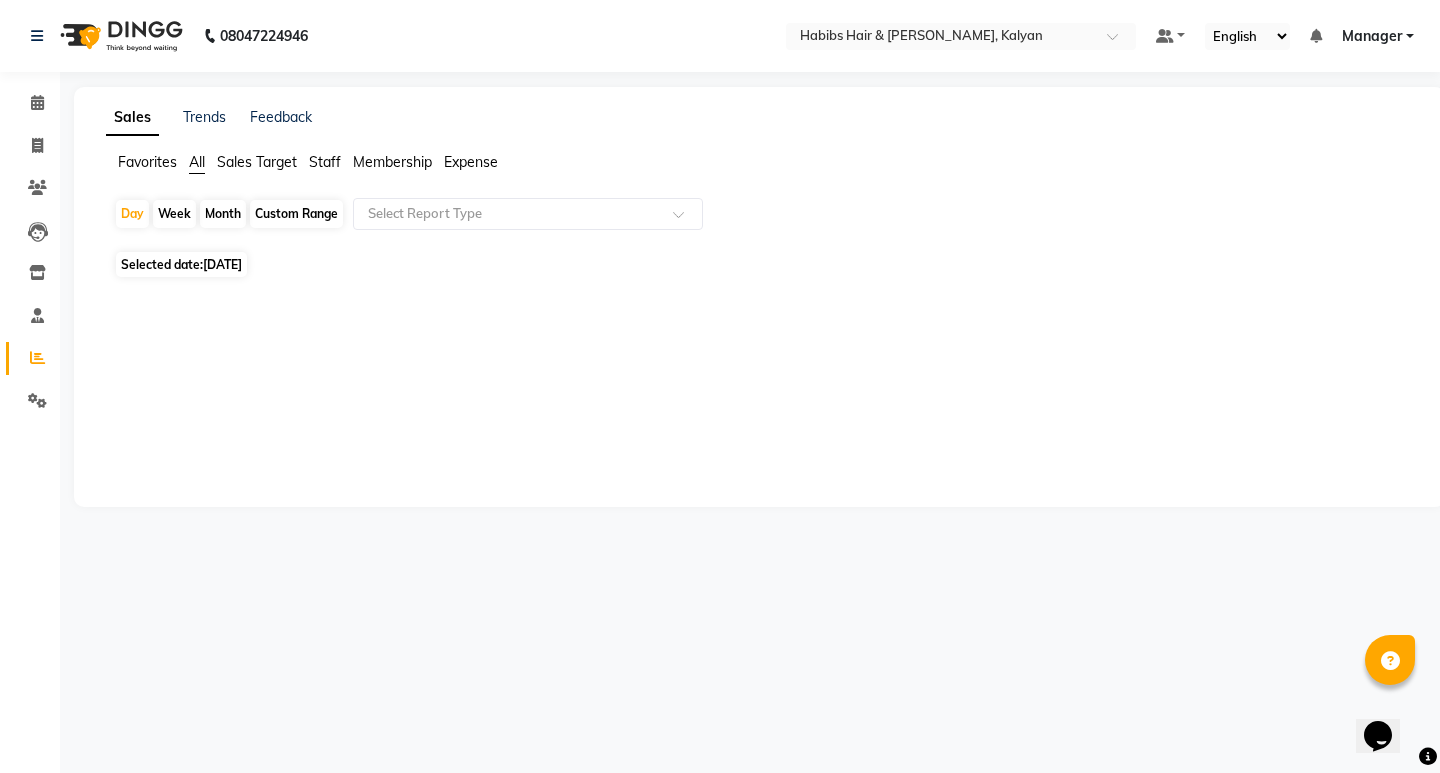 click on "Expense" 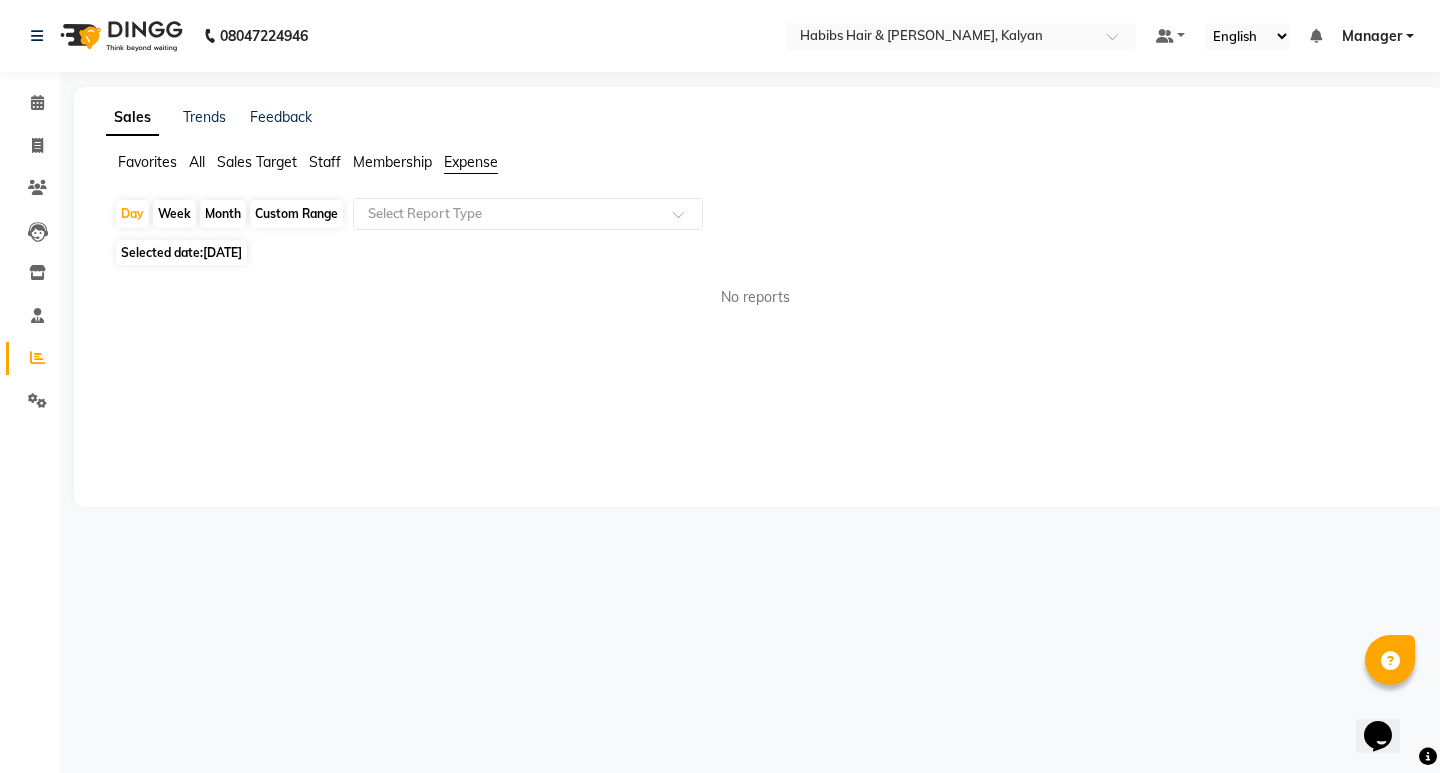click on "Invoice" 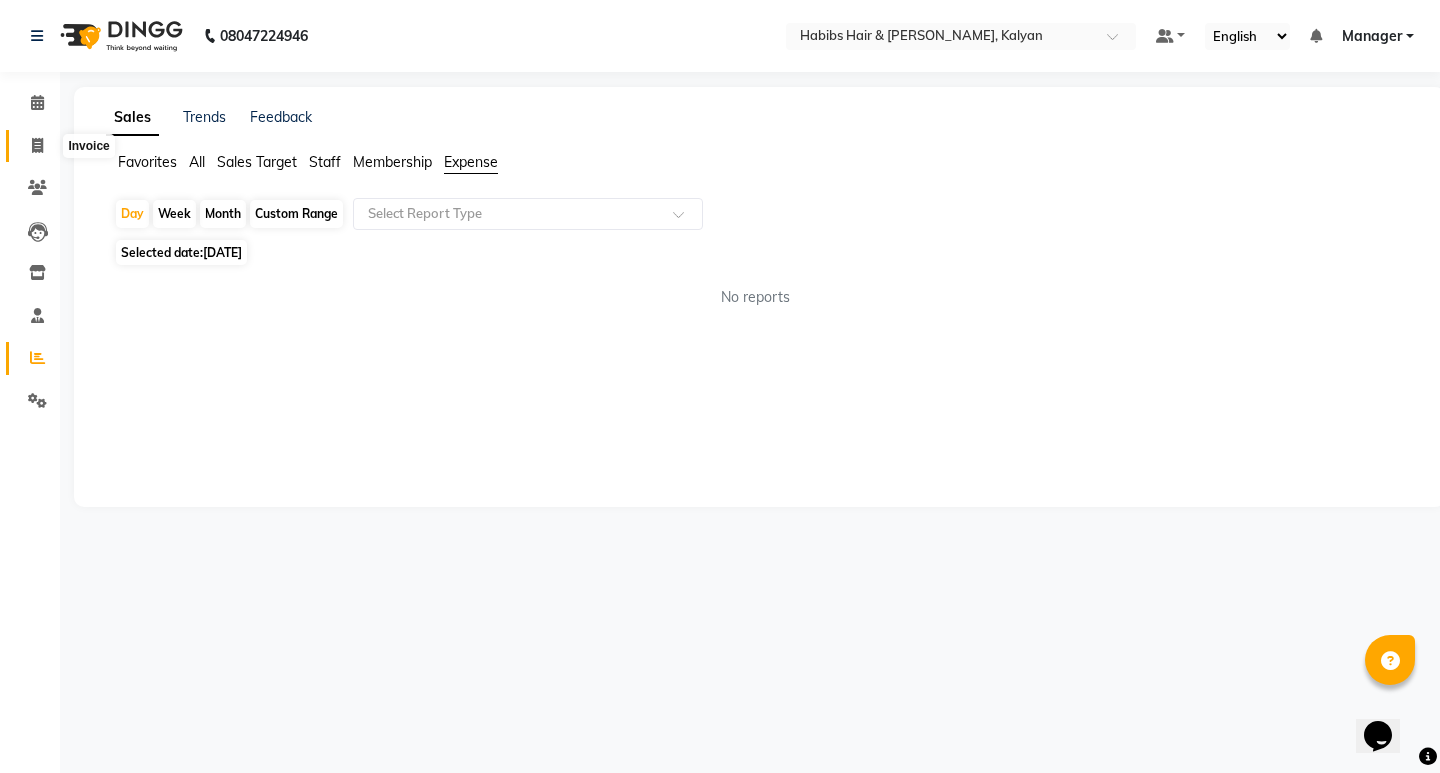 click 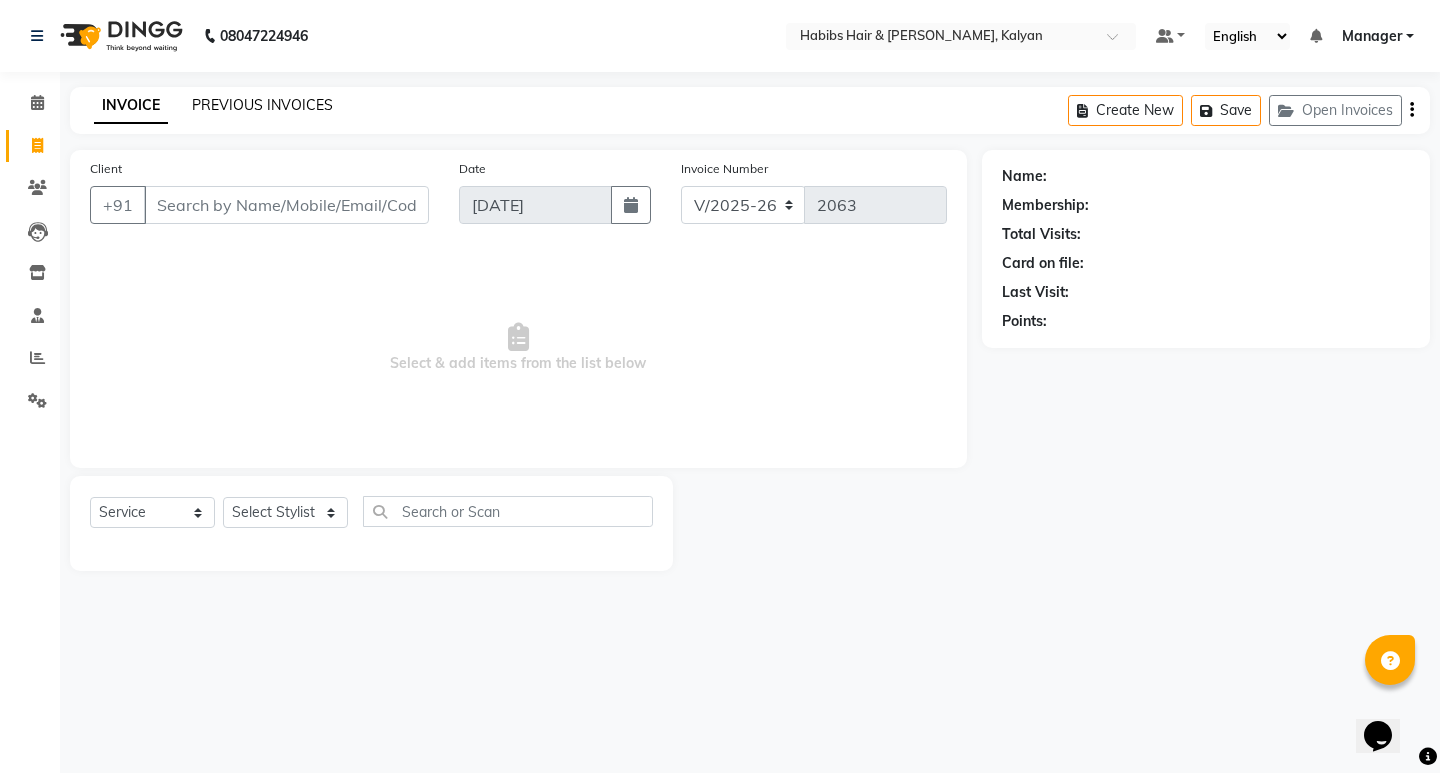 click on "PREVIOUS INVOICES" 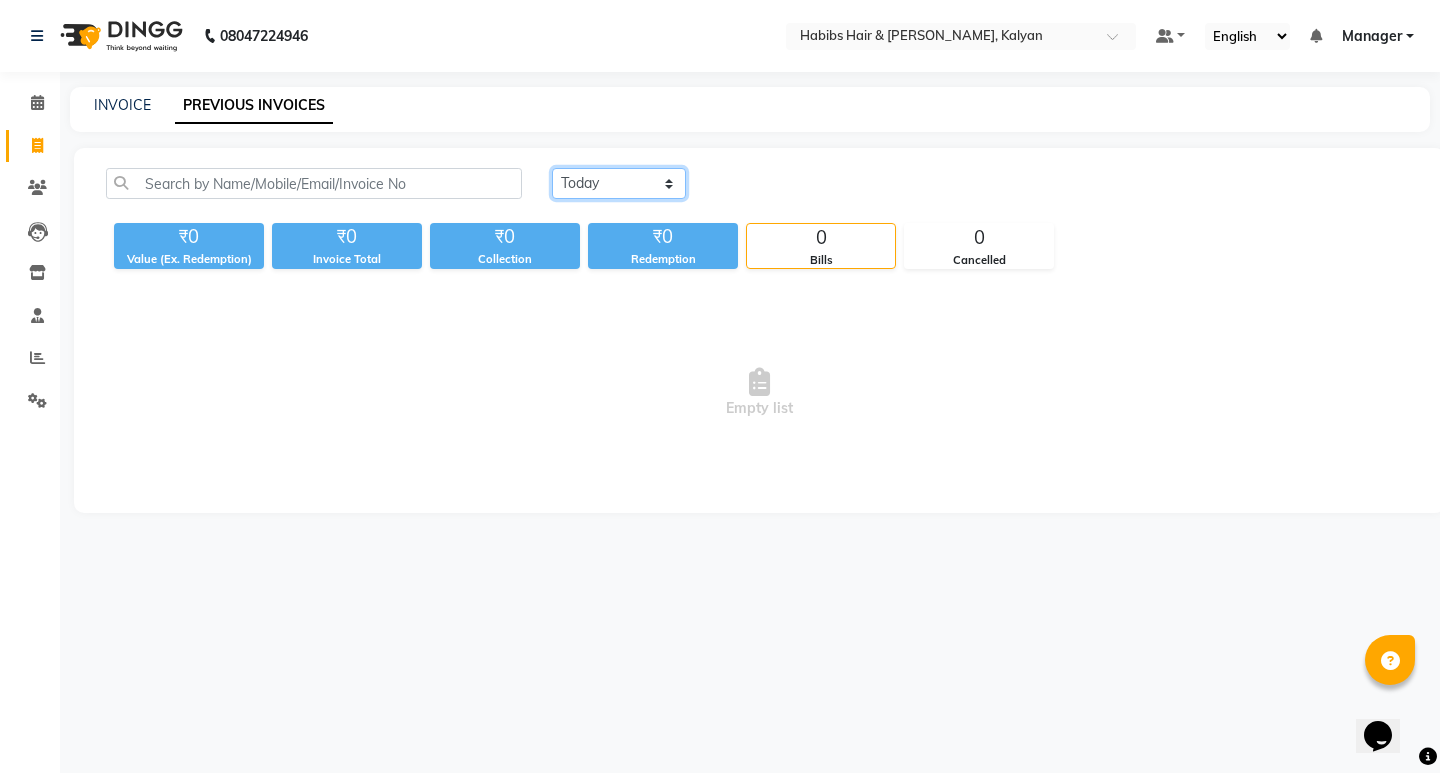 click on "Today Yesterday Custom Range" 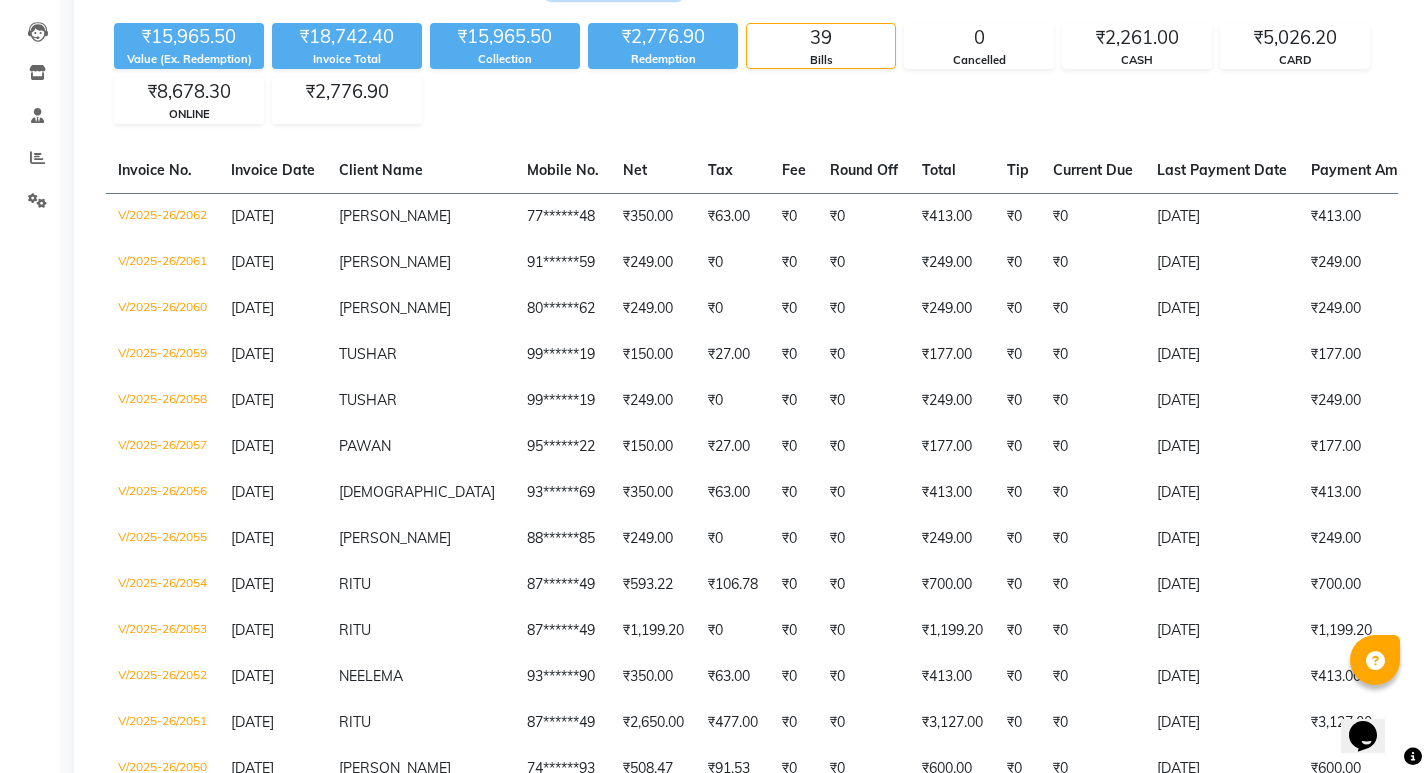 scroll, scrollTop: 0, scrollLeft: 0, axis: both 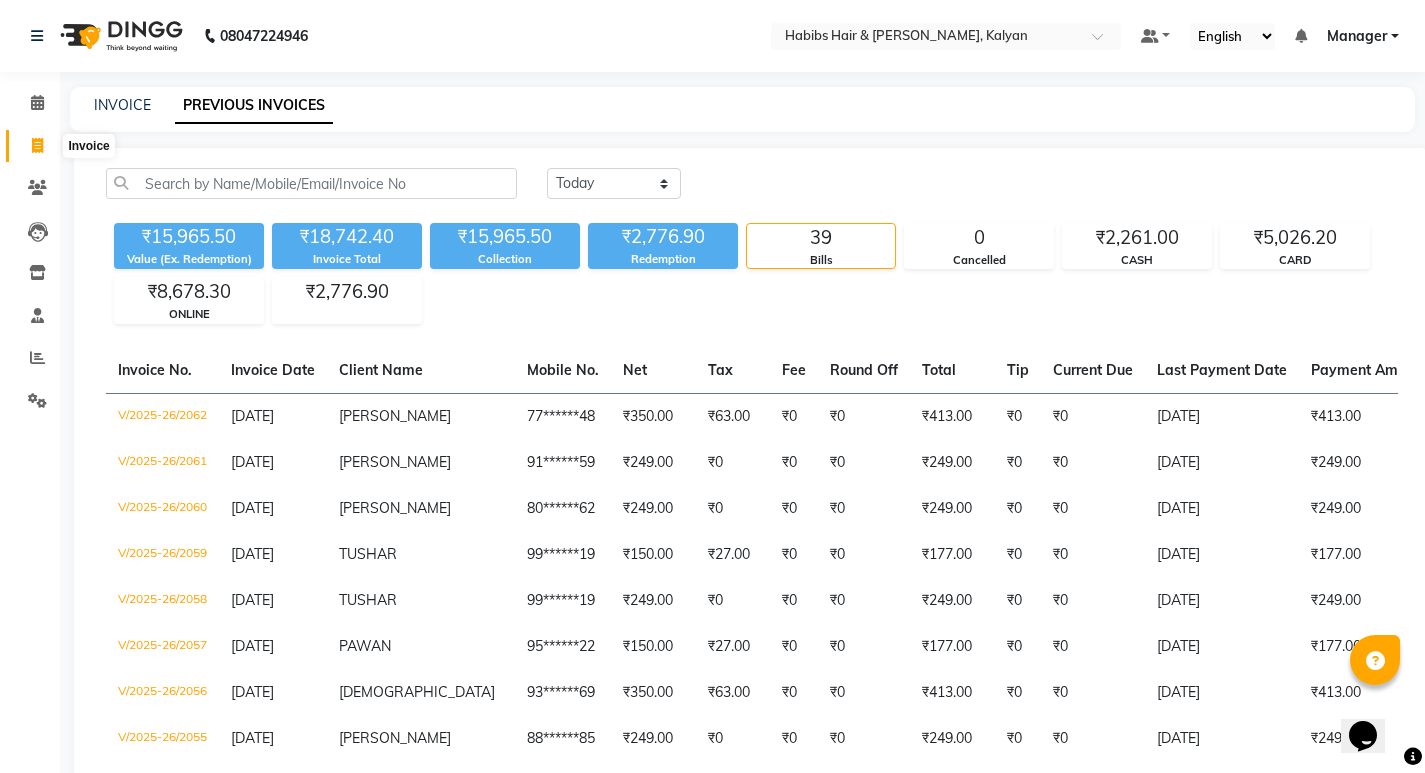 click 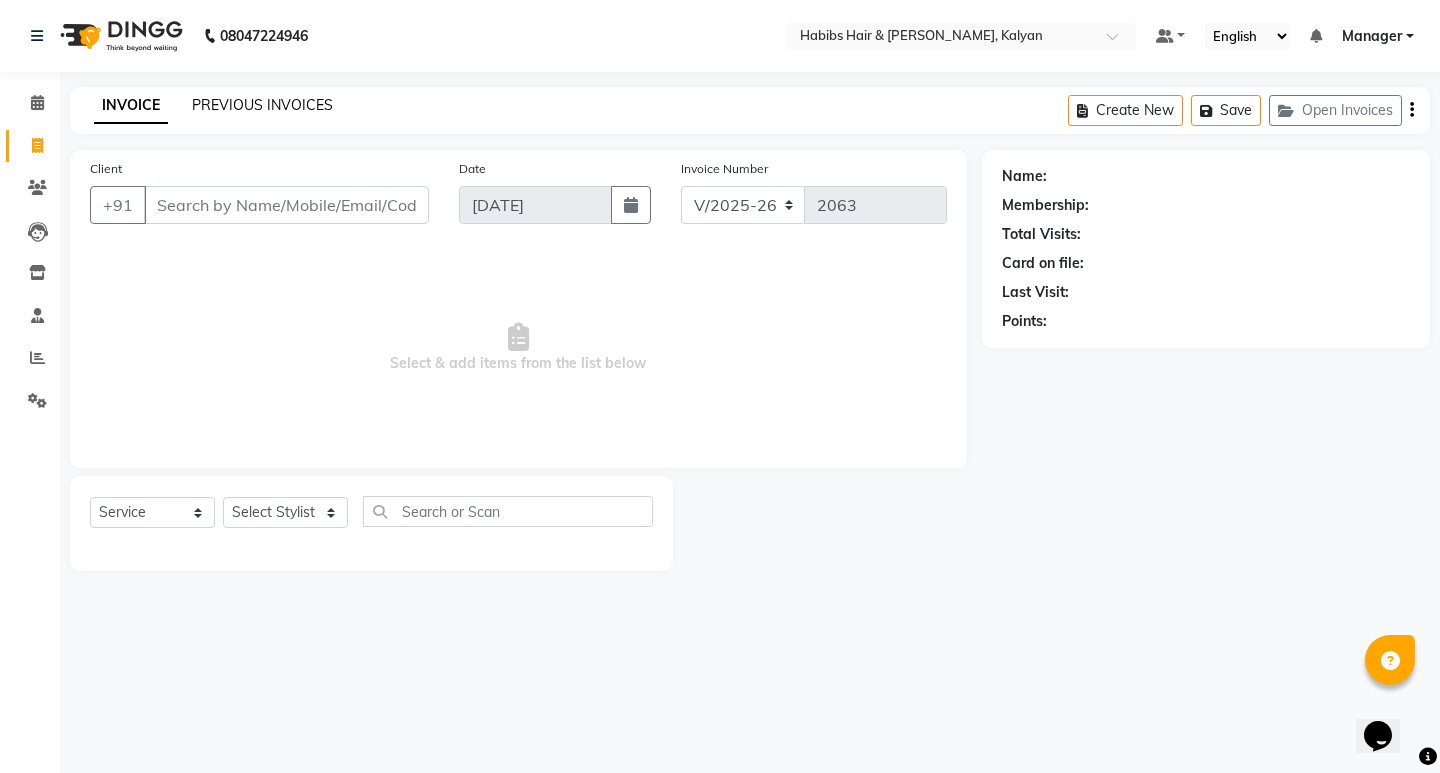 click on "PREVIOUS INVOICES" 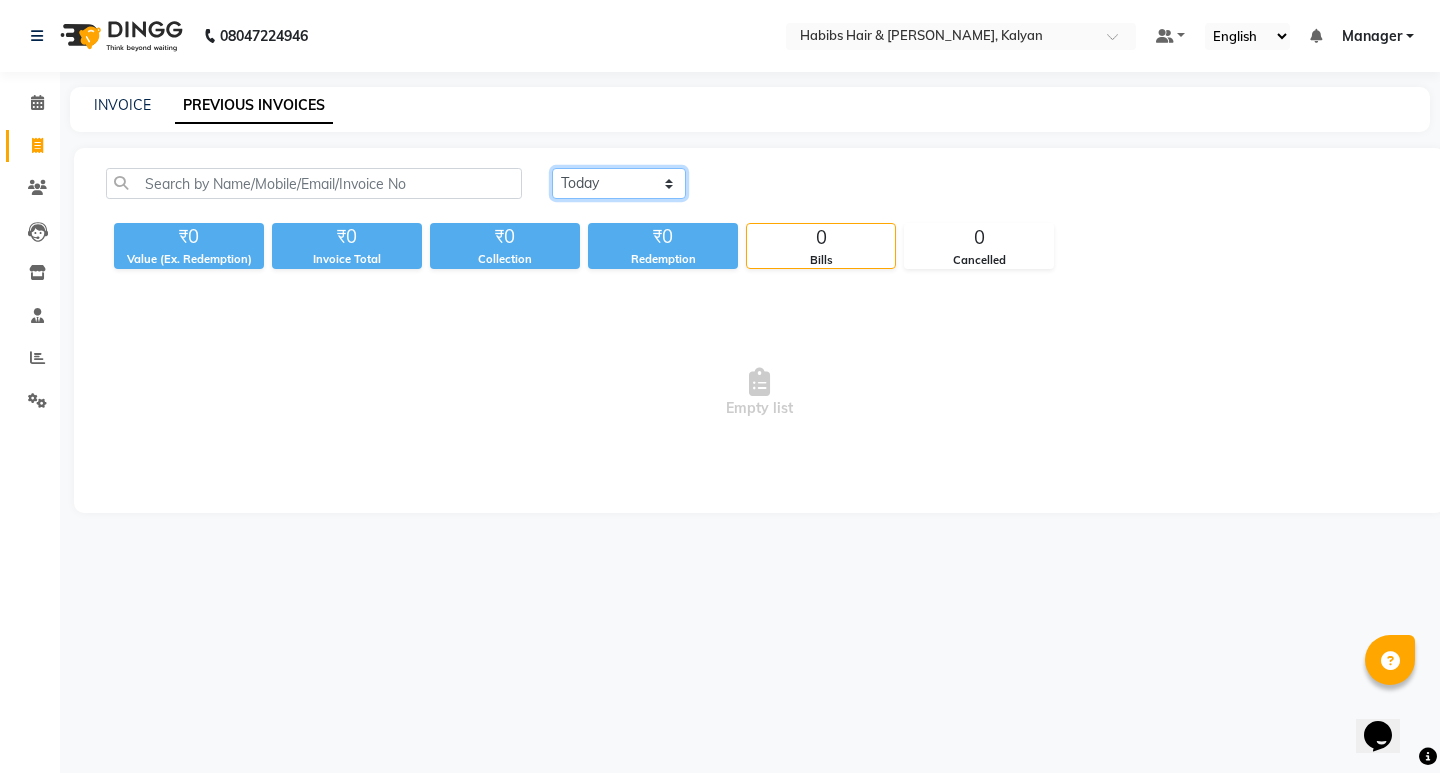 click on "Today Yesterday Custom Range" 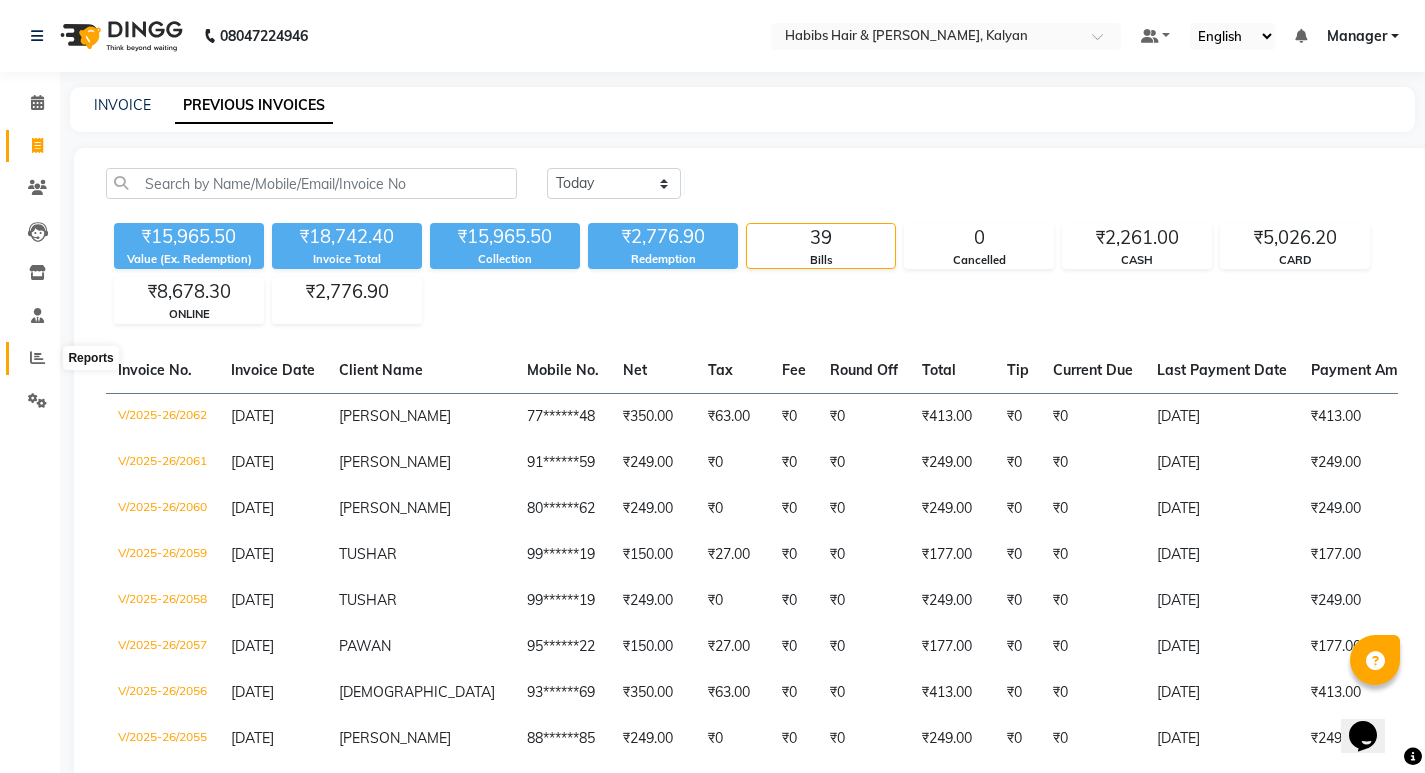 click 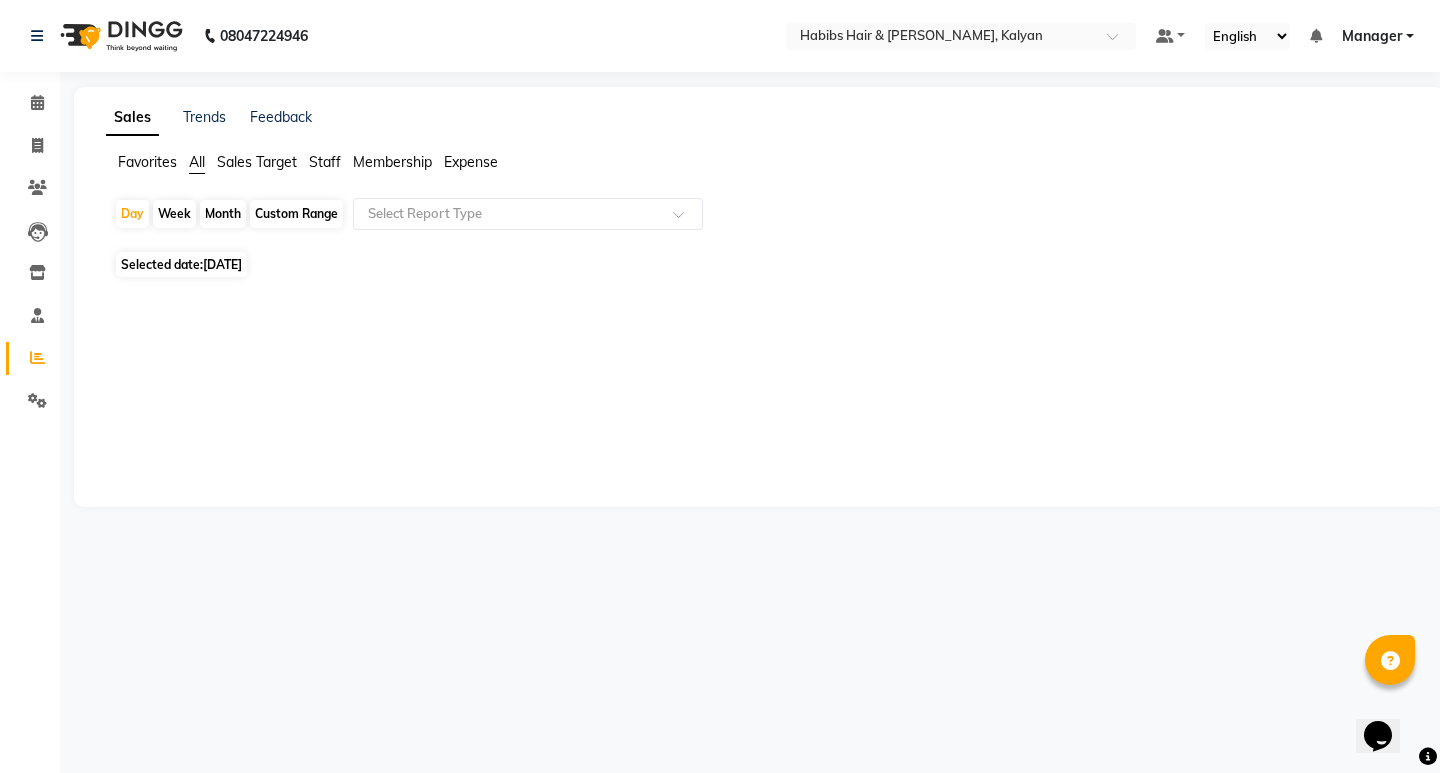 click on "[DATE]" 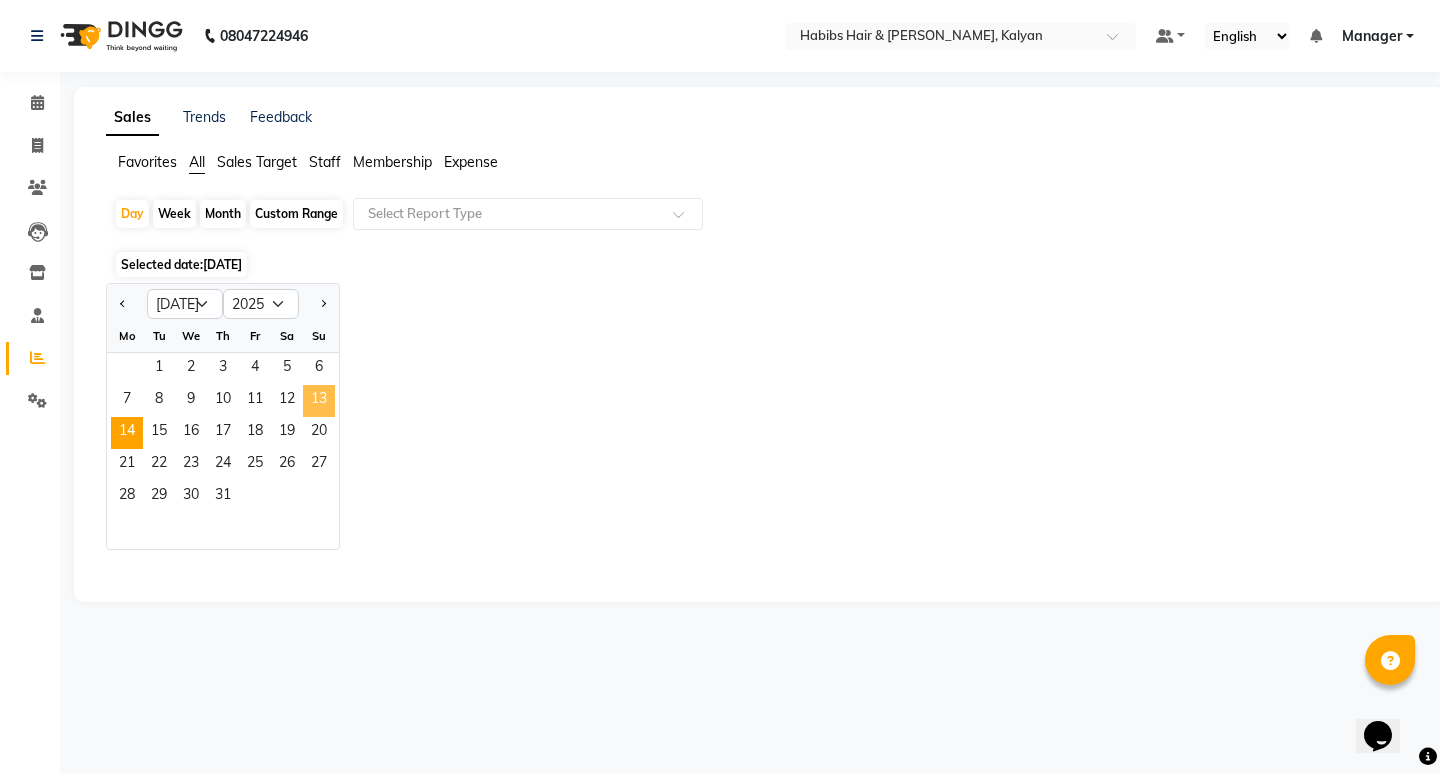 click on "13" 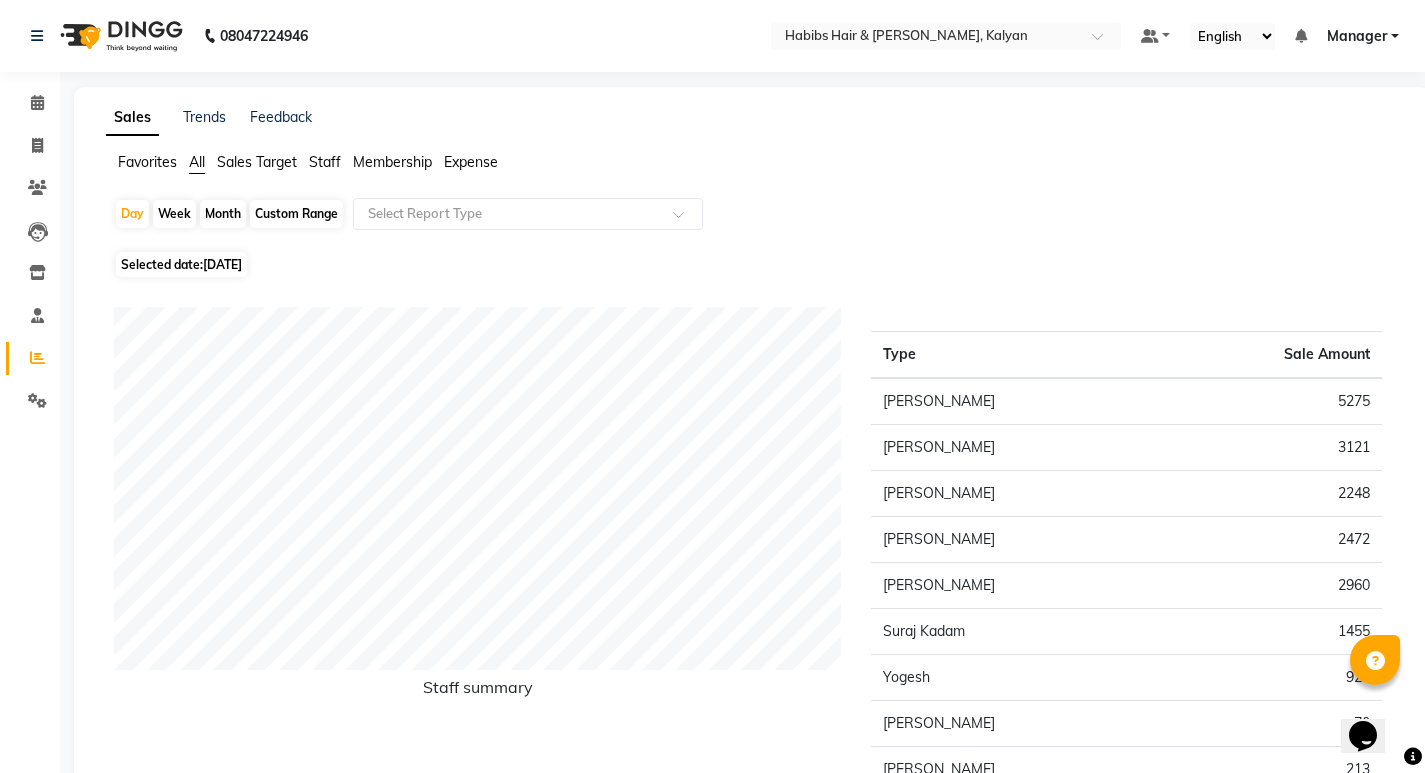 click on "Sales Trends Feedback Favorites All Sales Target Staff Membership Expense  Day   Week   Month   Custom Range  Select Report Type Selected date:  13-07-2025  Staff summary Type Sale Amount Shalini 5275 Sagar Saindane 3121 Ganesh Shinde 2248 Anwar 2472 Maruf  Mulla 2960 Suraj Kadam 1455 Yogesh 924 Smruti 70 Santoshi 213 Total 18738 Expense by type Type Sale Amount LATE  NIGHT OT 200 salon expenses 60 Total 260 ★ Mark as Favorite  Choose how you'd like to save "" report to favorites  Save to Personal Favorites:   Only you can see this report in your favorites tab. Share with Organization:   Everyone in your organization can see this report in their favorites tab.  Save to Favorites" 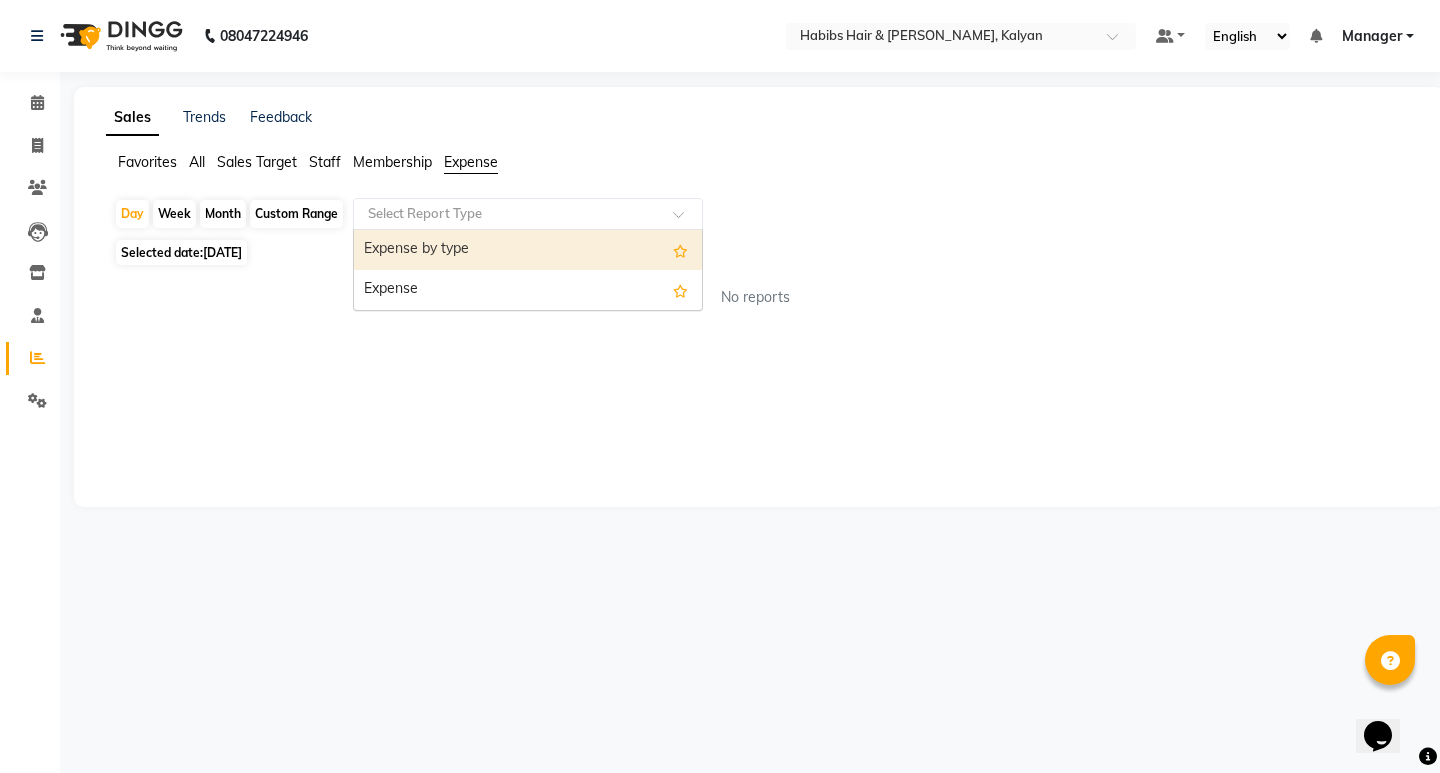 click 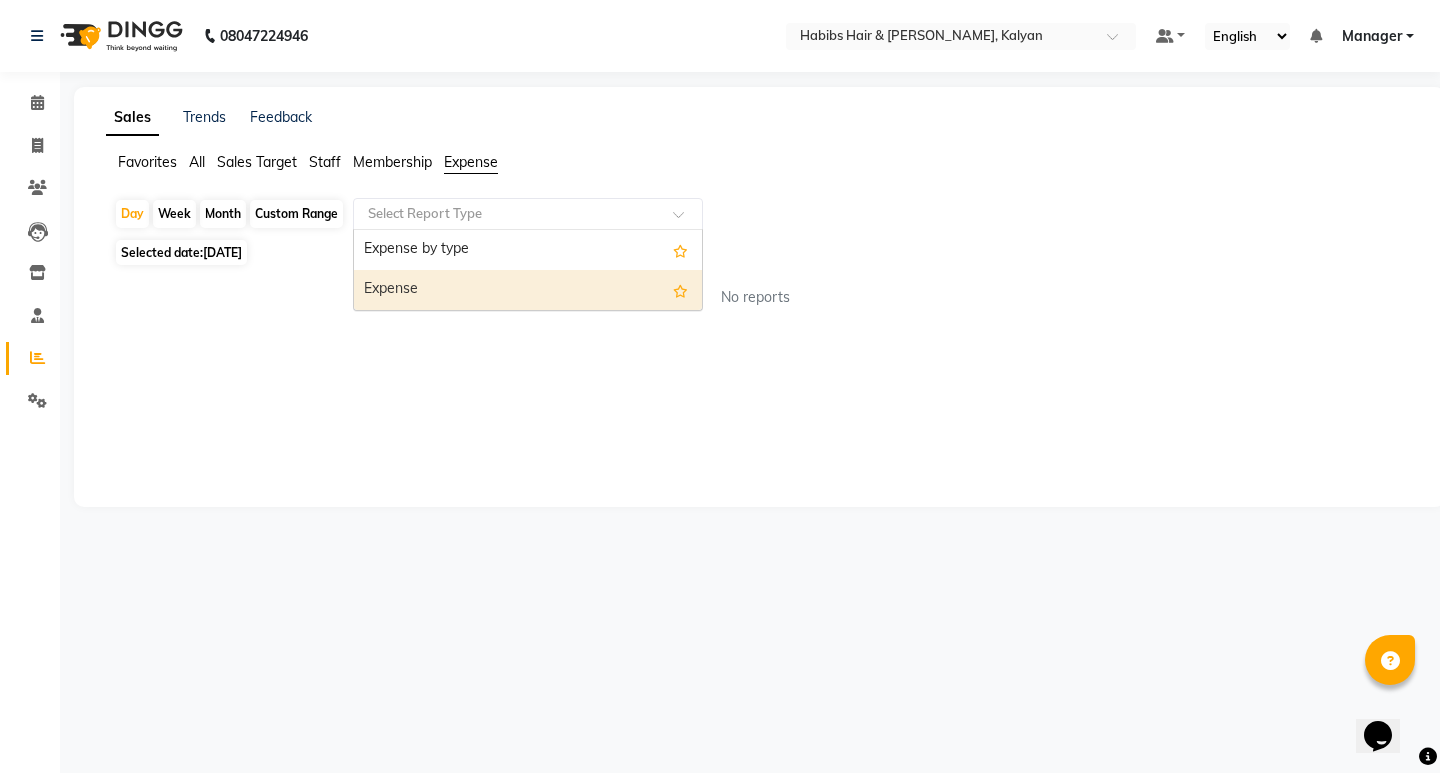click on "Expense" at bounding box center (528, 290) 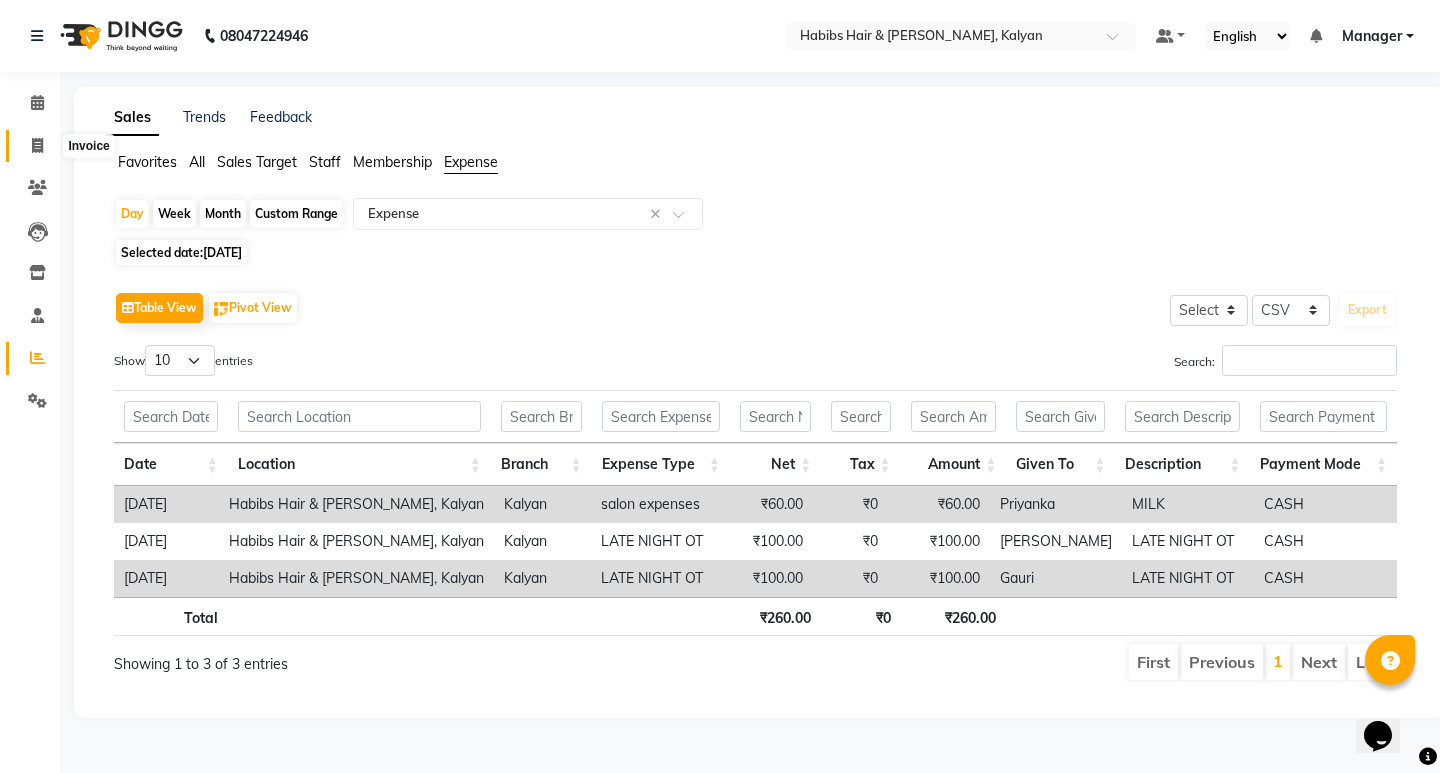 click 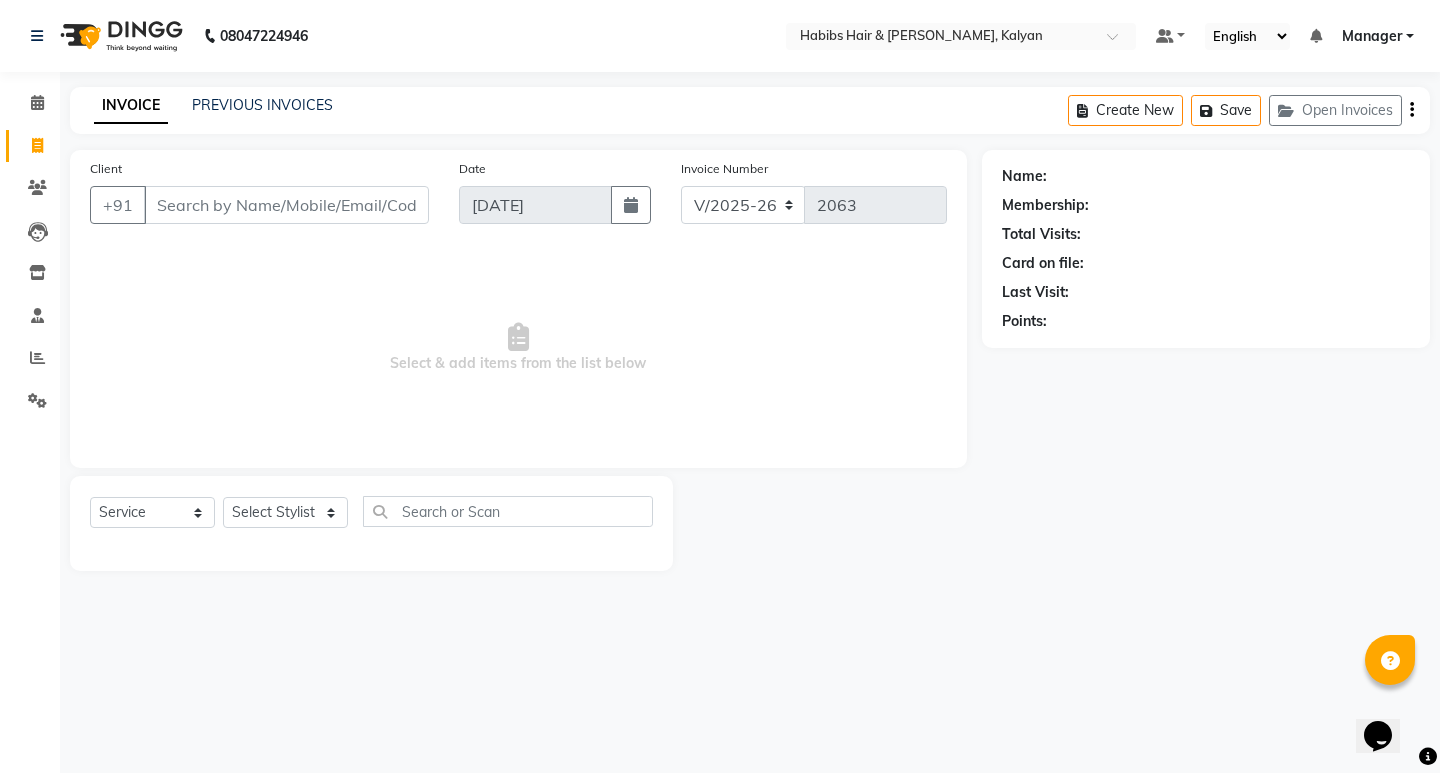 click on "Select & add items from the list below" at bounding box center [518, 348] 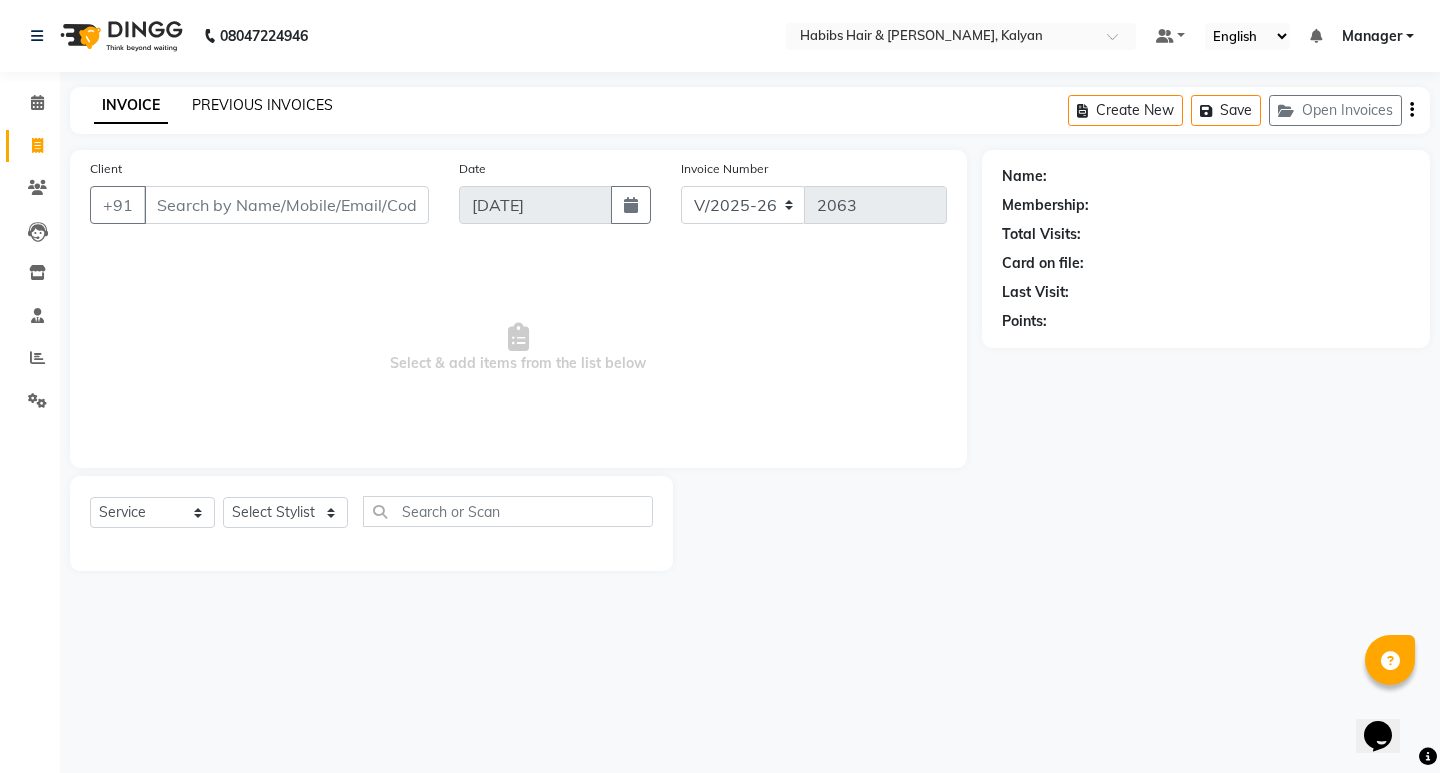 click on "INVOICE PREVIOUS INVOICES Create New   Save   Open Invoices" 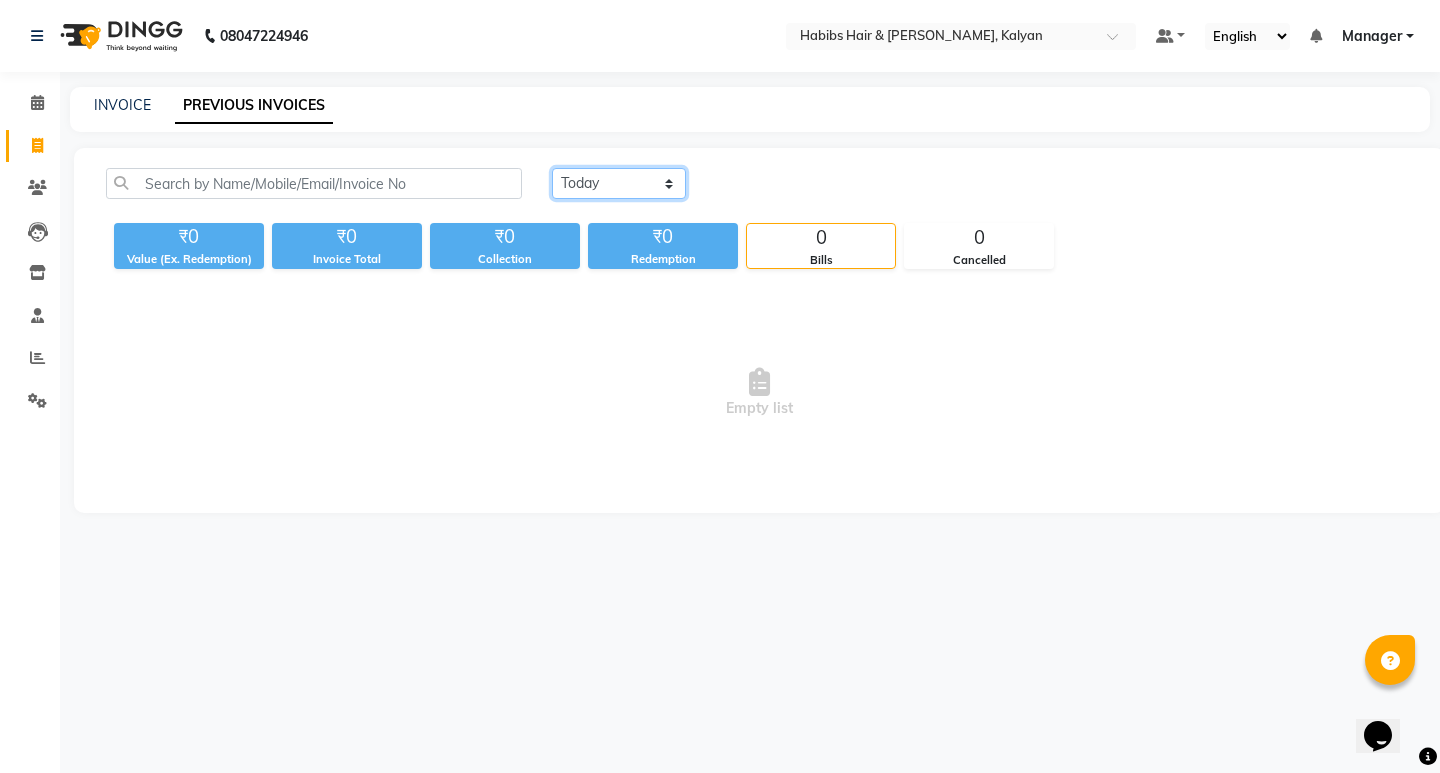 click on "Today Yesterday Custom Range" 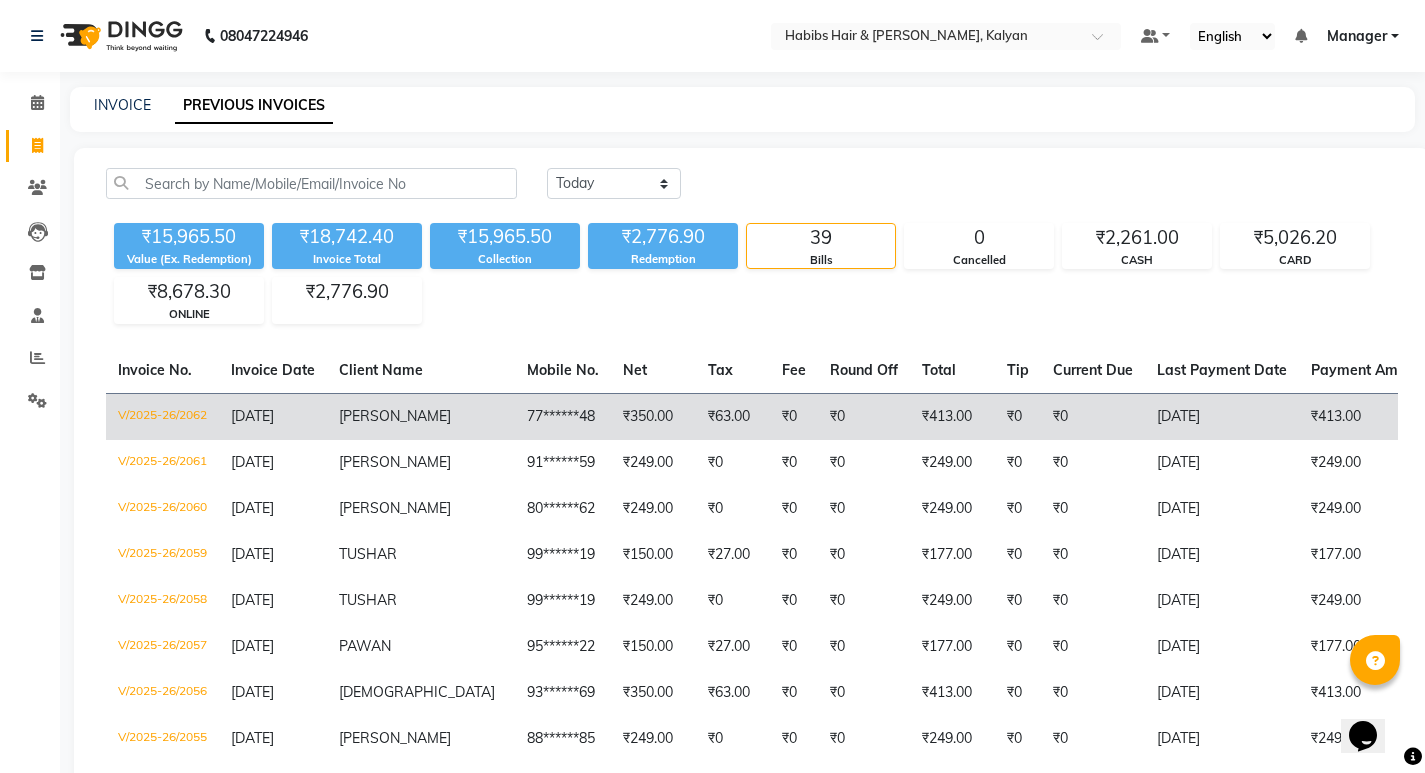 click on "77******48" 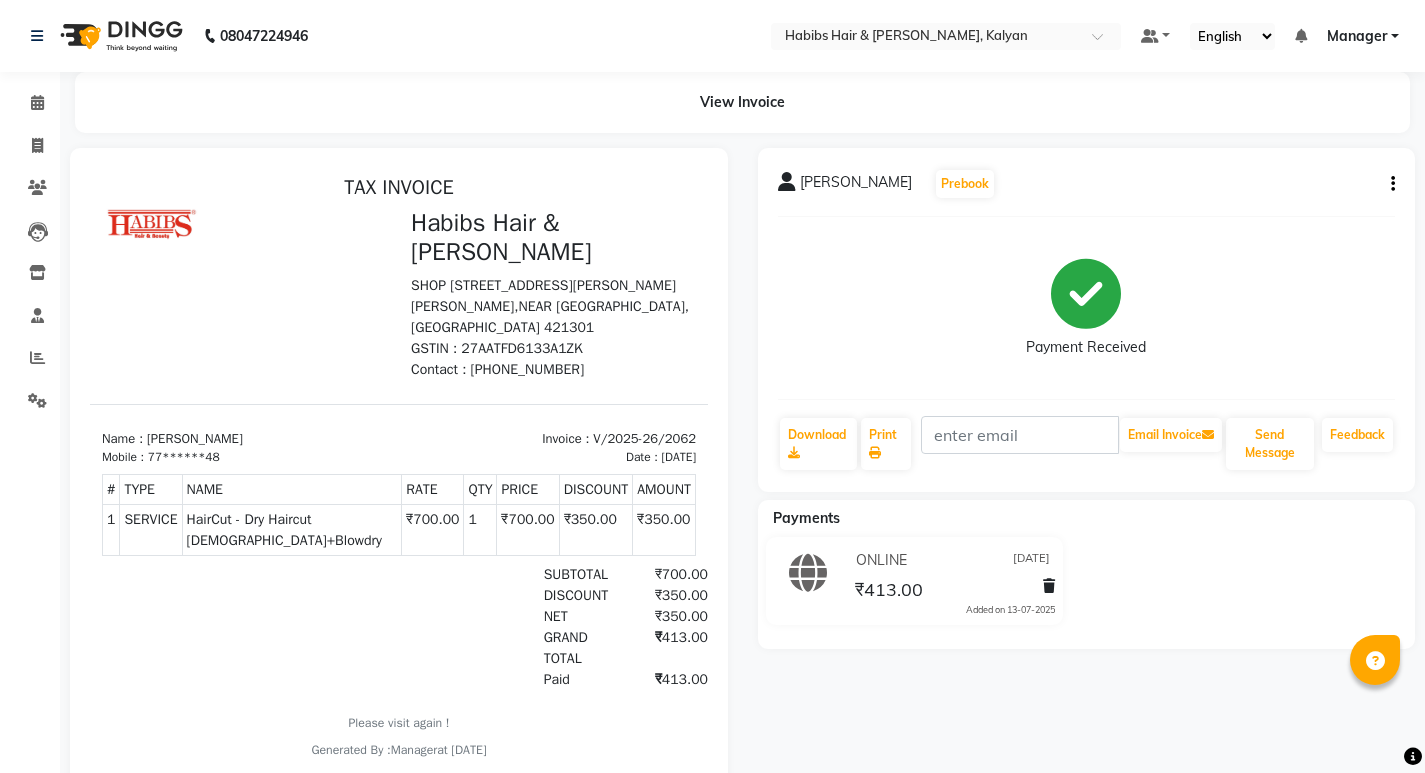 scroll, scrollTop: 0, scrollLeft: 0, axis: both 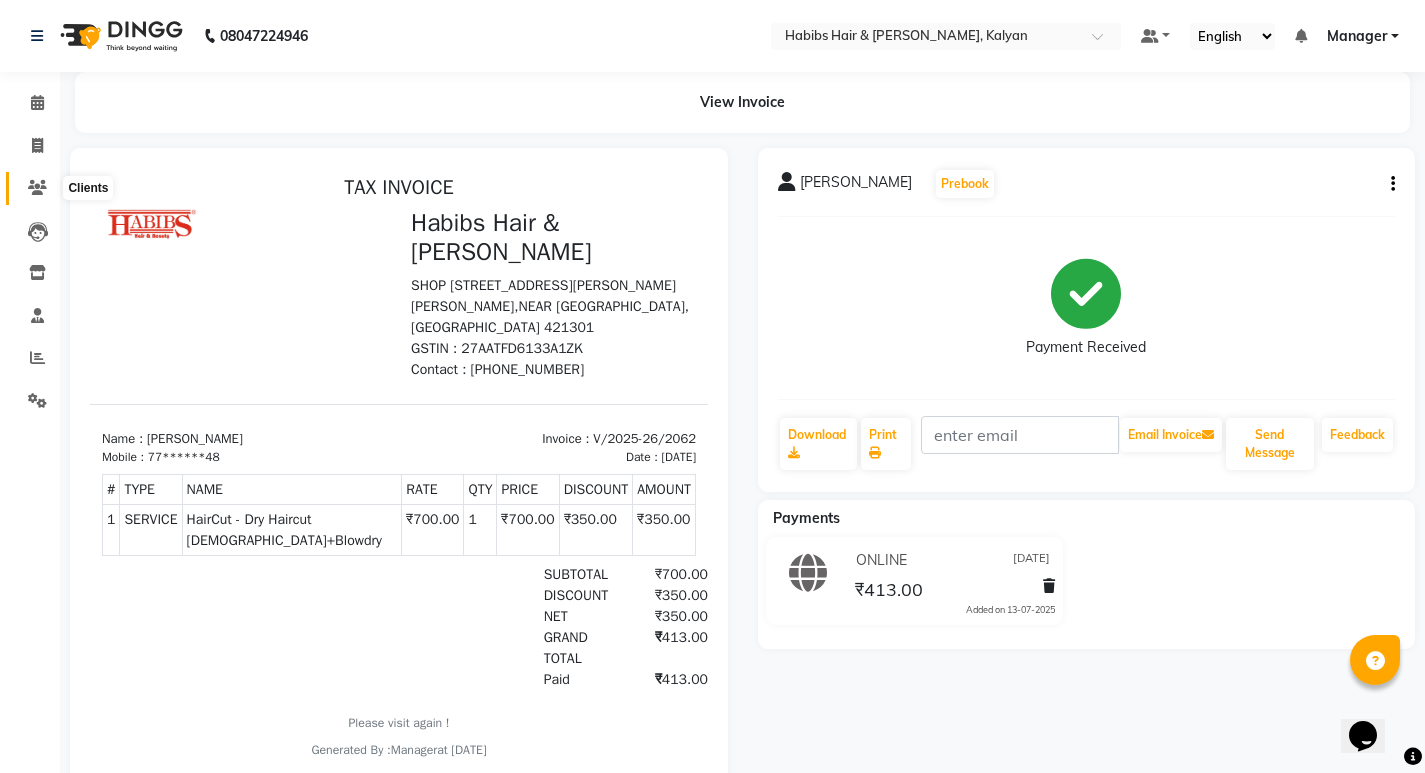 click 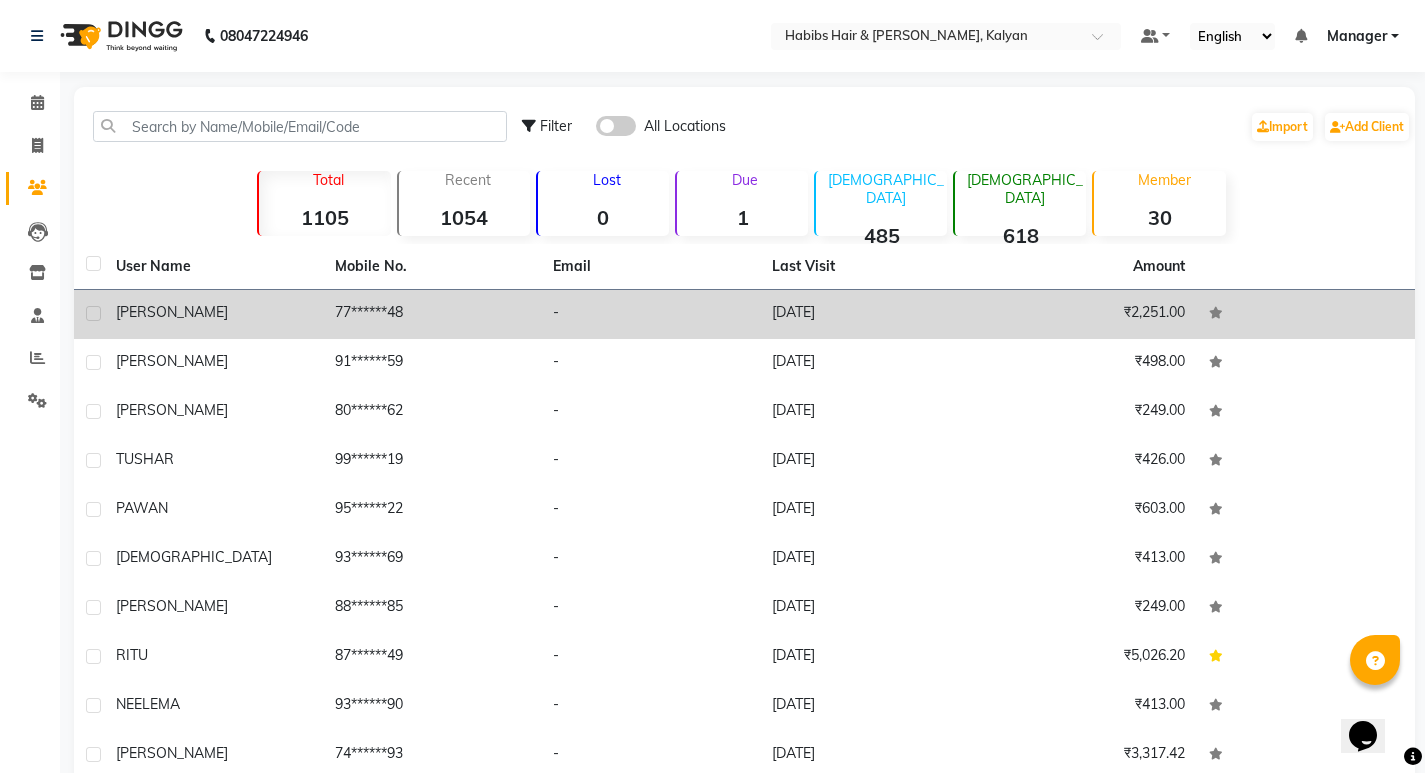 click on "-" 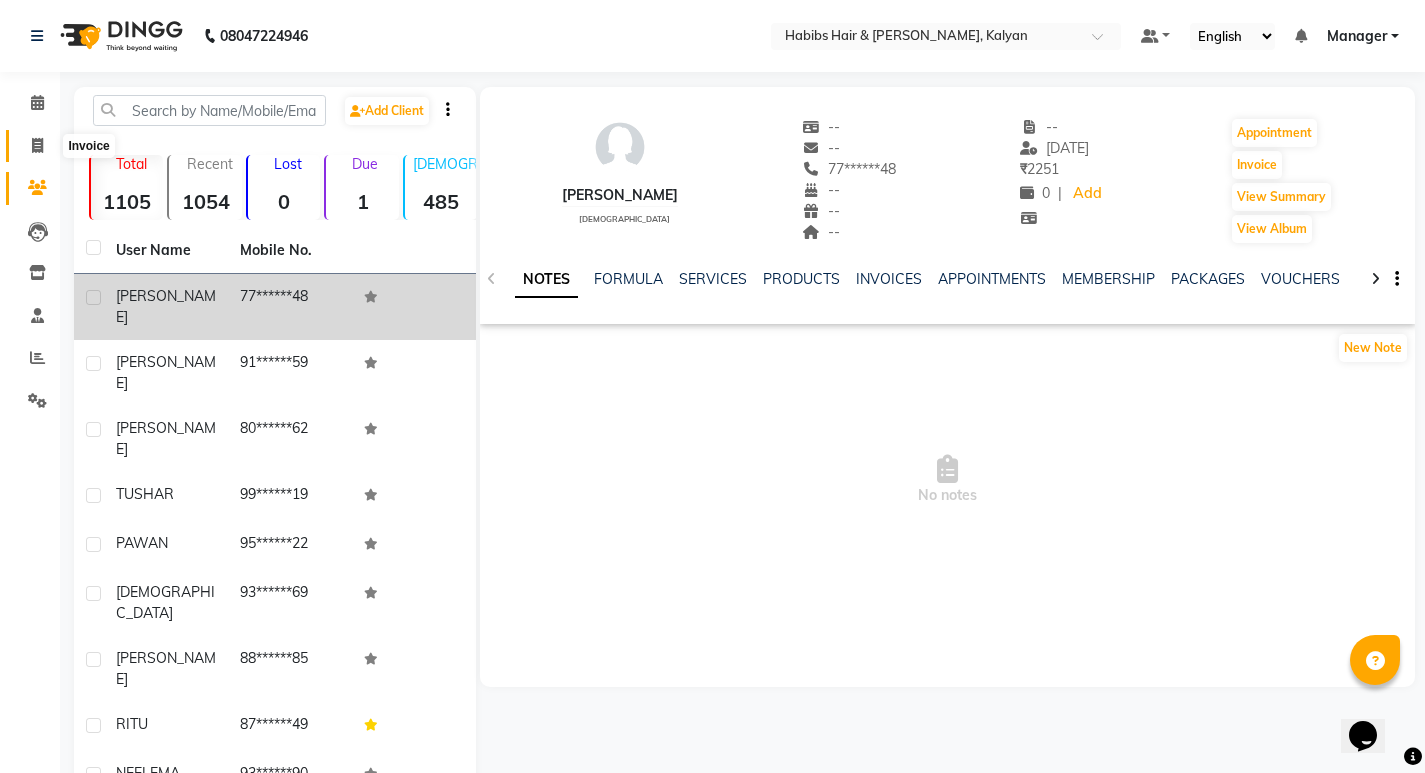 click 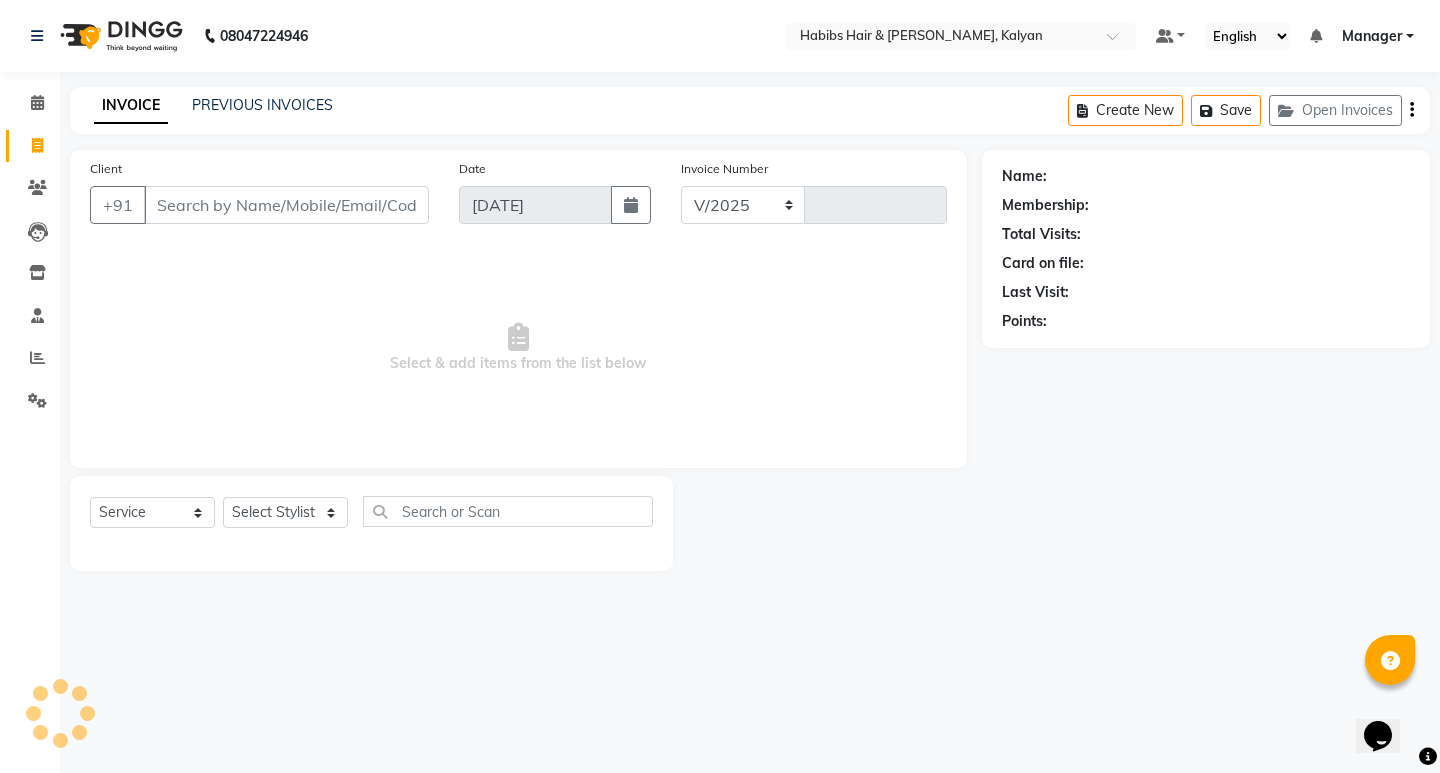 select on "8185" 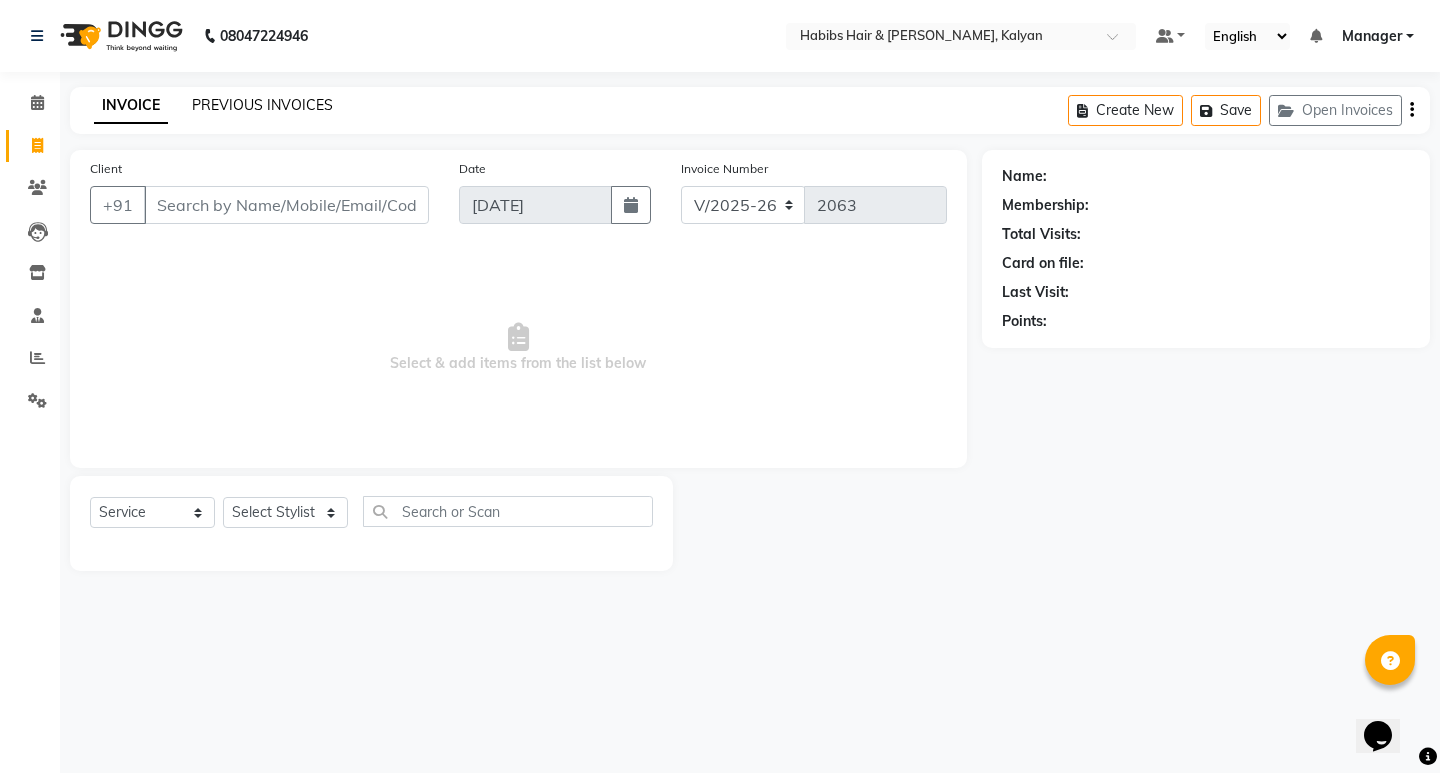 click on "PREVIOUS INVOICES" 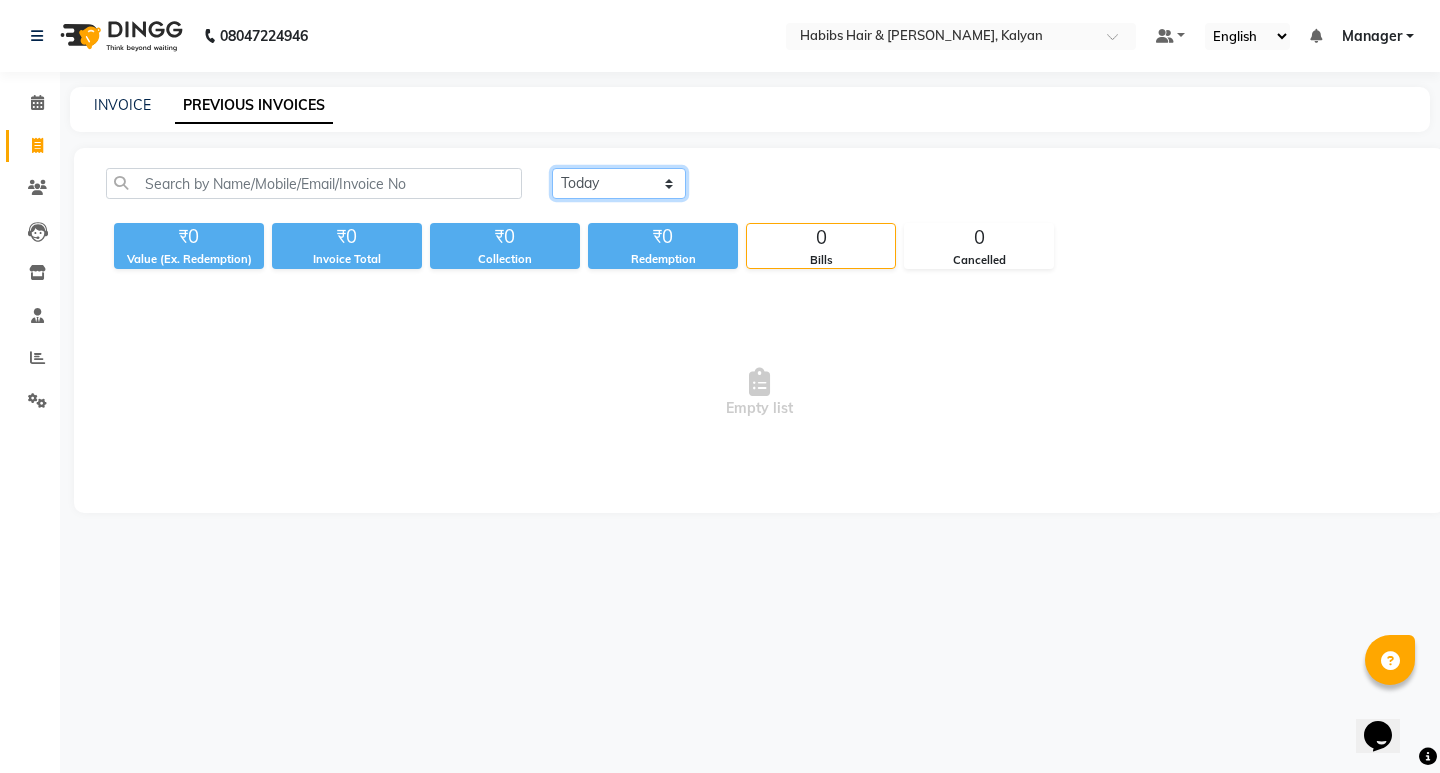 click on "Today Yesterday Custom Range" 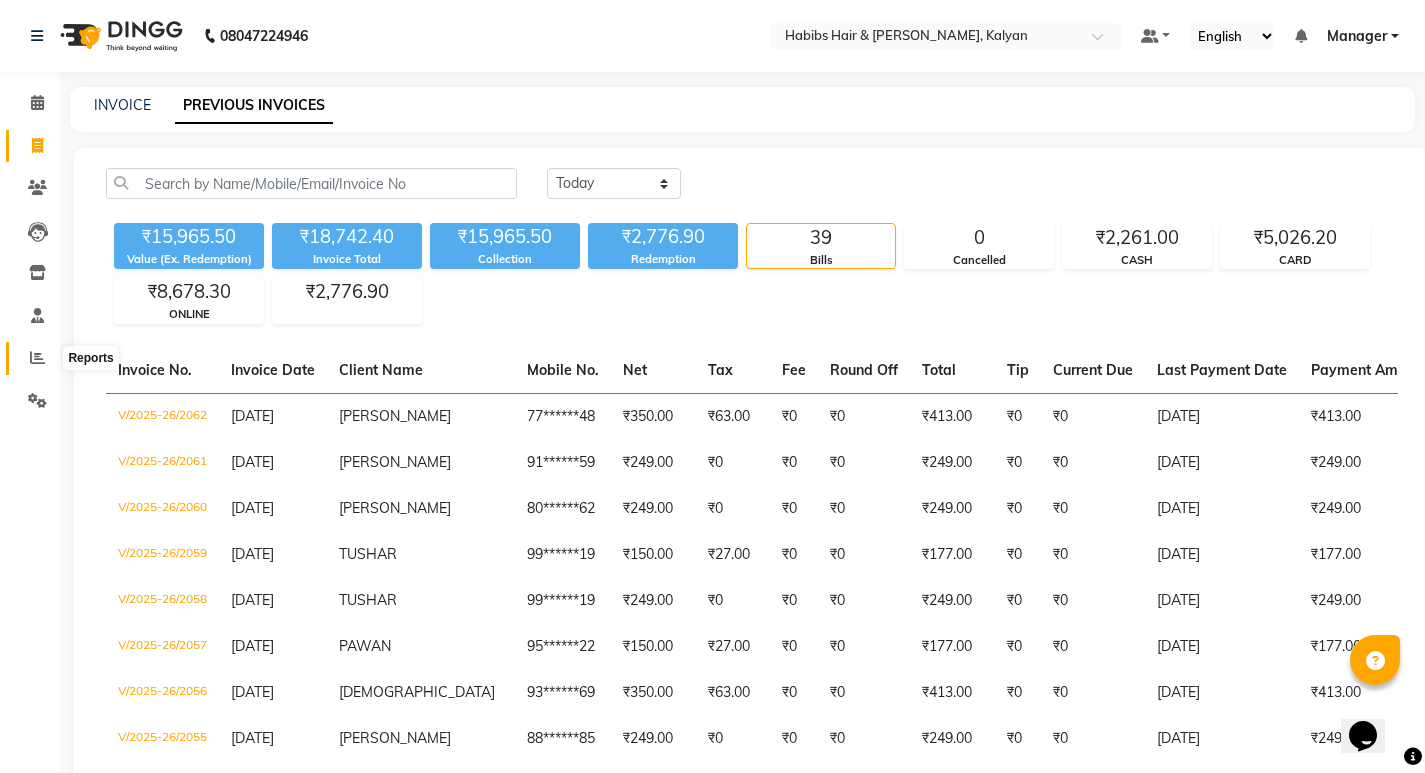 click 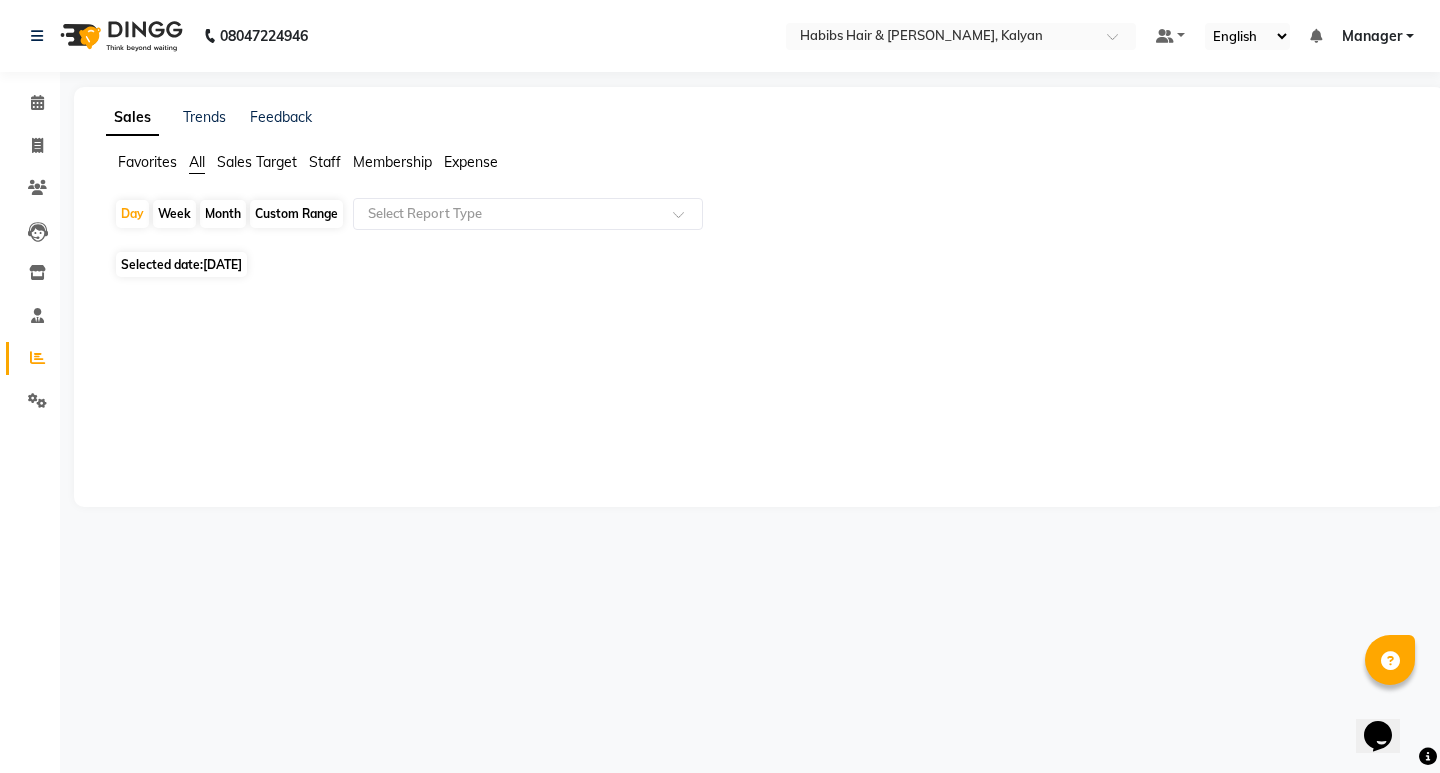 click on "[DATE]" 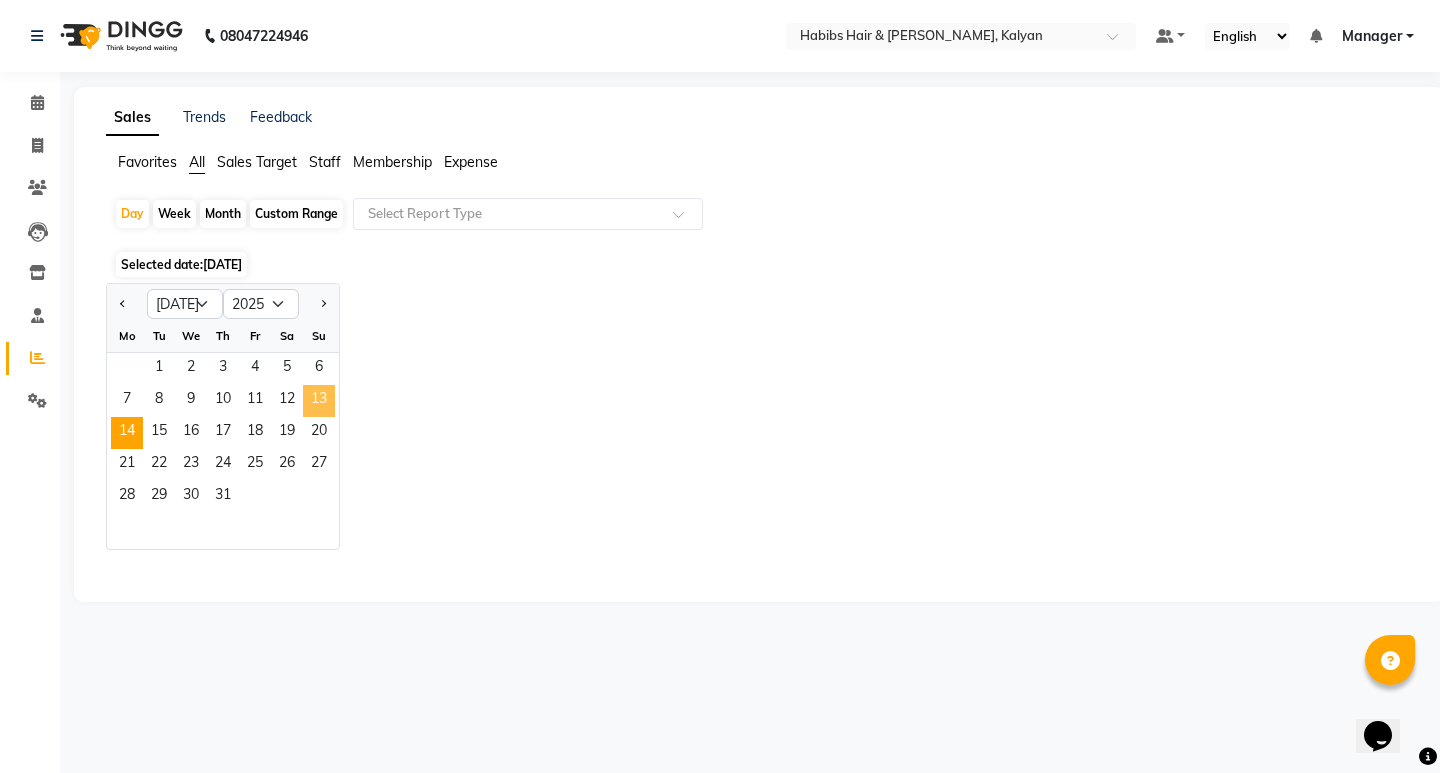 click on "13" 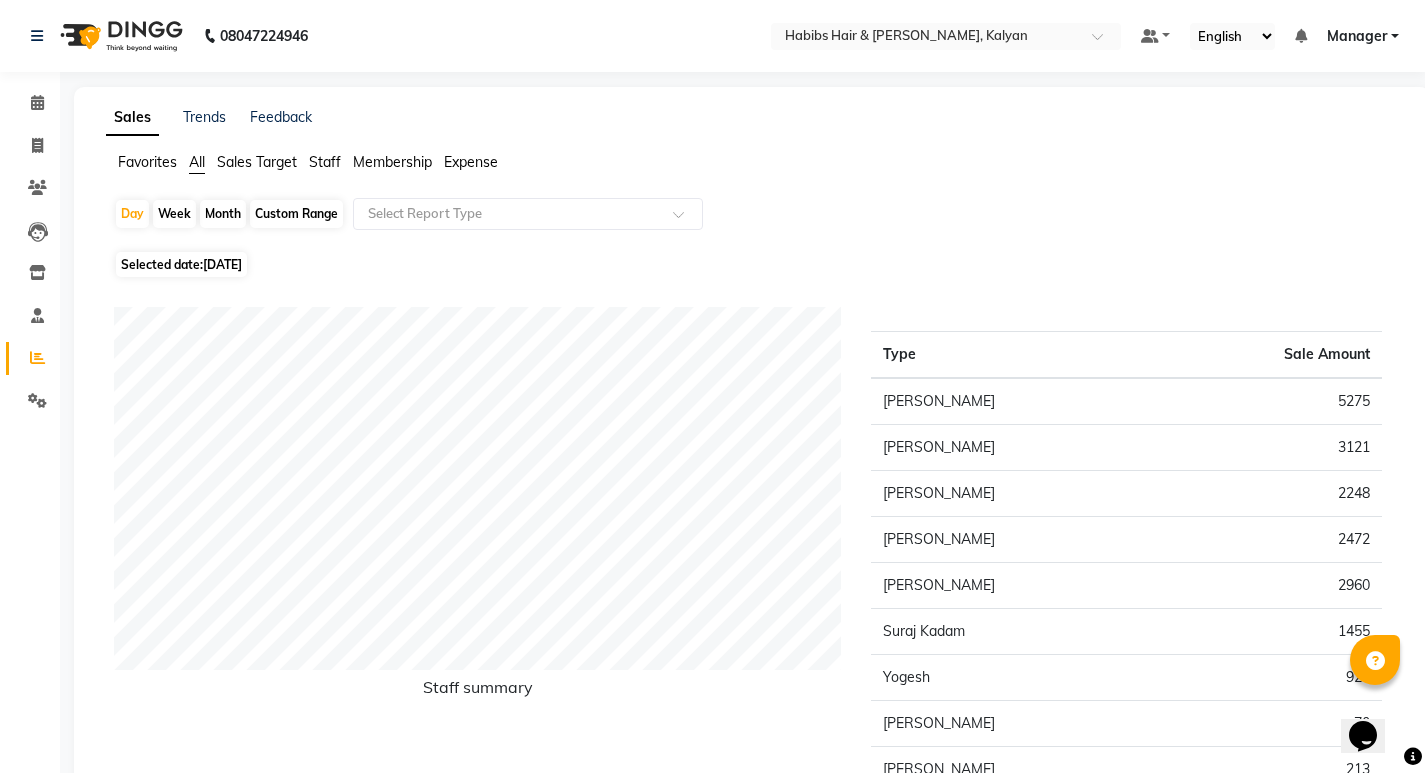 click on "Expense" 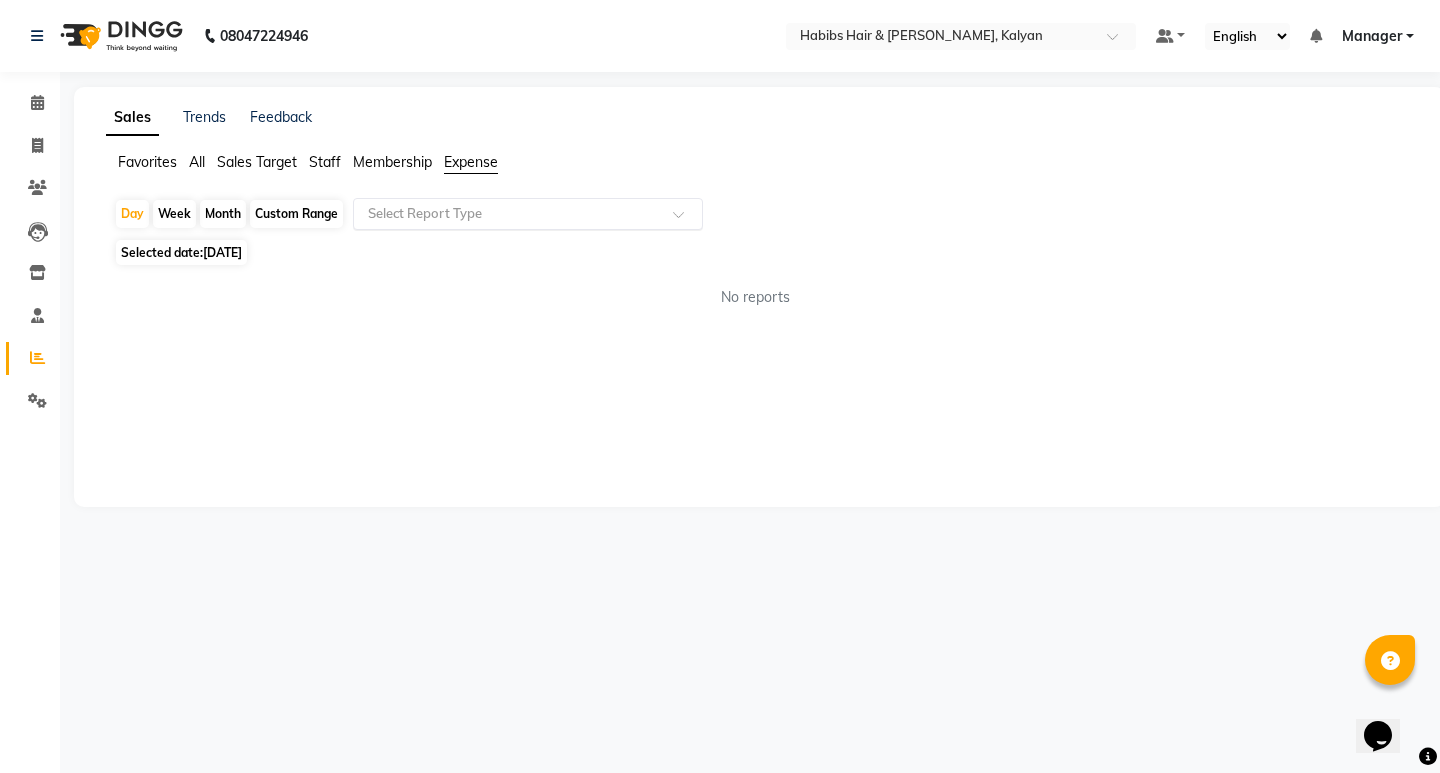 click on "Select Report Type" 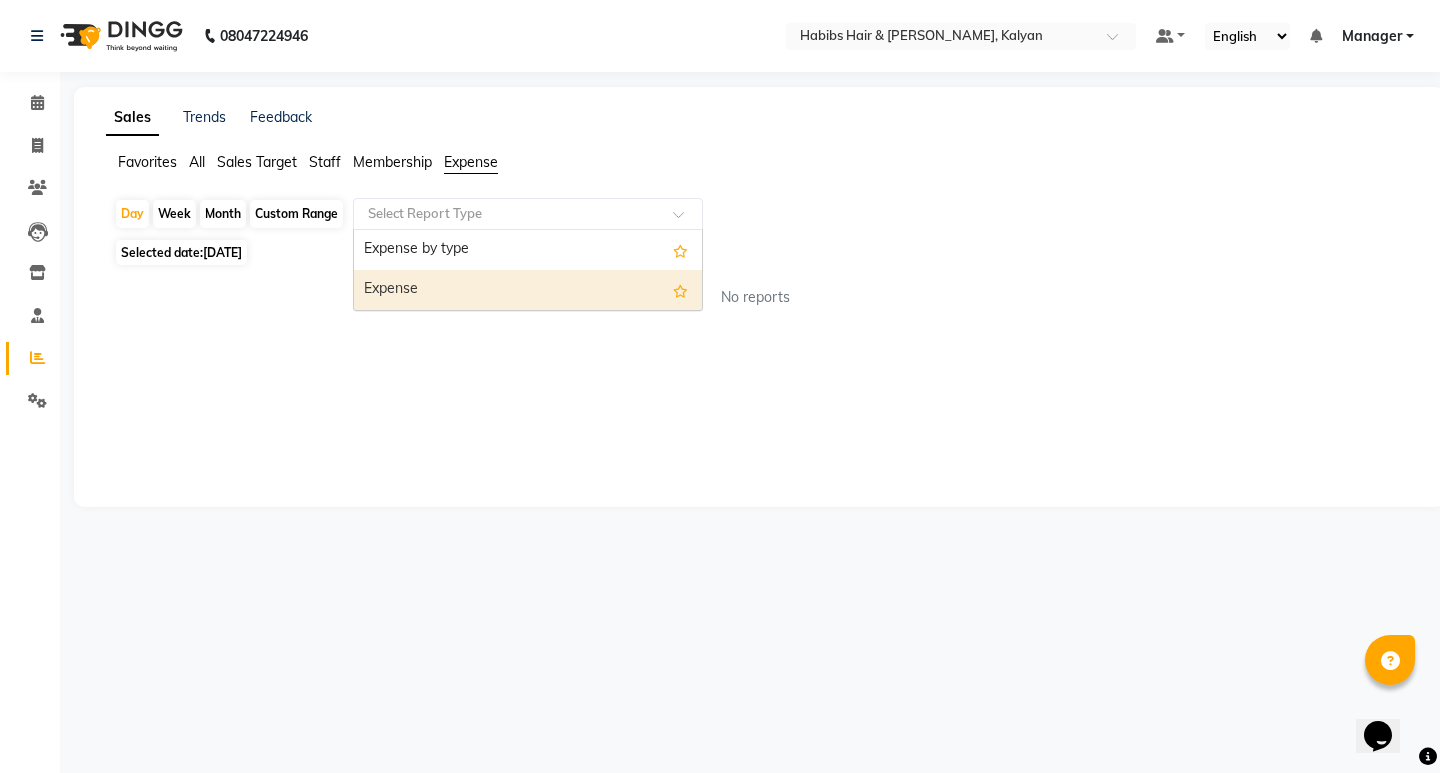 click on "Expense" at bounding box center (528, 290) 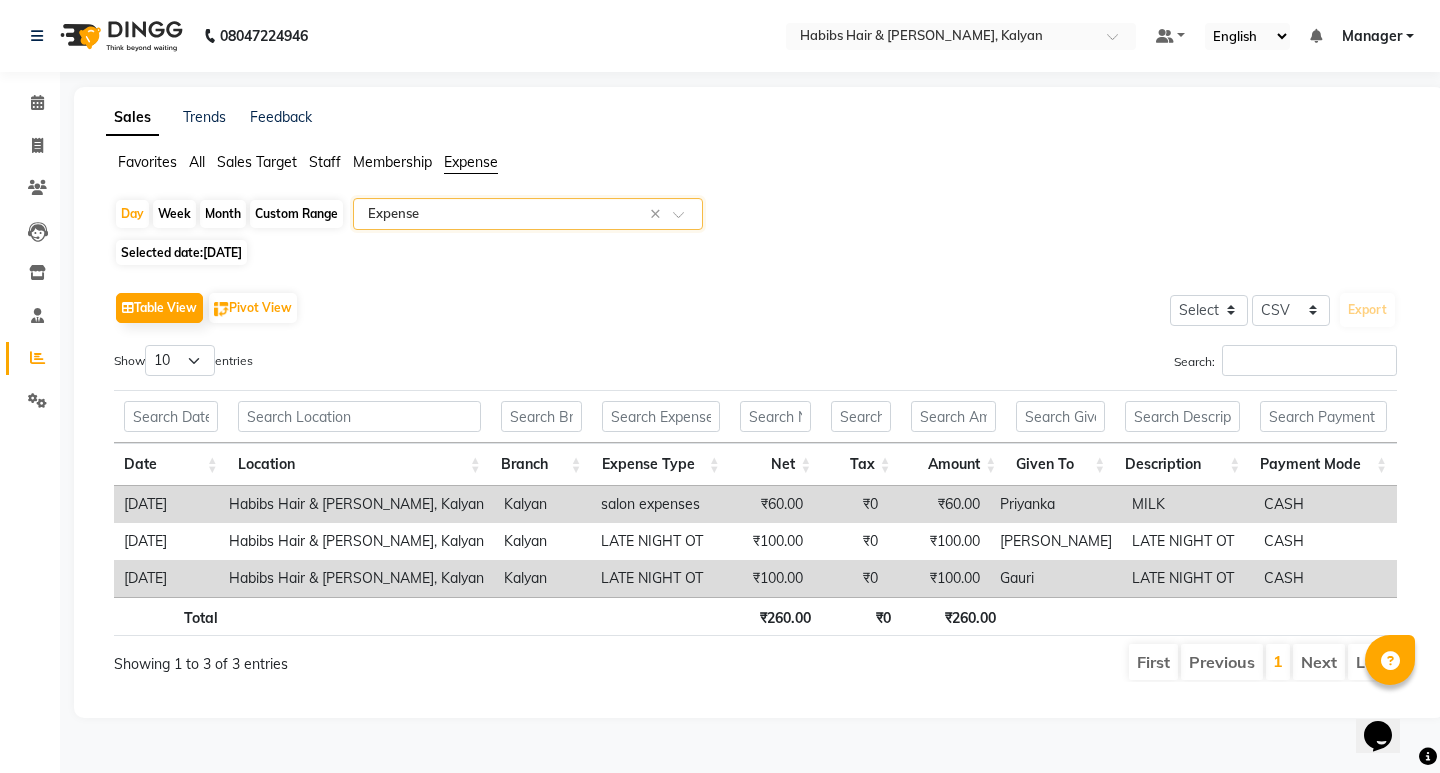 click on "Staff" 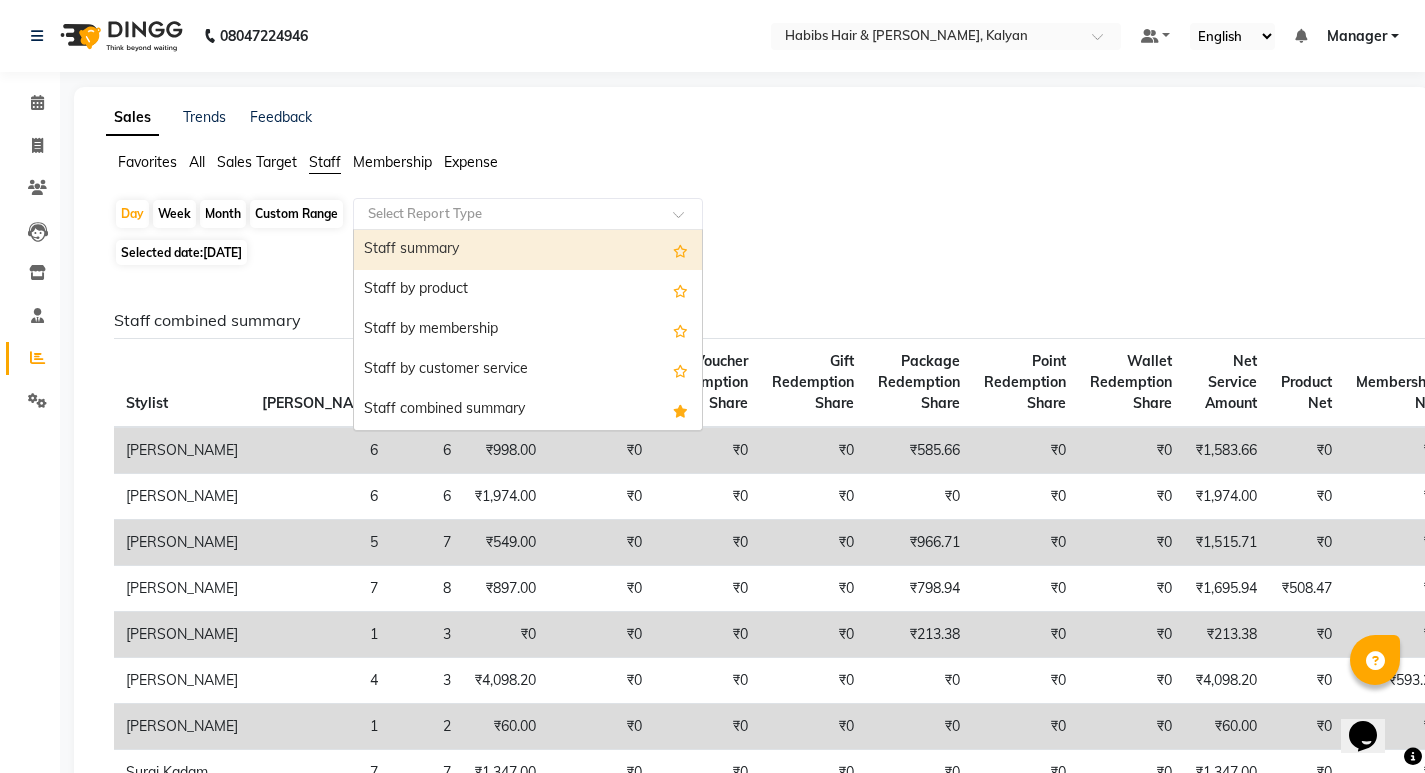 click 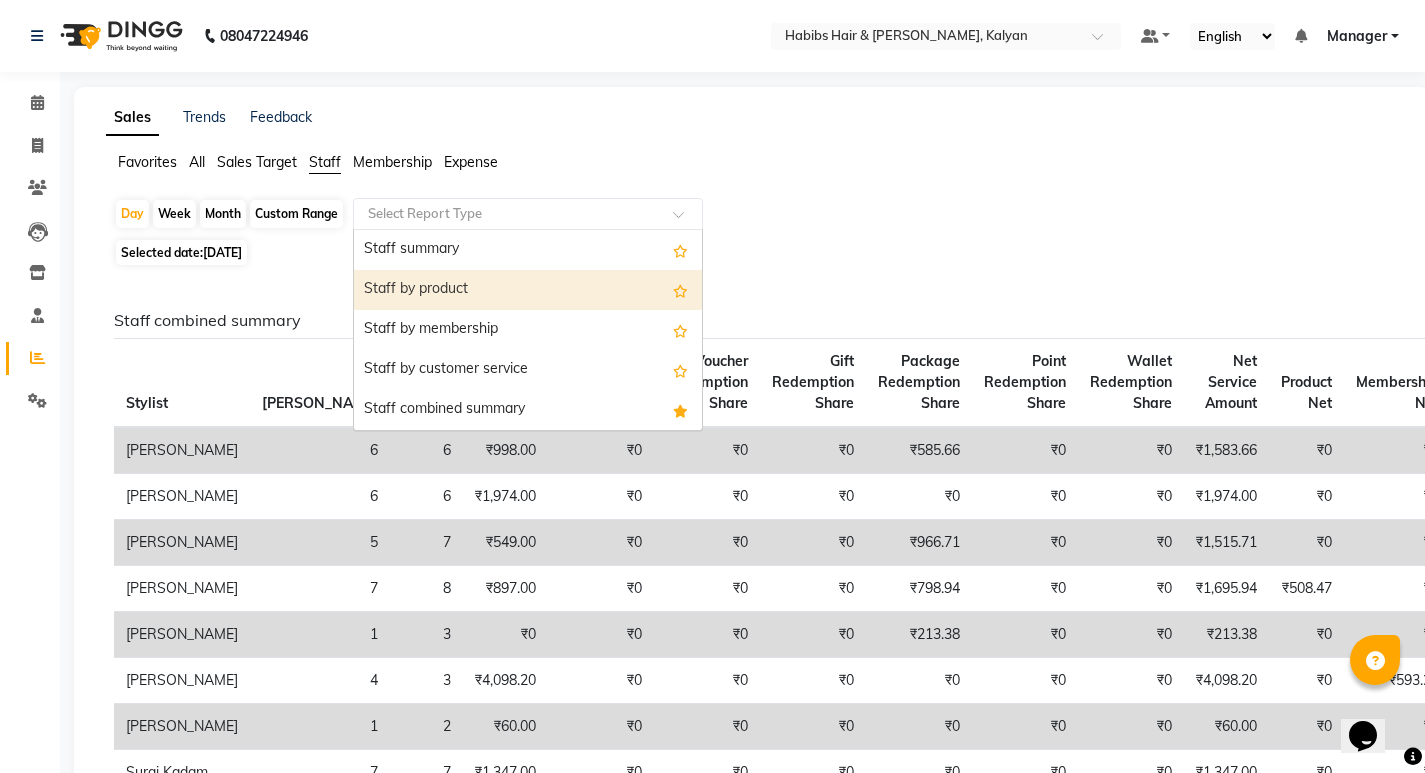 click on "Staff by product" at bounding box center [528, 290] 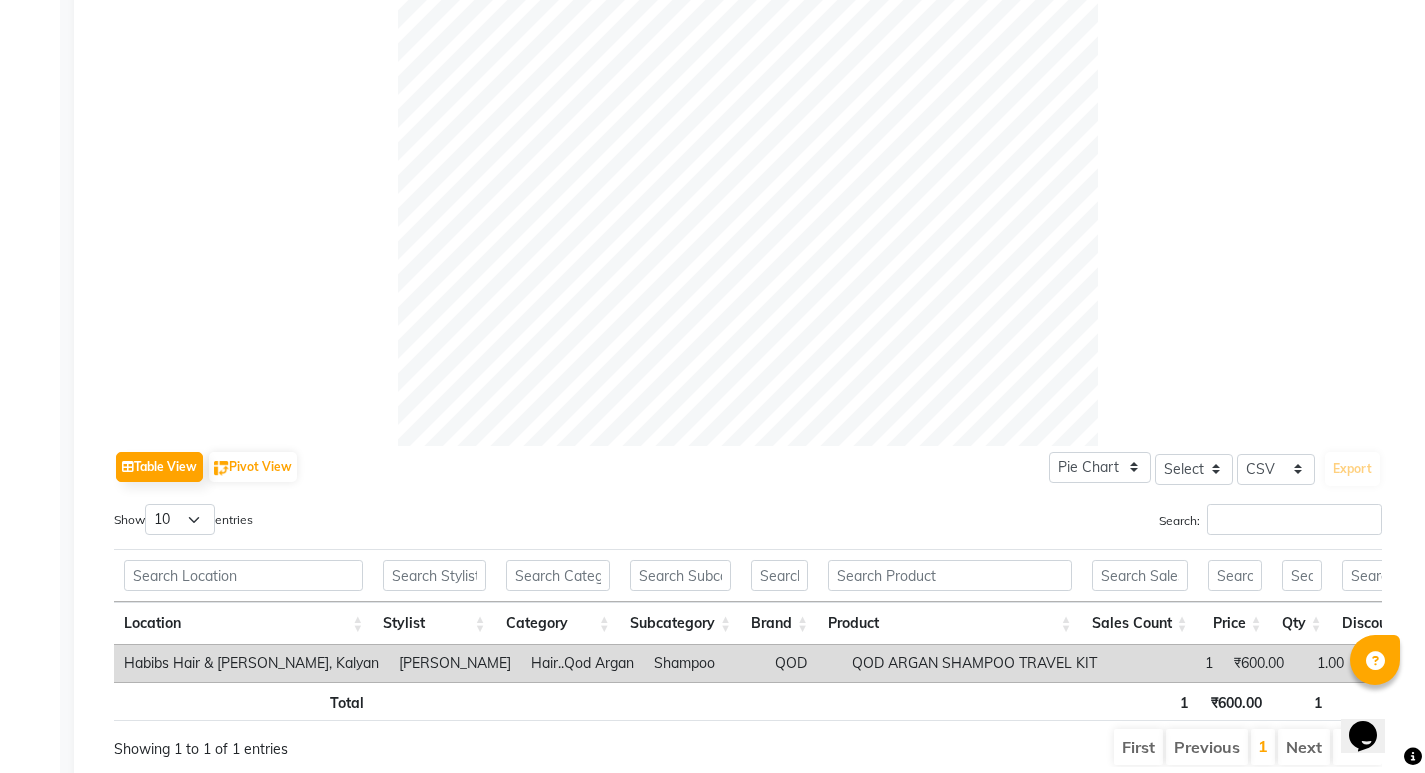 scroll, scrollTop: 655, scrollLeft: 0, axis: vertical 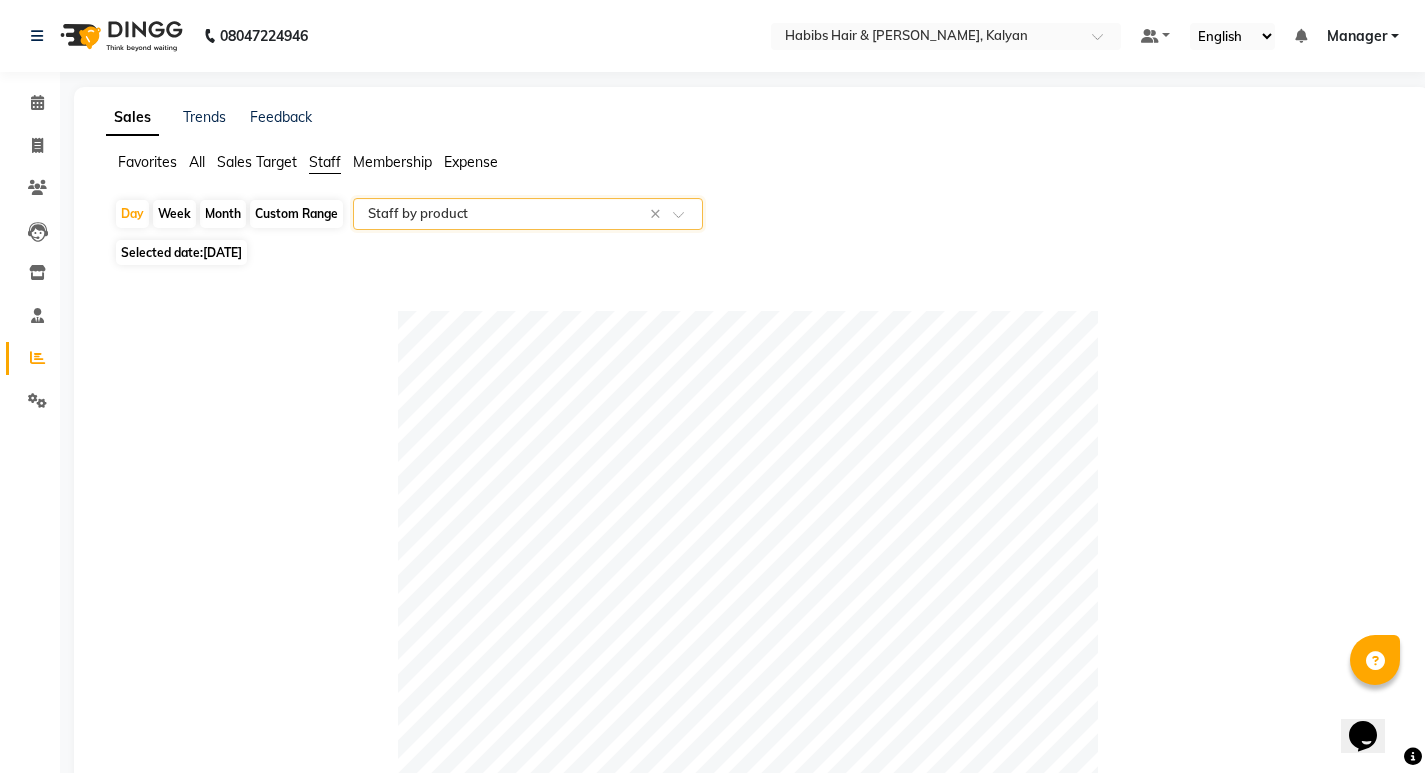 click 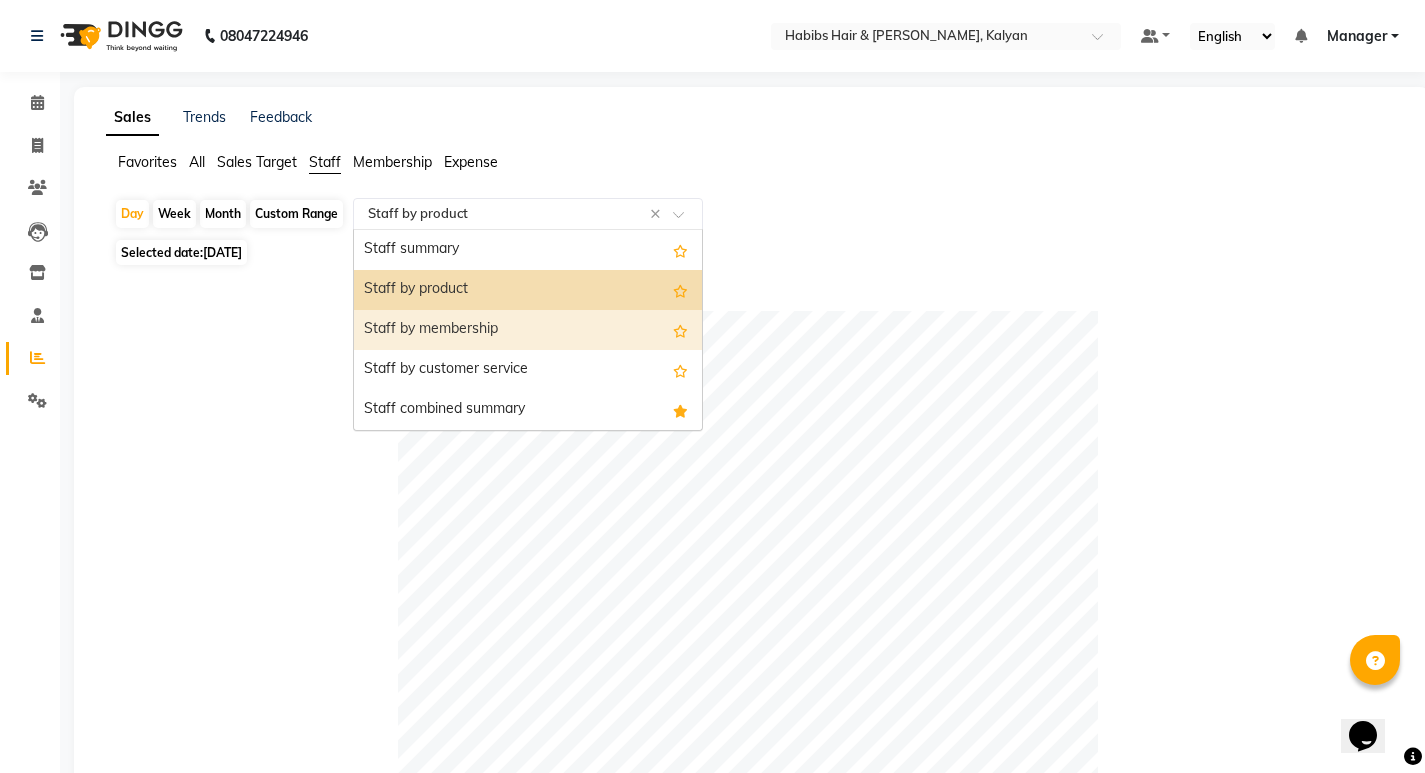 click on "Staff by membership" at bounding box center (528, 330) 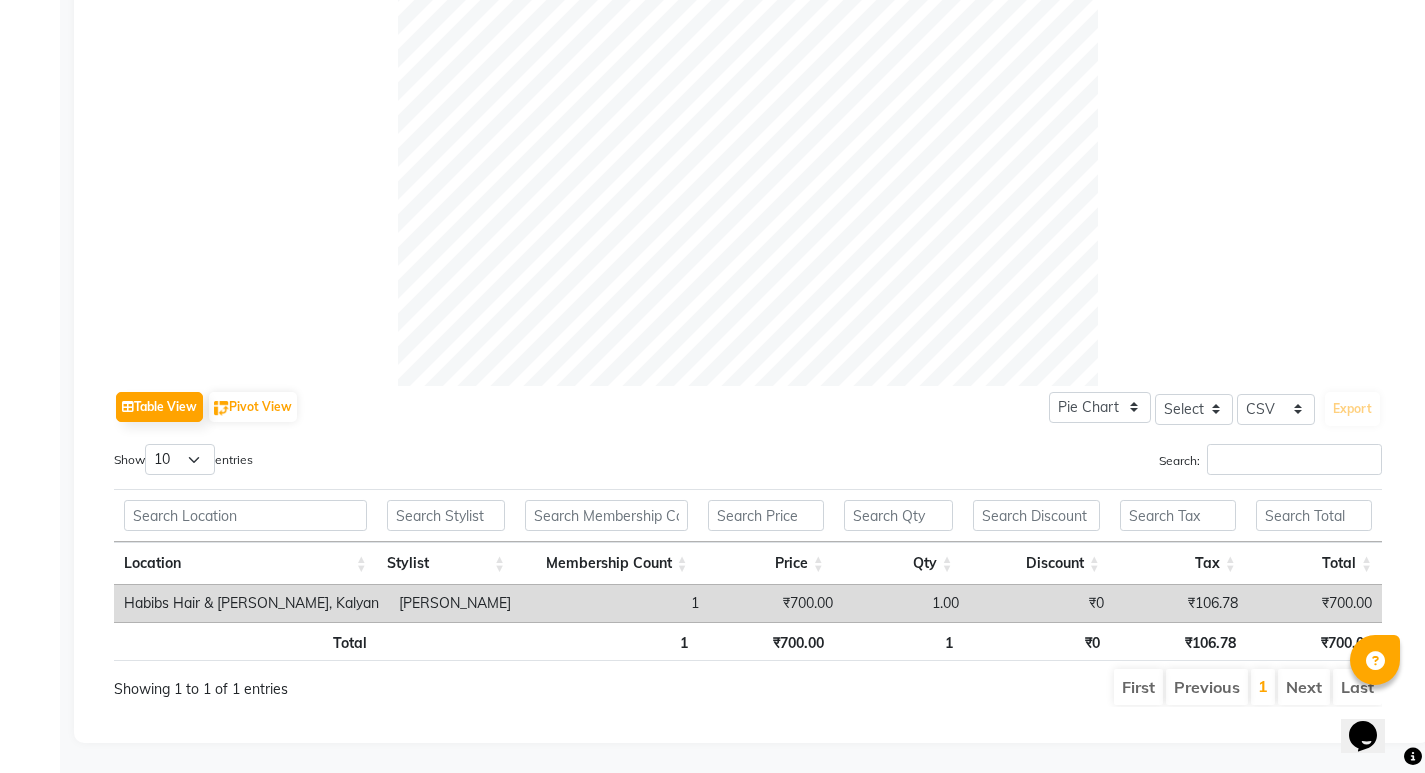 scroll, scrollTop: 640, scrollLeft: 0, axis: vertical 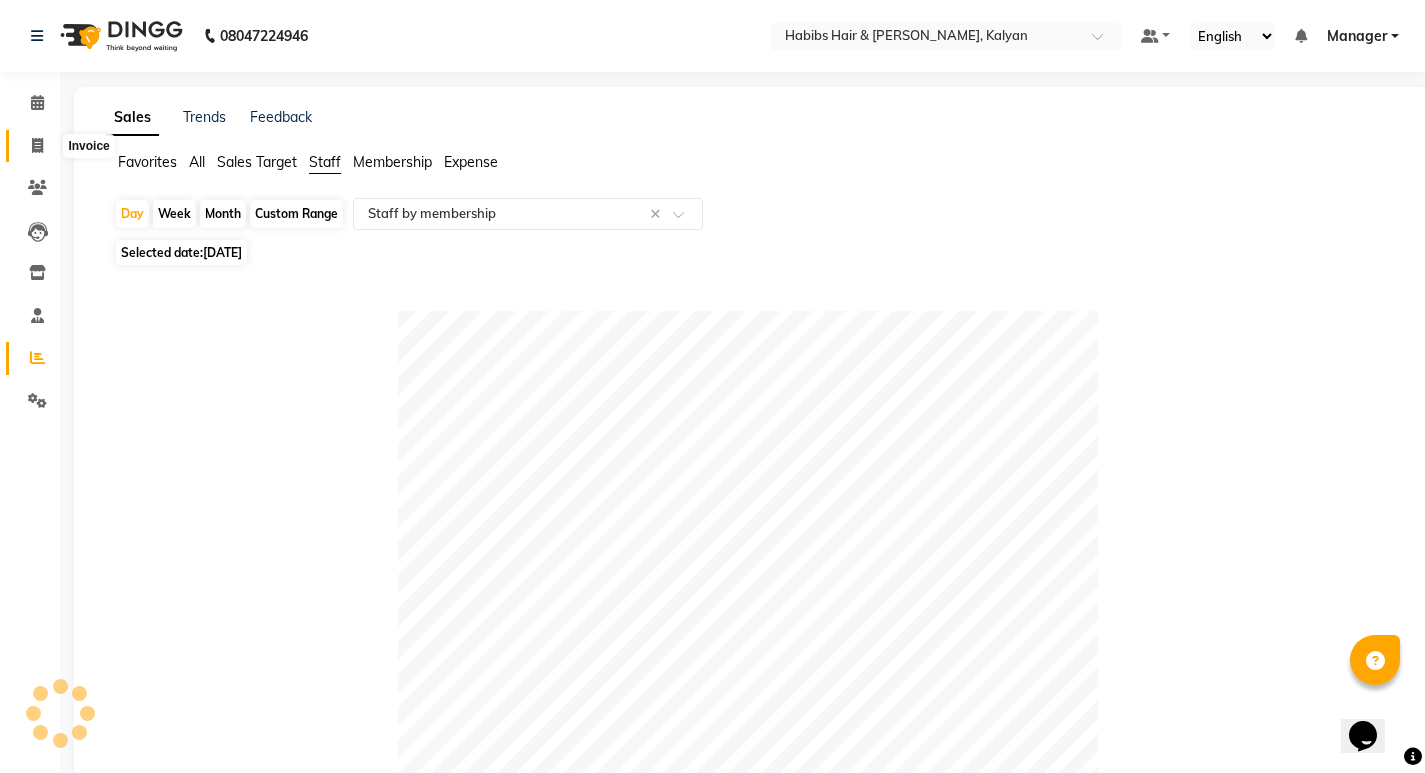click 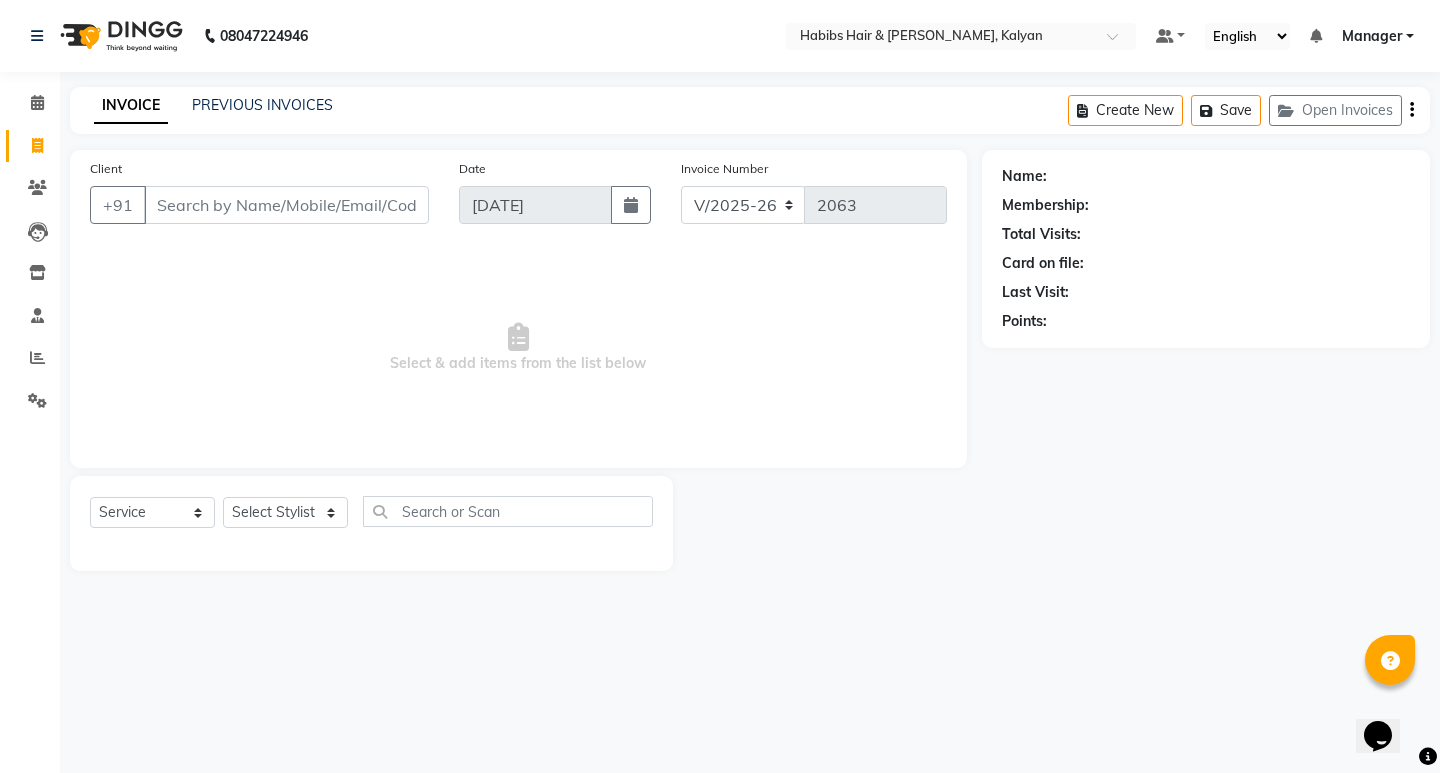 click on "Client" at bounding box center [286, 205] 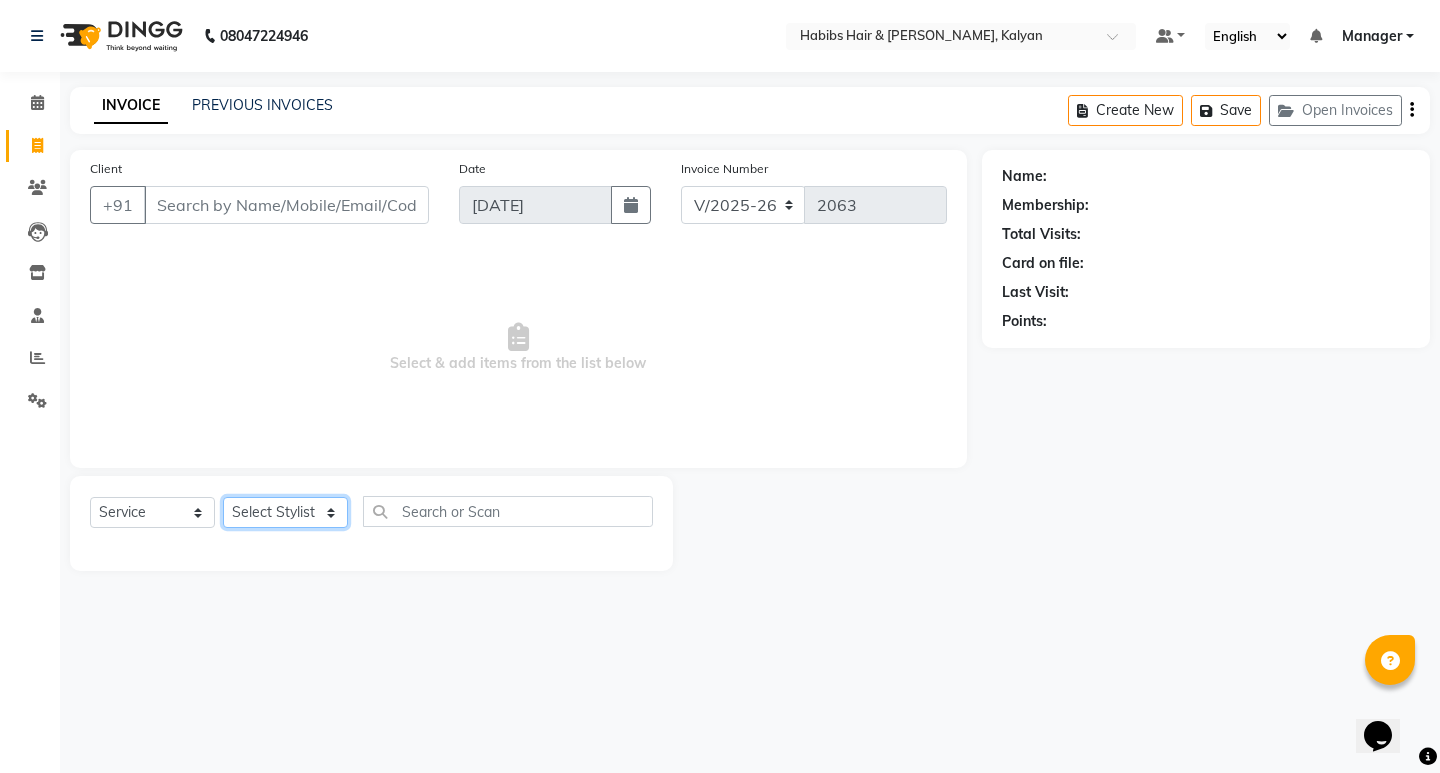 click on "Select Stylist [PERSON_NAME] Manager [PERSON_NAME] [PERSON_NAME] [PERSON_NAME] zipre [PERSON_NAME] [PERSON_NAME]  Sagar [PERSON_NAME] [PERSON_NAME] Suraj [PERSON_NAME]  [PERSON_NAME]" 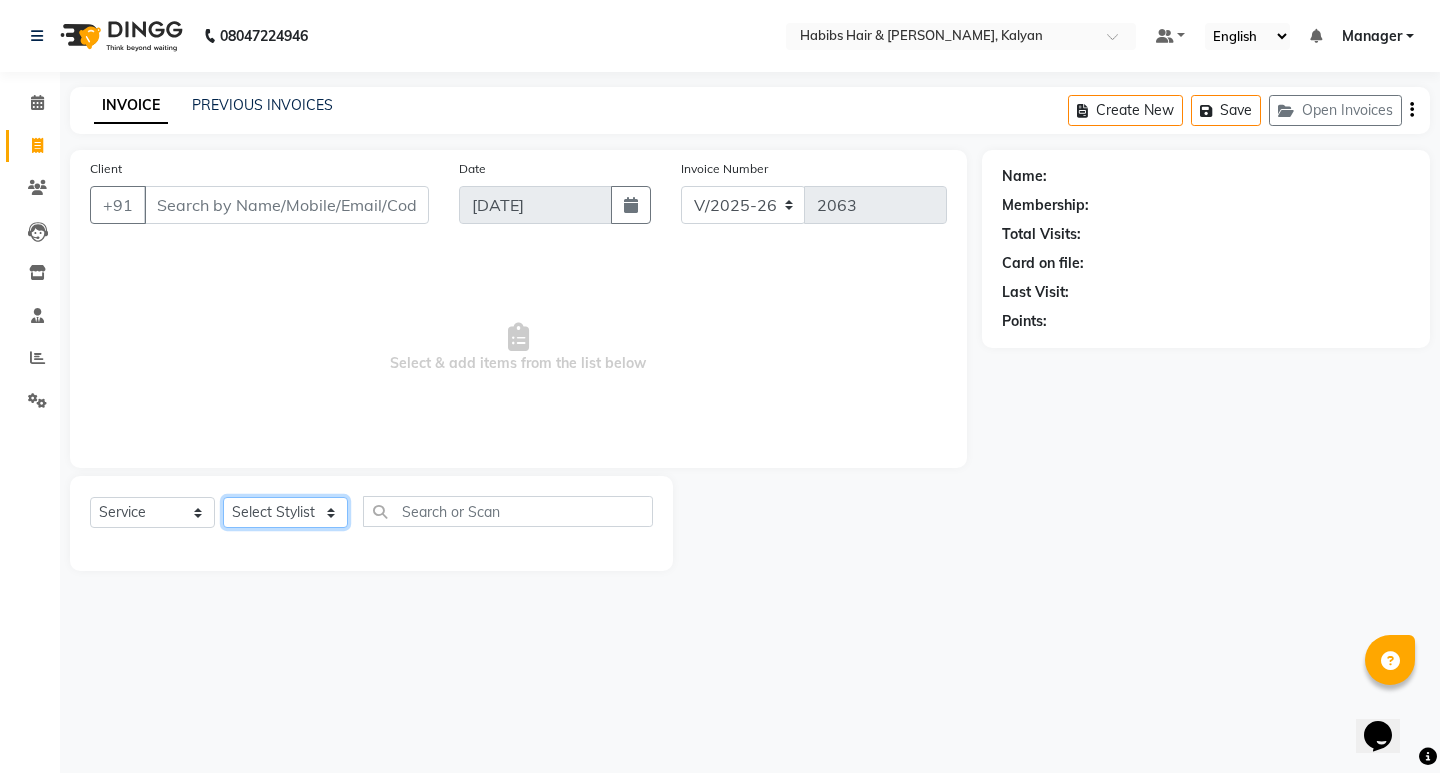 select on "79422" 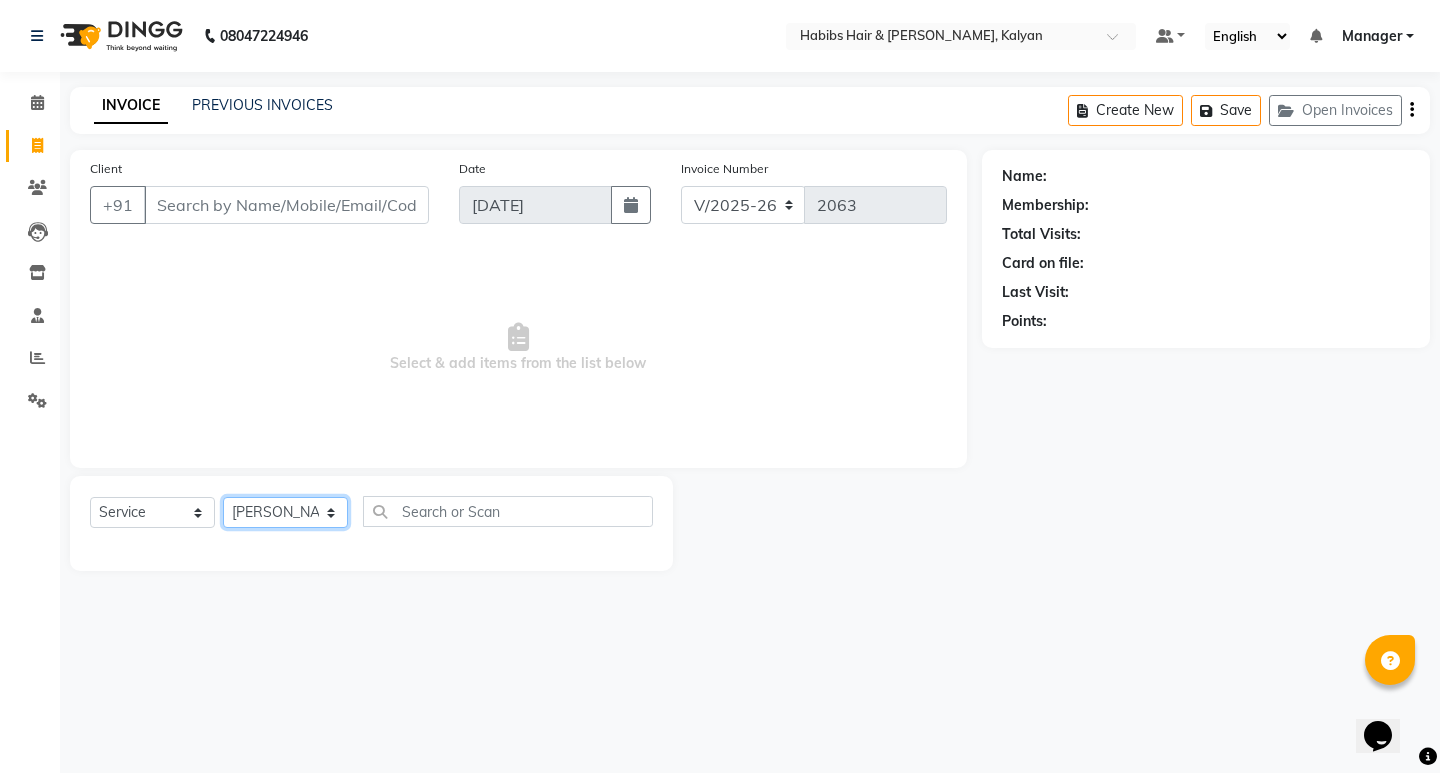 click on "Select Stylist [PERSON_NAME] Manager [PERSON_NAME] [PERSON_NAME] [PERSON_NAME] zipre [PERSON_NAME] [PERSON_NAME]  Sagar [PERSON_NAME] [PERSON_NAME] Suraj [PERSON_NAME]  [PERSON_NAME]" 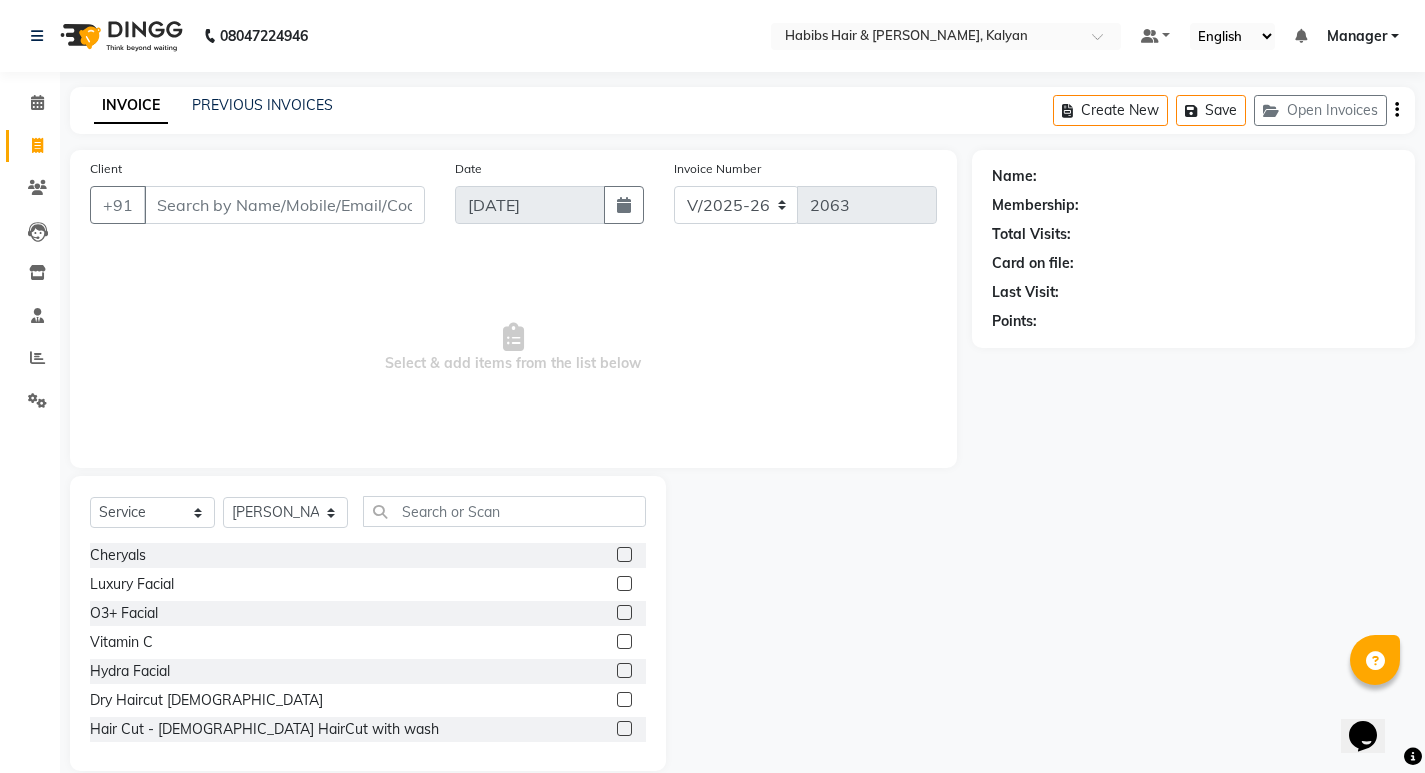 drag, startPoint x: 458, startPoint y: 493, endPoint x: 458, endPoint y: 505, distance: 12 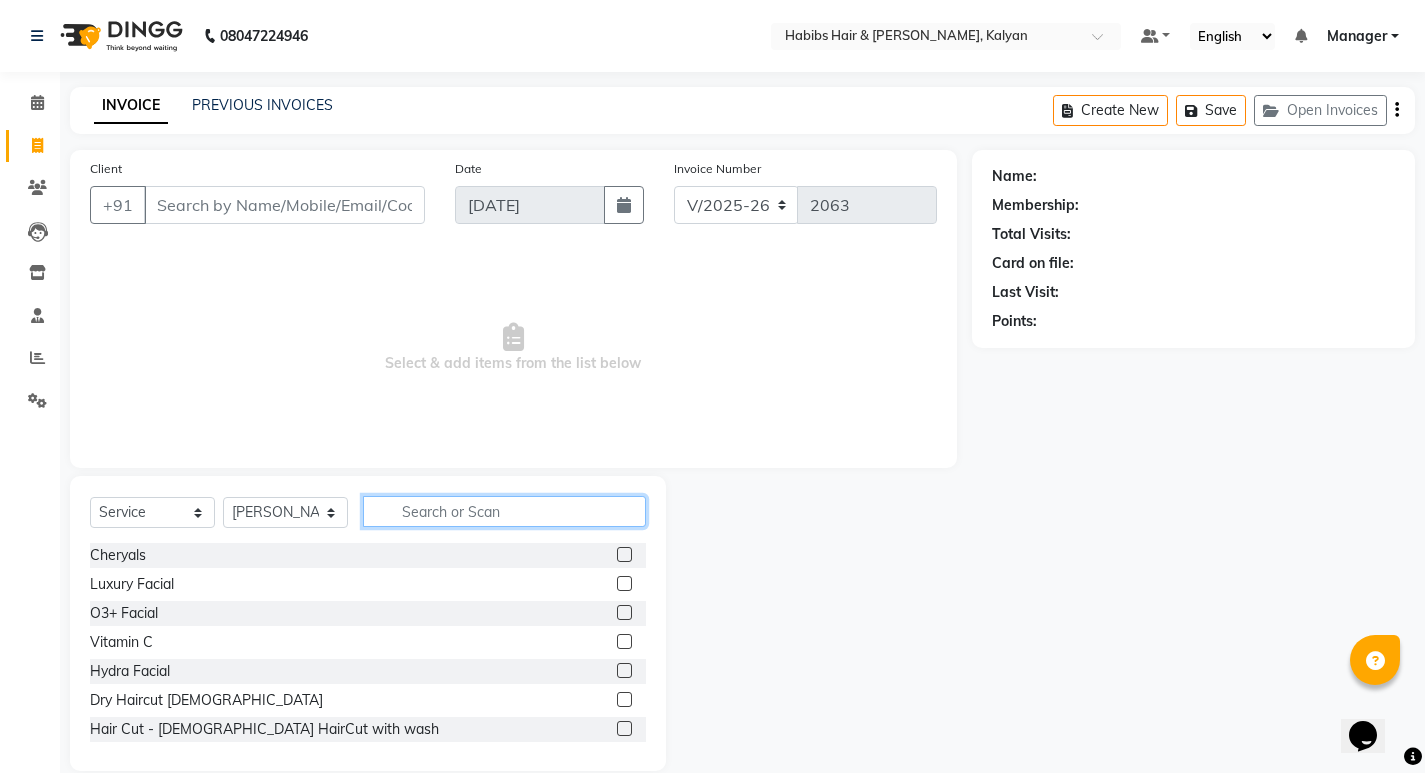 click 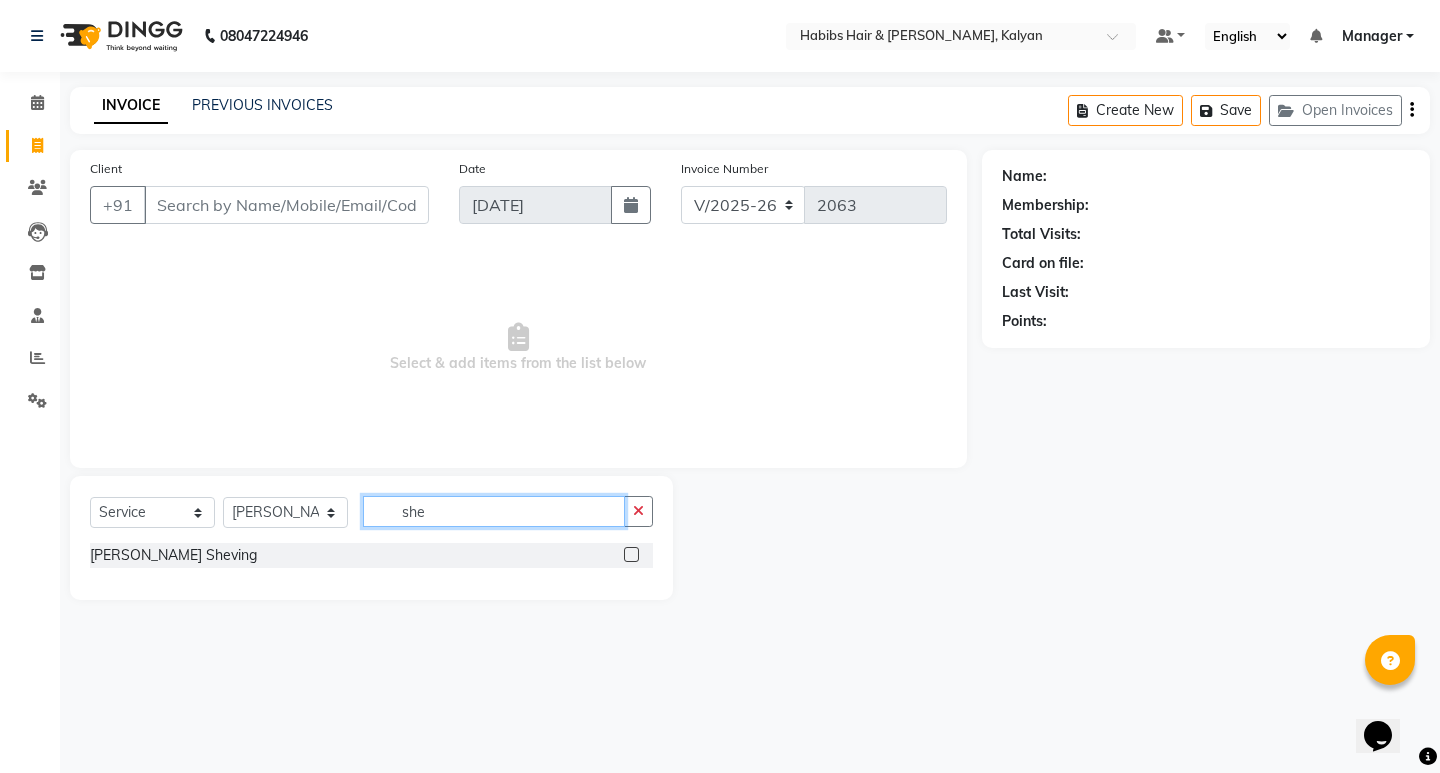 type on "she" 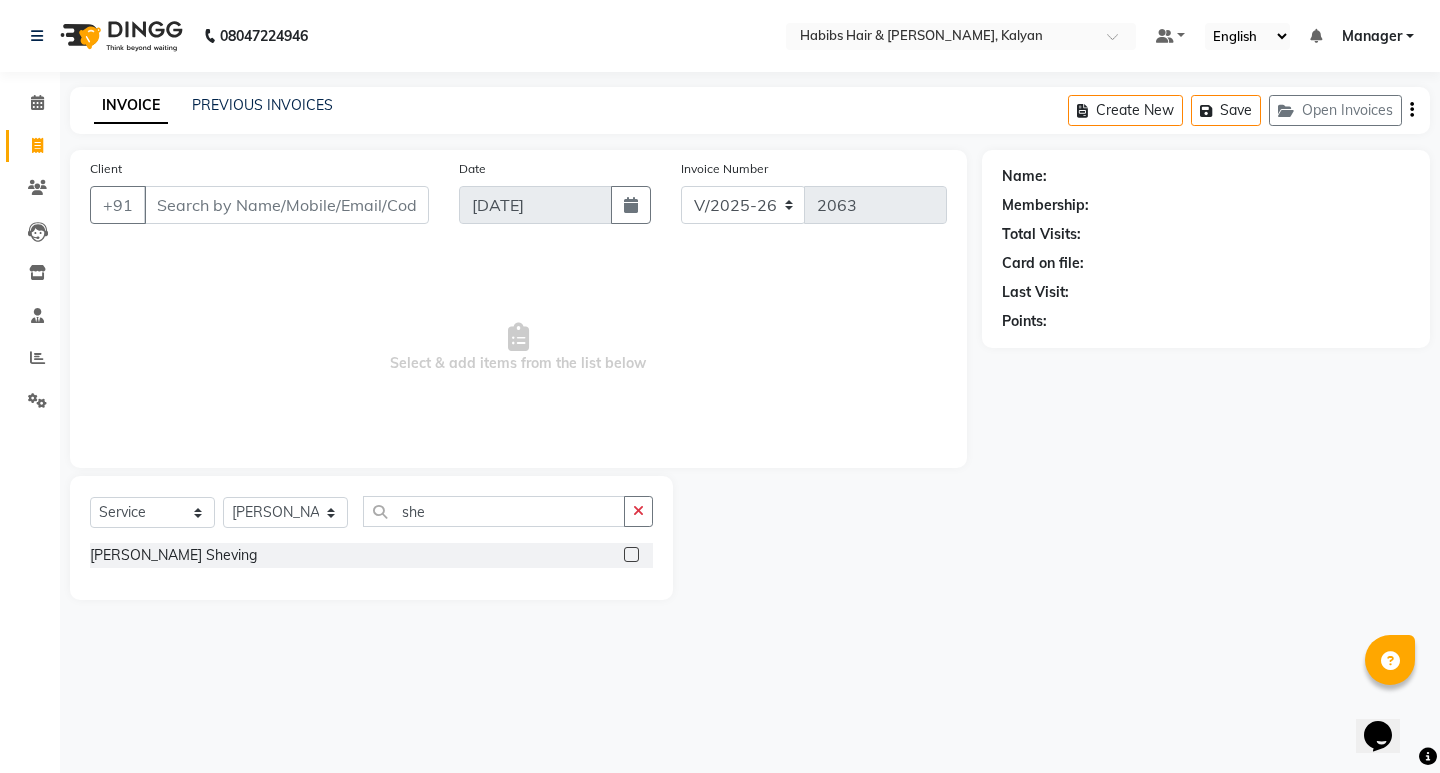 click 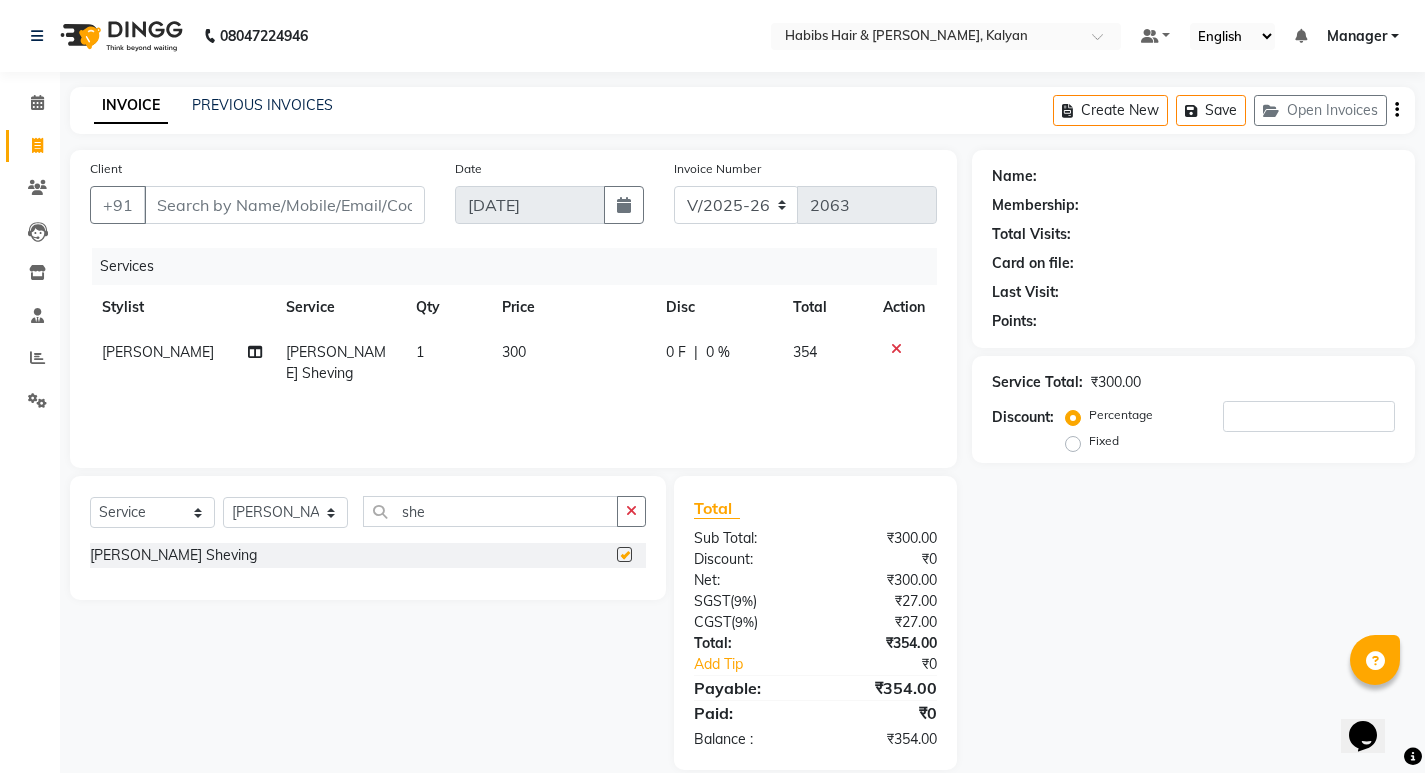 checkbox on "false" 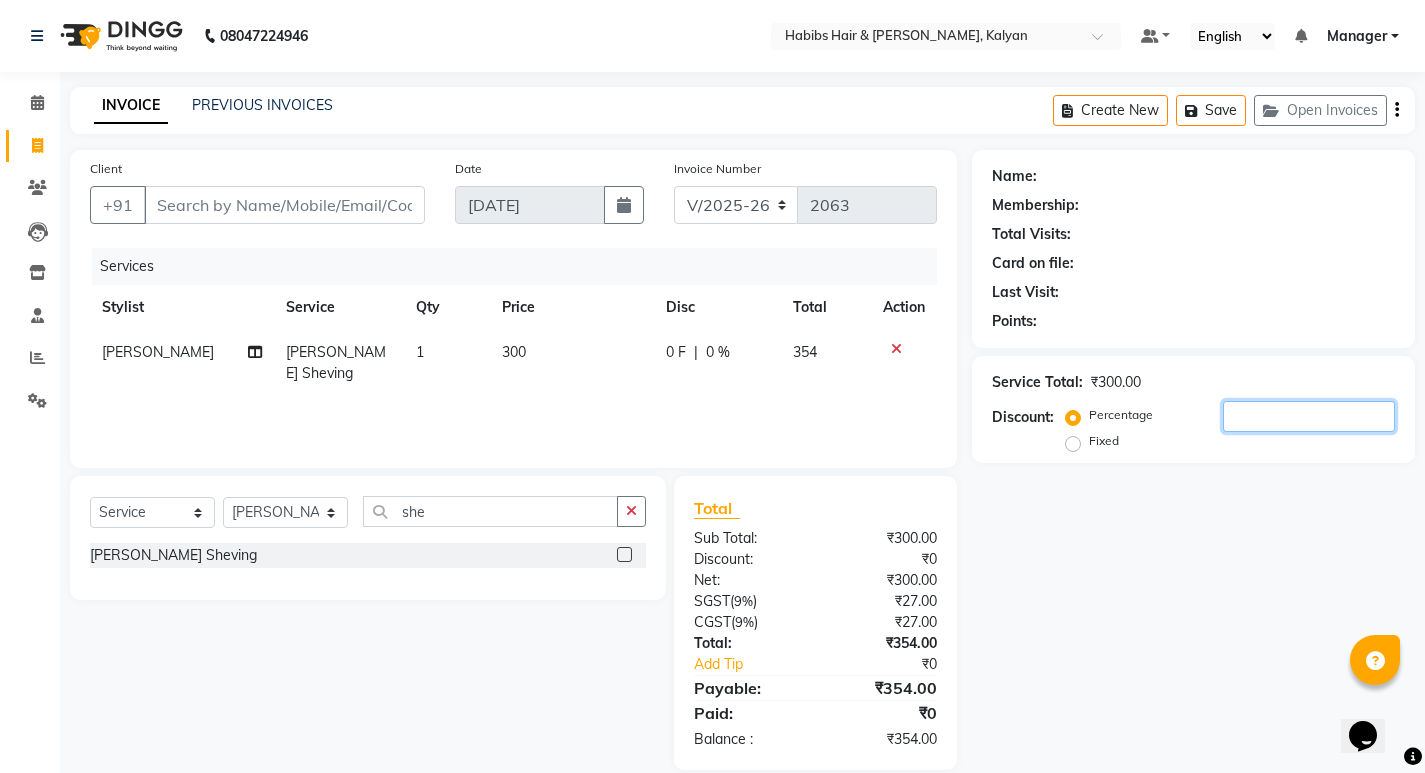click 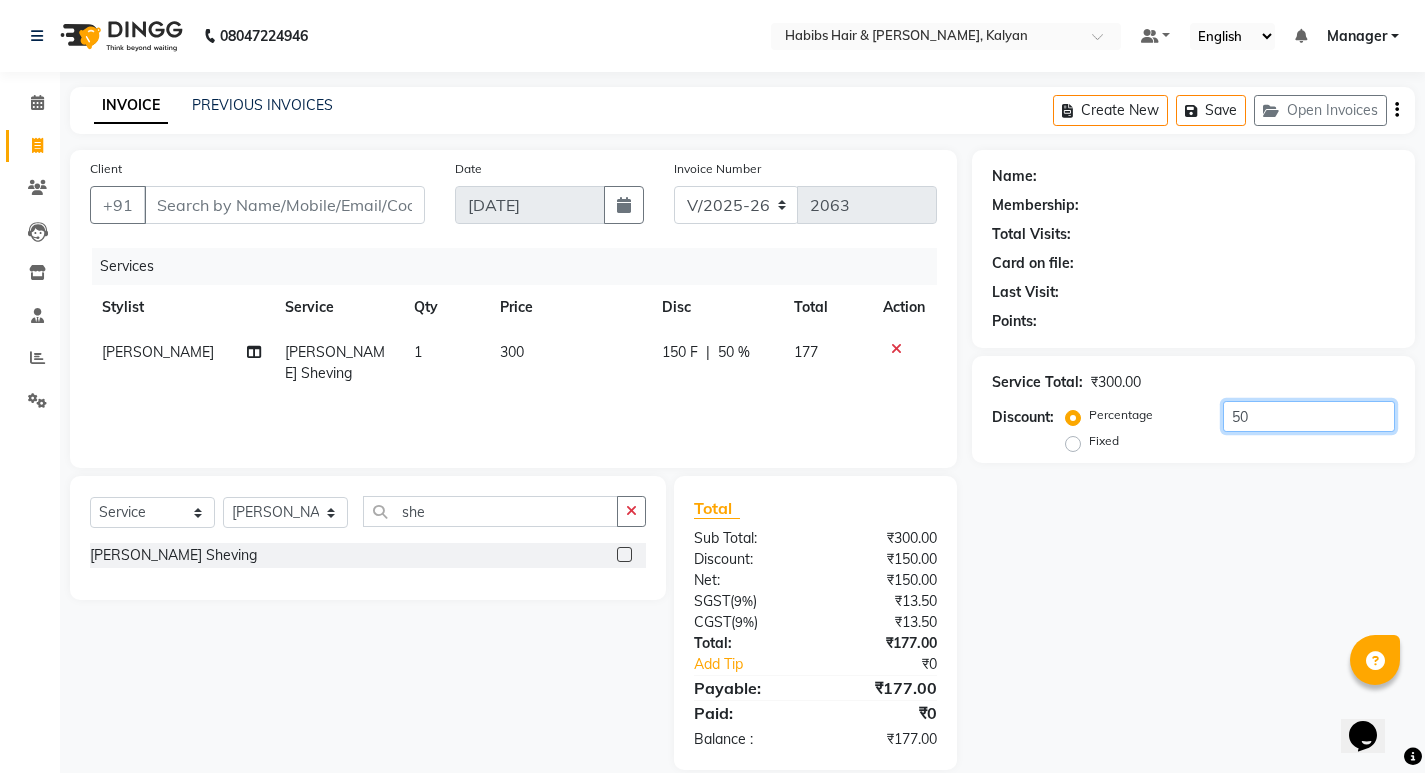 type on "50" 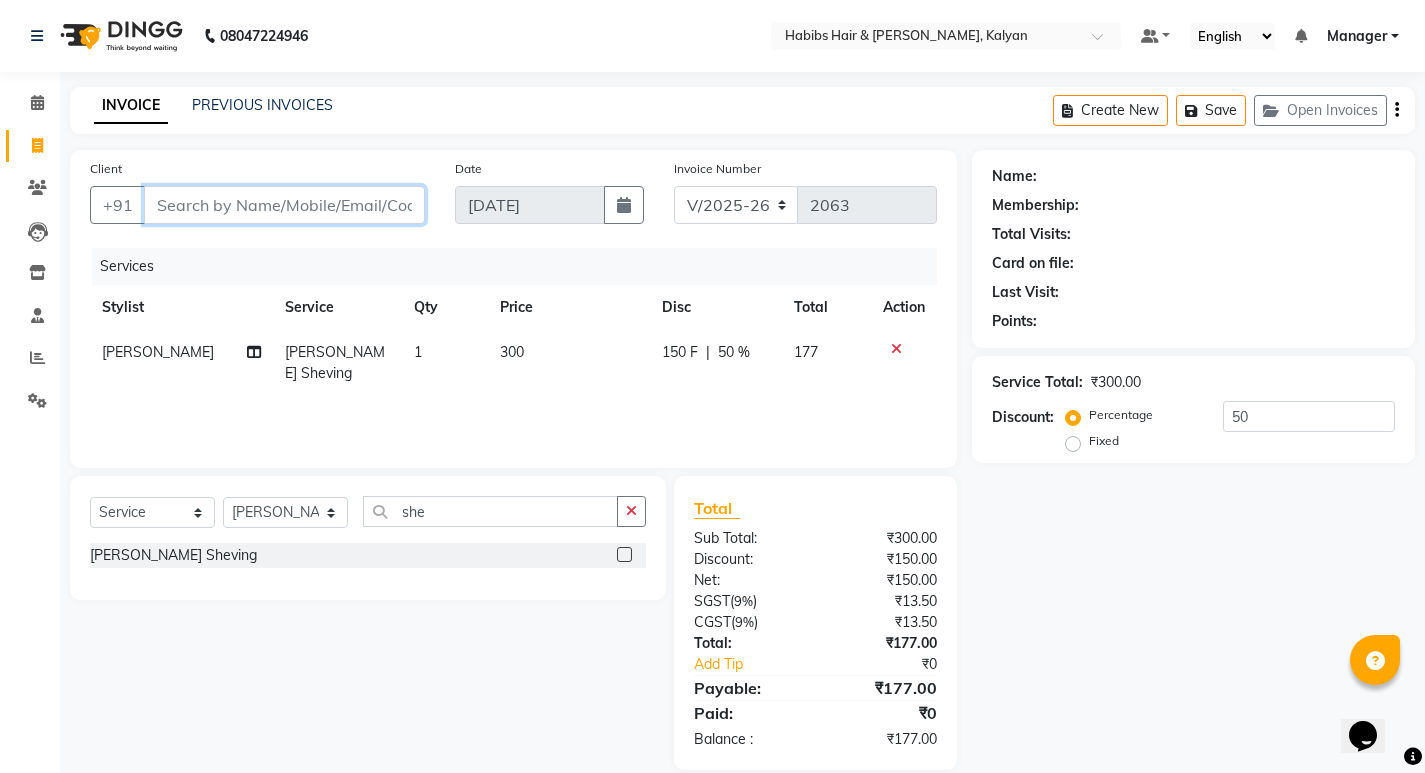 click on "Client" at bounding box center [284, 205] 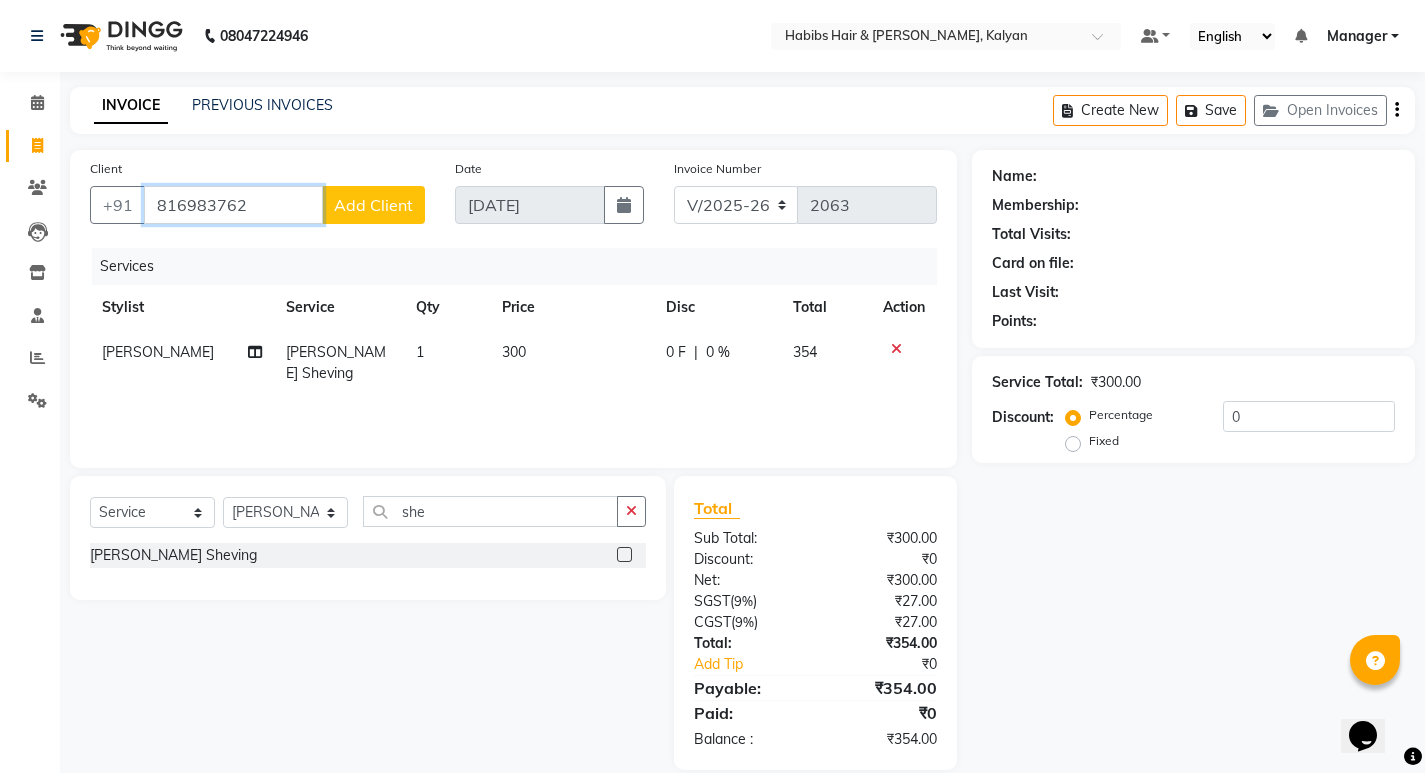 type on "816983762" 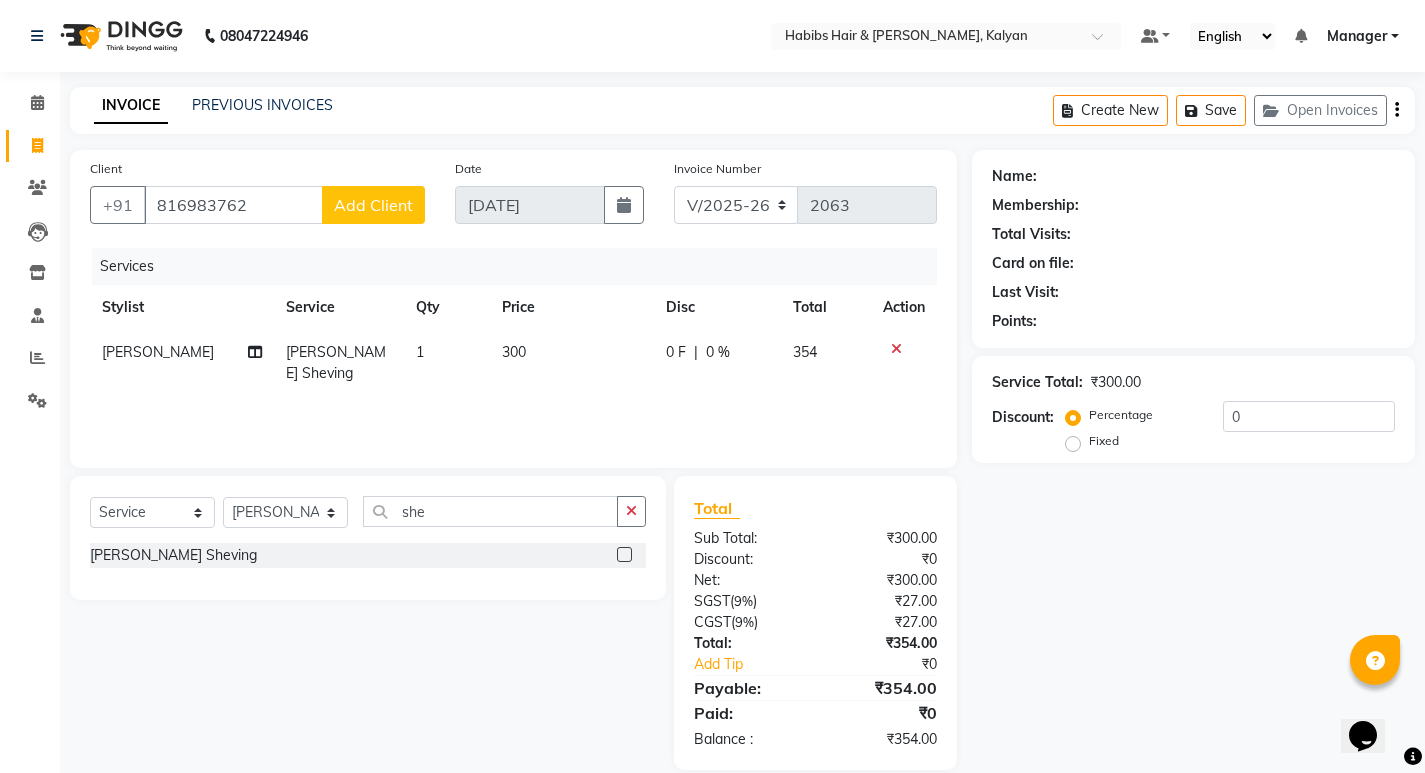 click on "Add Client" 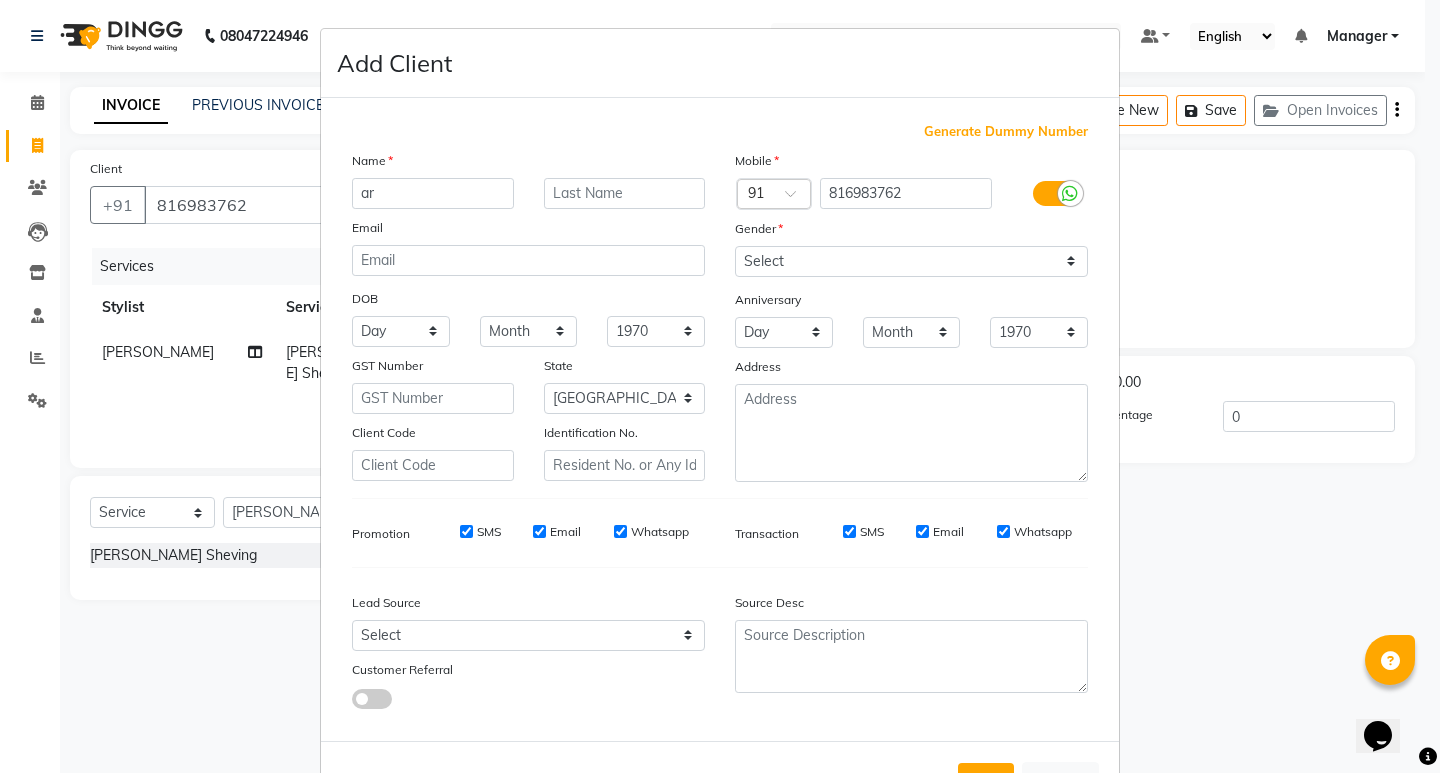 type on "a" 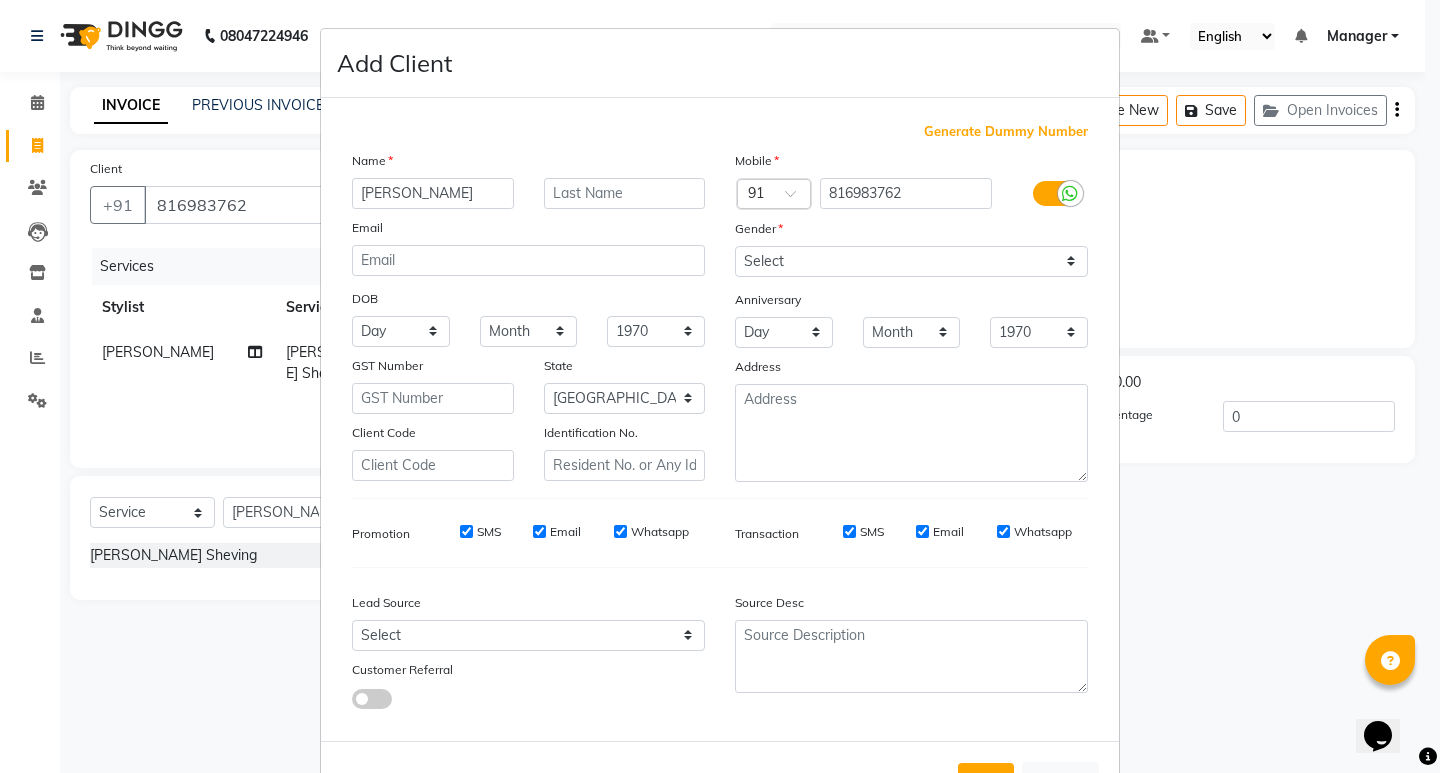 type on "[PERSON_NAME]" 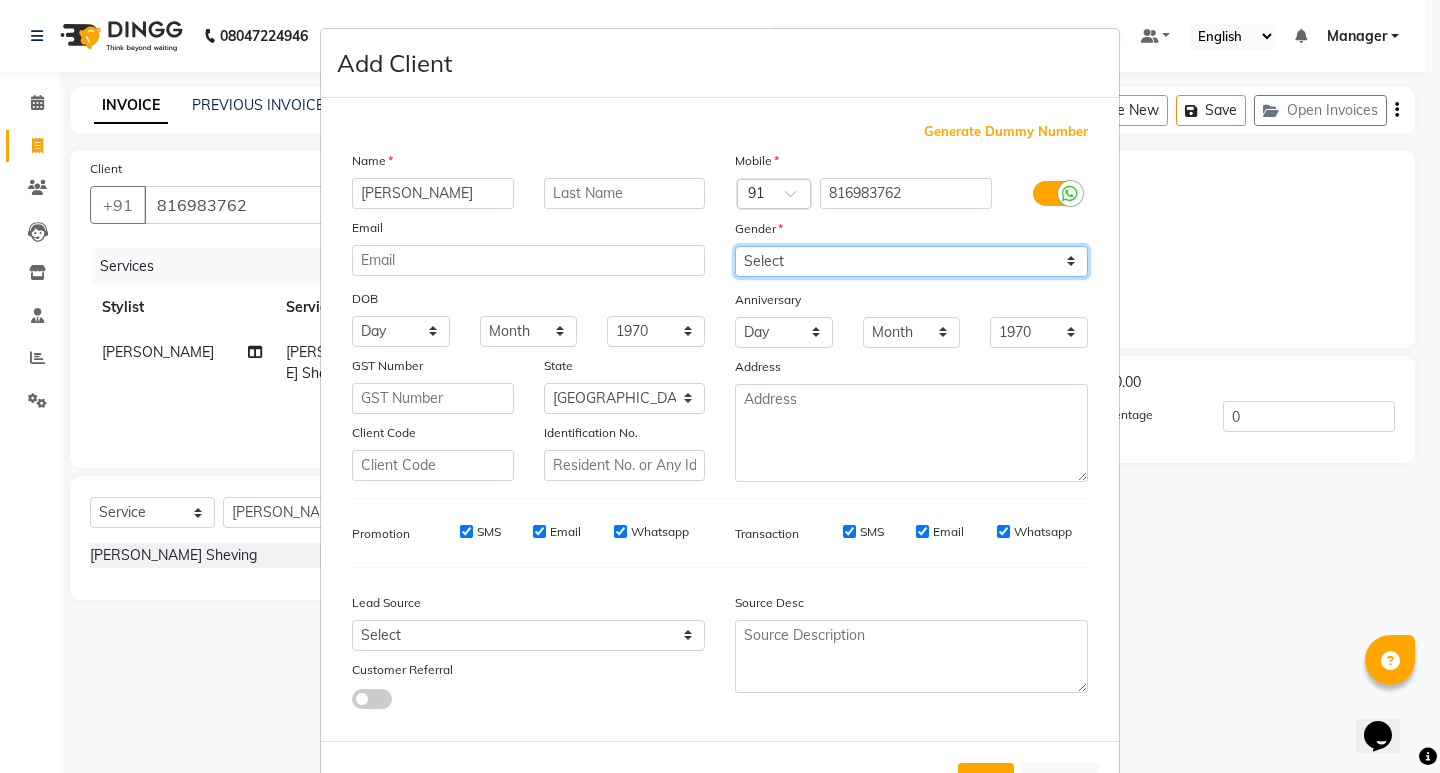 click on "Select Male Female Other Prefer Not To Say" at bounding box center (911, 261) 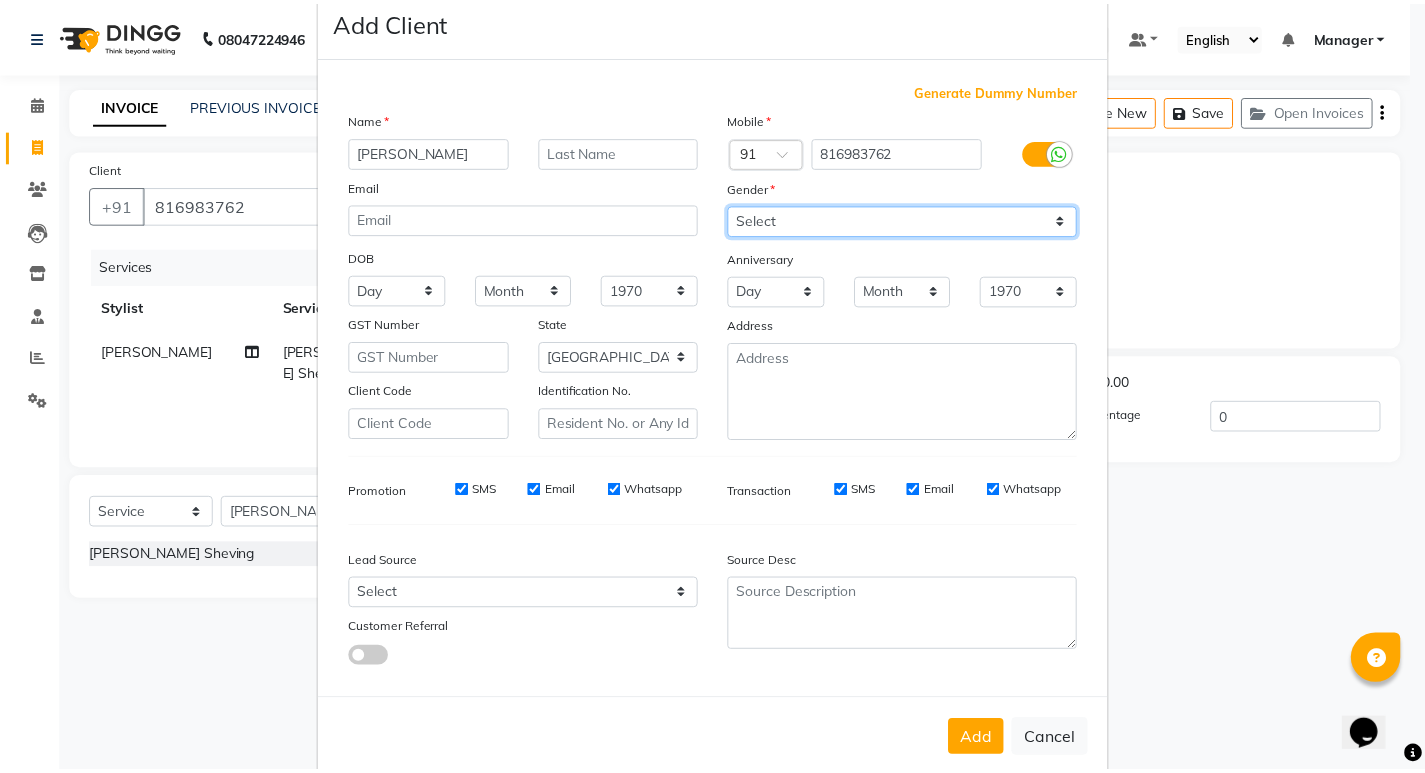 scroll, scrollTop: 76, scrollLeft: 0, axis: vertical 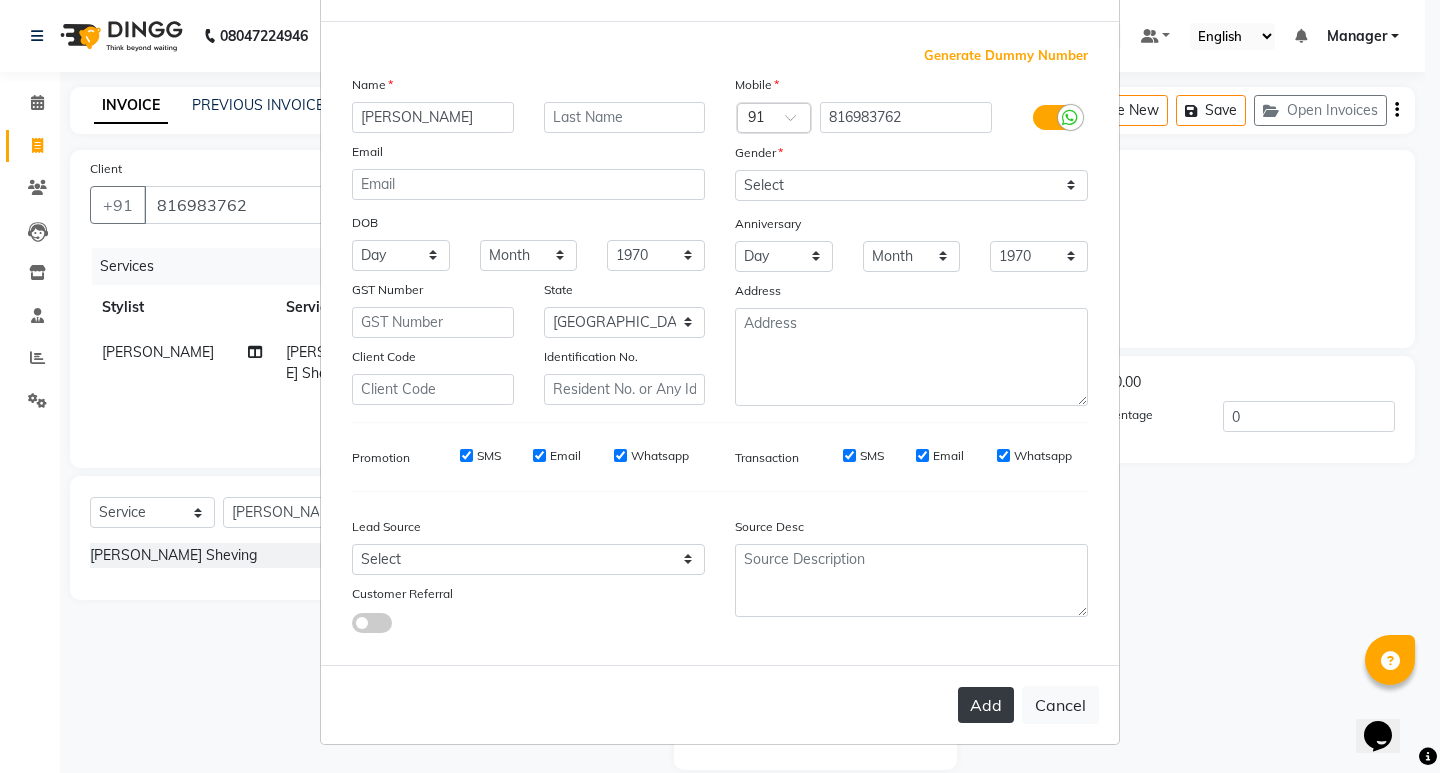 click on "Add" at bounding box center (986, 705) 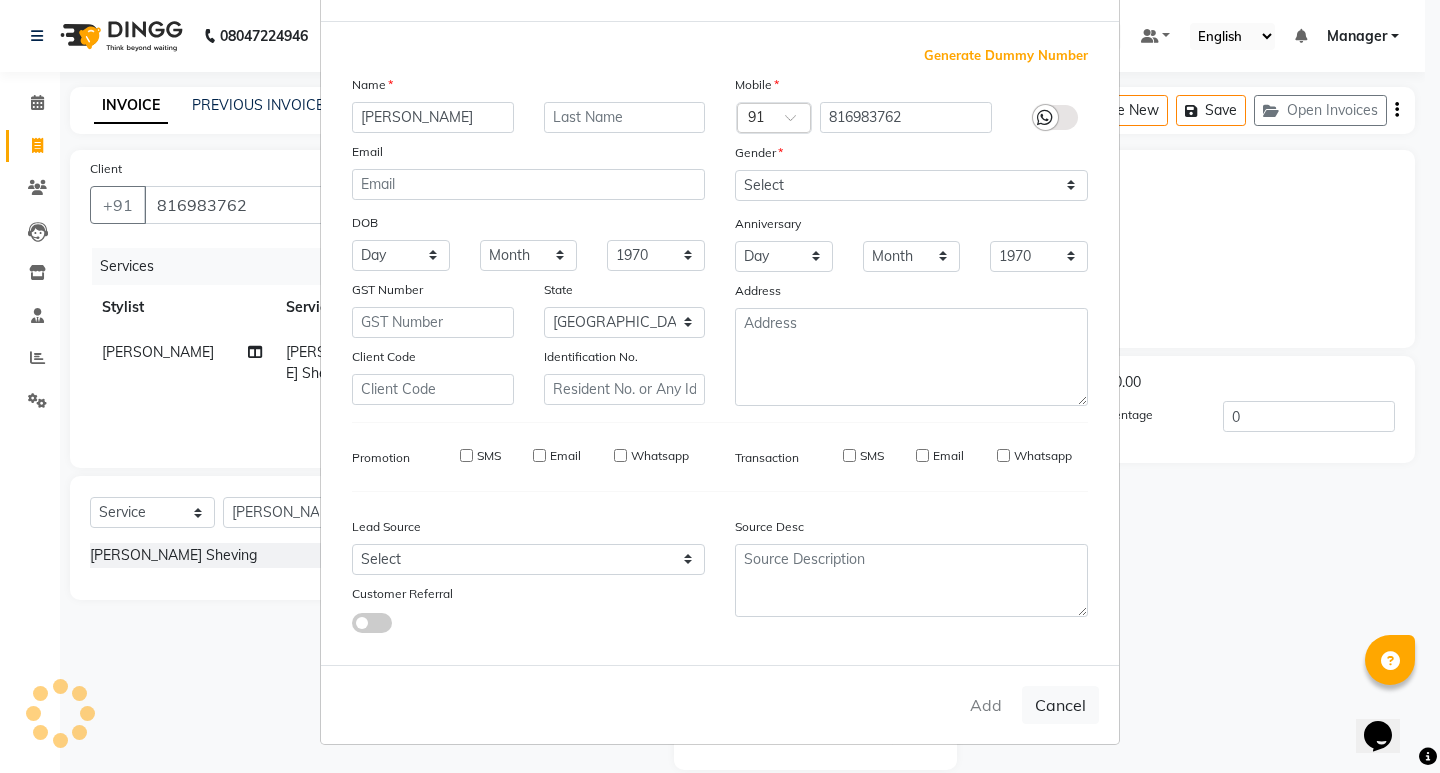 type on "81*****62" 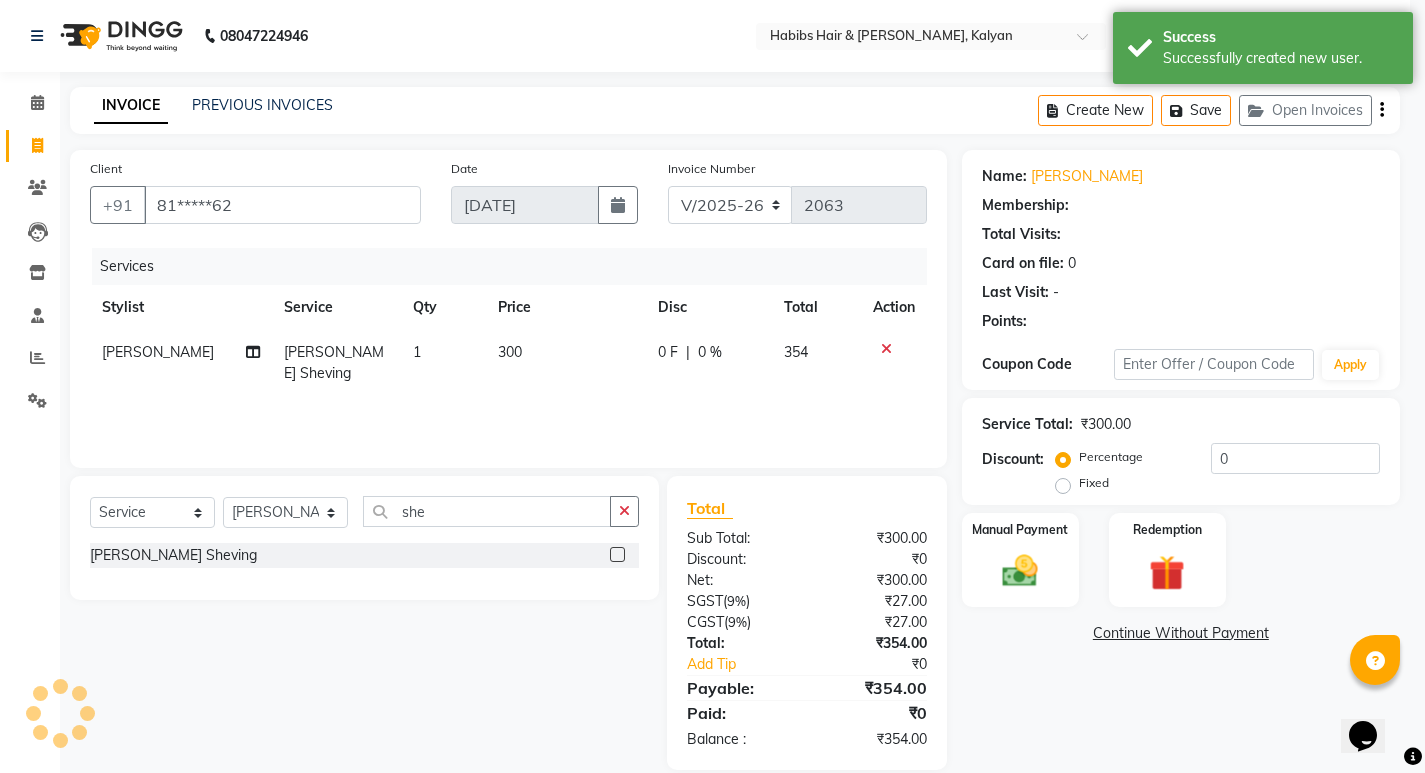 select on "1: Object" 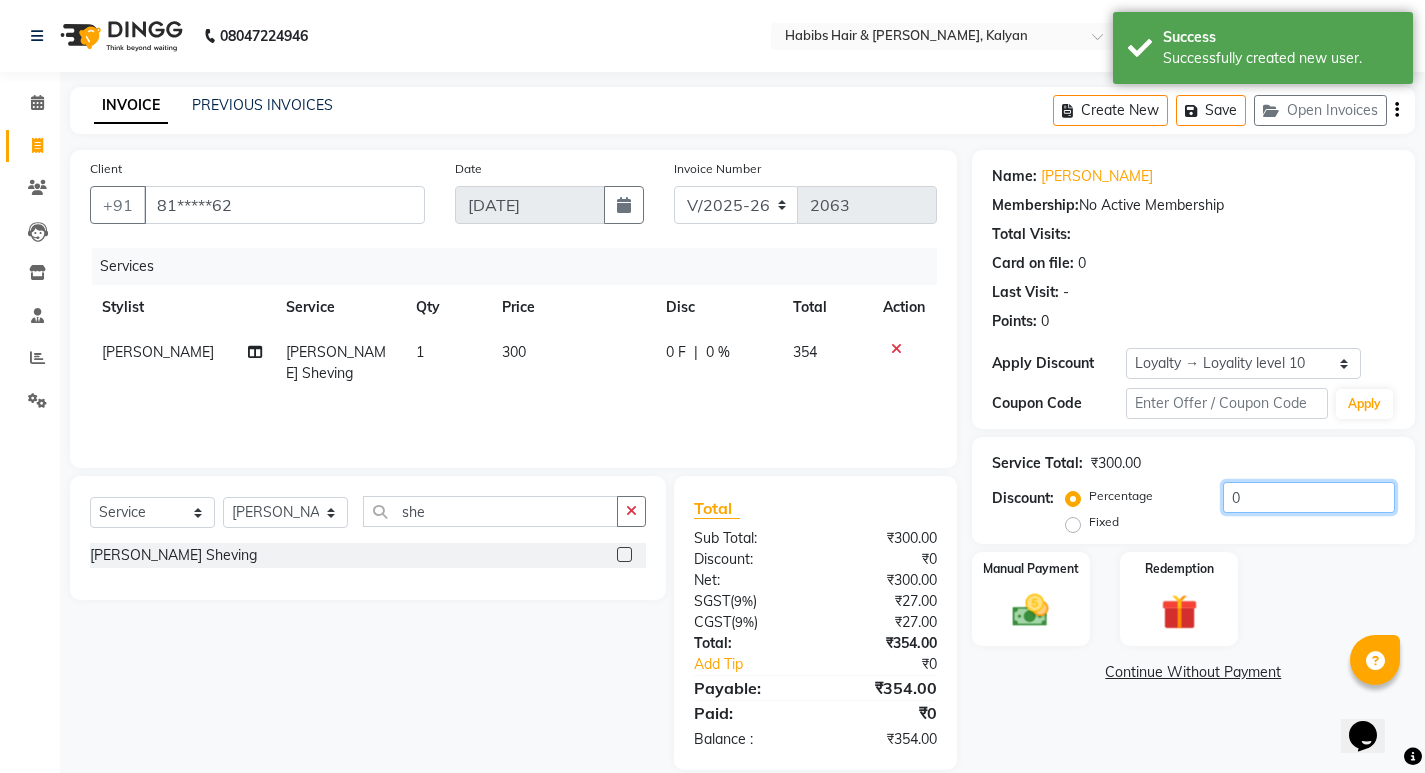 click on "0" 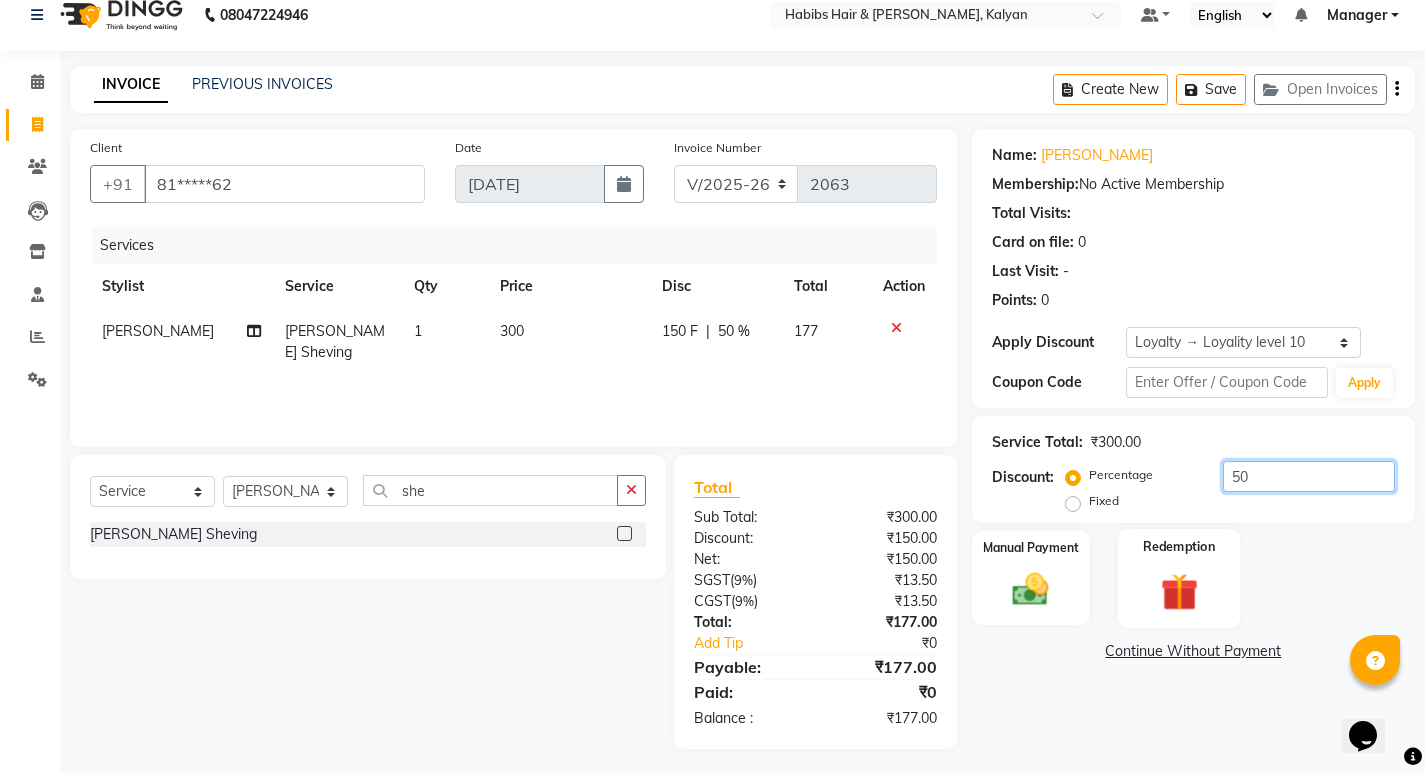 scroll, scrollTop: 27, scrollLeft: 0, axis: vertical 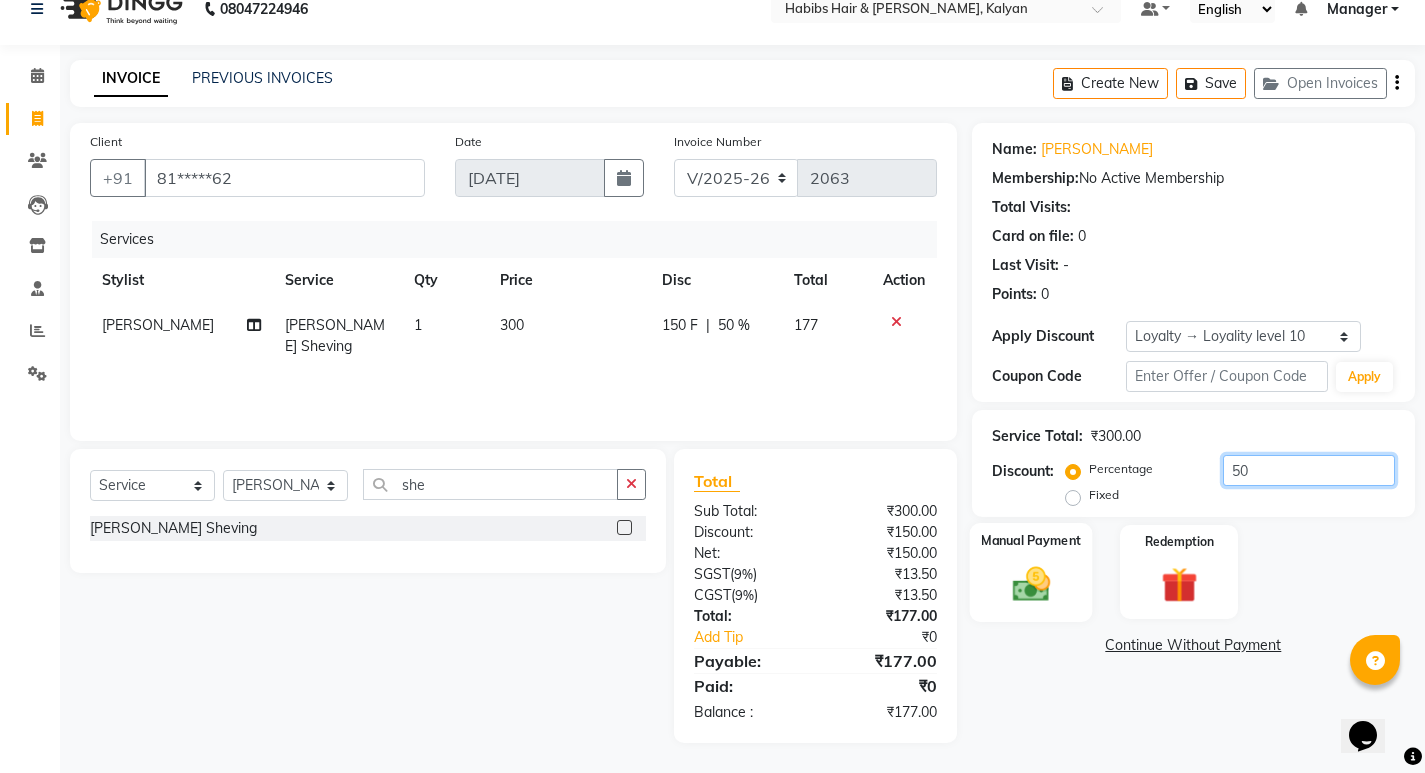 type on "50" 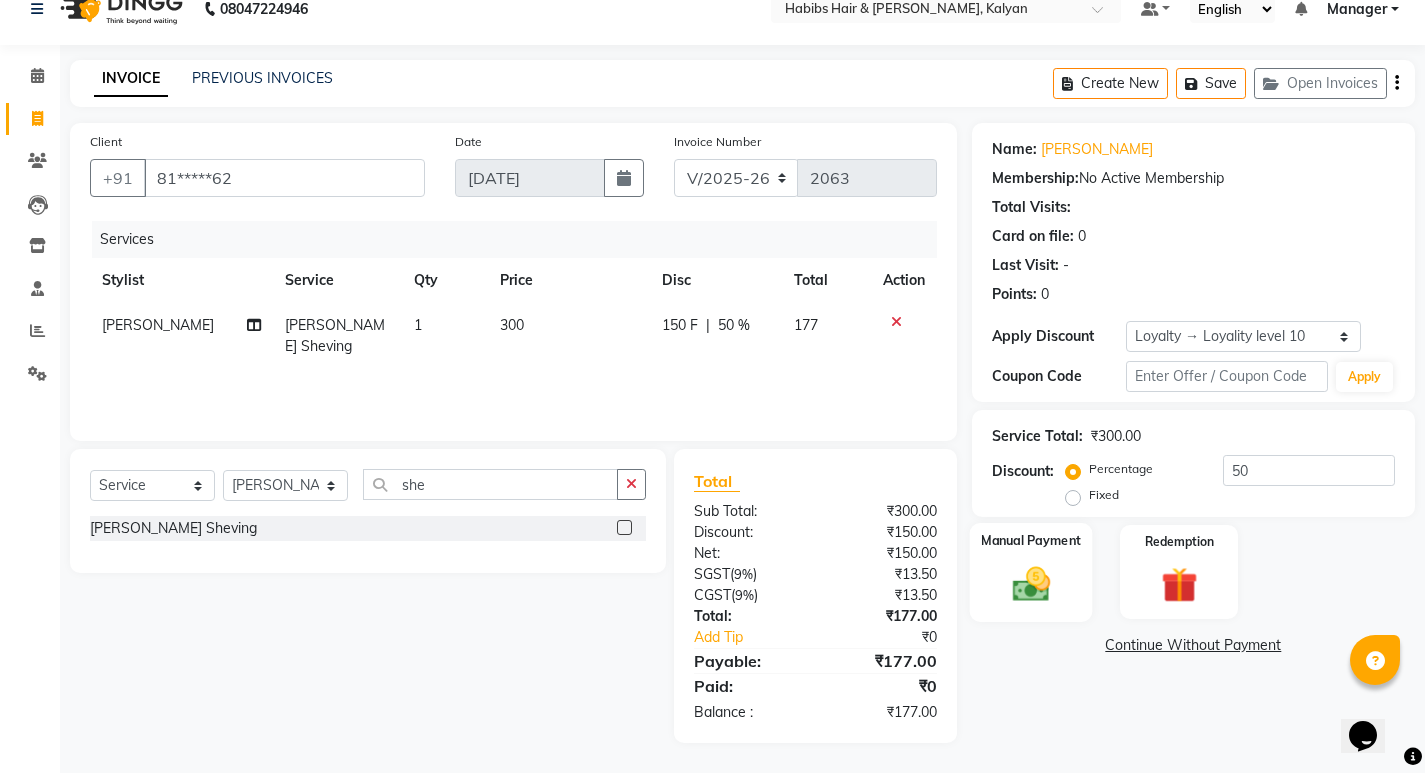 click 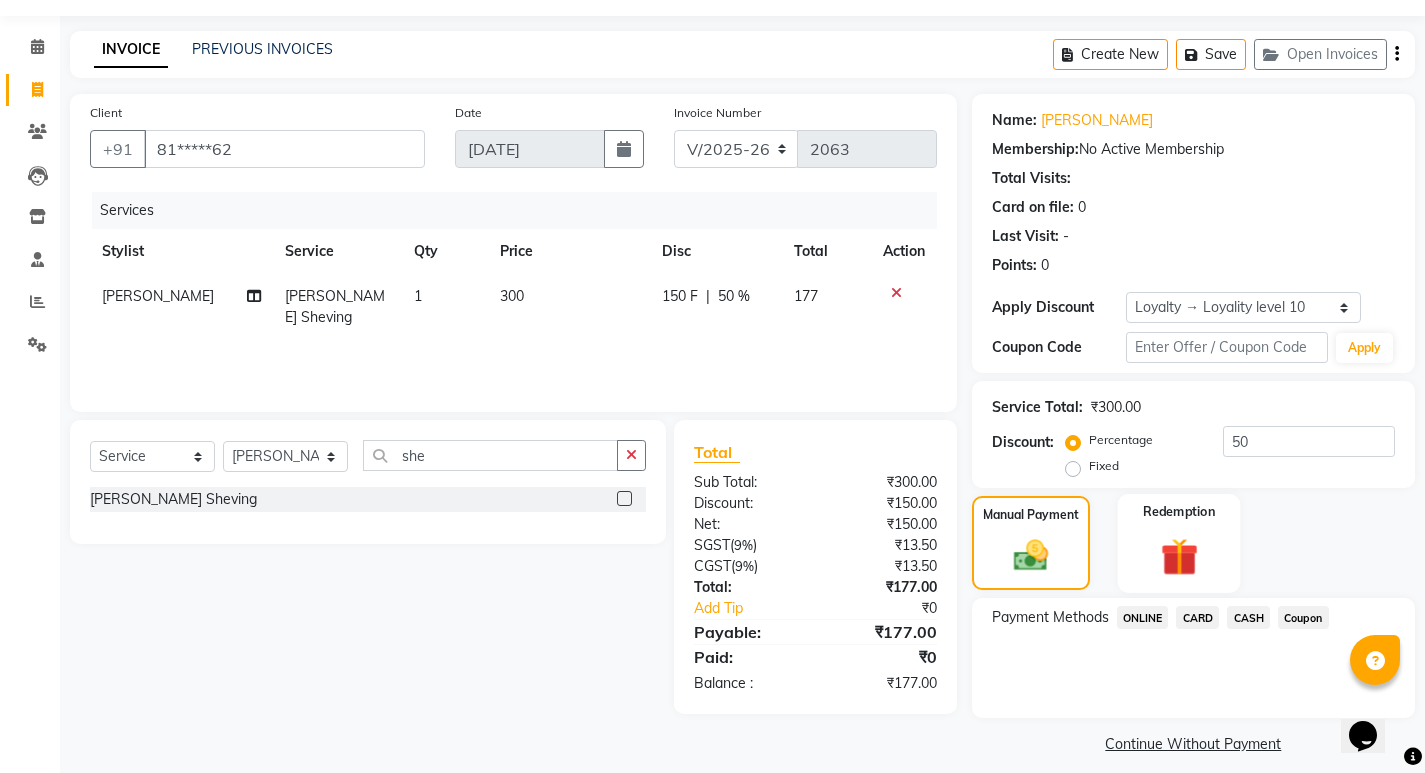 scroll, scrollTop: 72, scrollLeft: 0, axis: vertical 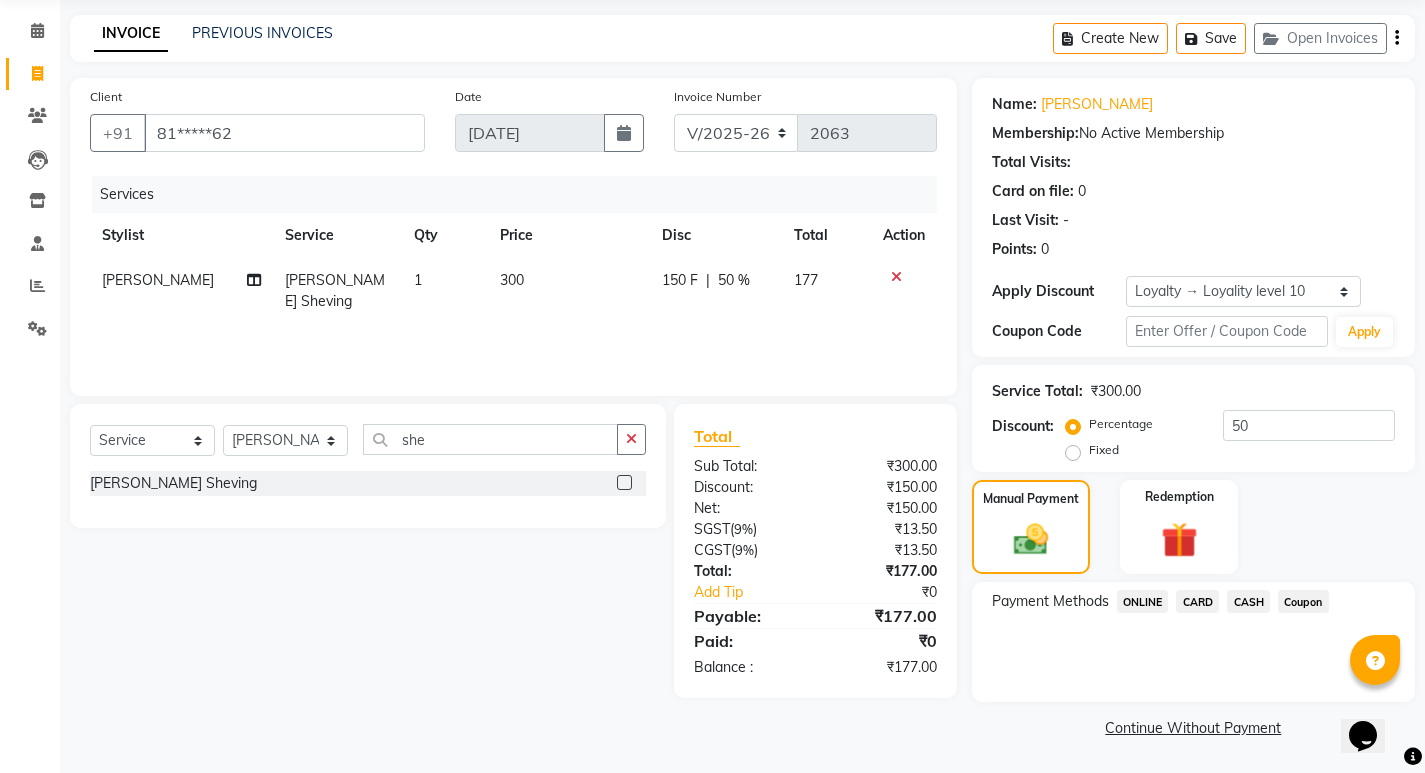 click on "CASH" 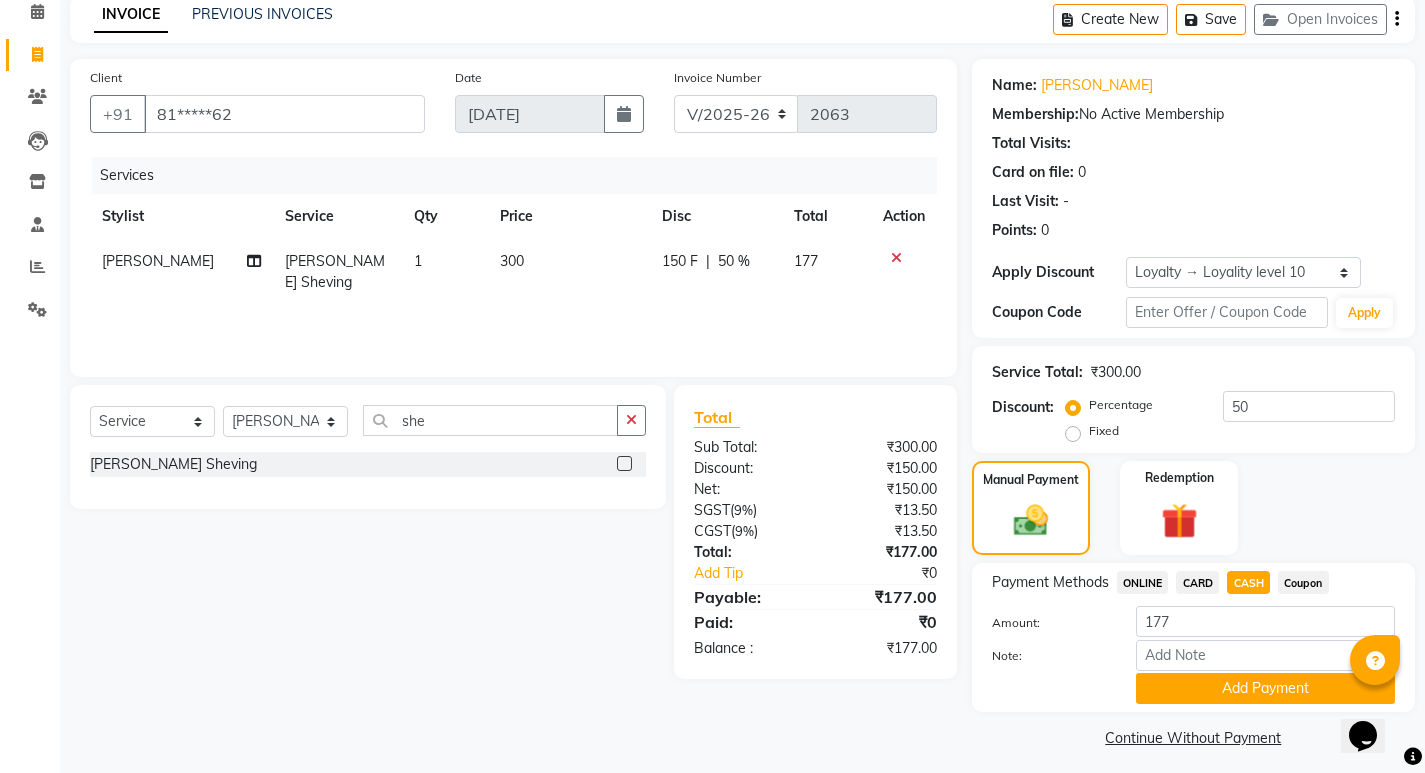 scroll, scrollTop: 101, scrollLeft: 0, axis: vertical 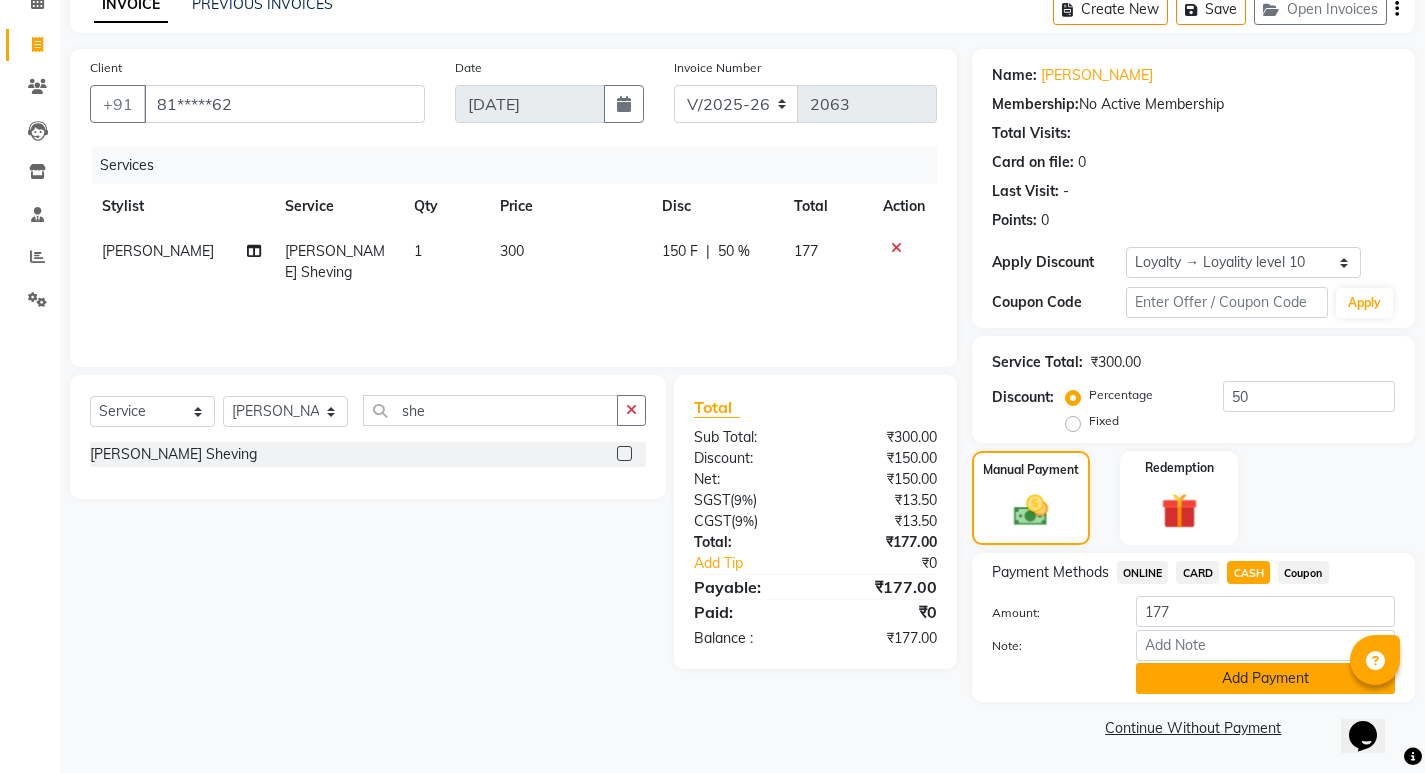 click on "Add Payment" 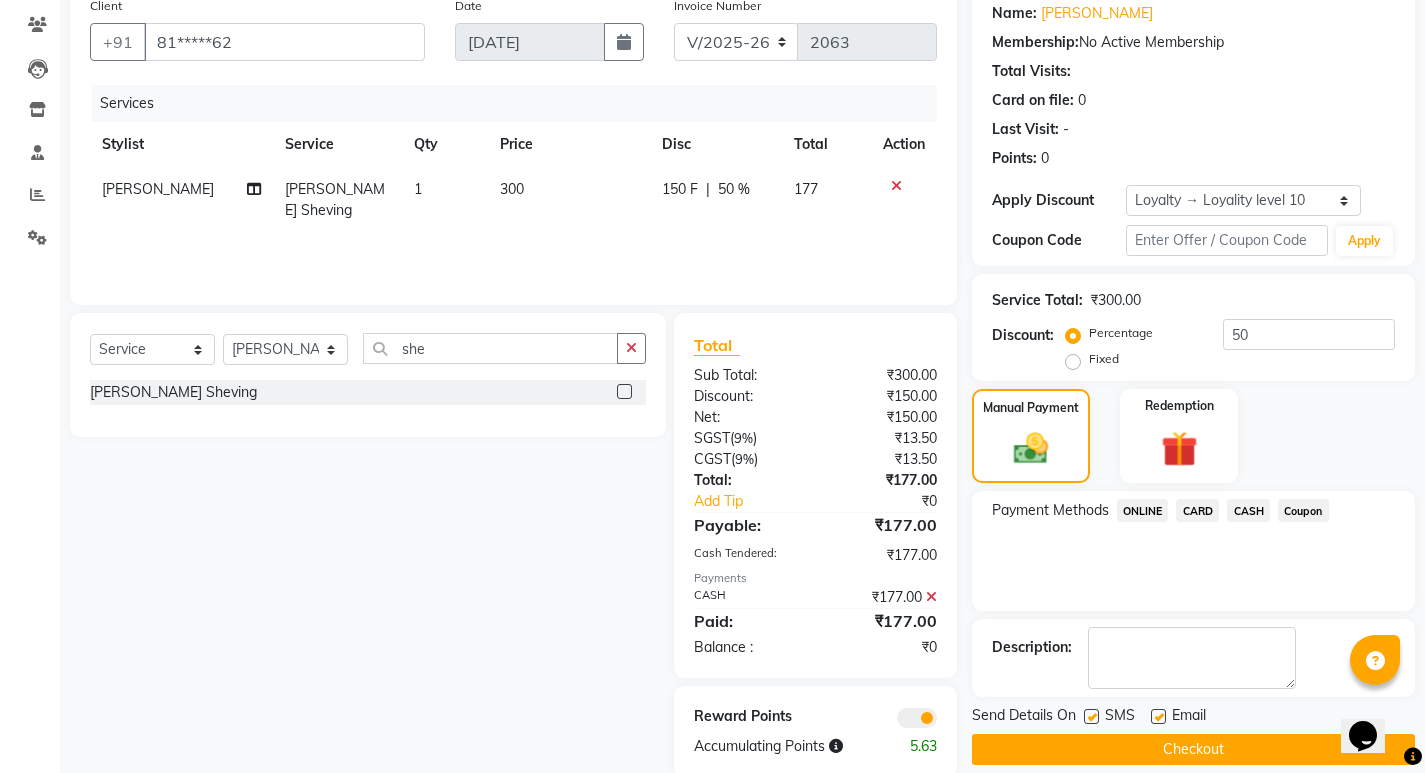 scroll, scrollTop: 197, scrollLeft: 0, axis: vertical 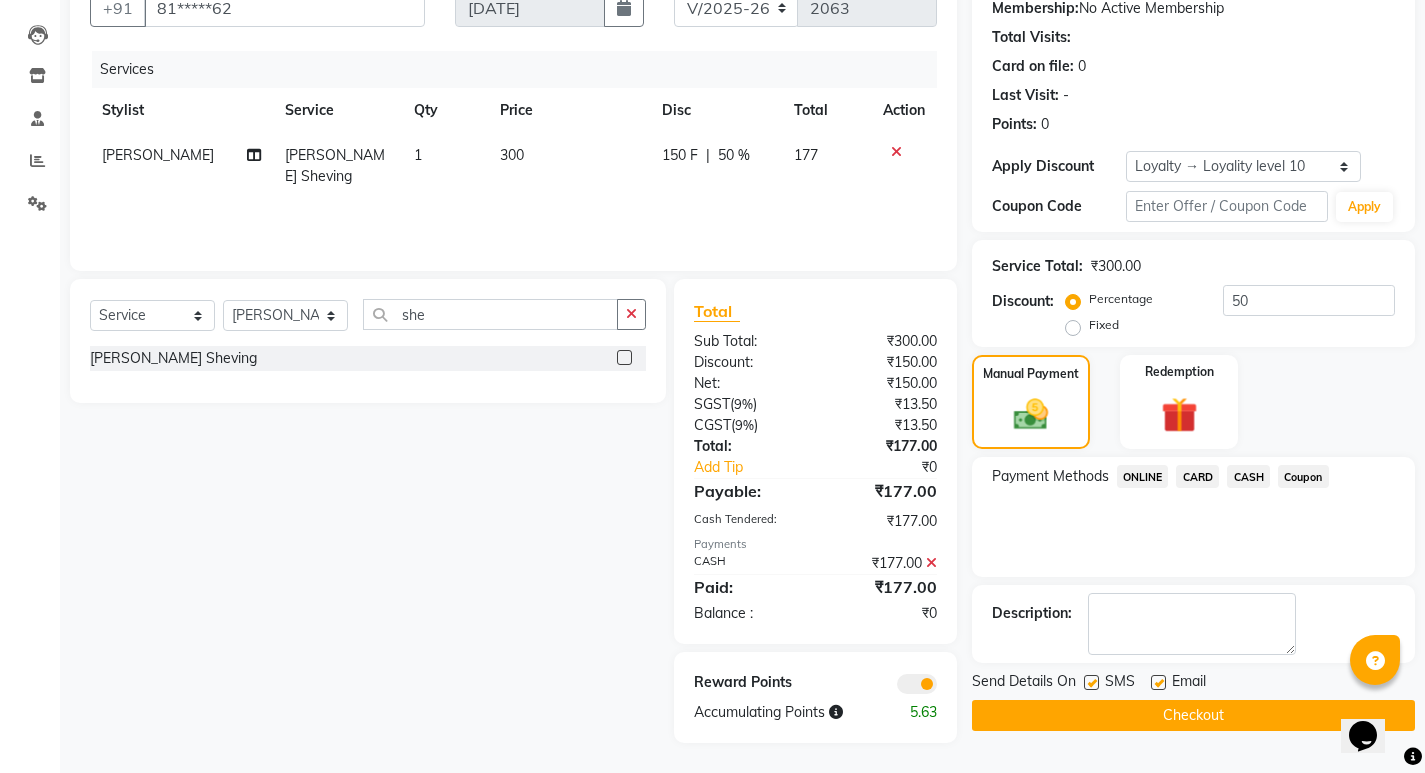 click on "Checkout" 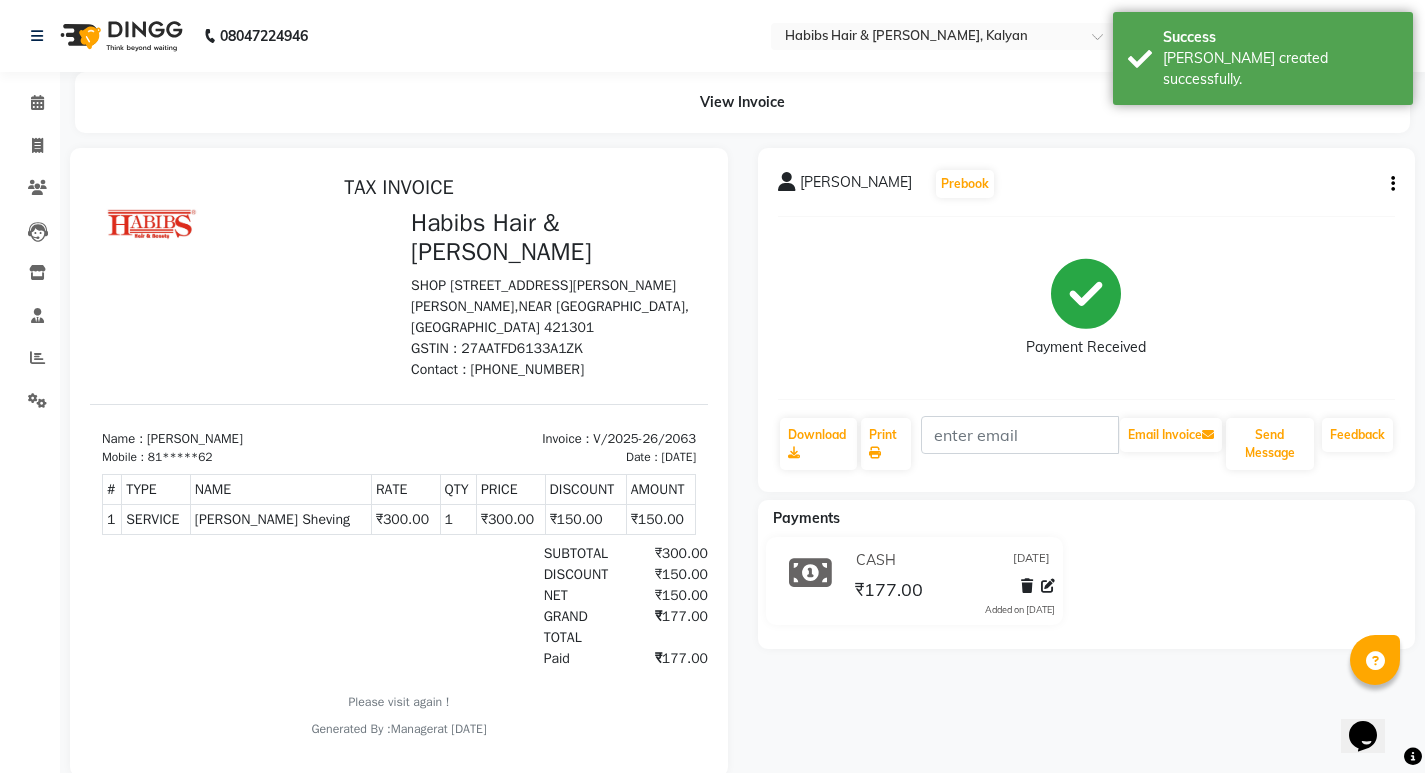 scroll, scrollTop: 0, scrollLeft: 0, axis: both 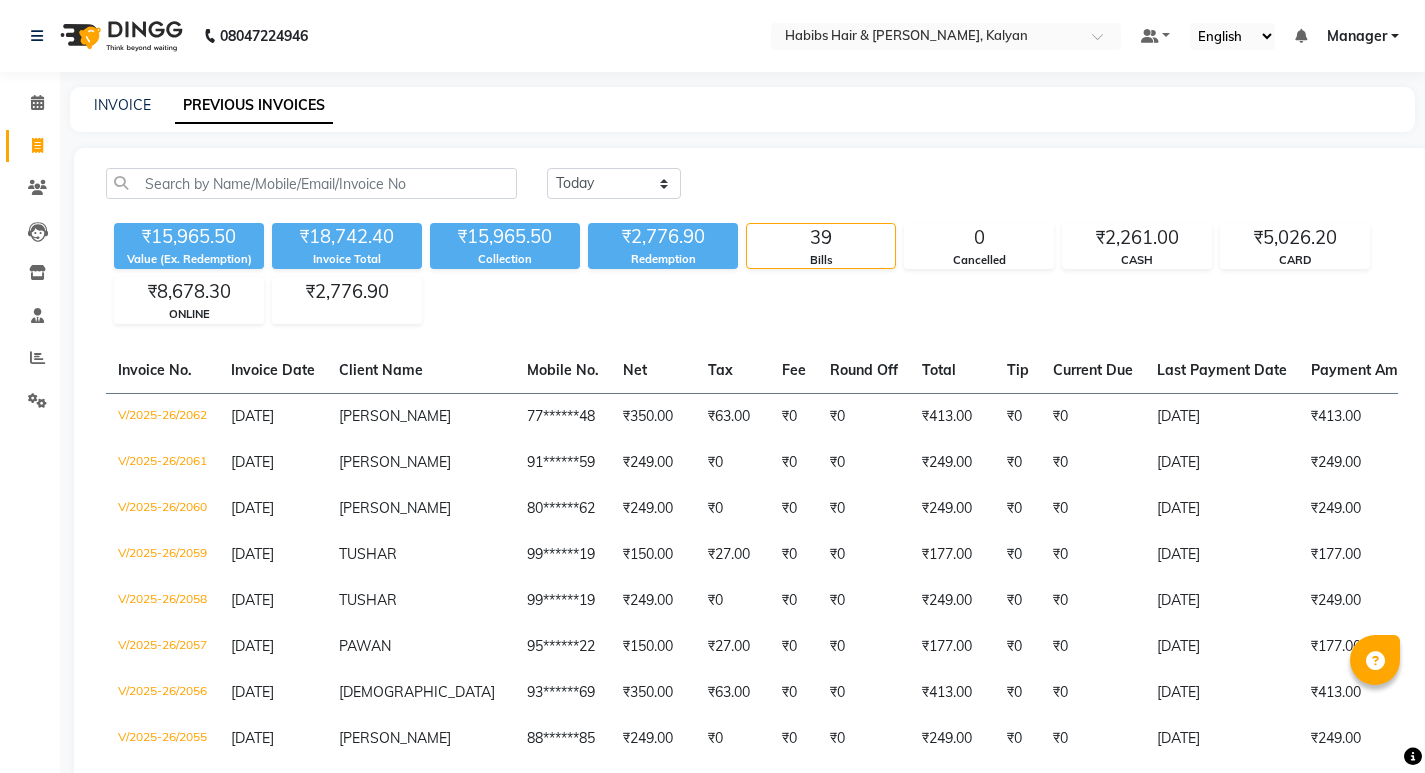 select on "[DATE]" 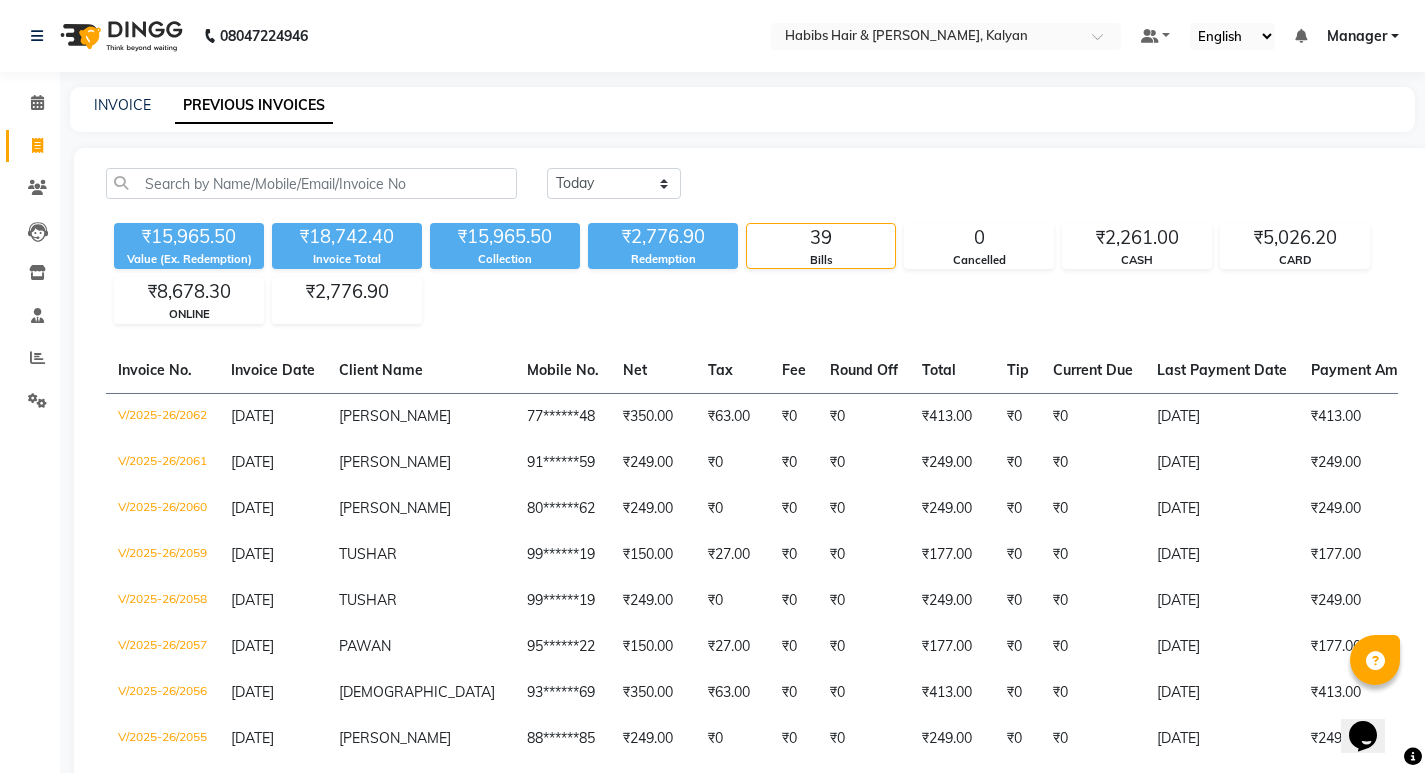 scroll, scrollTop: 0, scrollLeft: 0, axis: both 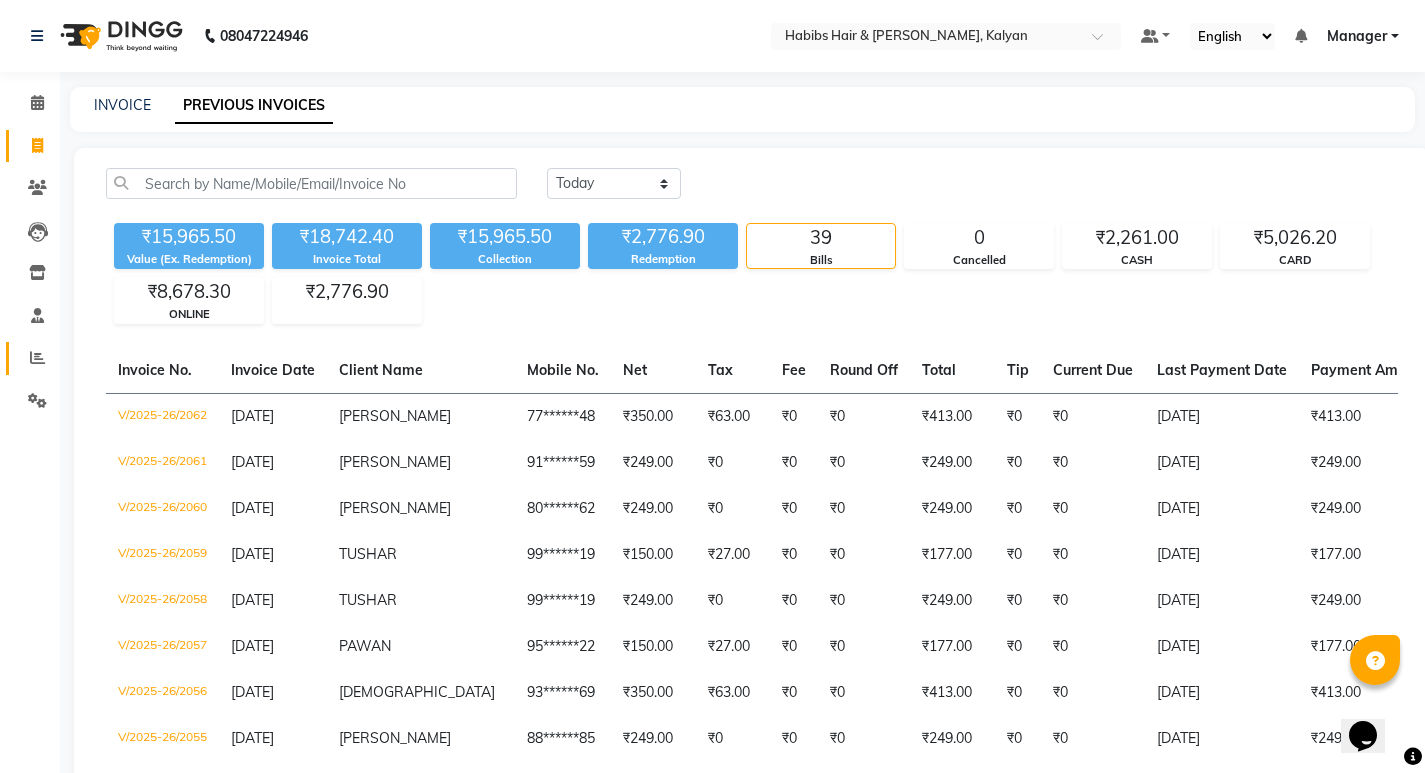 click on "Reports" 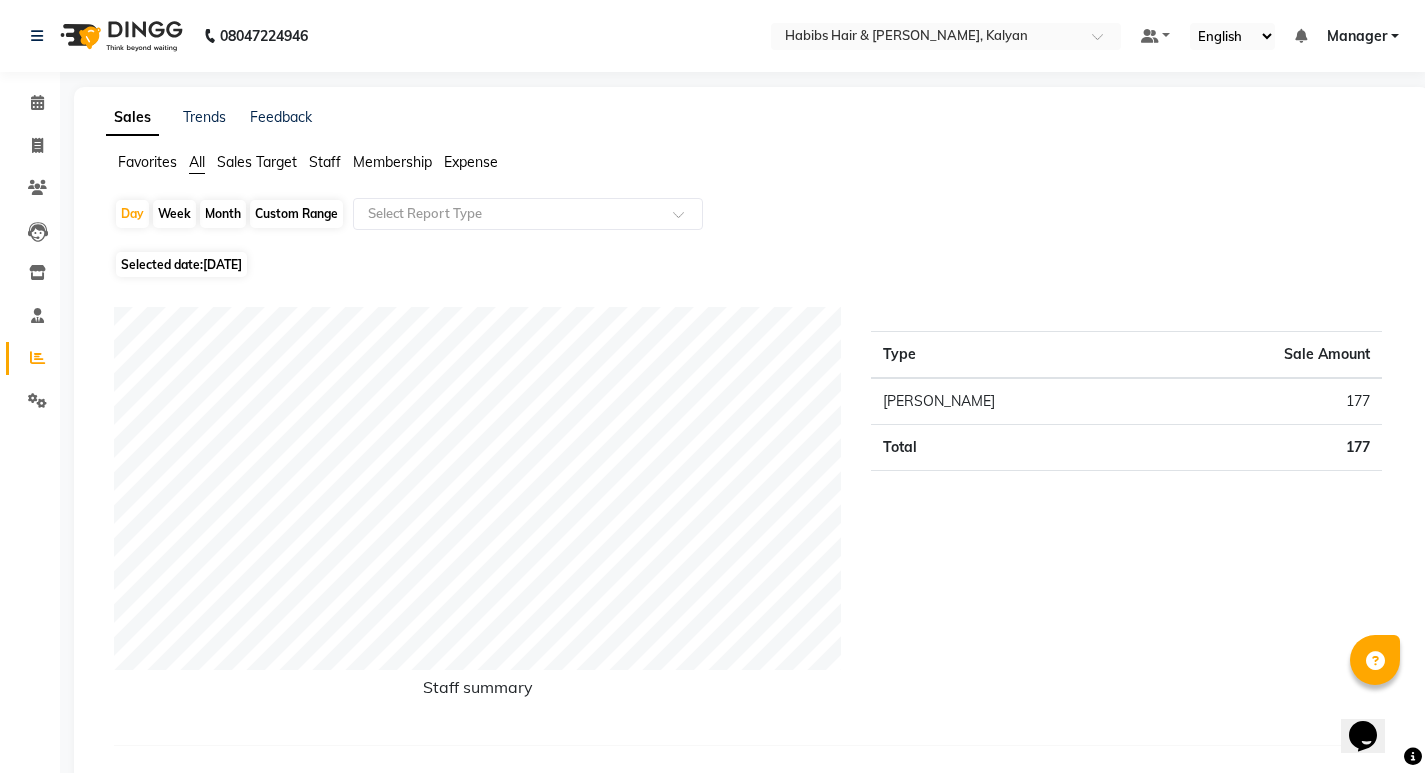 click on "[DATE]" 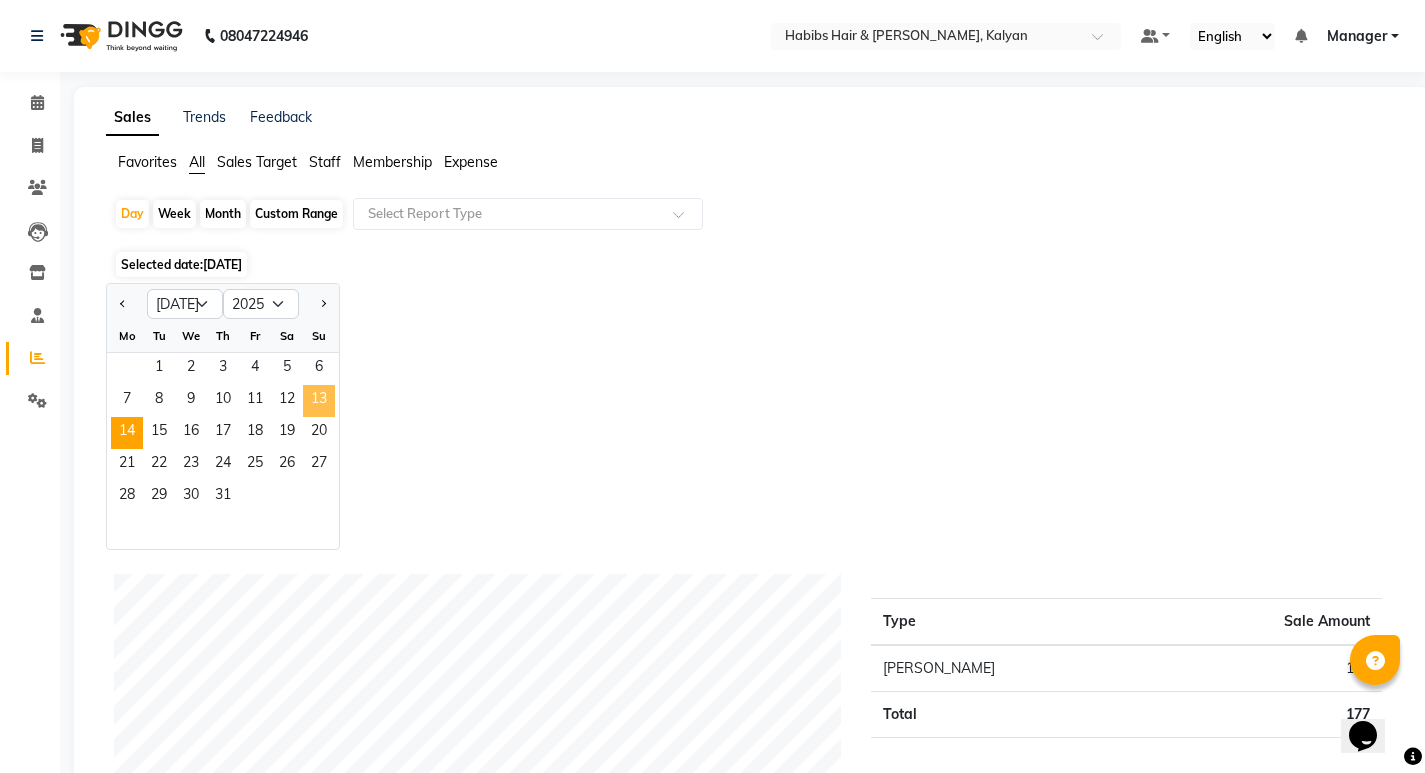 click on "13" 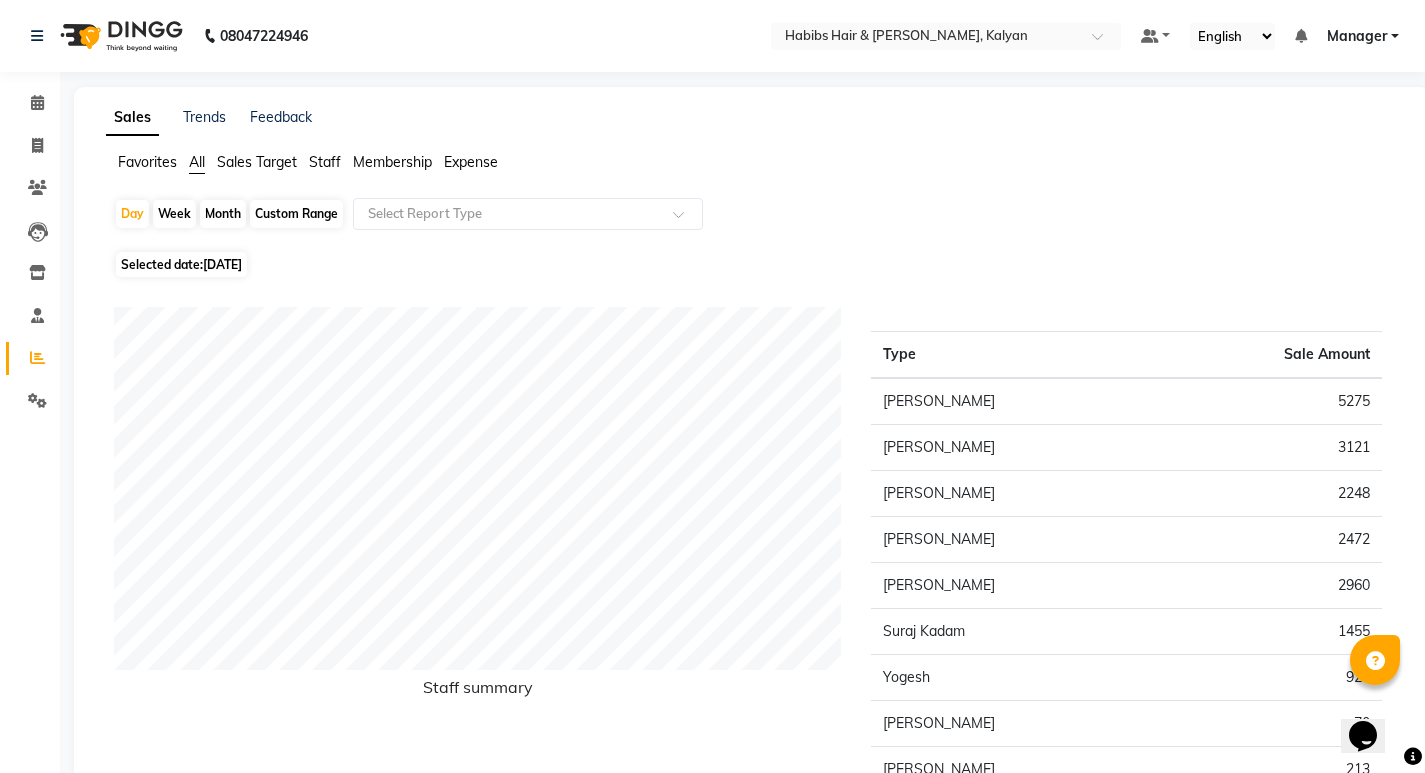 click on "Staff" 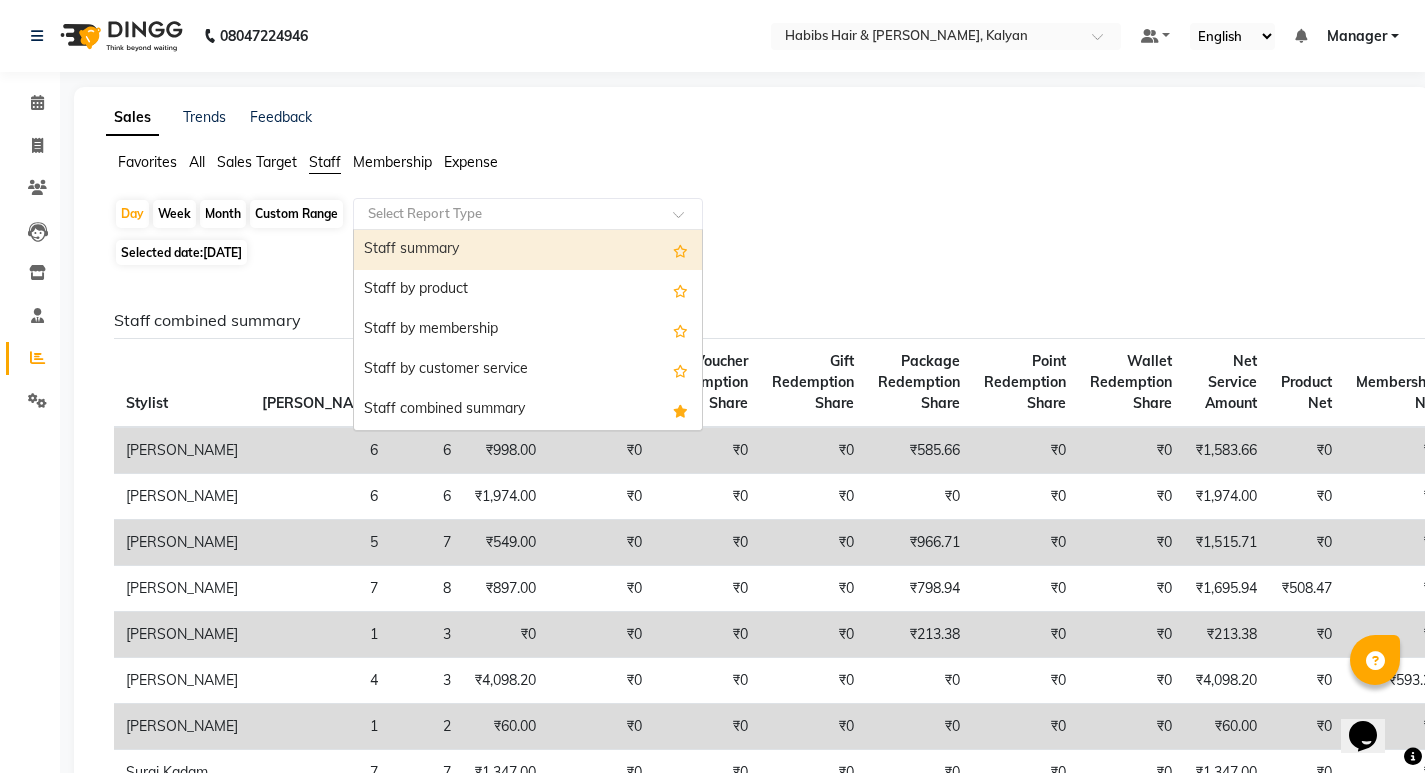 click on "Select Report Type" 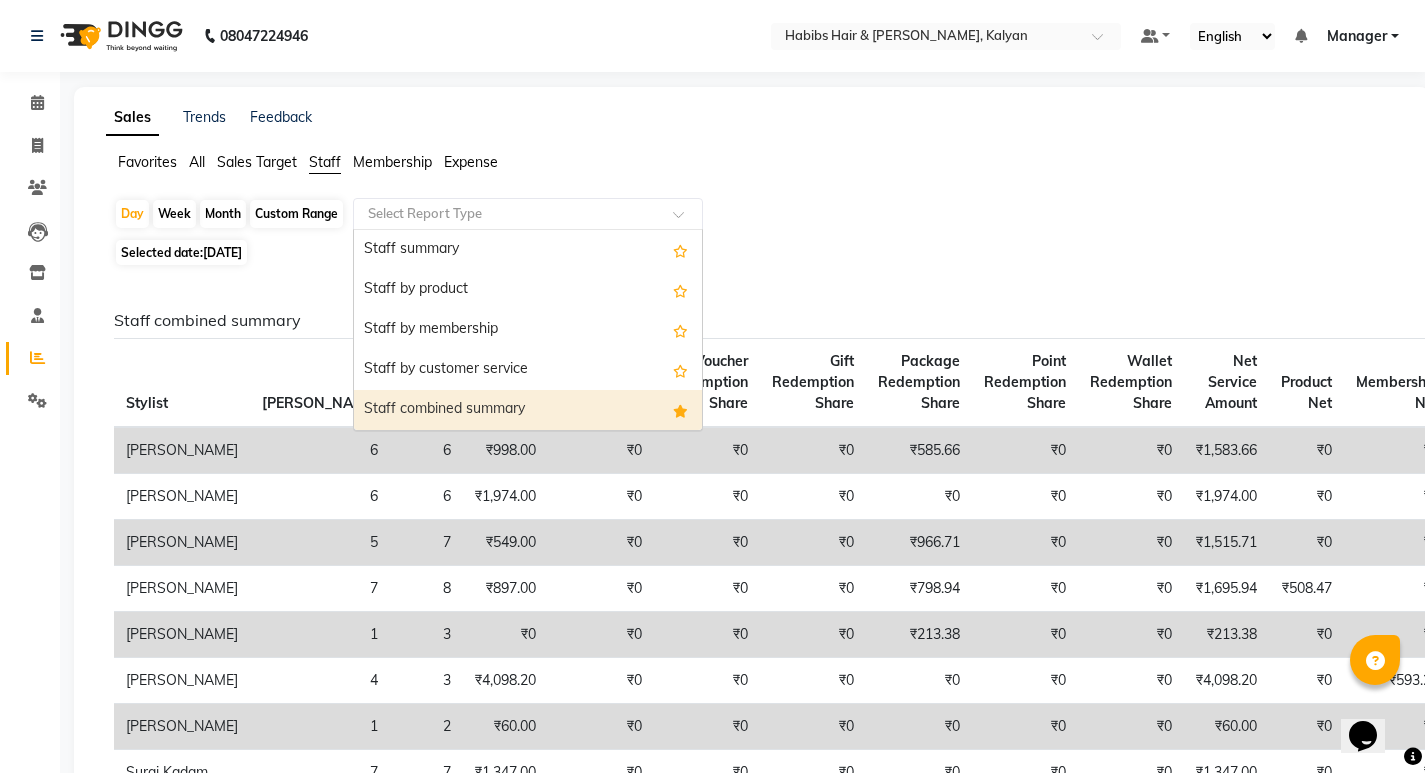 click on "Staff combined summary" at bounding box center [528, 410] 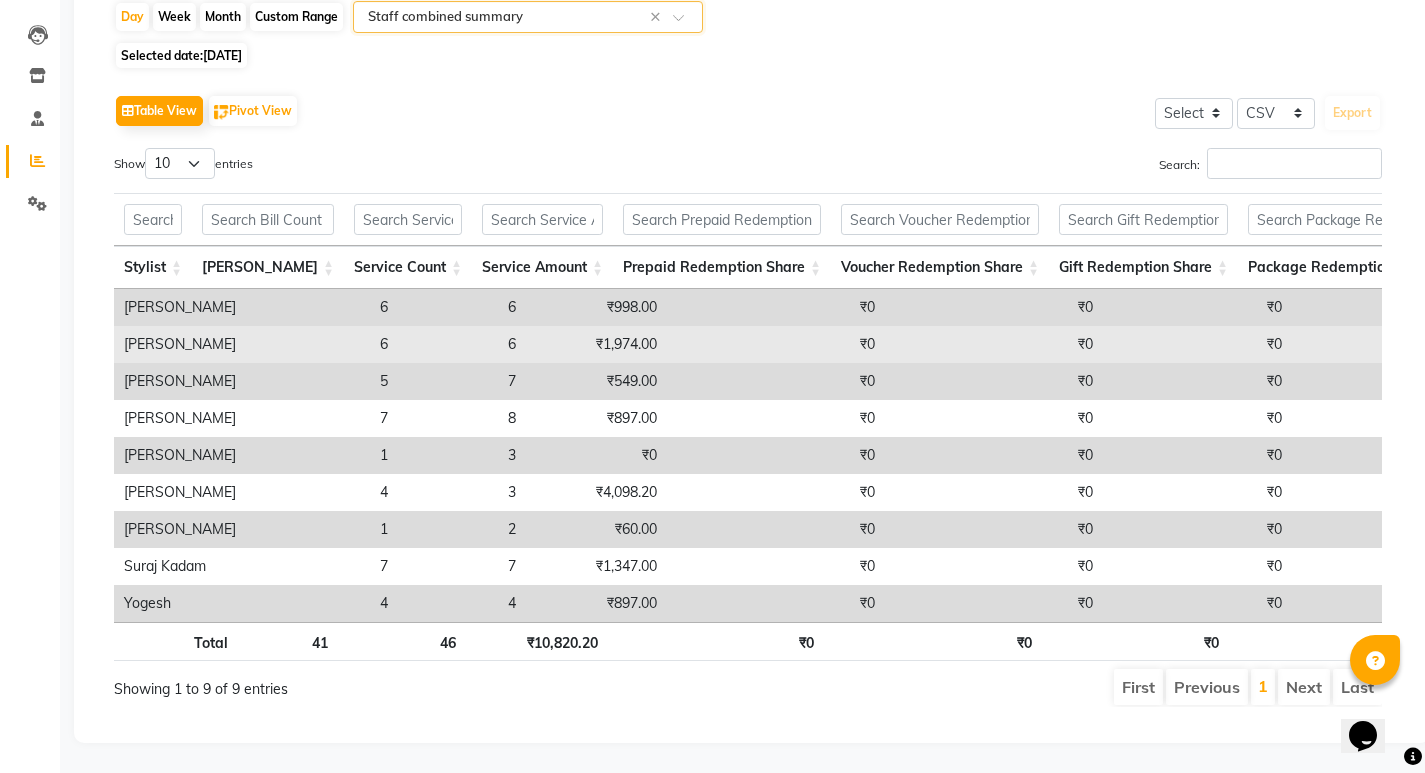 scroll, scrollTop: 200, scrollLeft: 0, axis: vertical 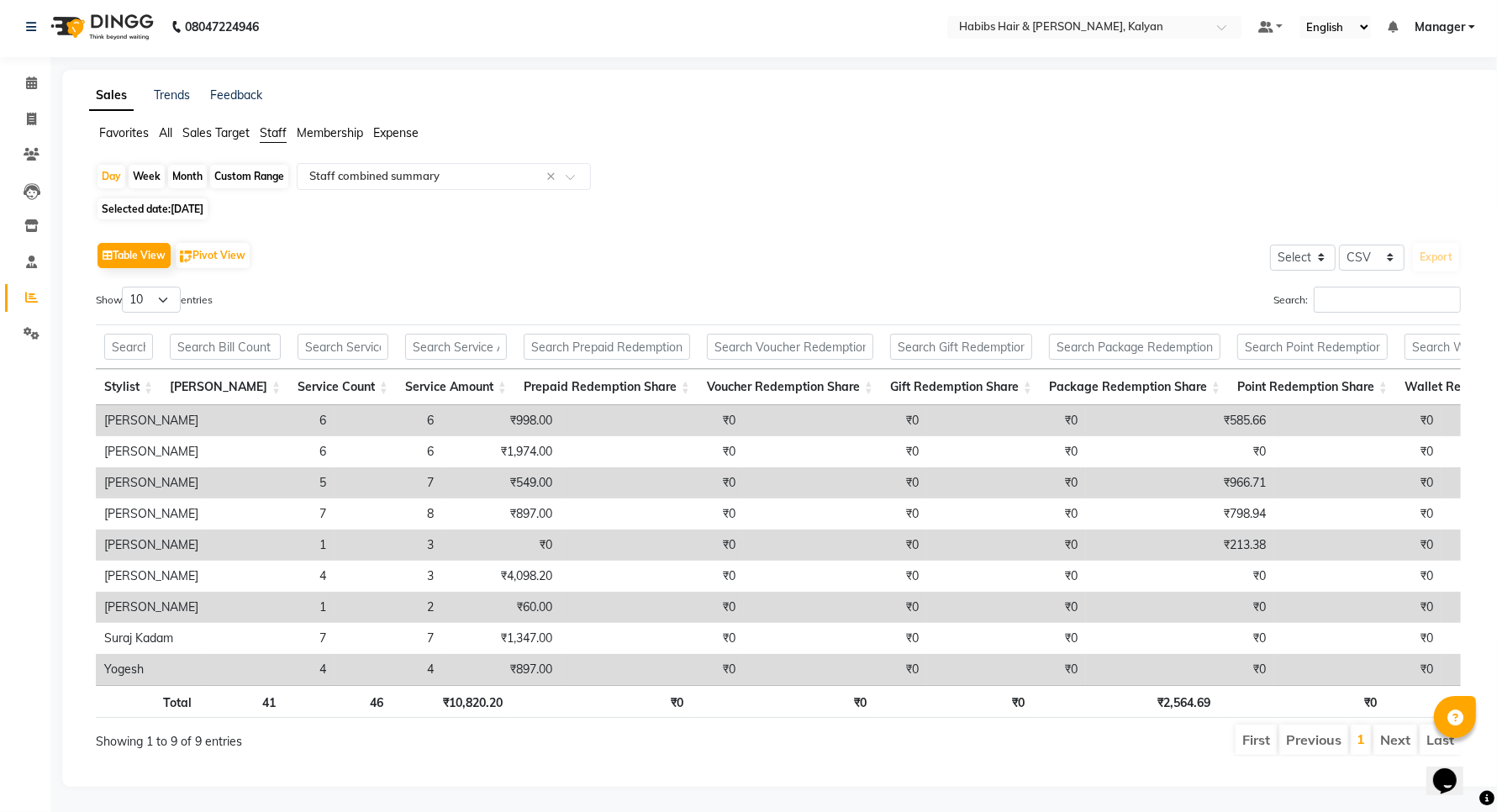 click on "Month" 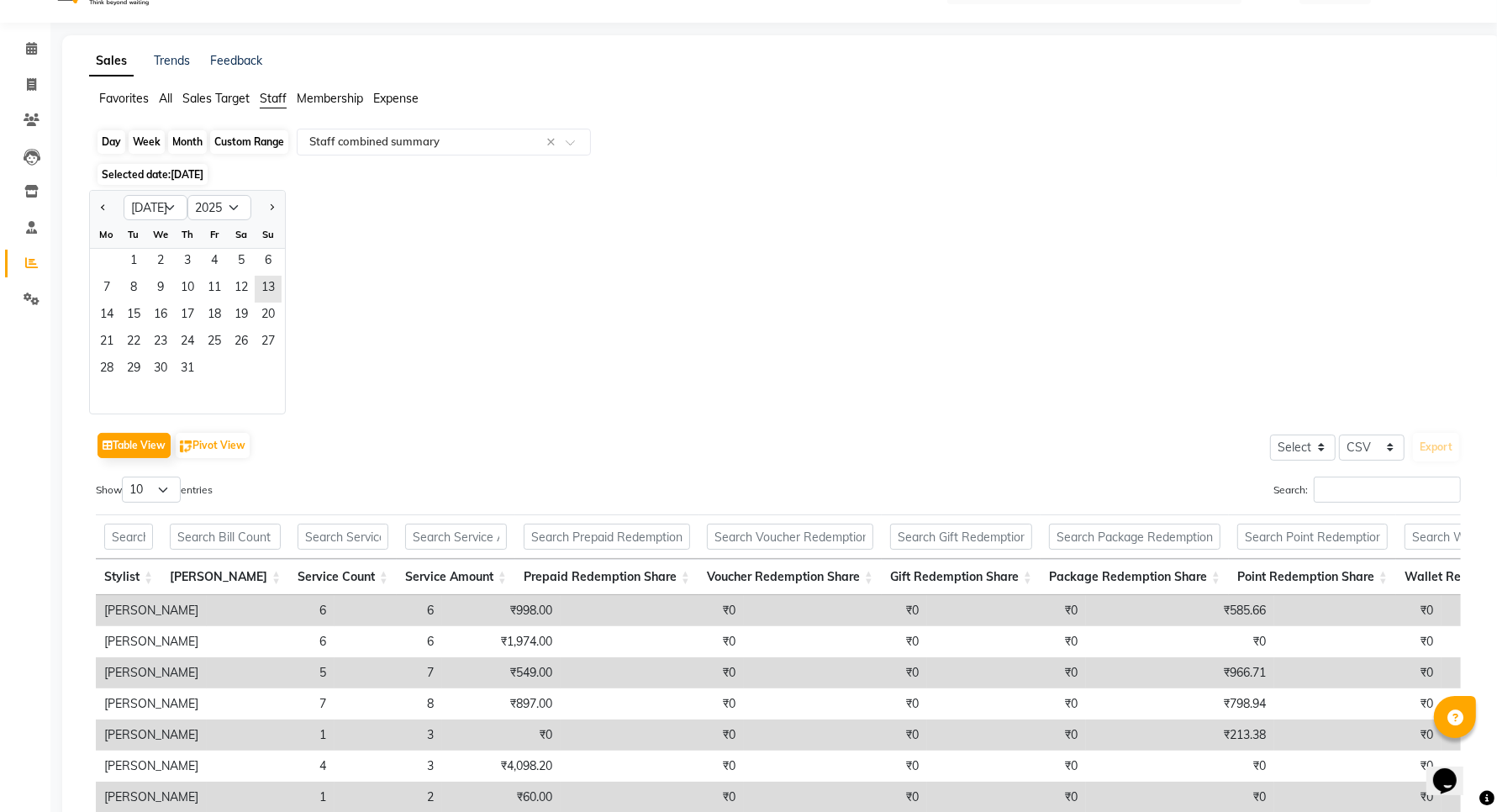 scroll, scrollTop: 0, scrollLeft: 0, axis: both 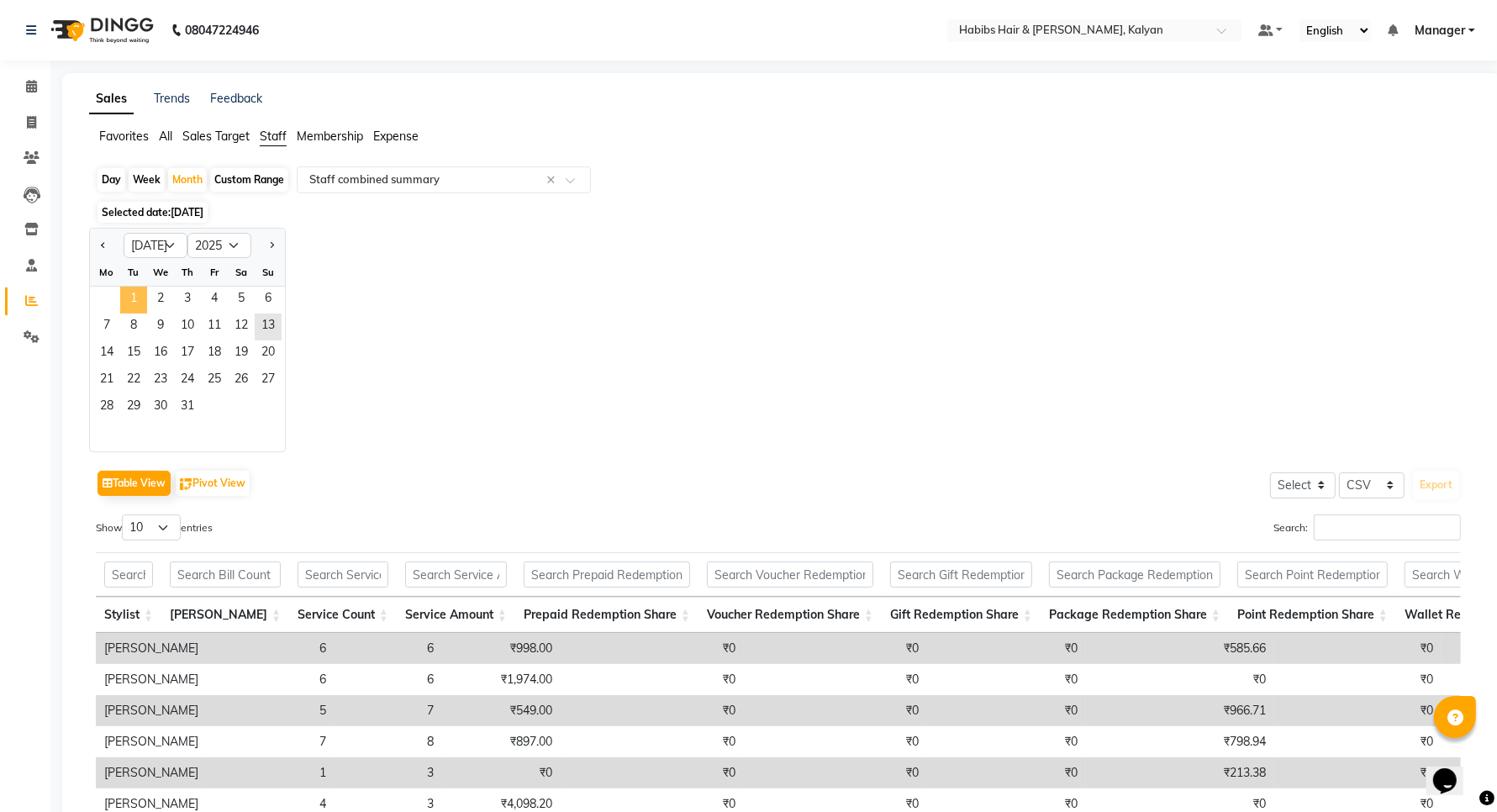 click on "1" 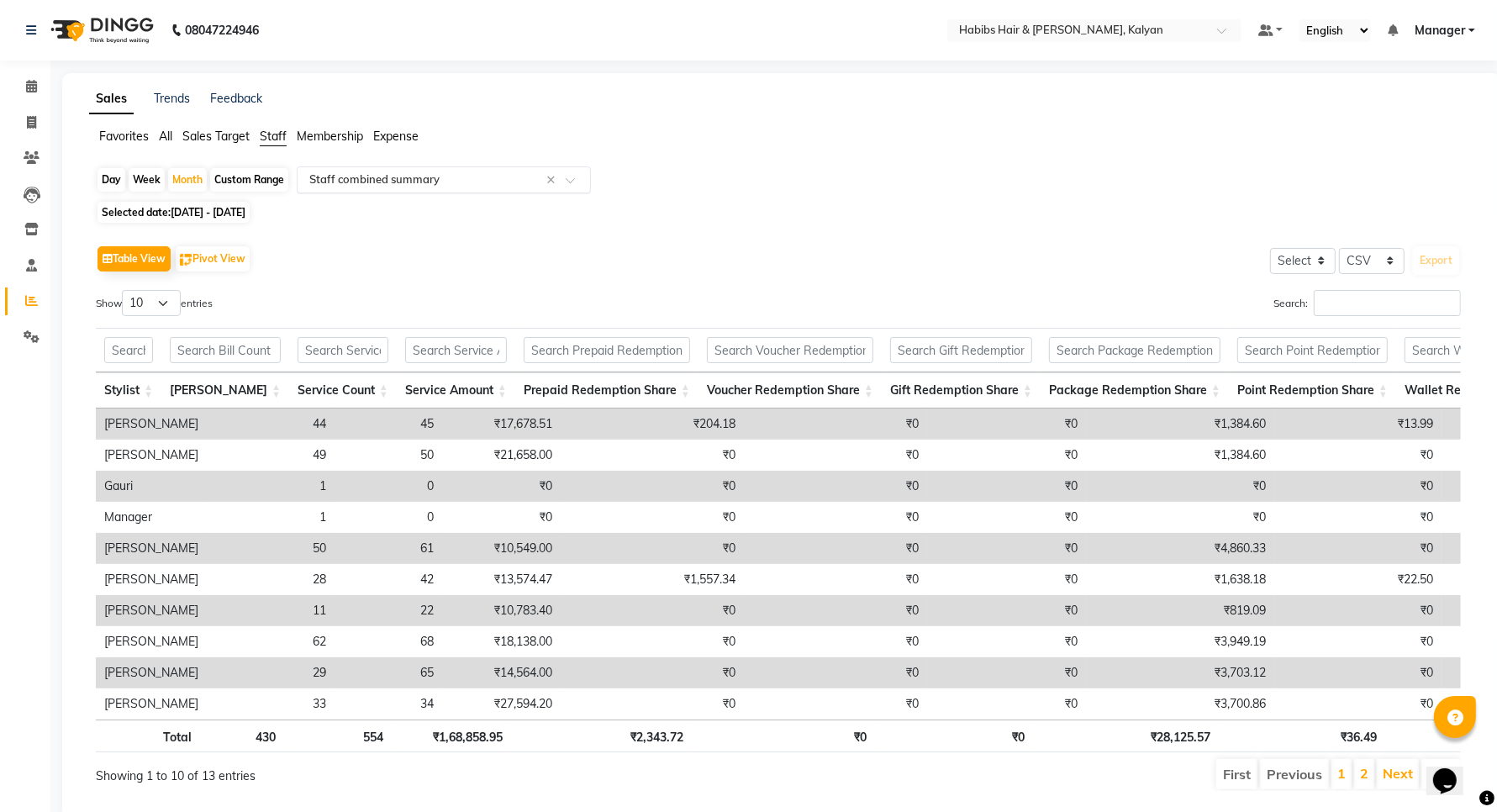 click 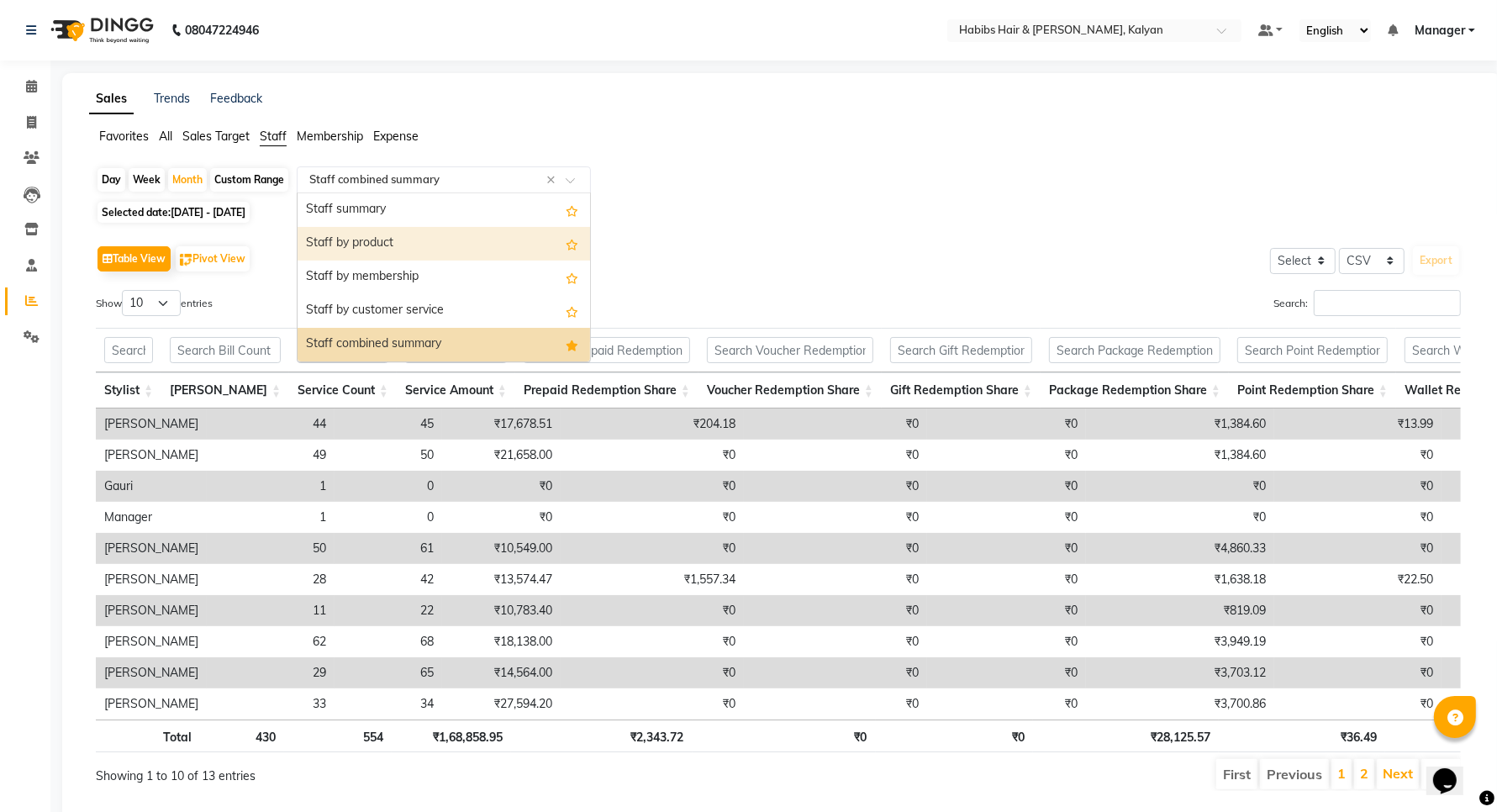 click on "Staff by product" at bounding box center [444, 244] 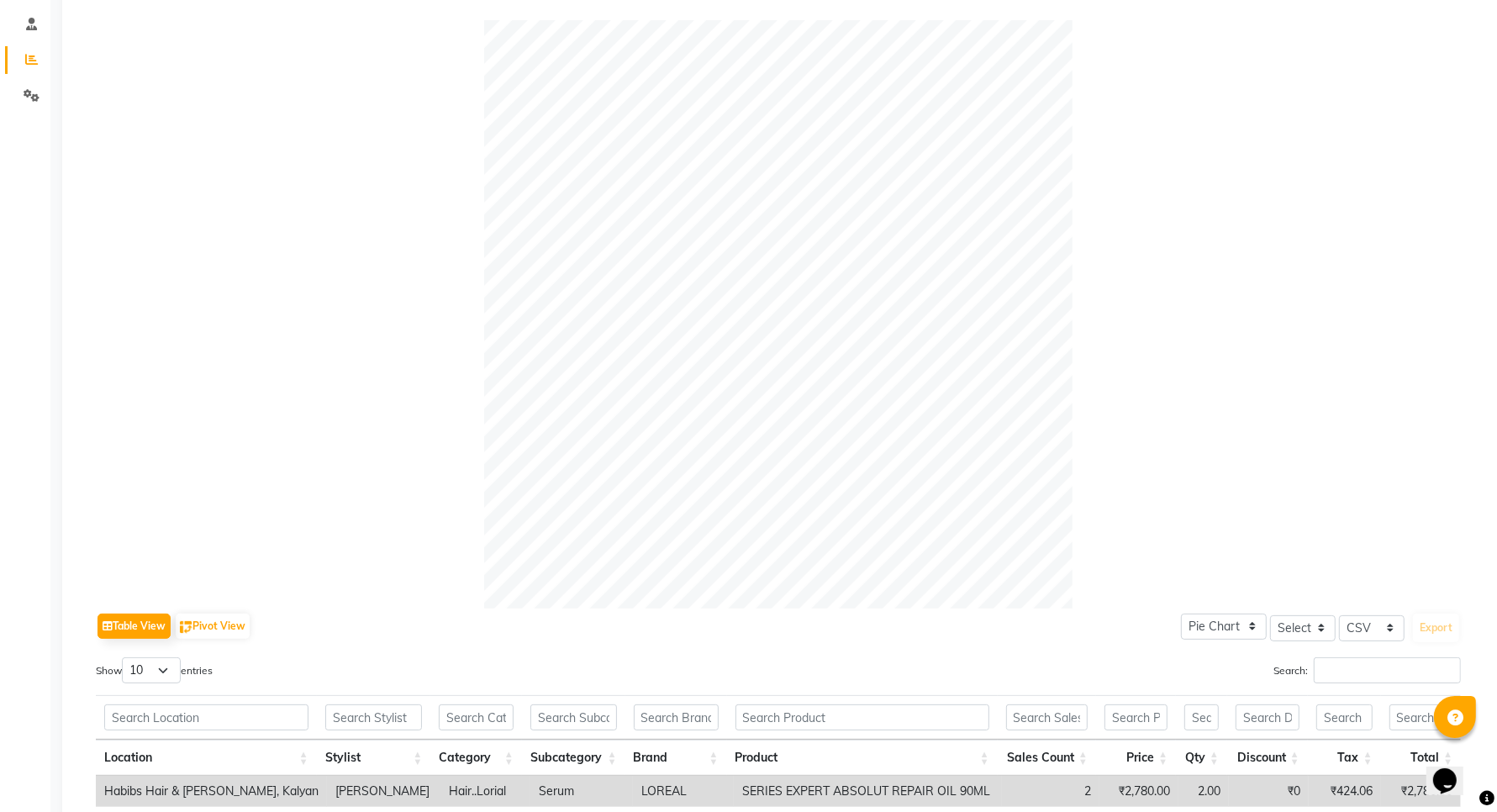 scroll, scrollTop: 662, scrollLeft: 0, axis: vertical 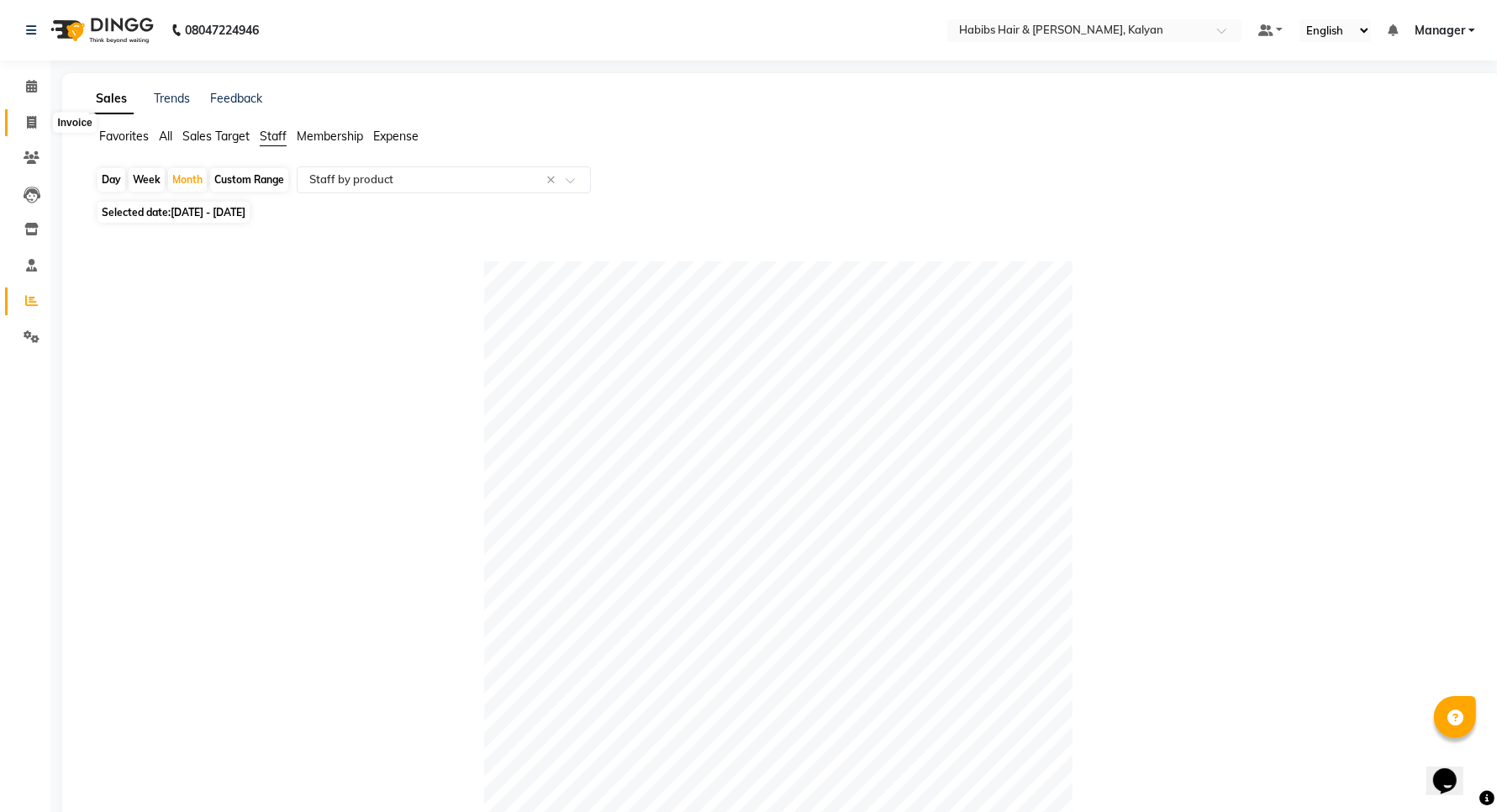 click 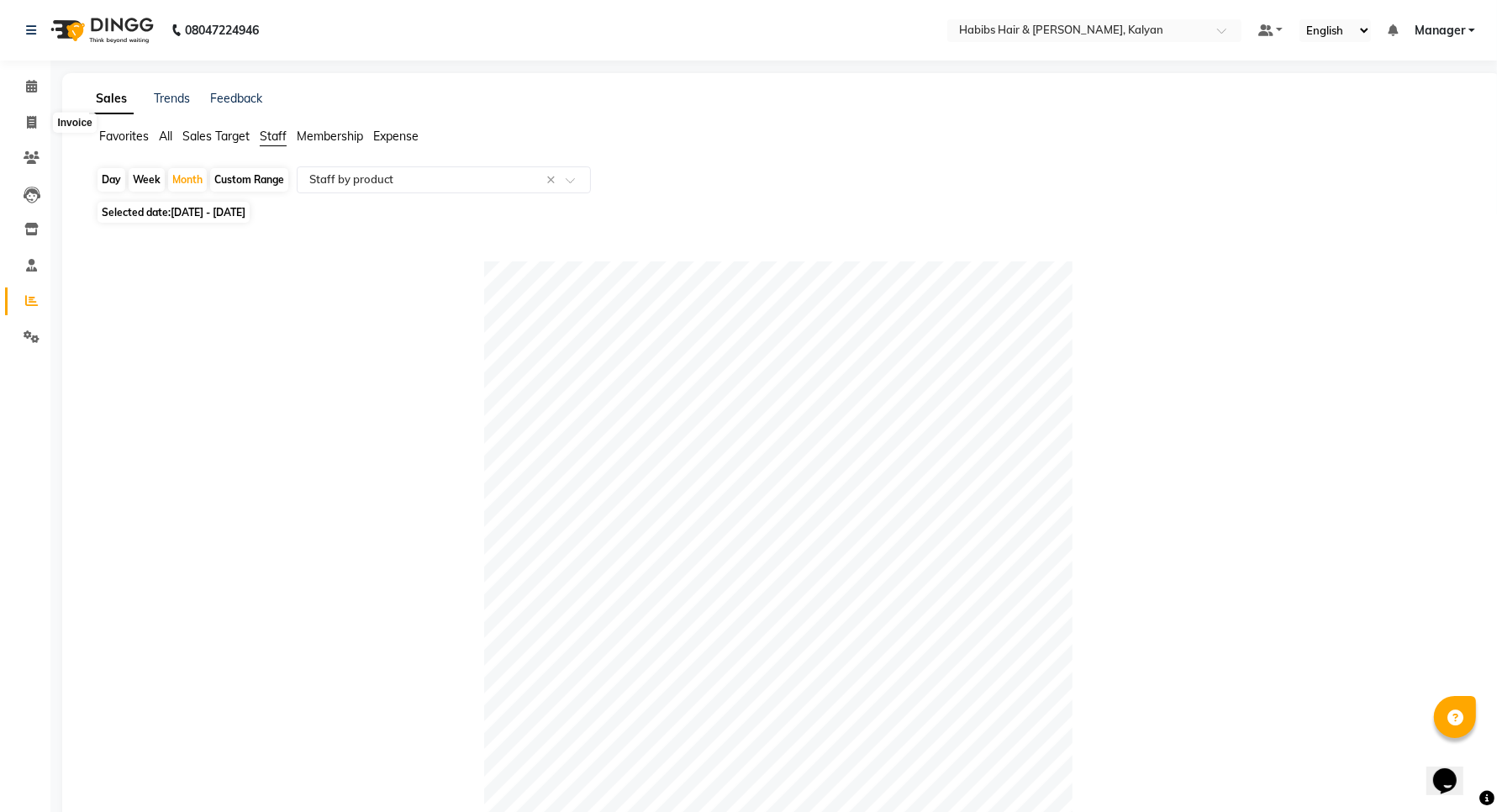 select on "8185" 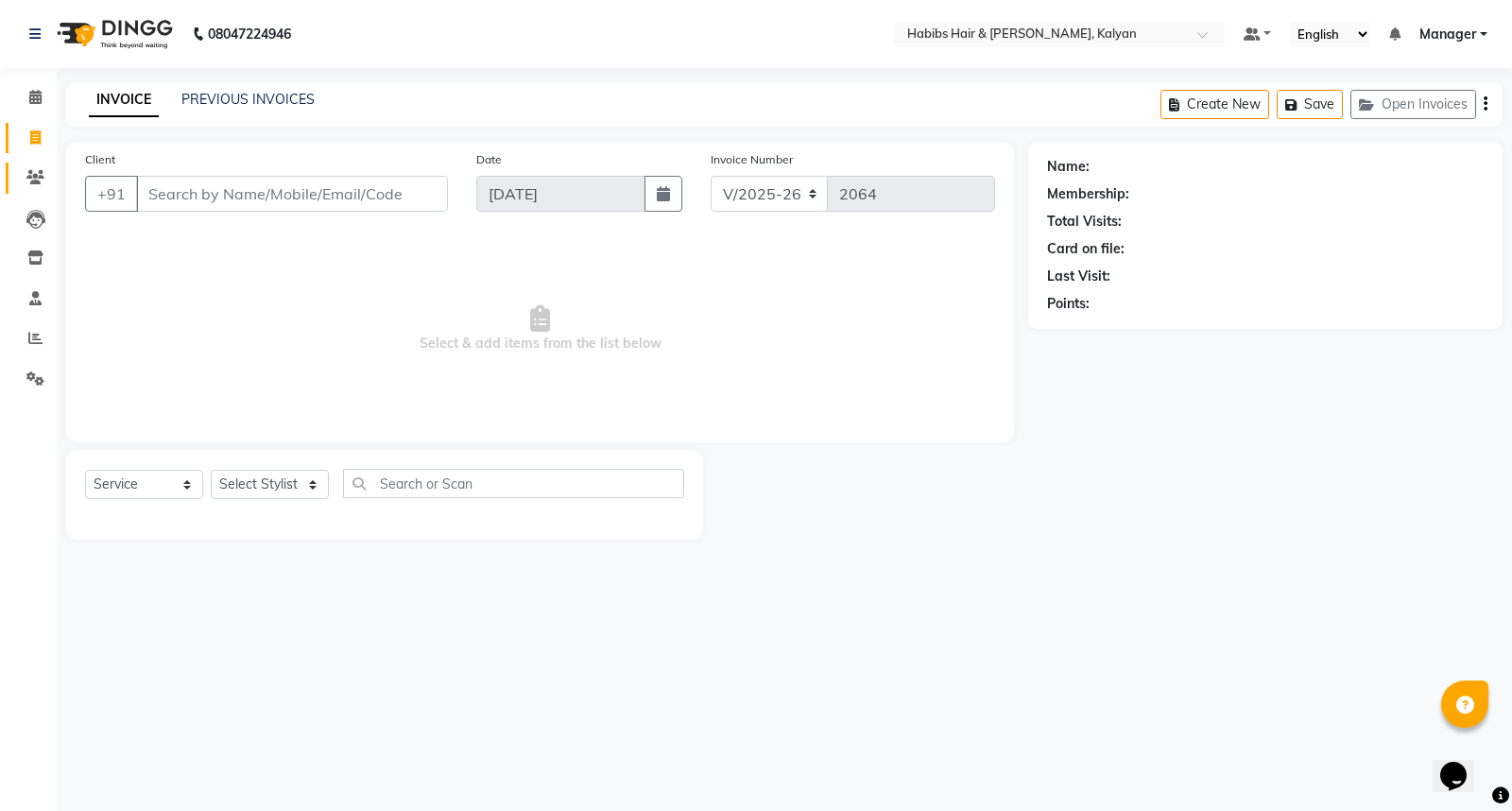 click on "Clients" 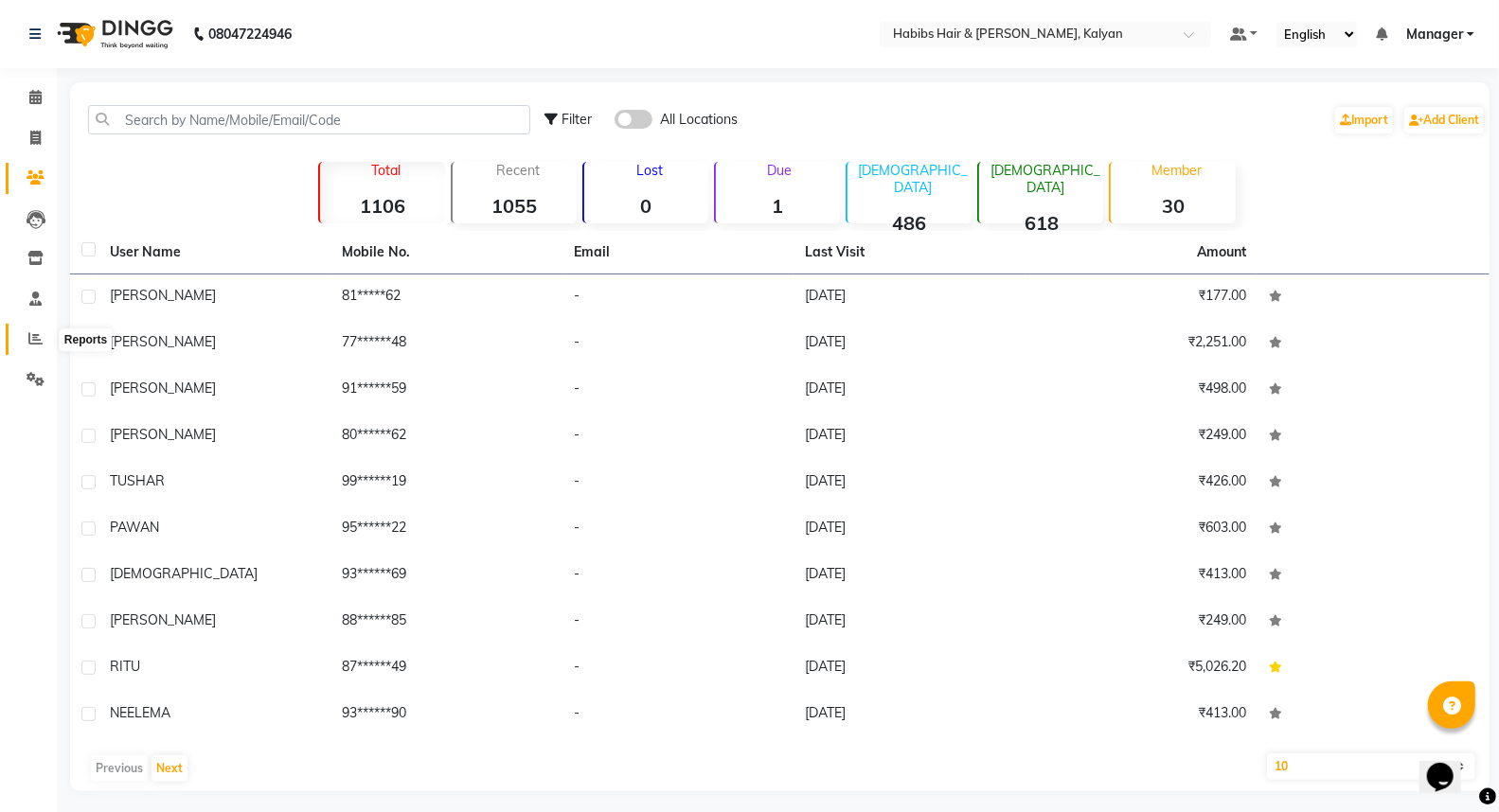 click 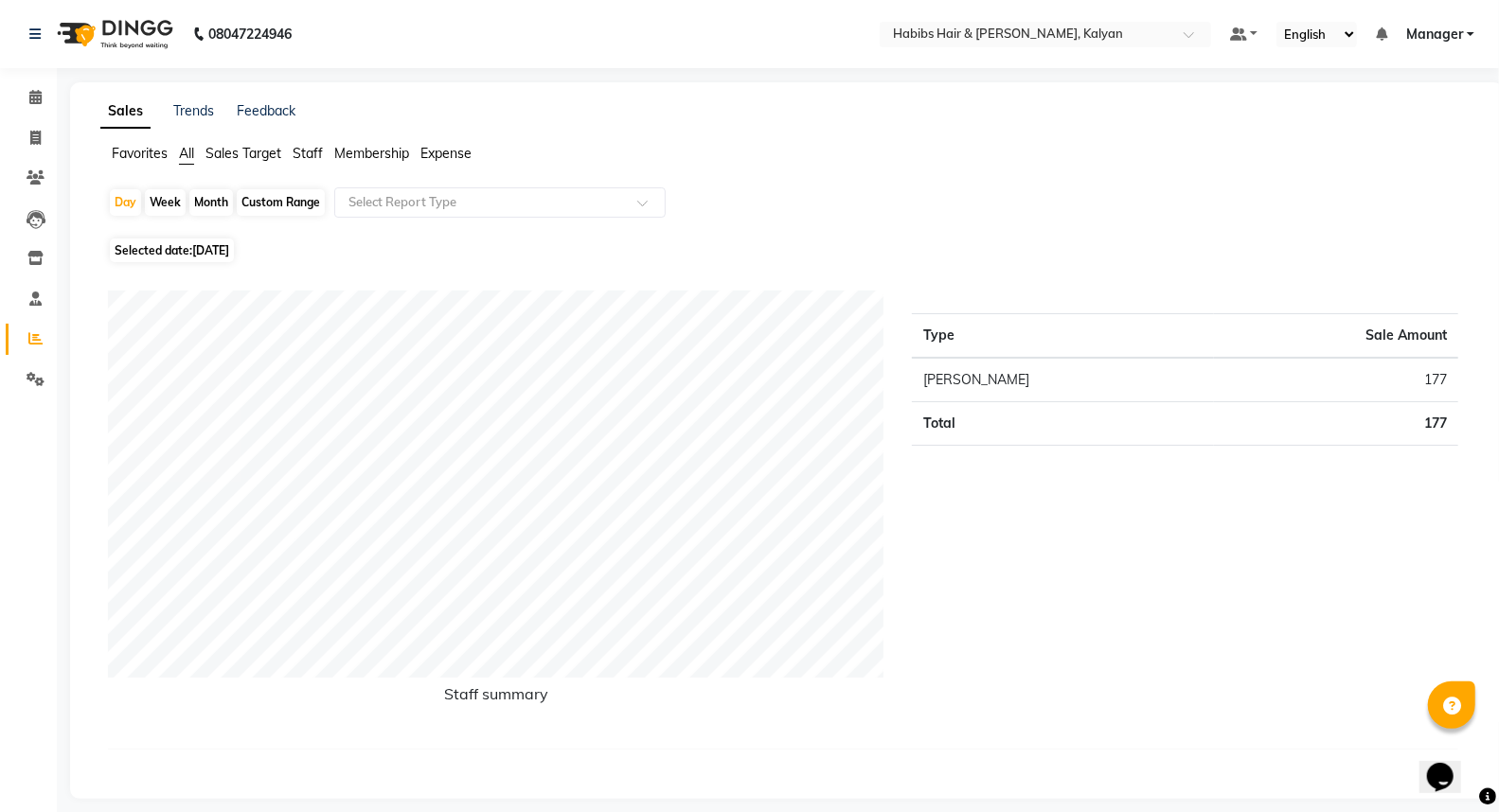 click on "Membership" 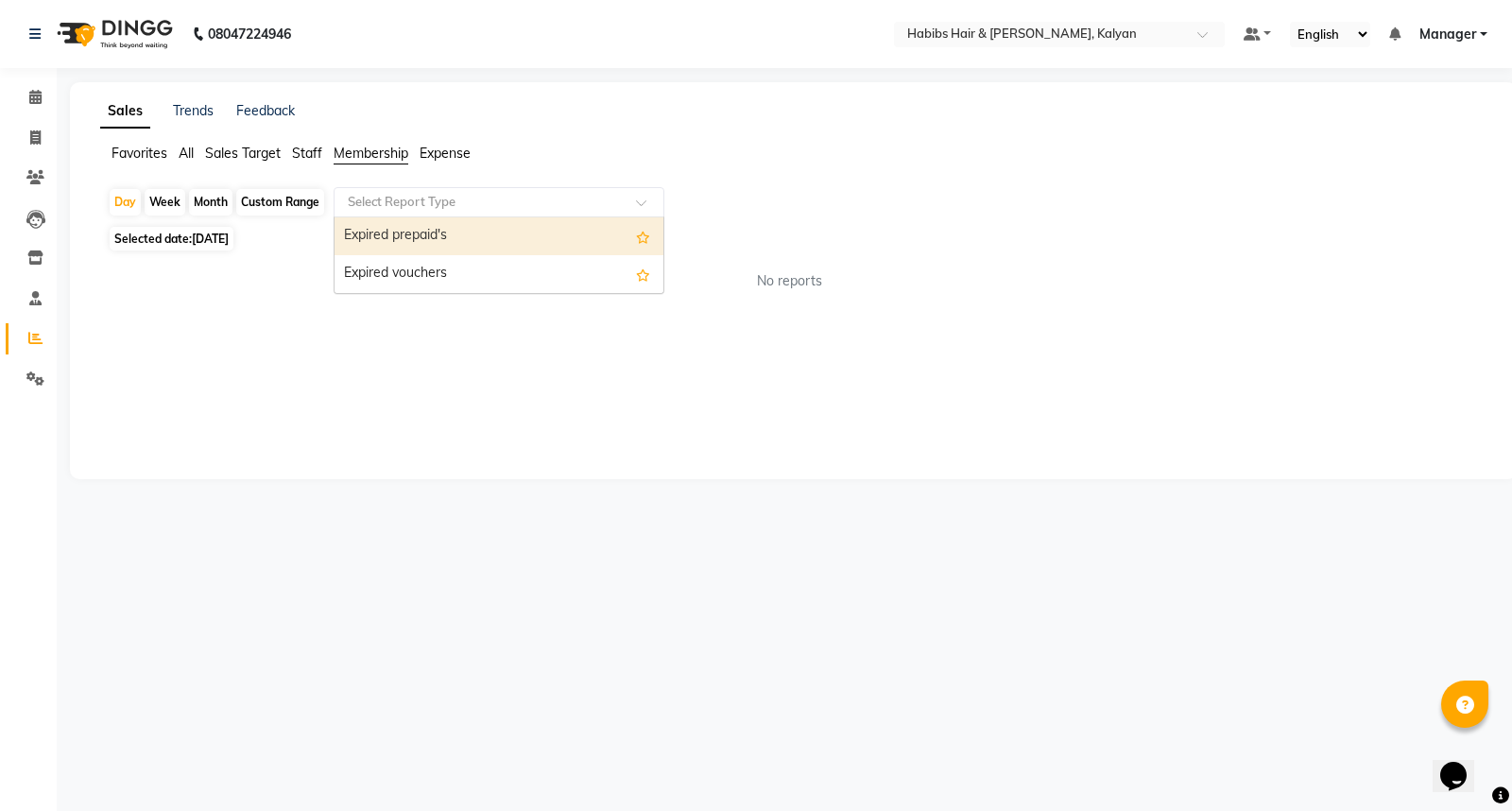 click 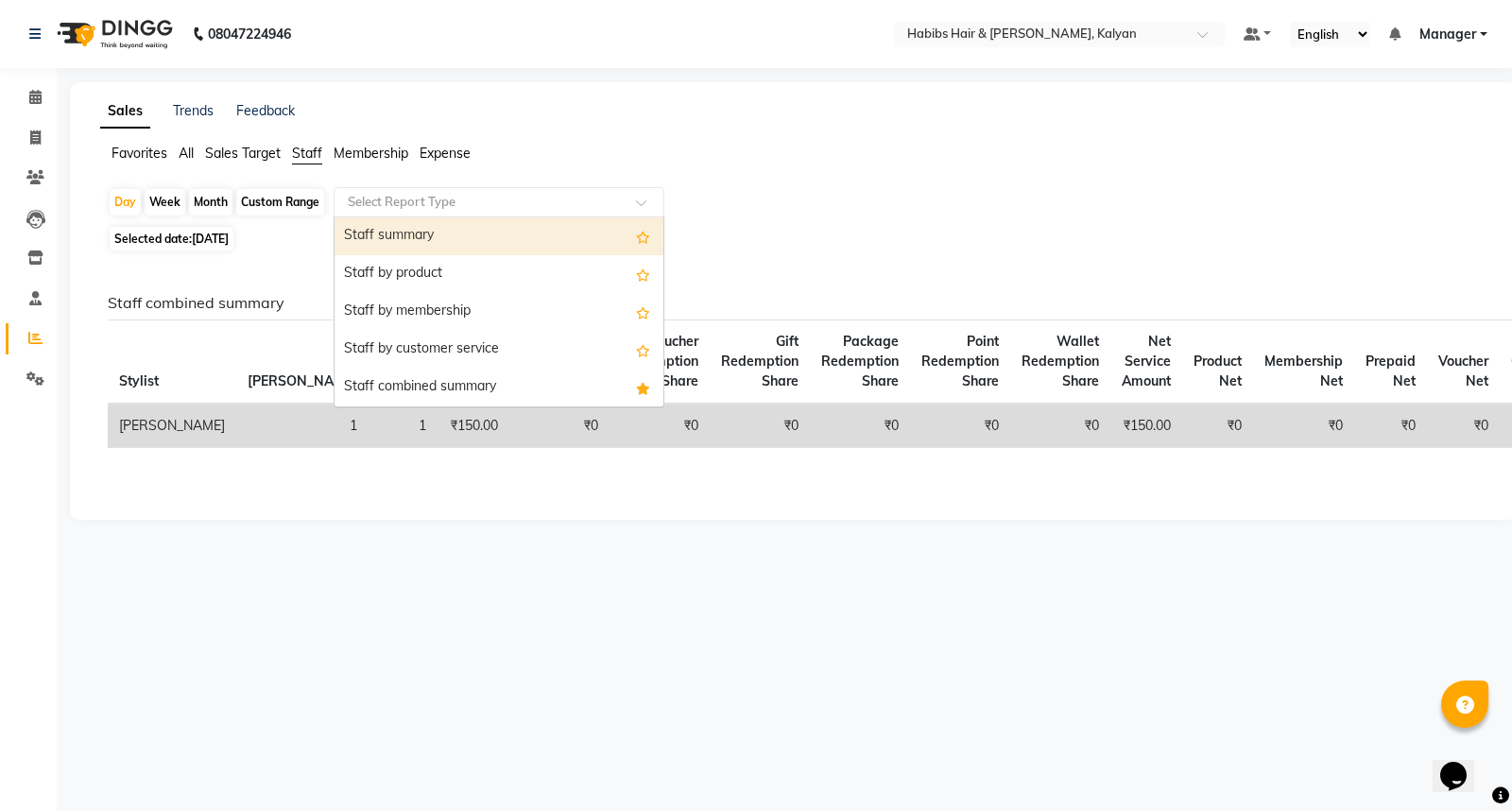 click 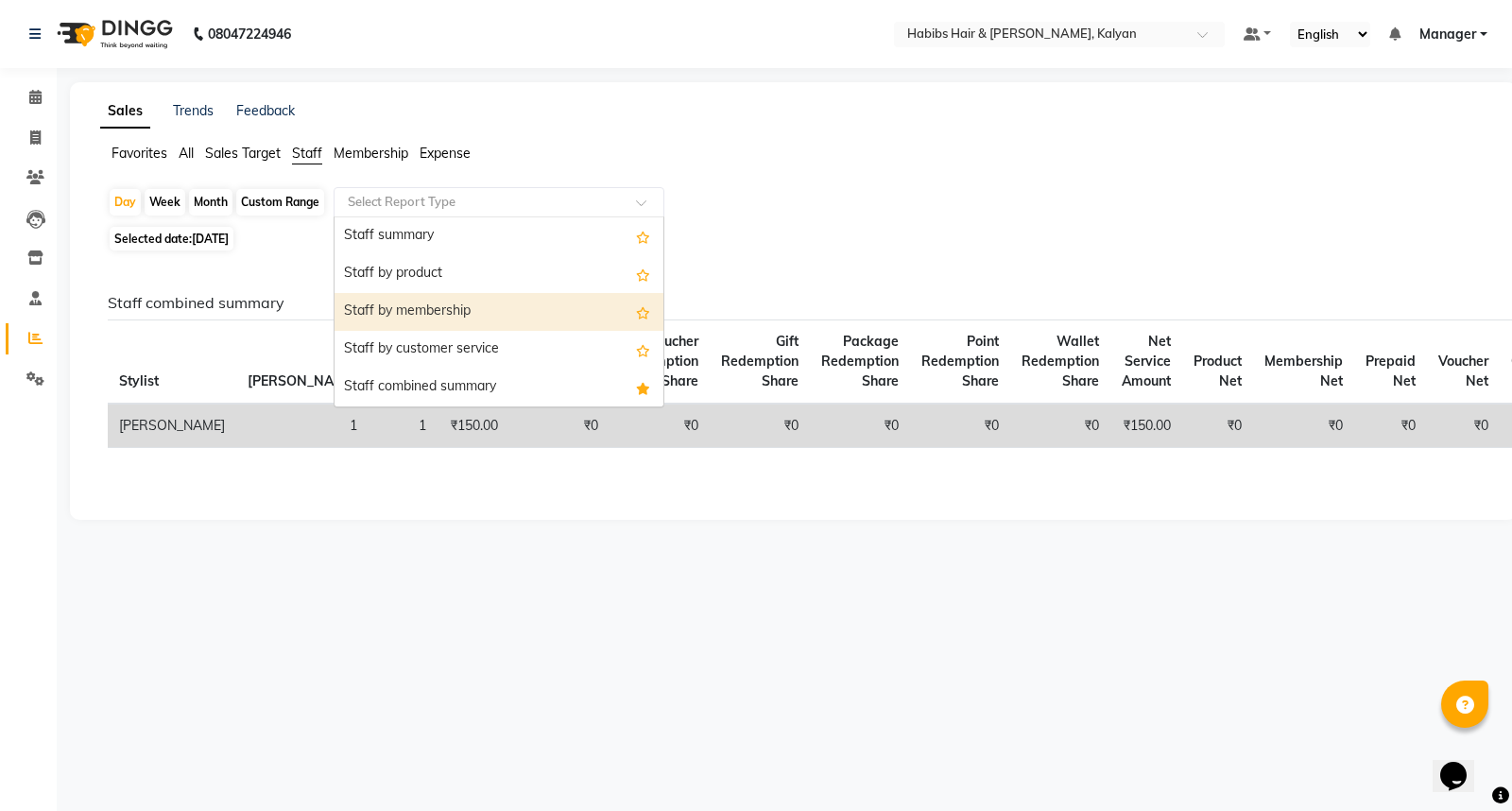 click on "Staff by membership" at bounding box center (499, 312) 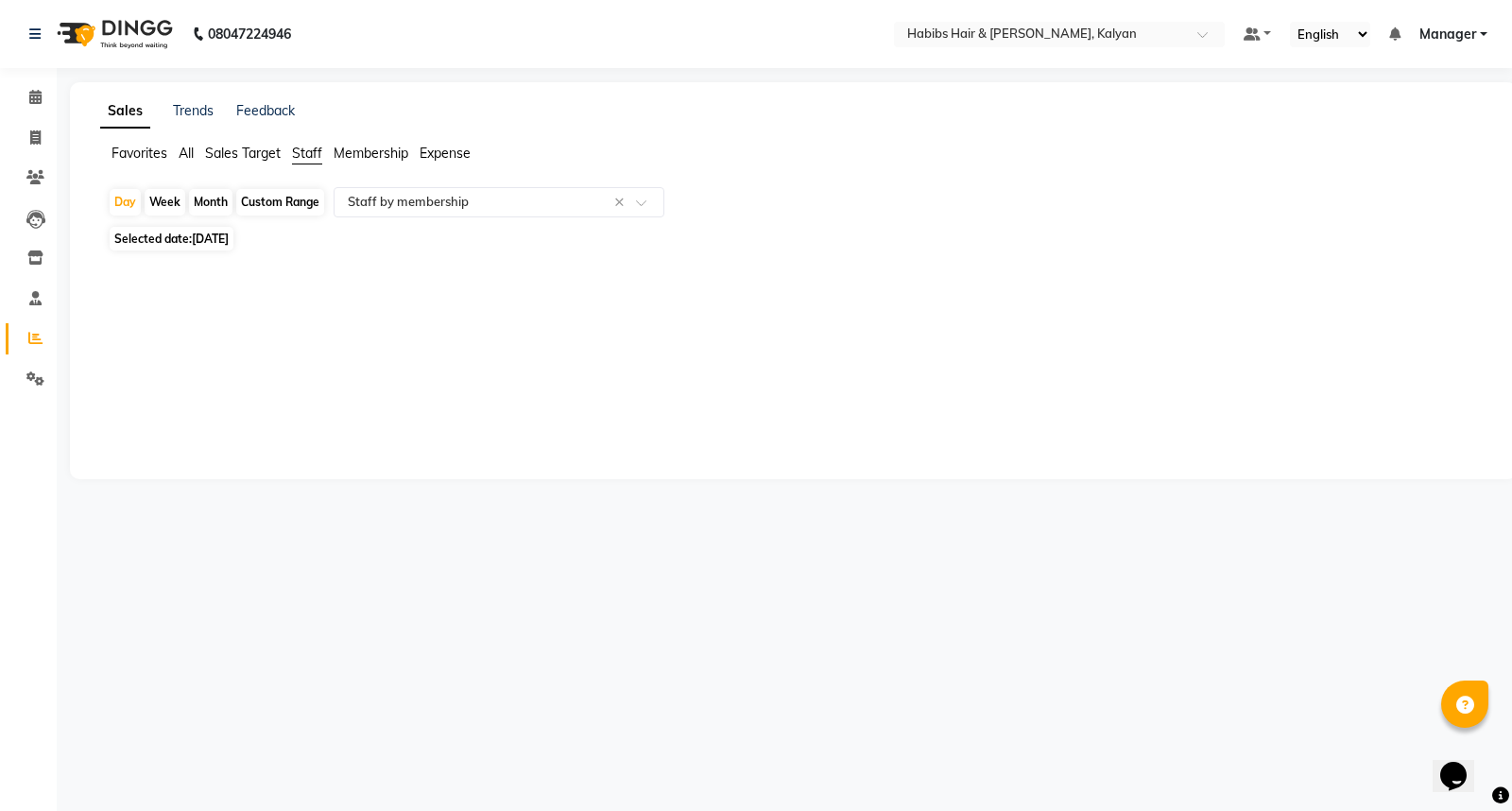 click on "Selected date:  [DATE]" 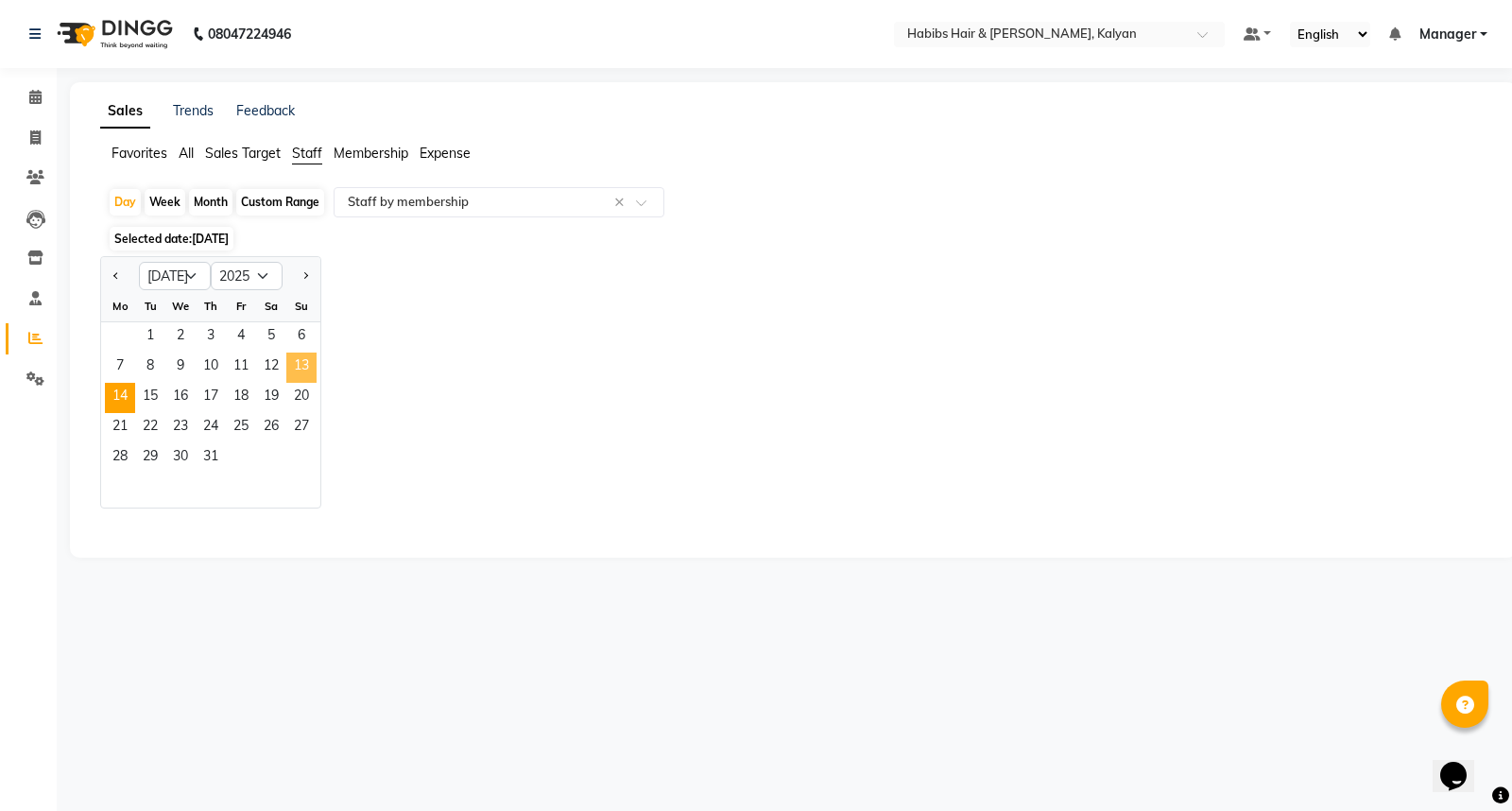 click on "13" 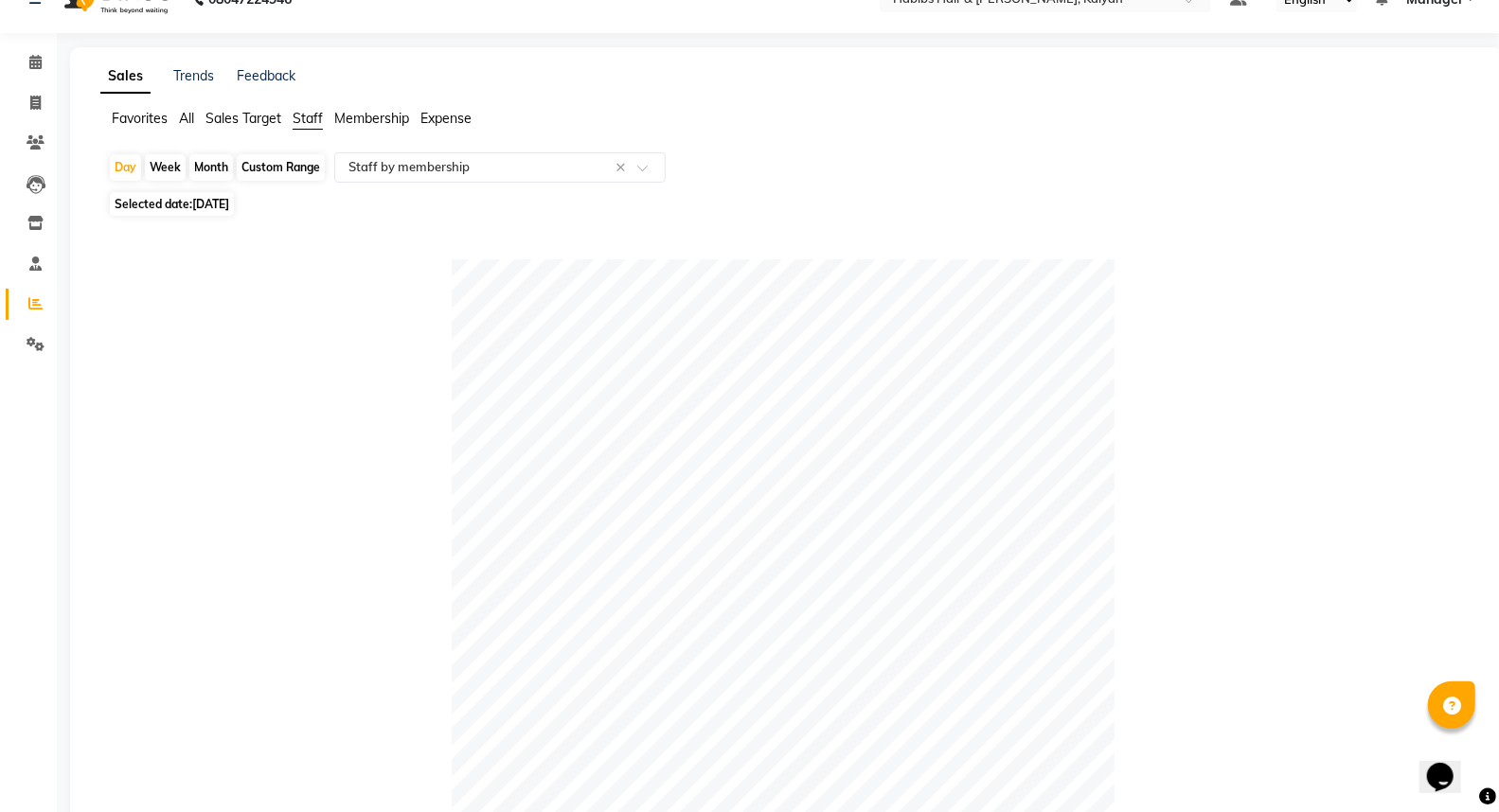 scroll, scrollTop: 0, scrollLeft: 0, axis: both 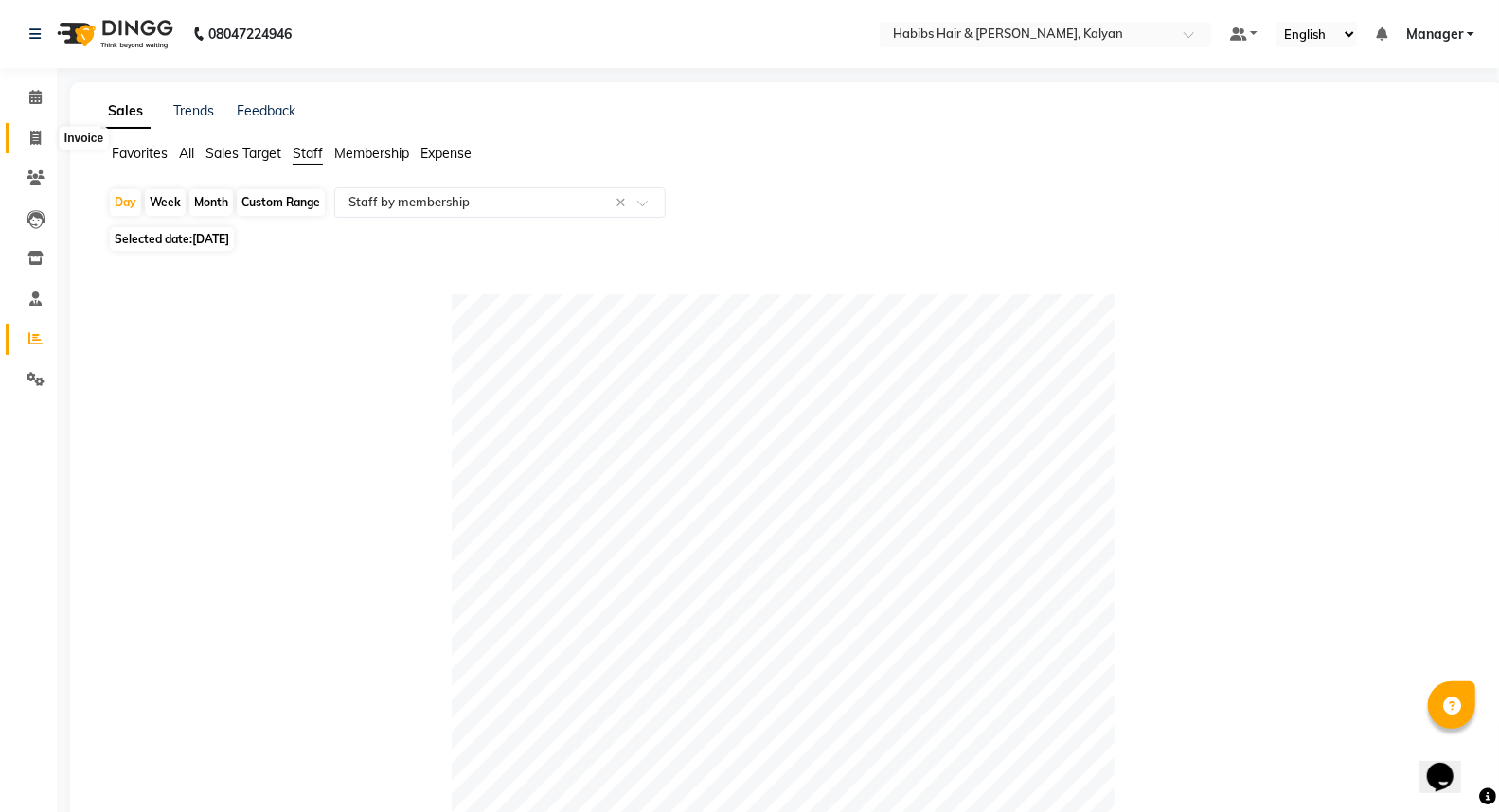 click 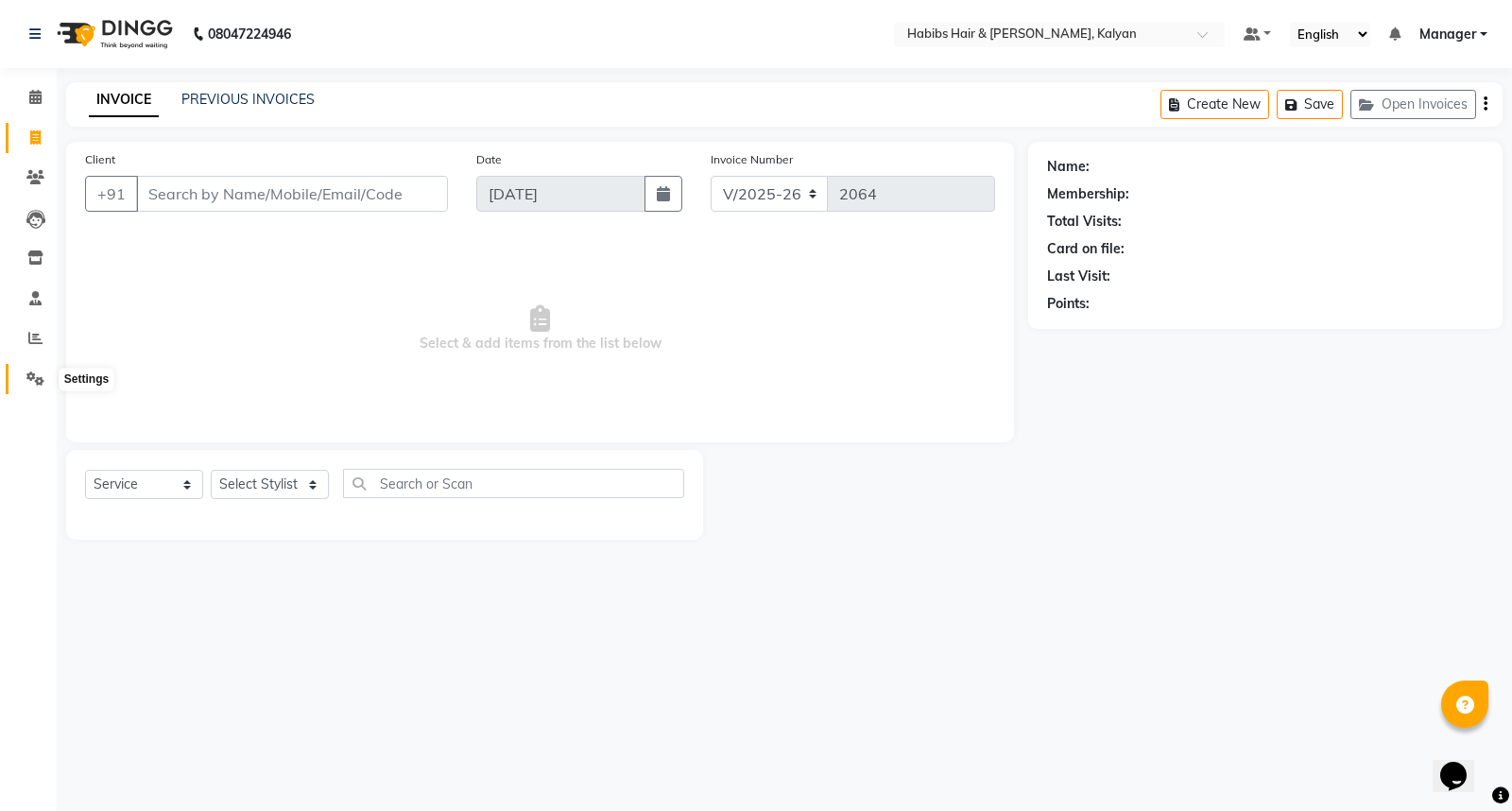 click 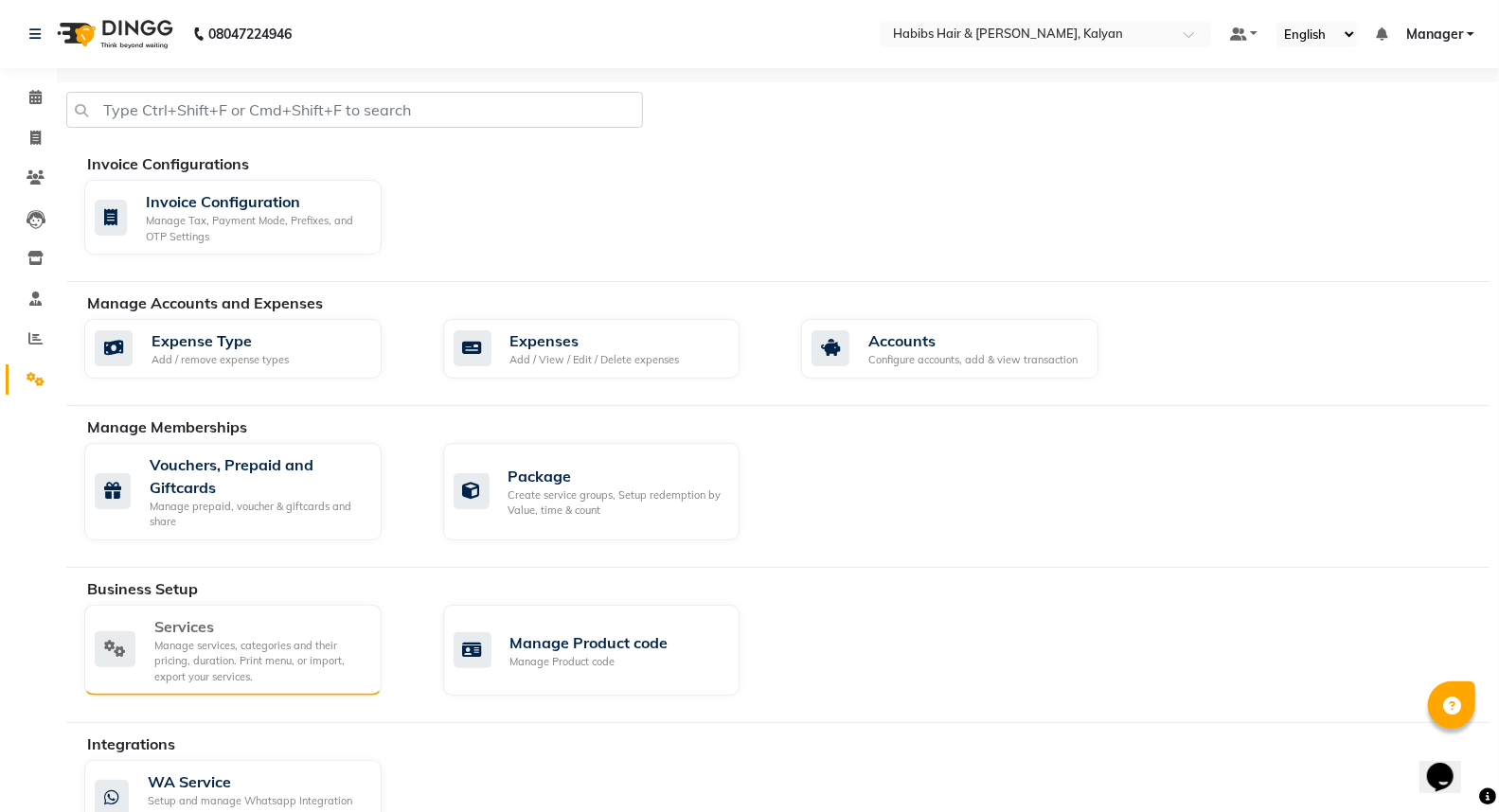 click on "Manage services, categories and their pricing, duration. Print menu, or import, export your services." 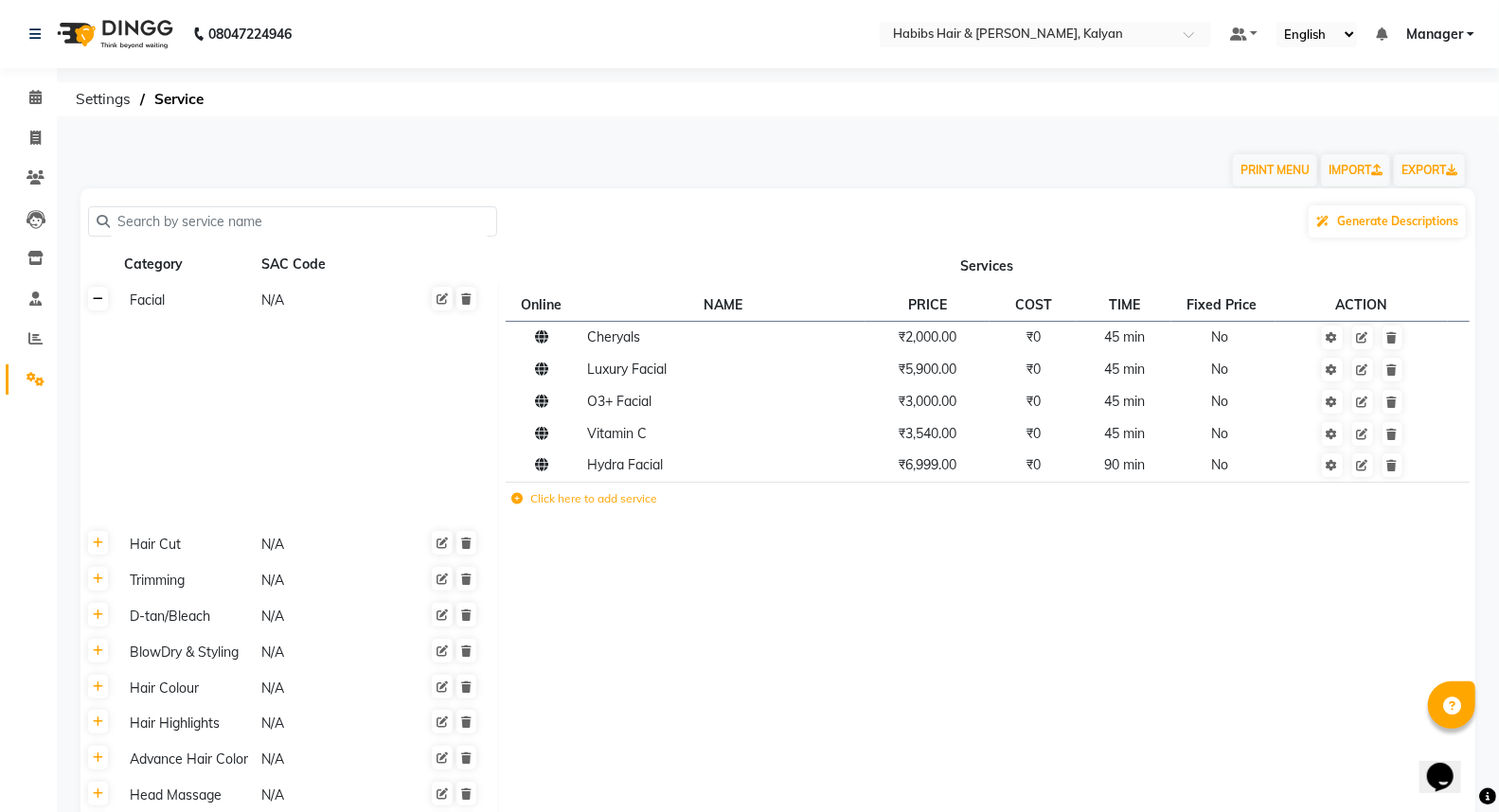 click 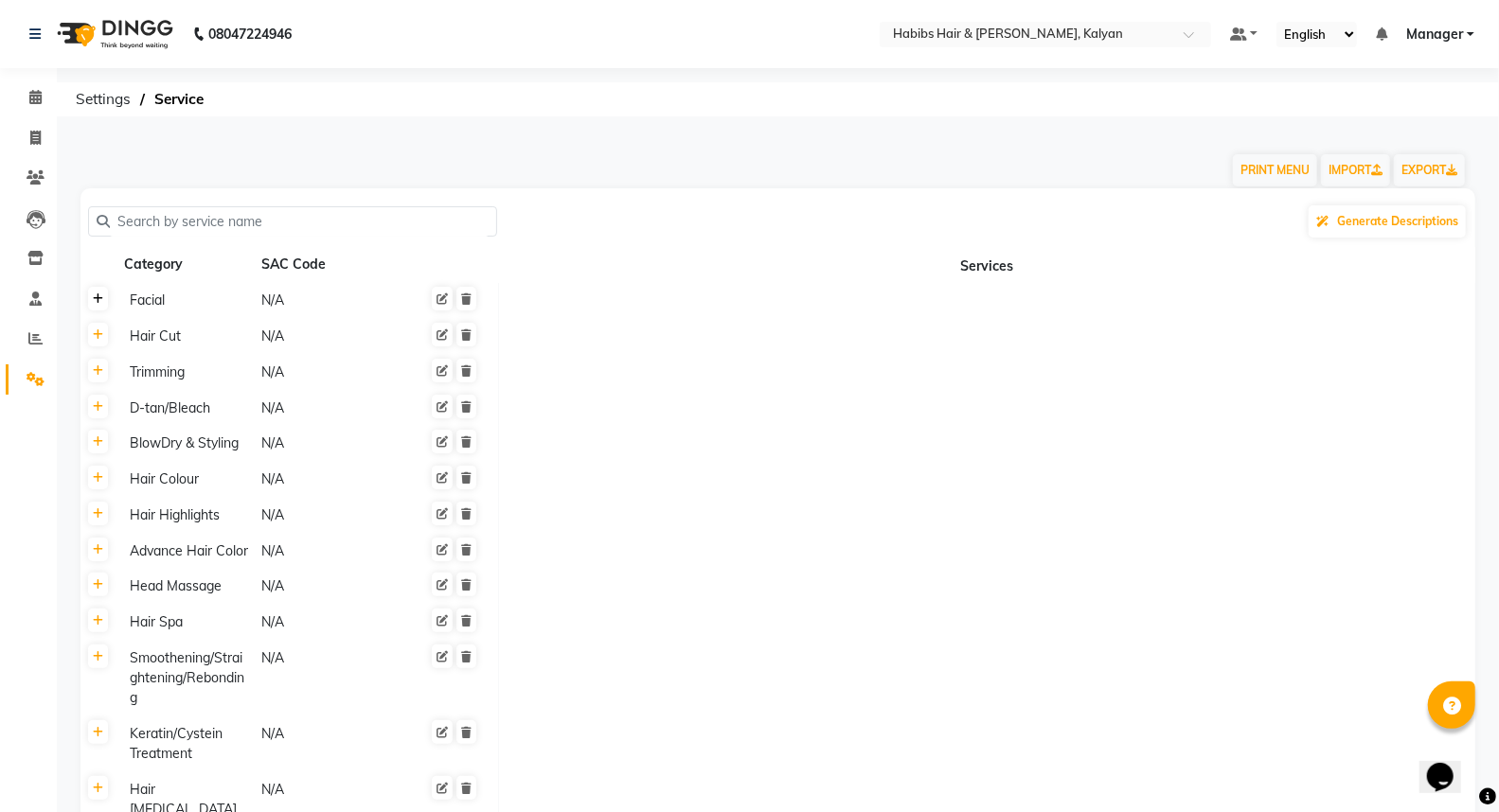 click 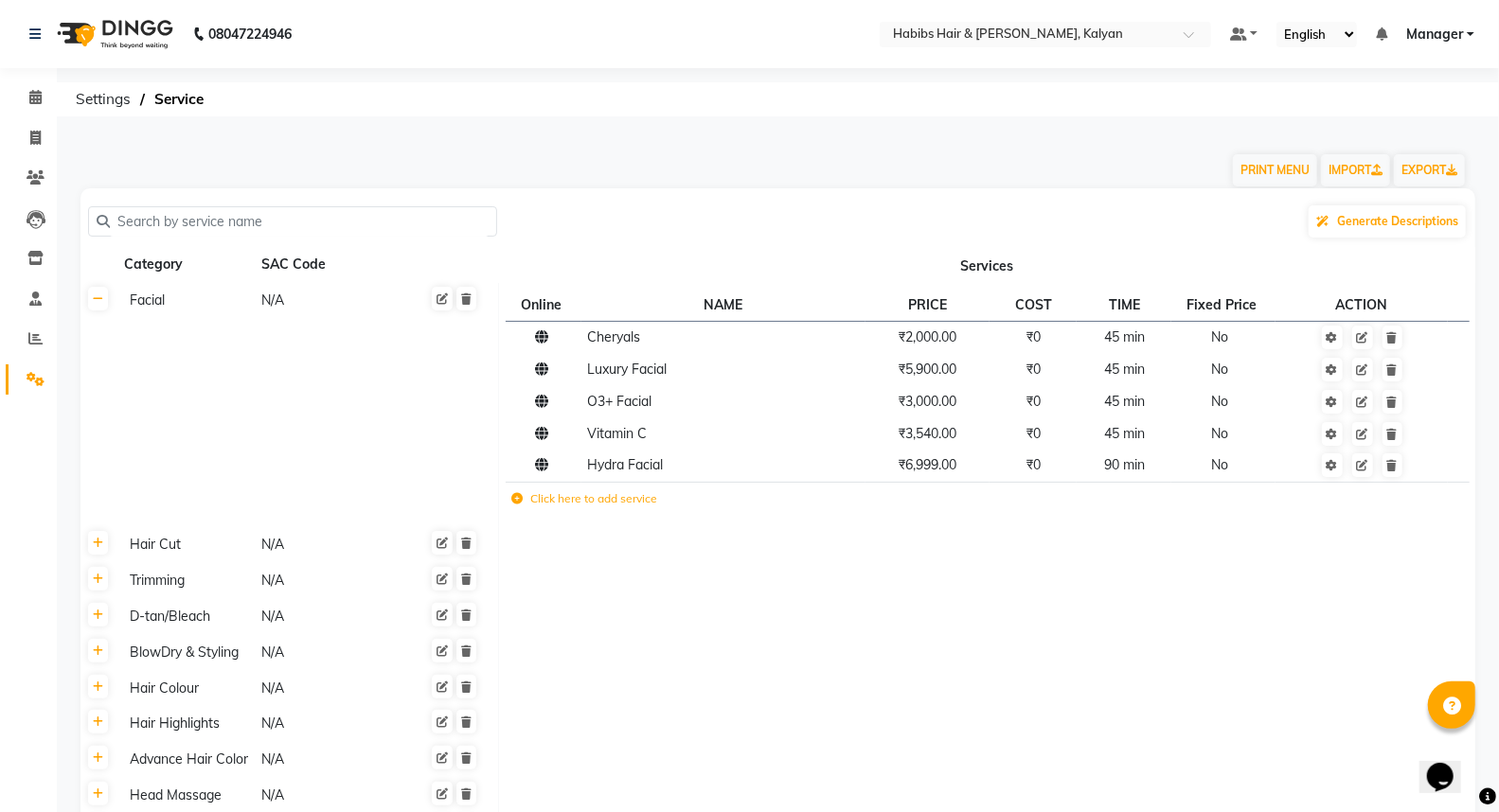 click on "Click here to add service" 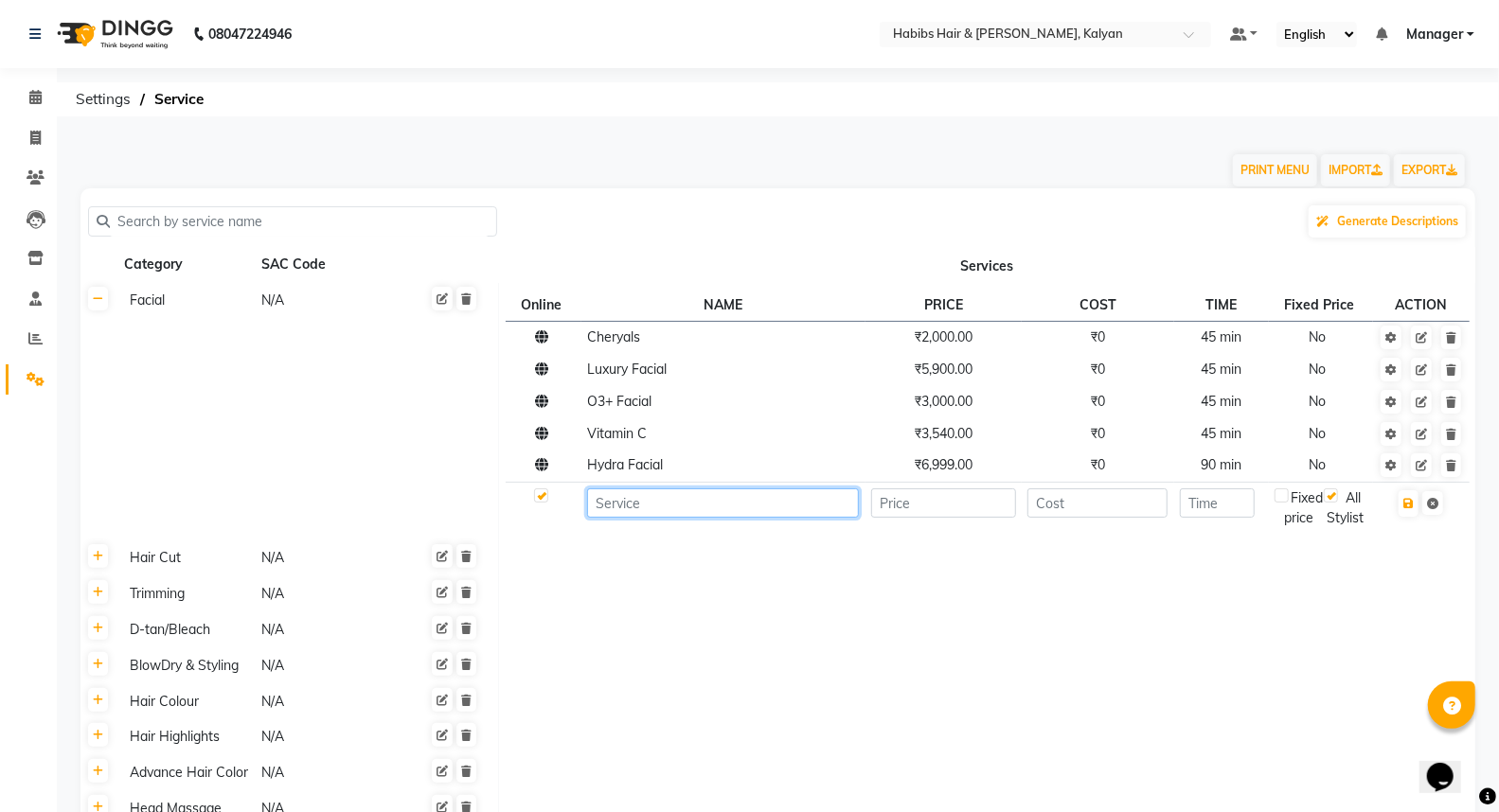 click 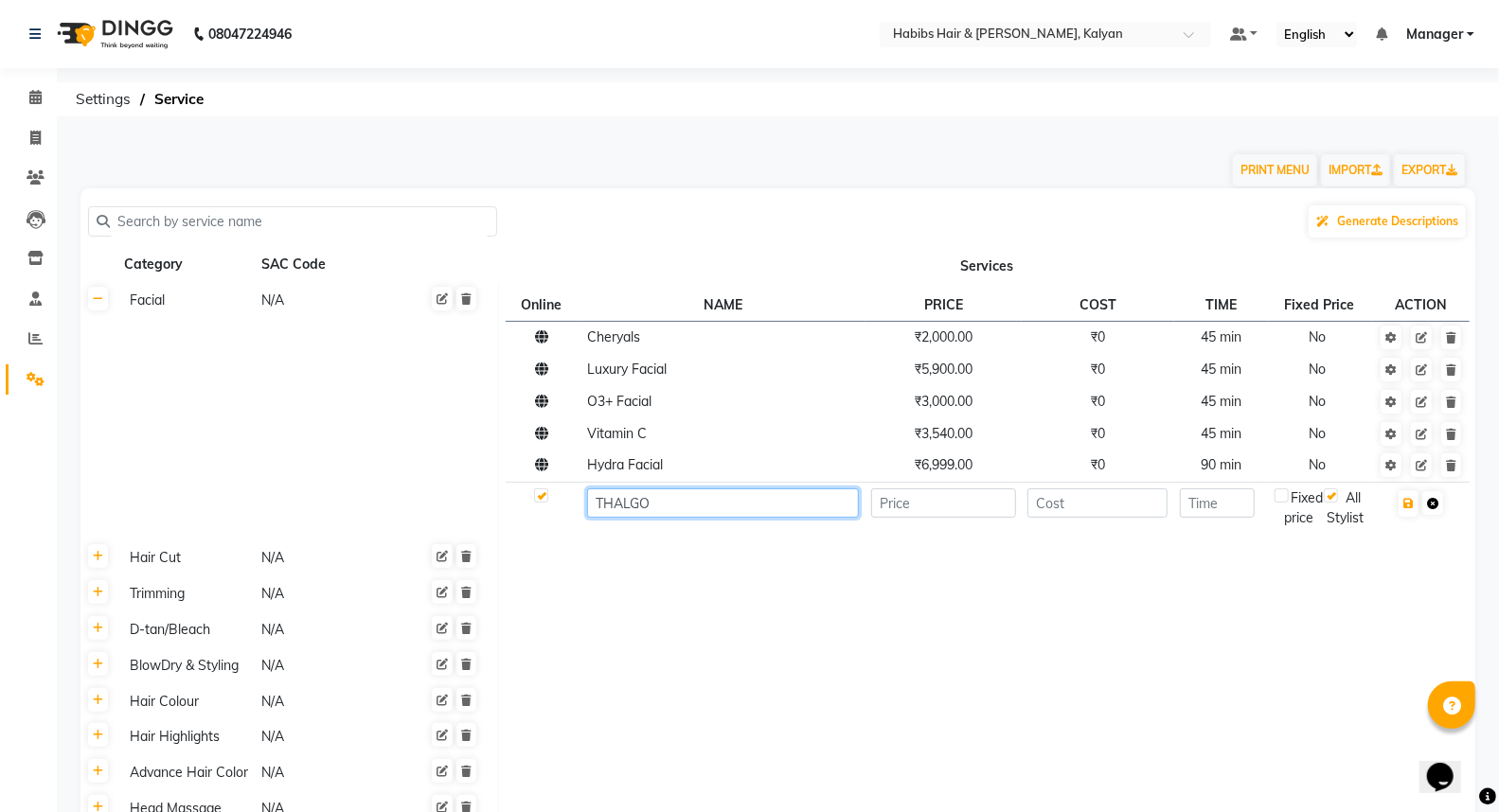type on "THALGO" 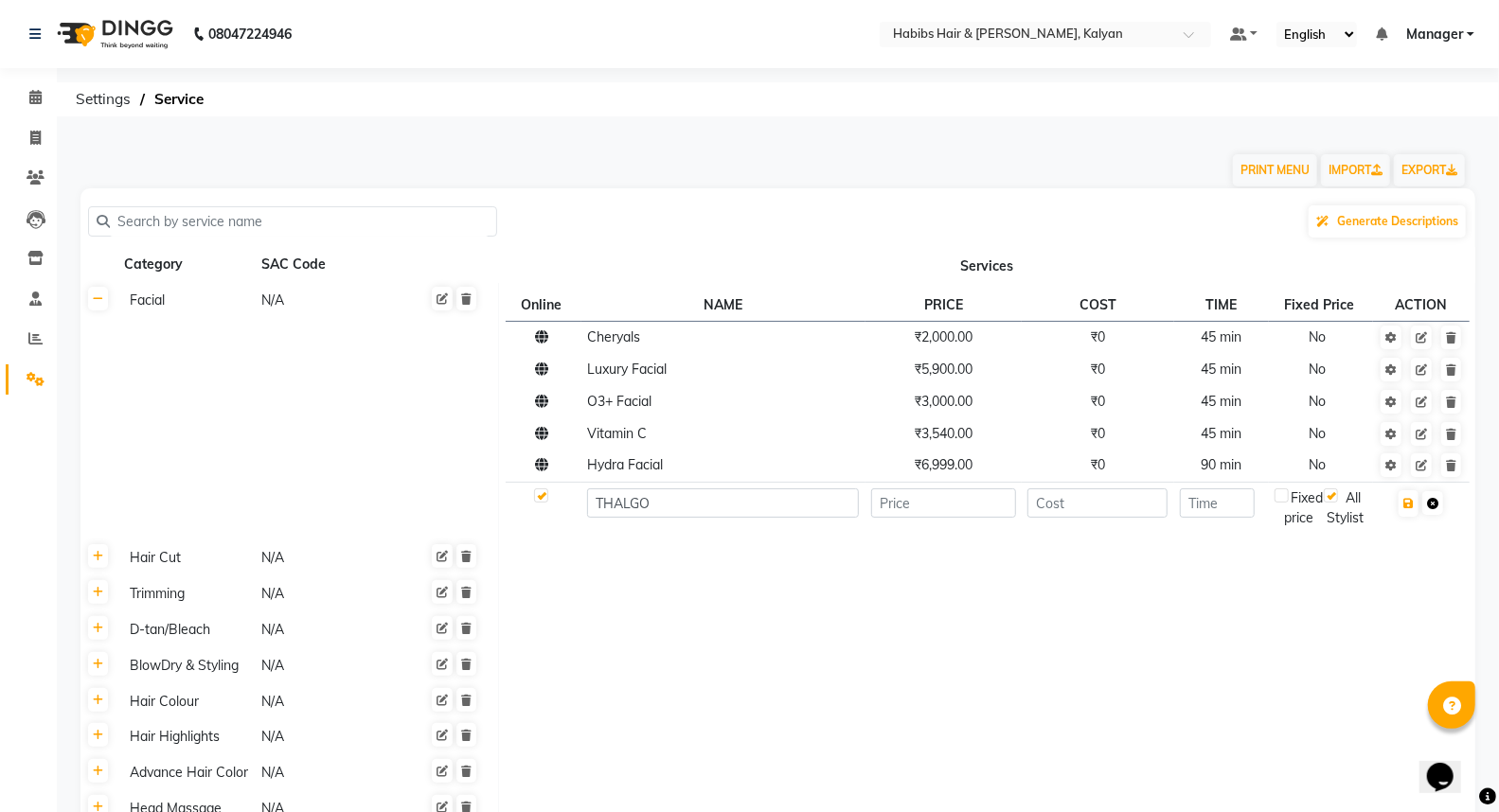 click at bounding box center (1433, 503) 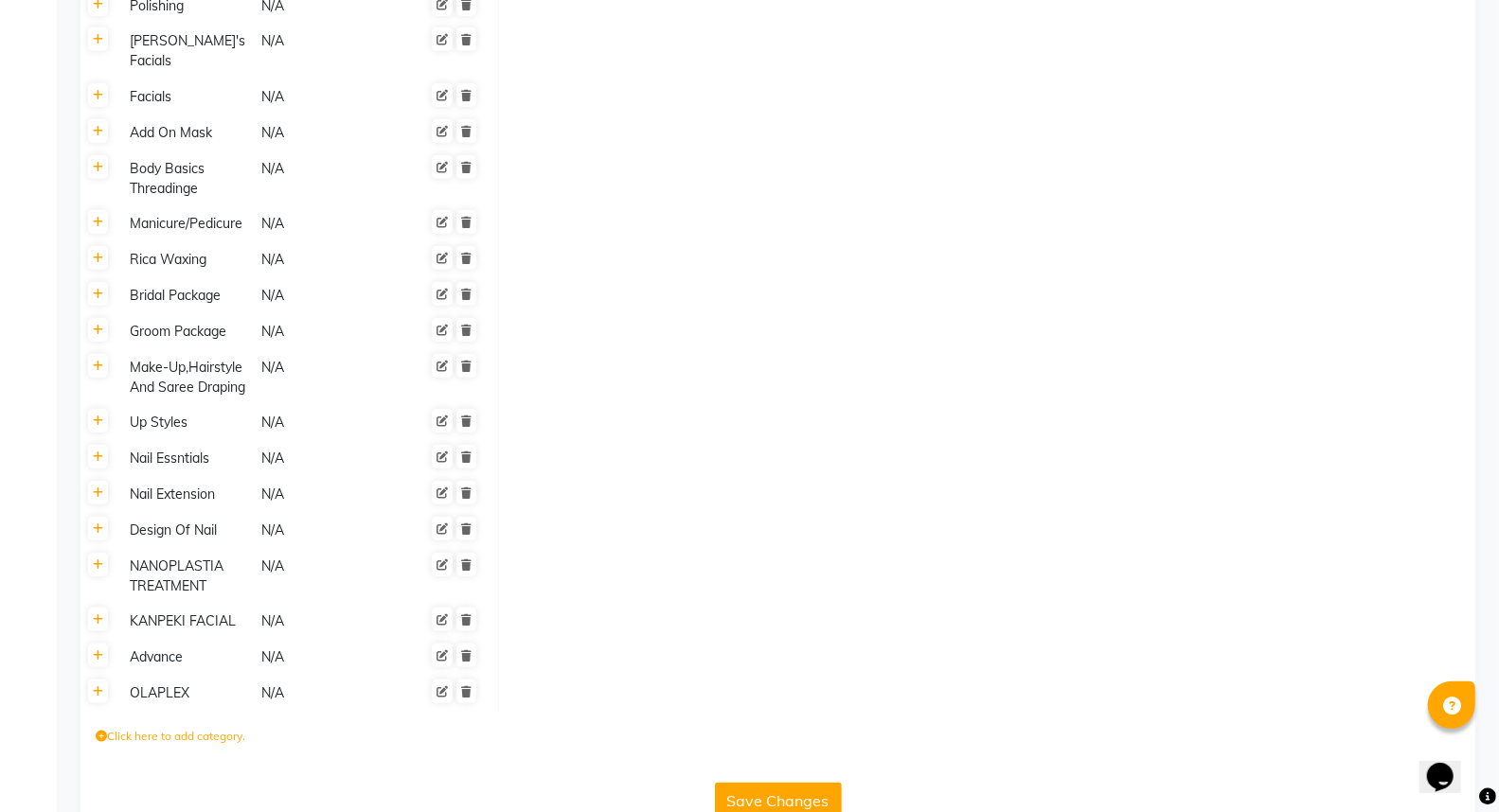 scroll, scrollTop: 1085, scrollLeft: 0, axis: vertical 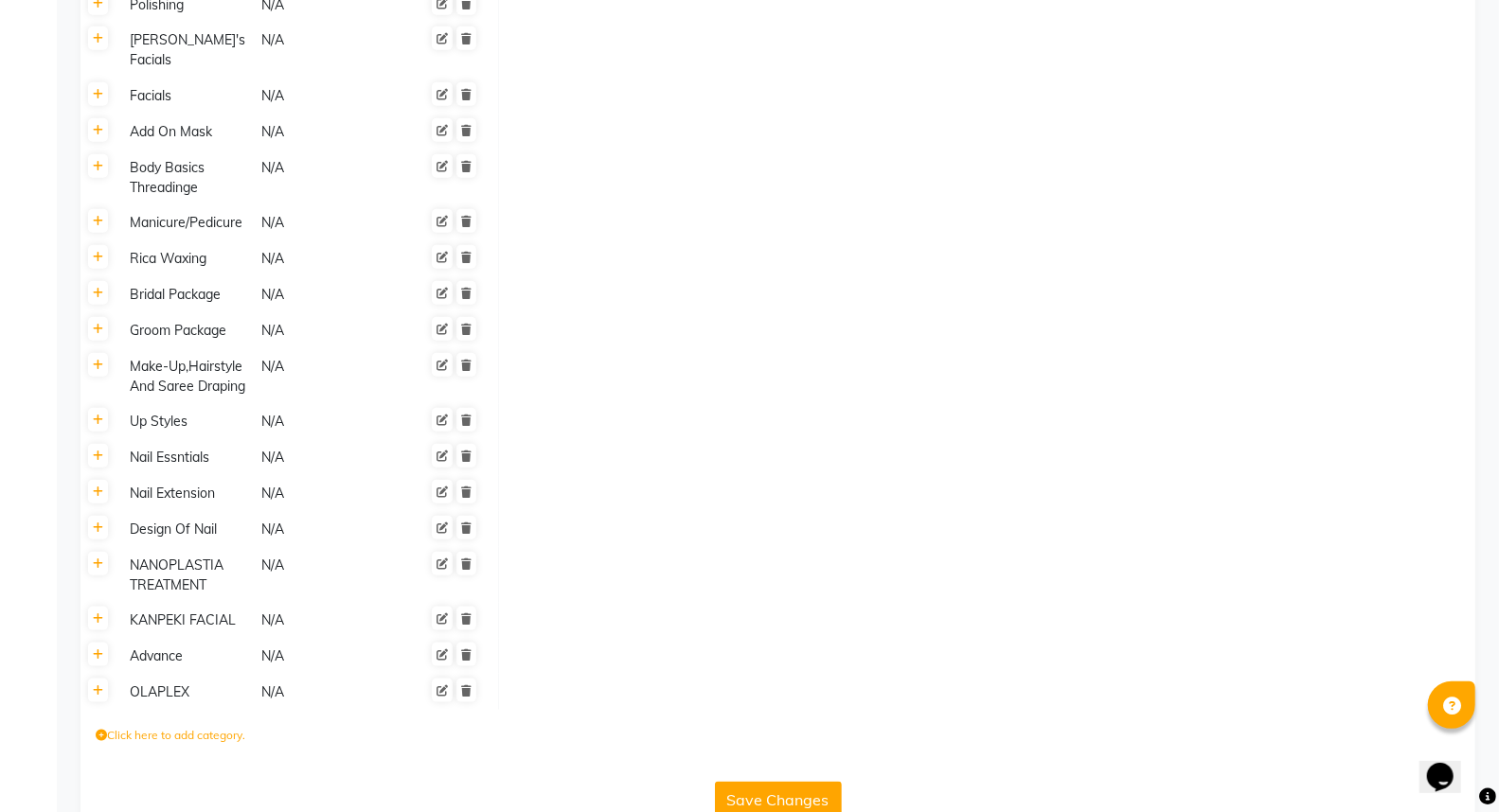 click on "Click here to add category." 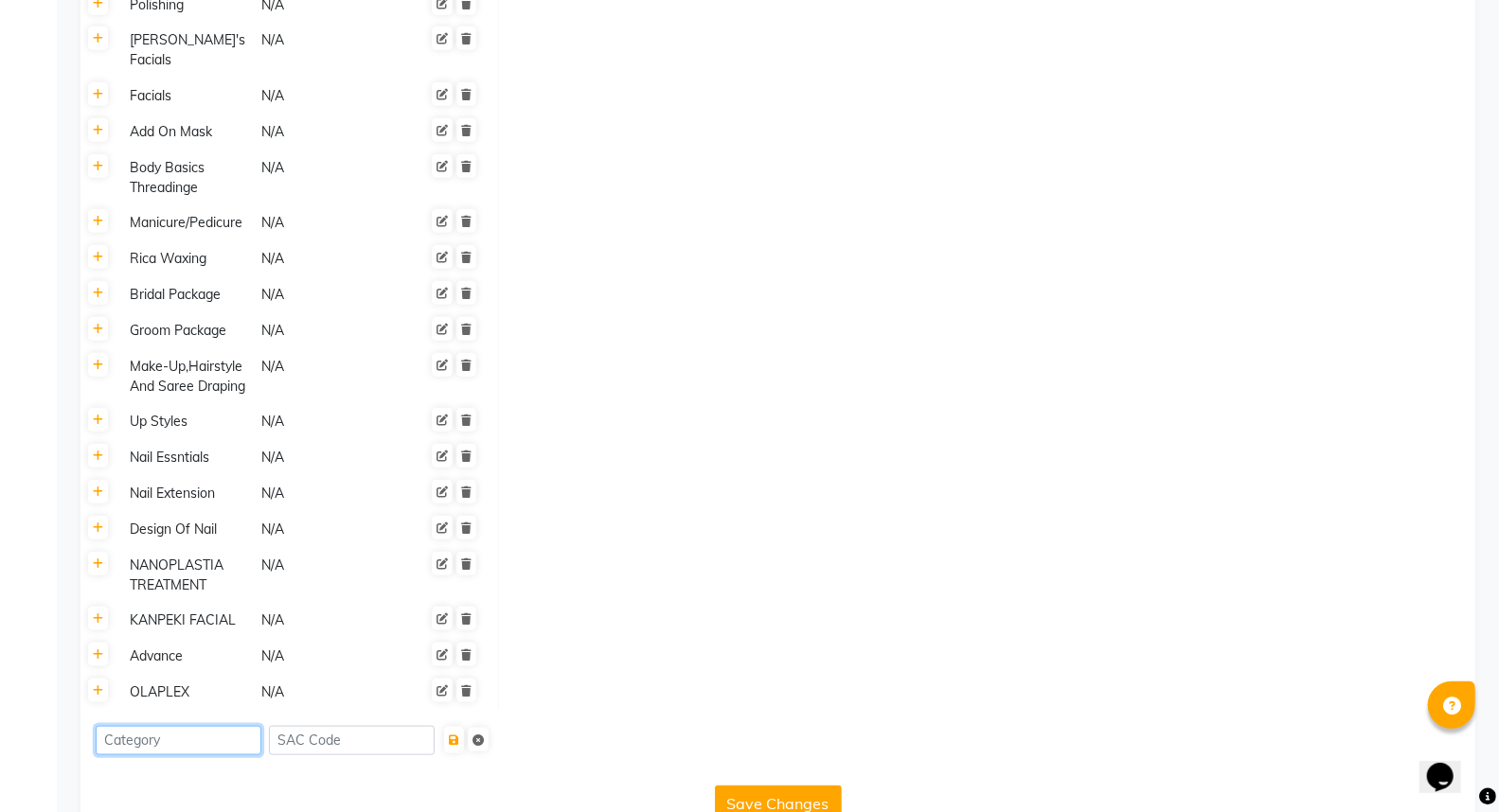 click 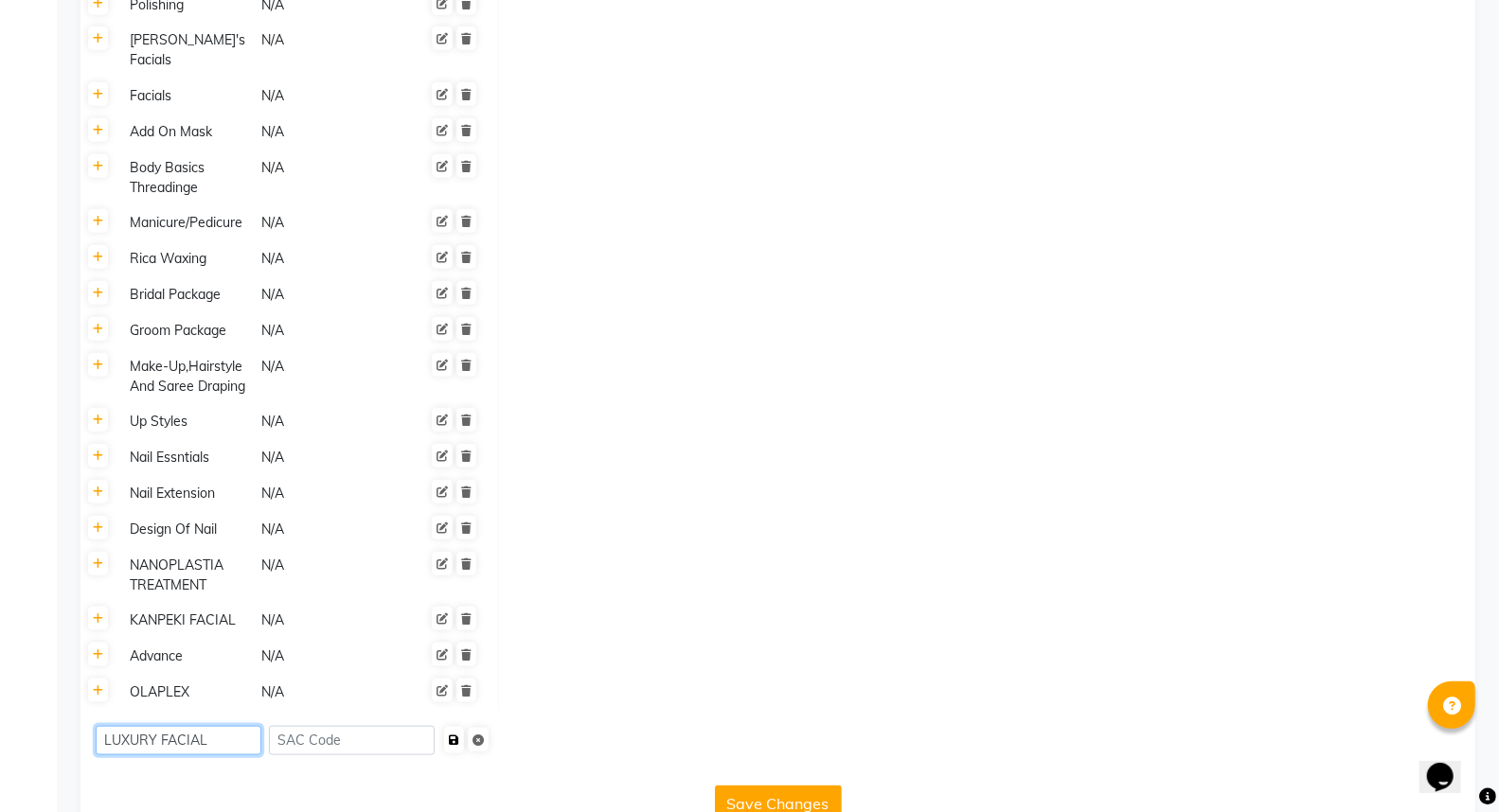 type on "LUXURY FACIAL" 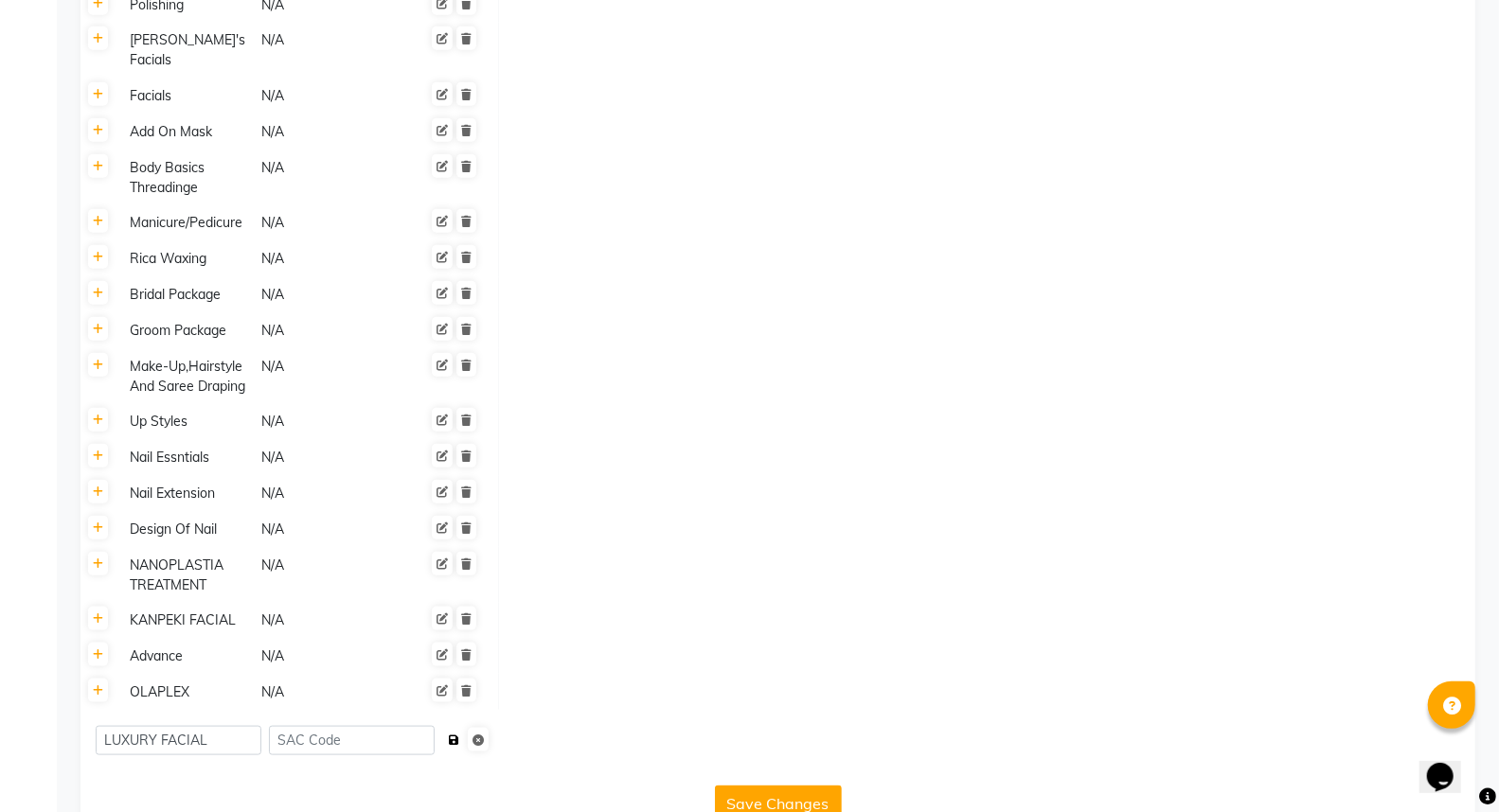 click at bounding box center (454, 740) 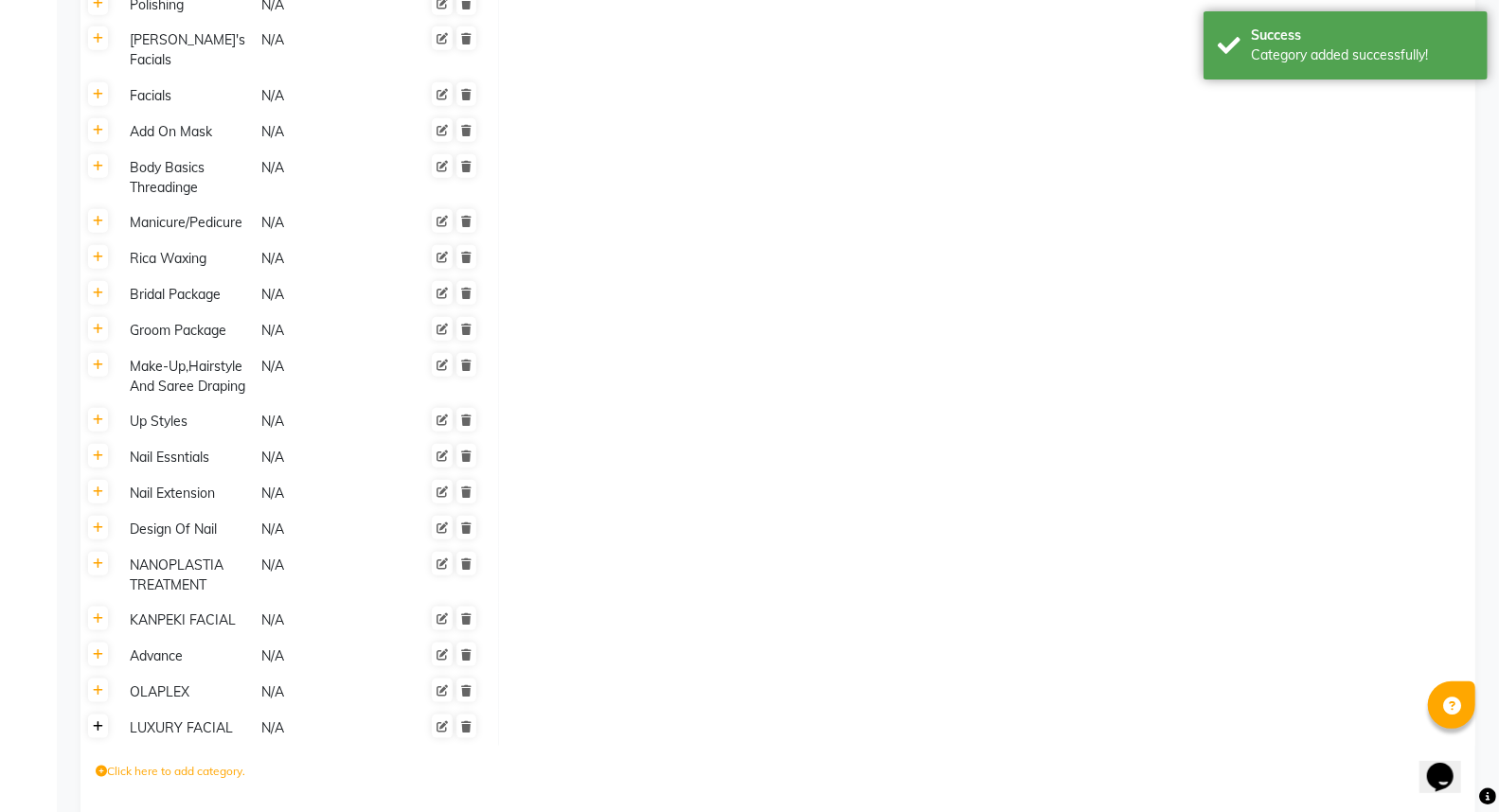 click 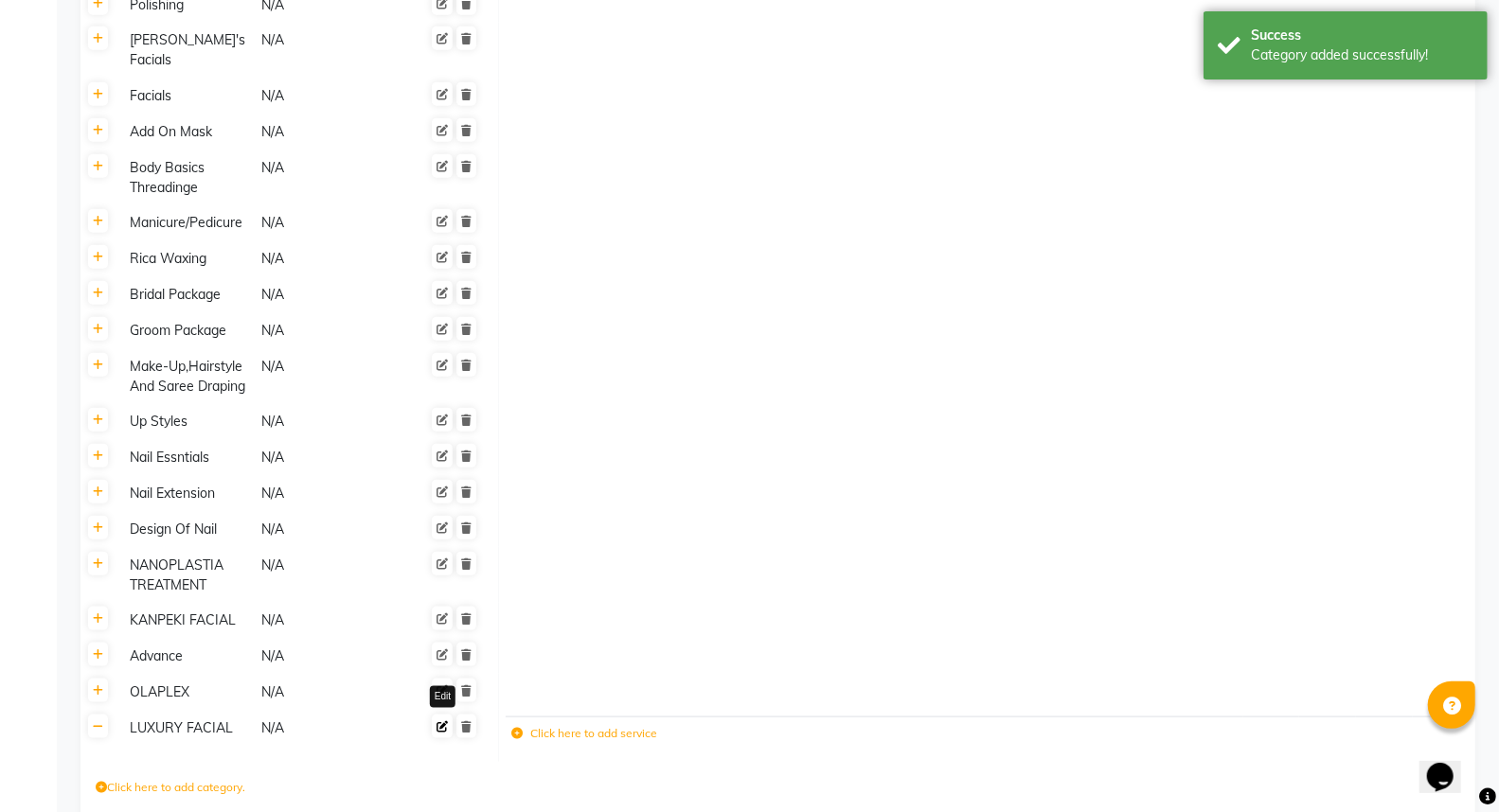 click 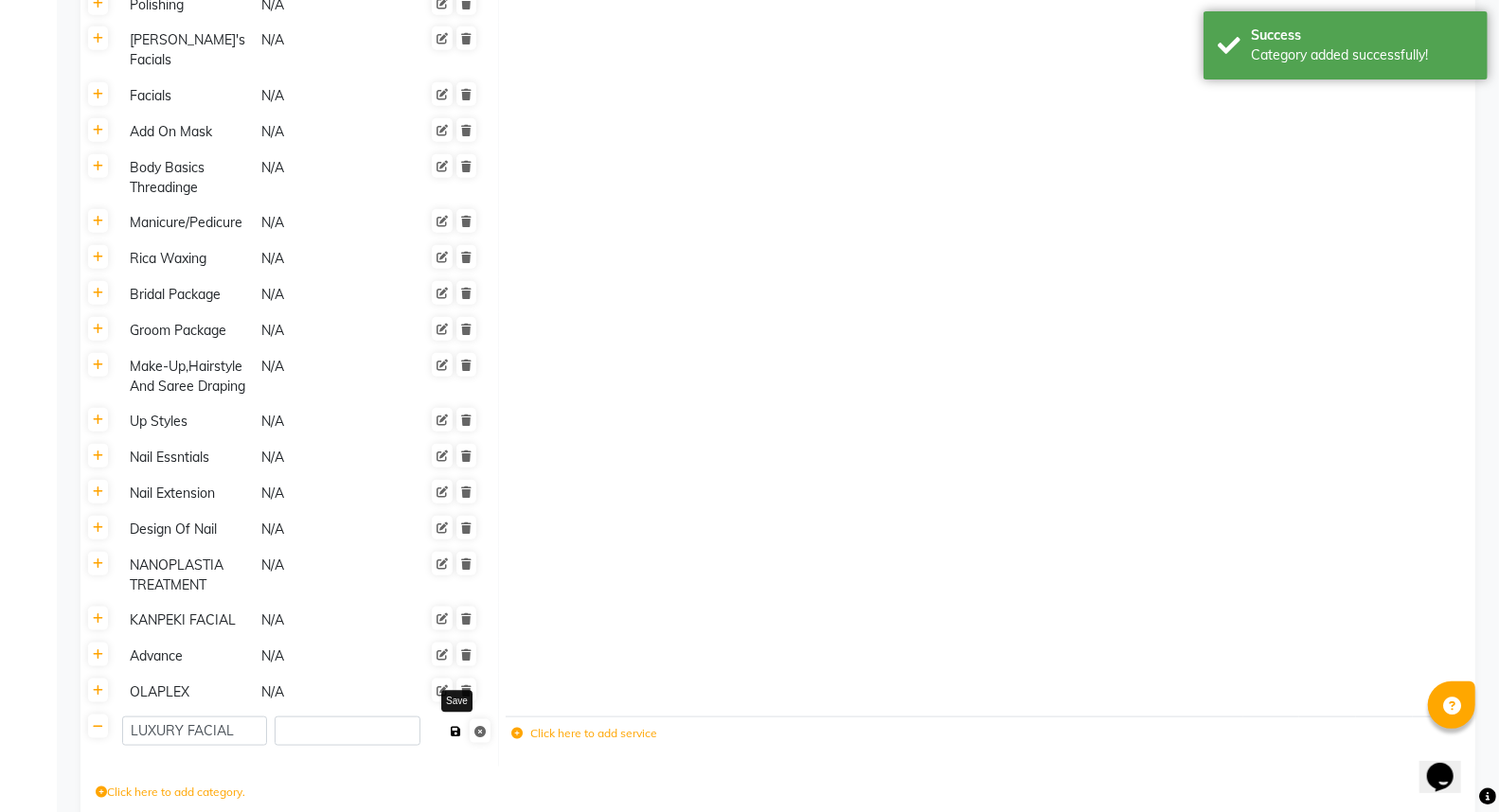 click 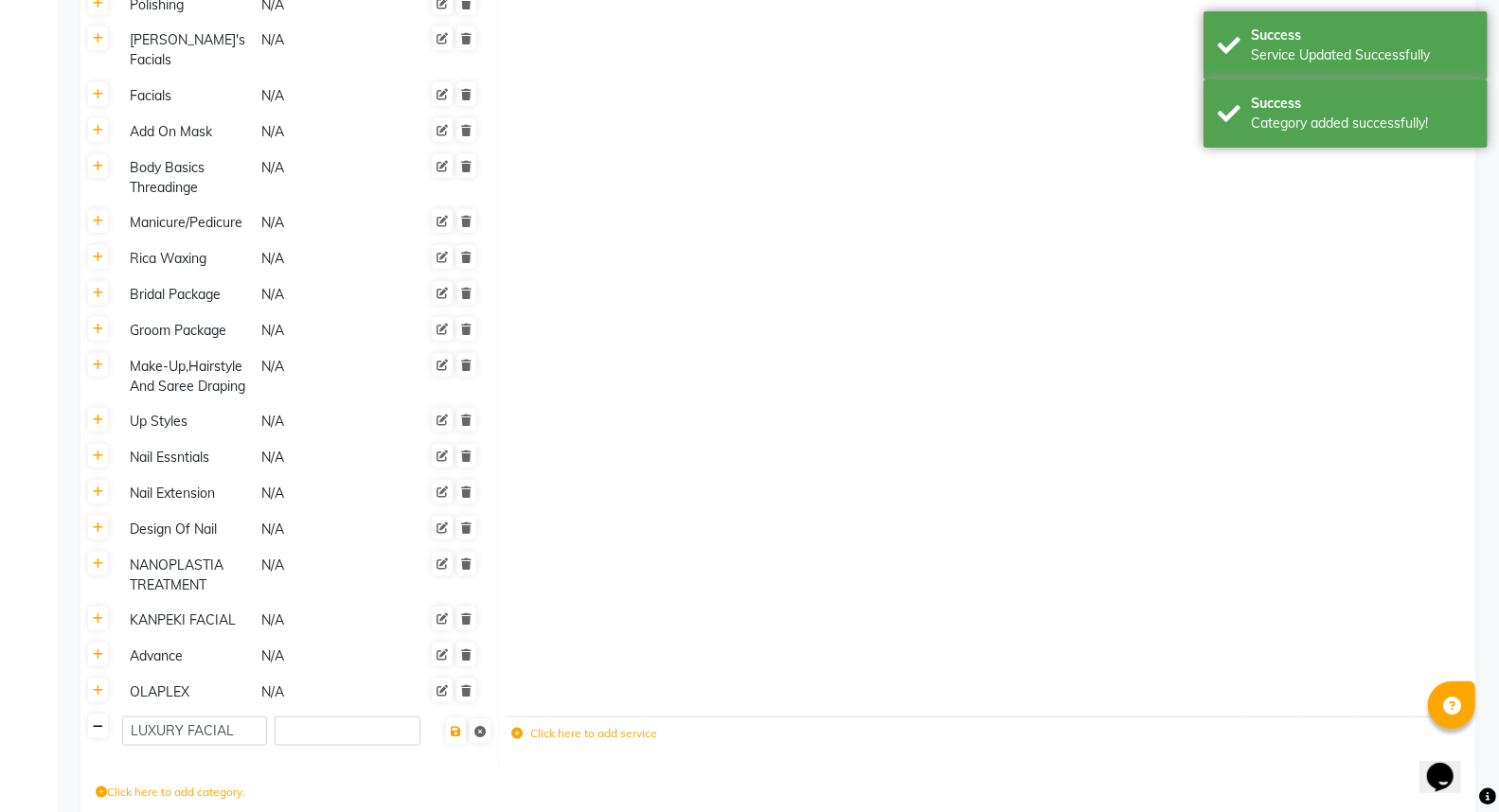 click 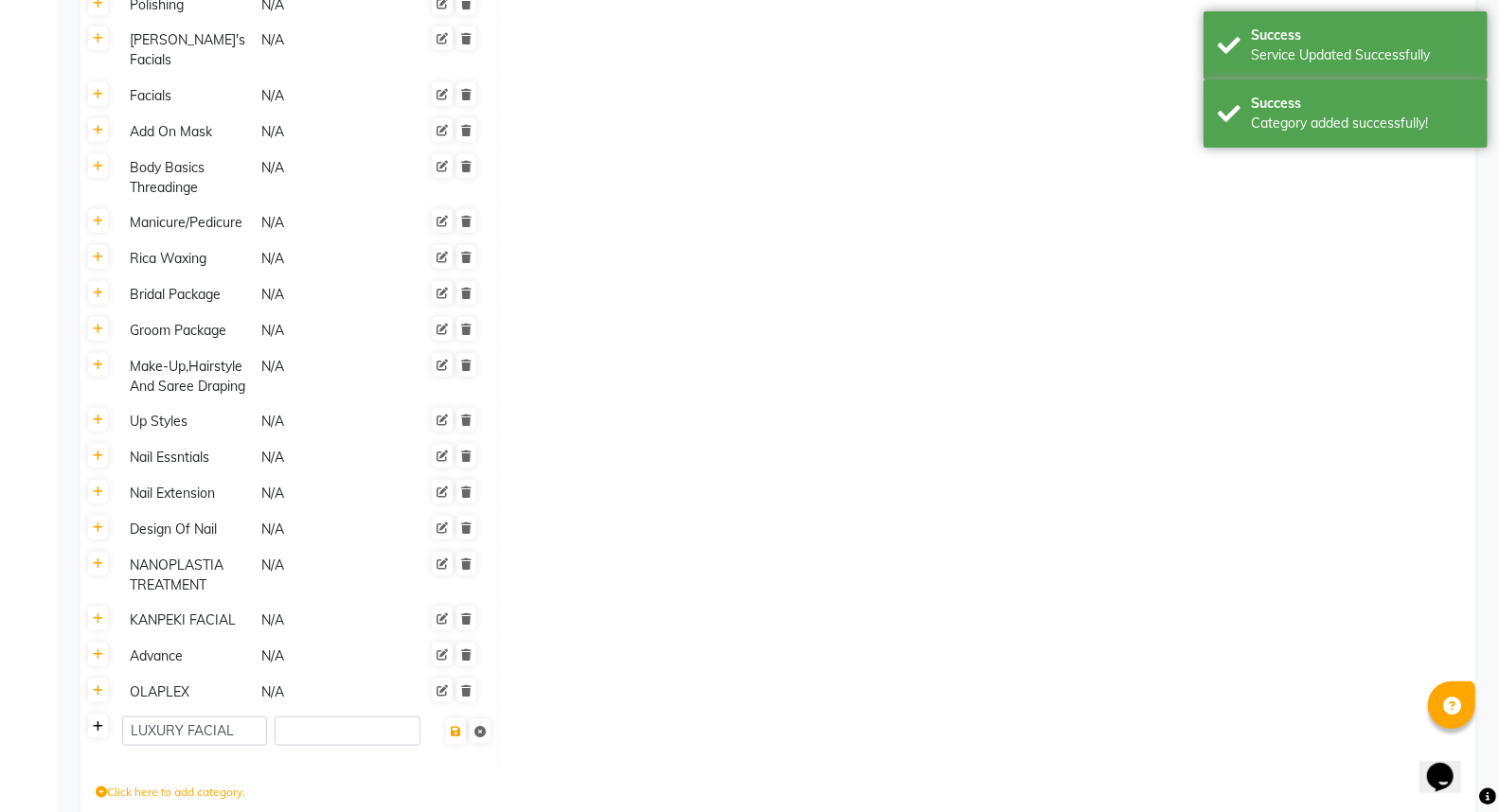 click 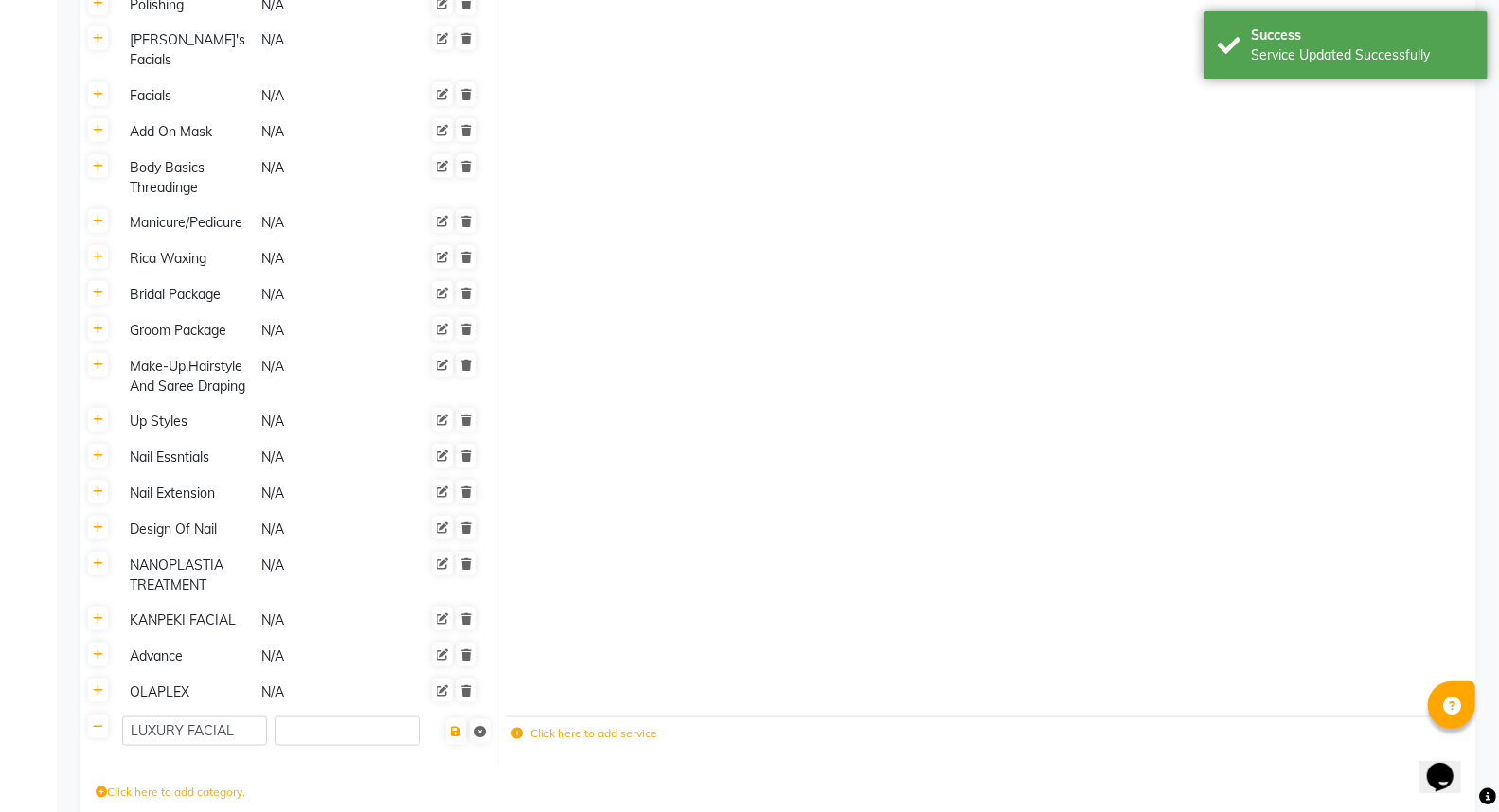 scroll, scrollTop: 1141, scrollLeft: 0, axis: vertical 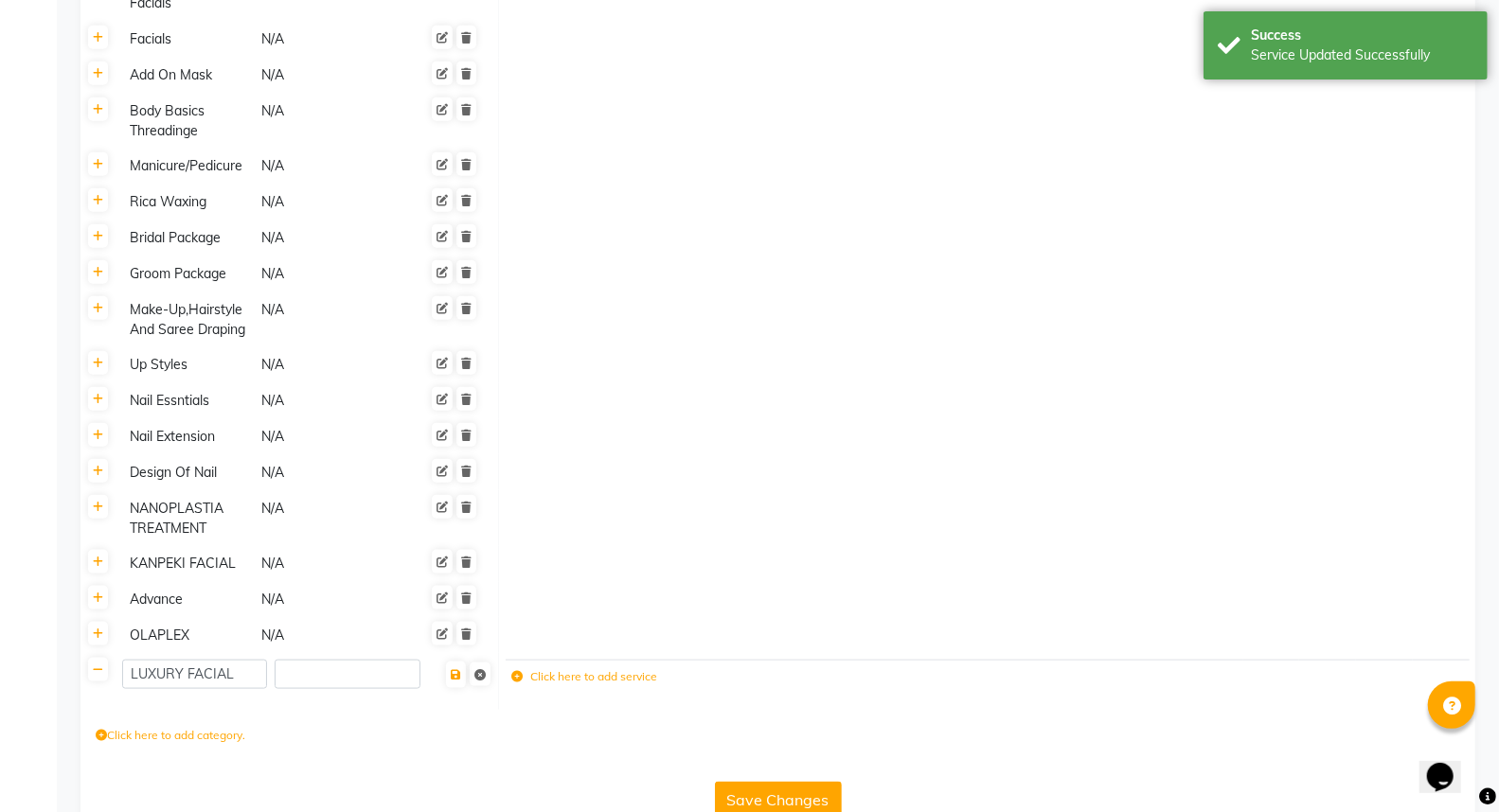 click on "Click here to add service" 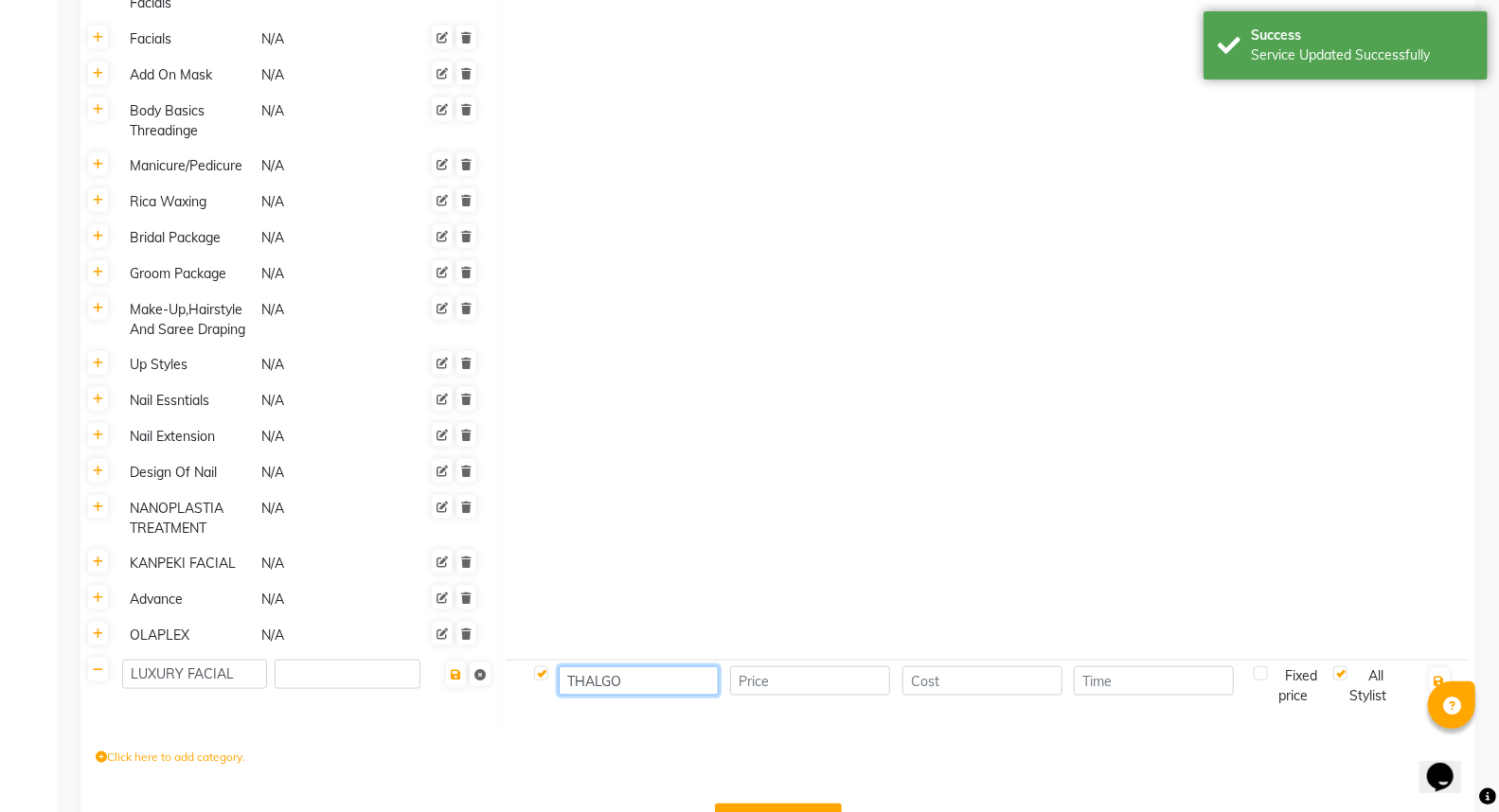 click on "THALGO" 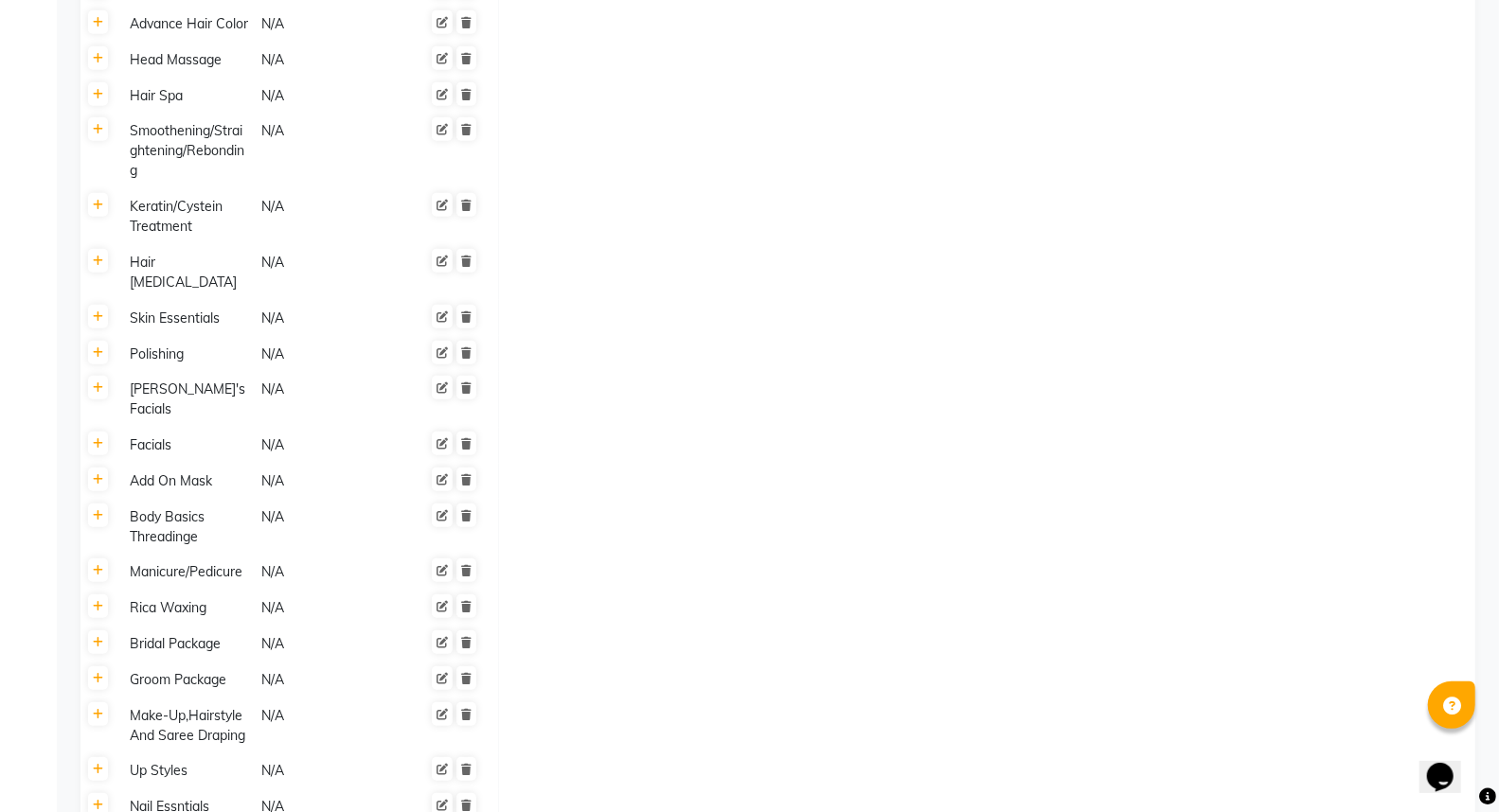scroll, scrollTop: 1164, scrollLeft: 0, axis: vertical 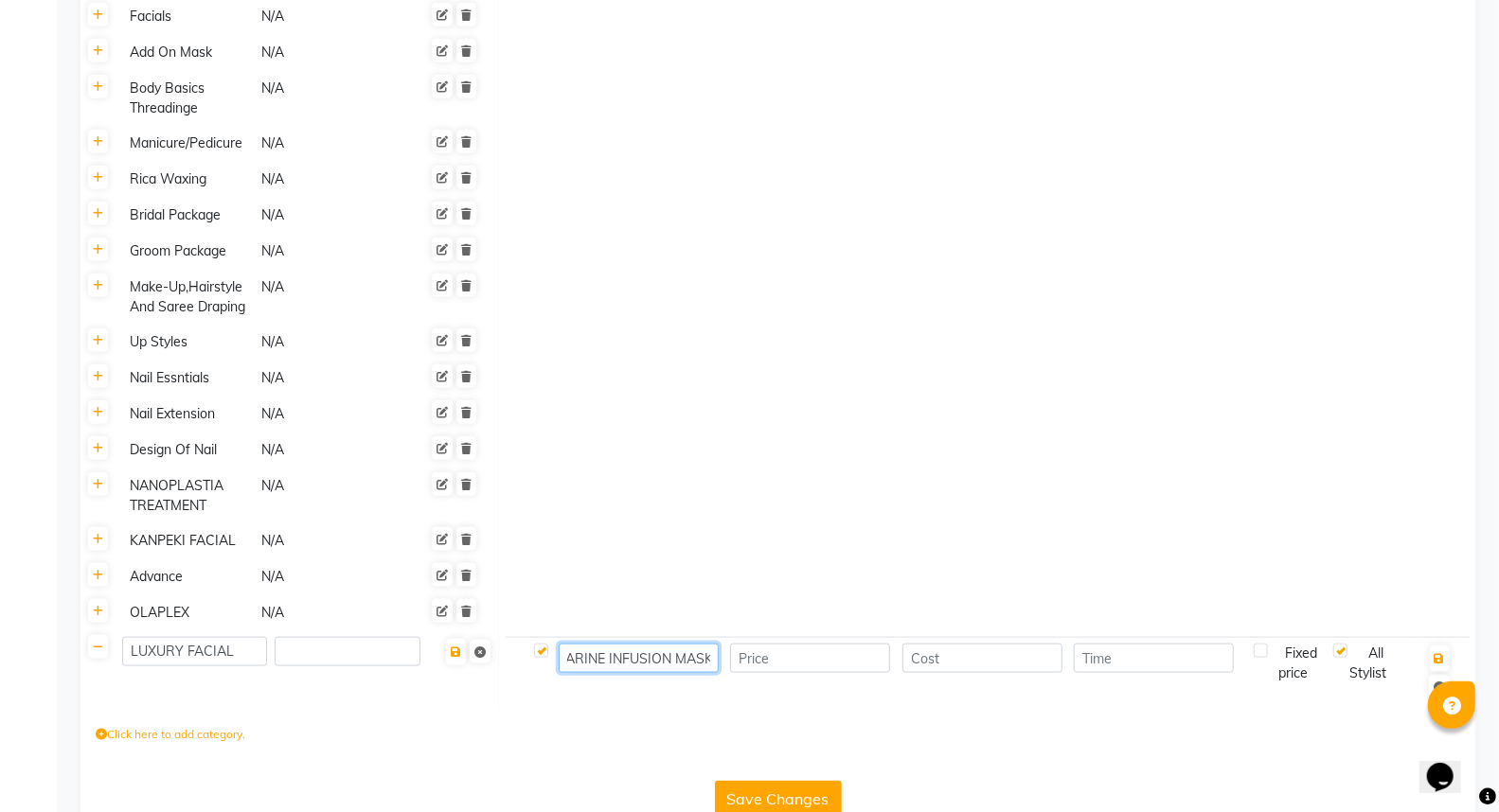 type on "THALGO MARINE INFUSION MASK" 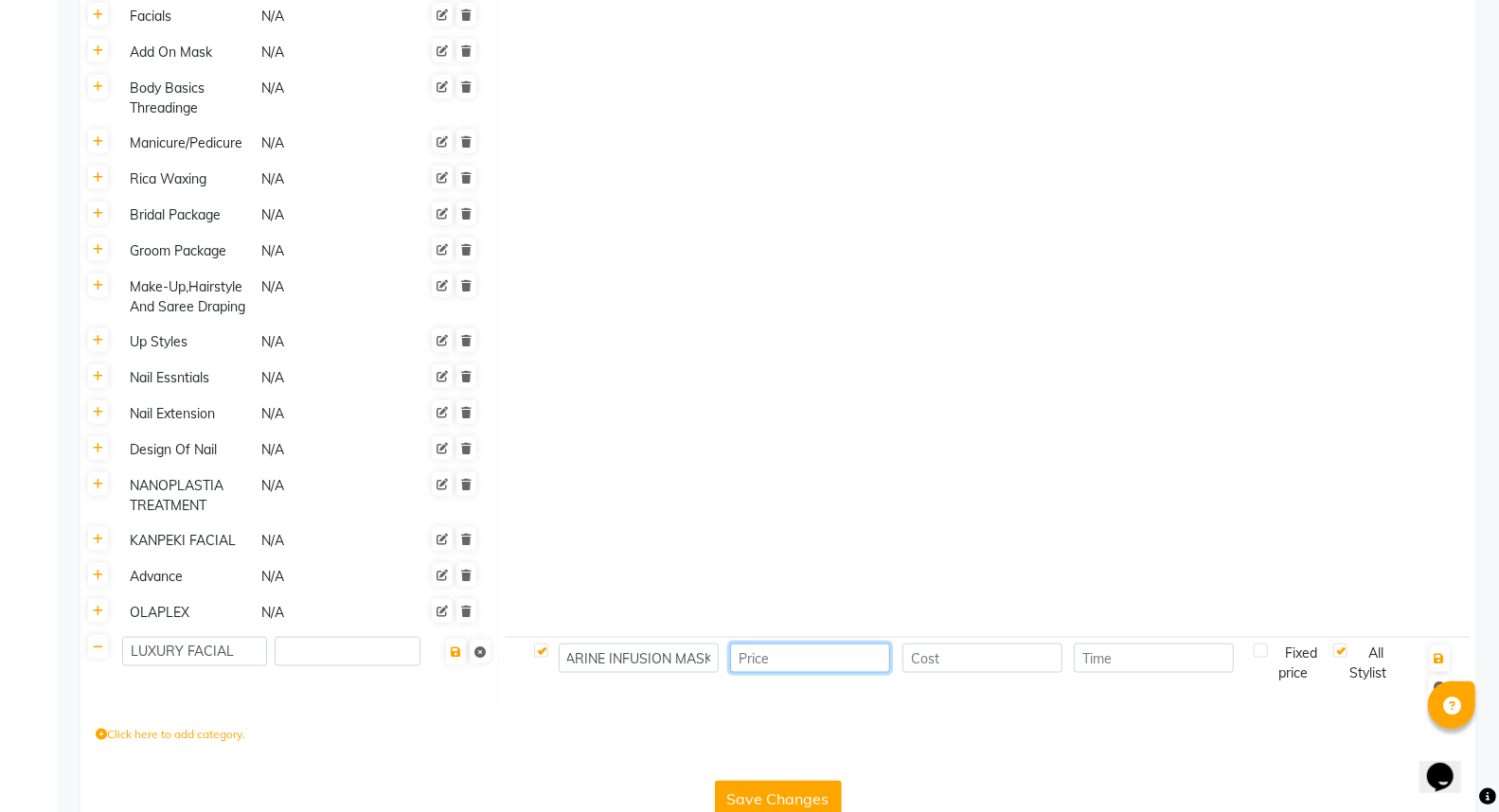 scroll, scrollTop: 0, scrollLeft: 0, axis: both 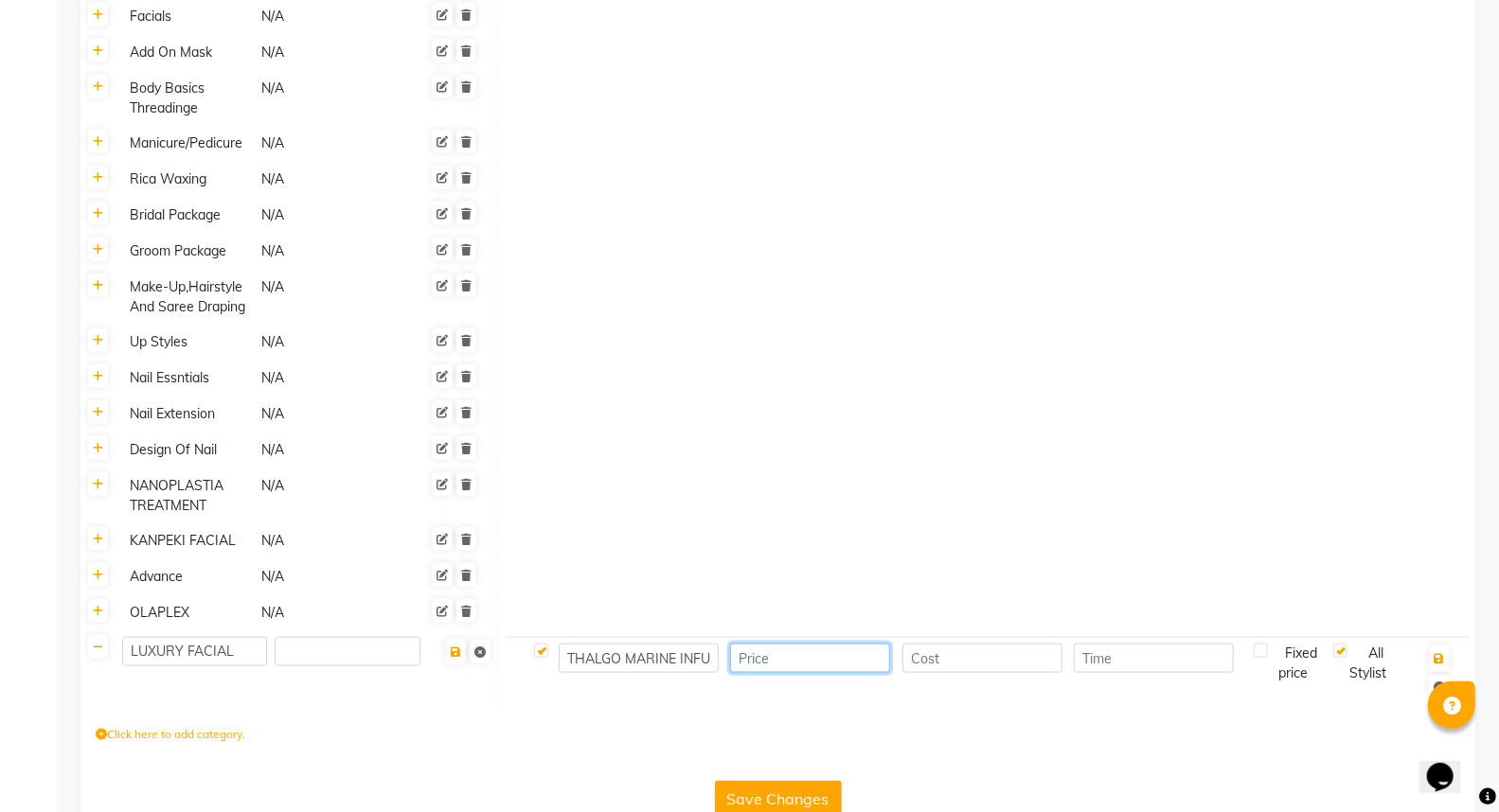 click 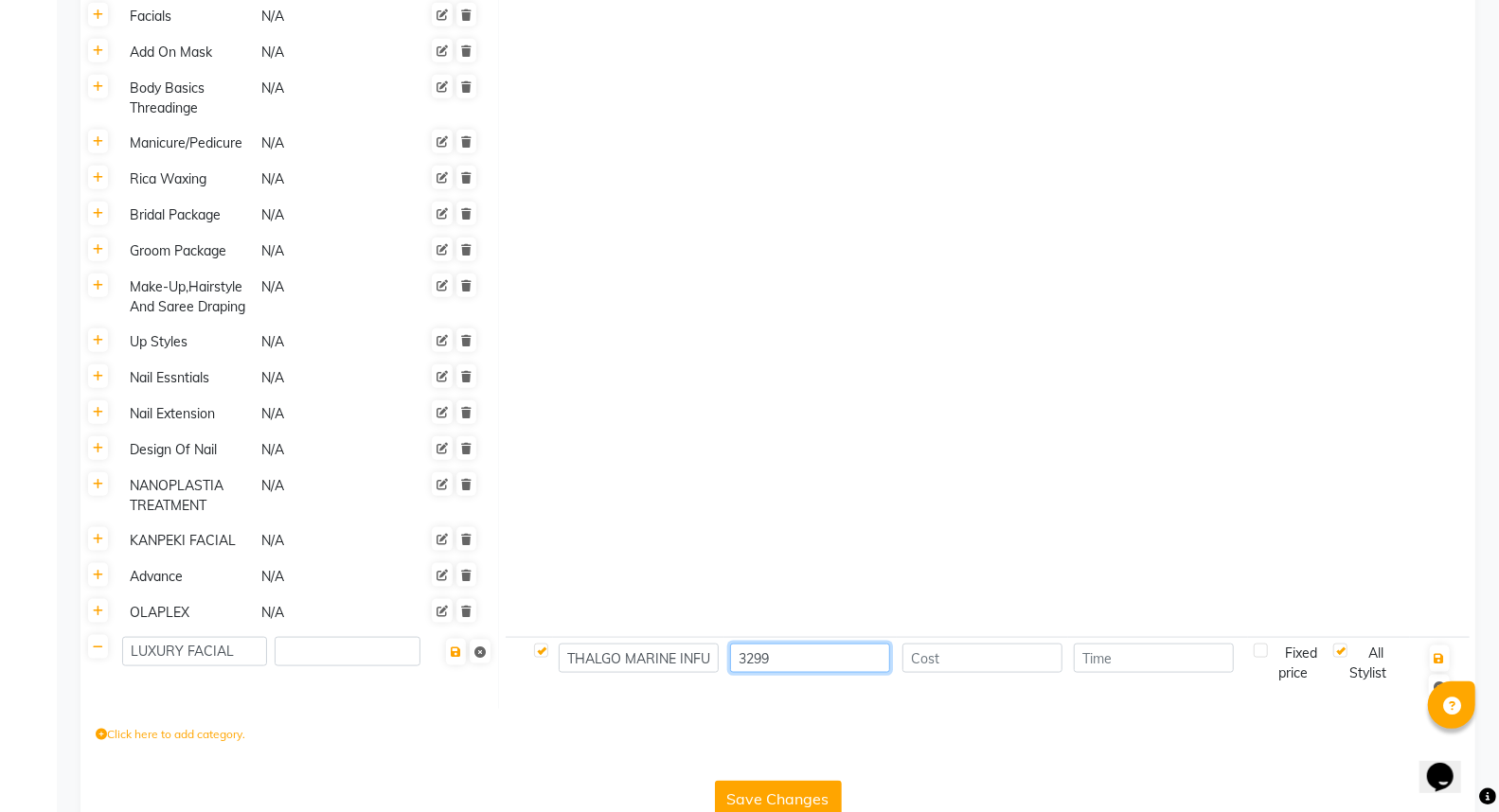 type on "3299" 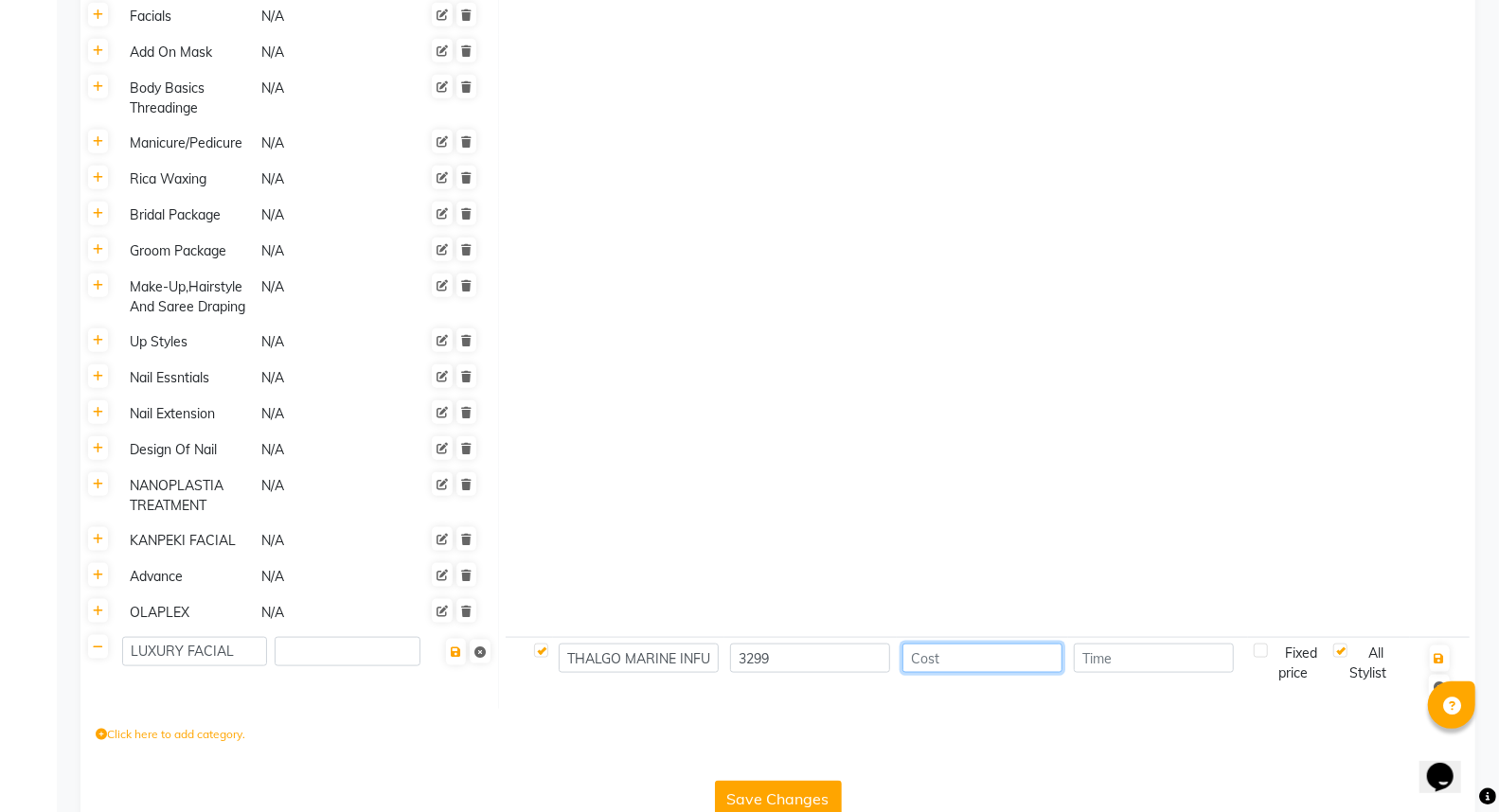 click 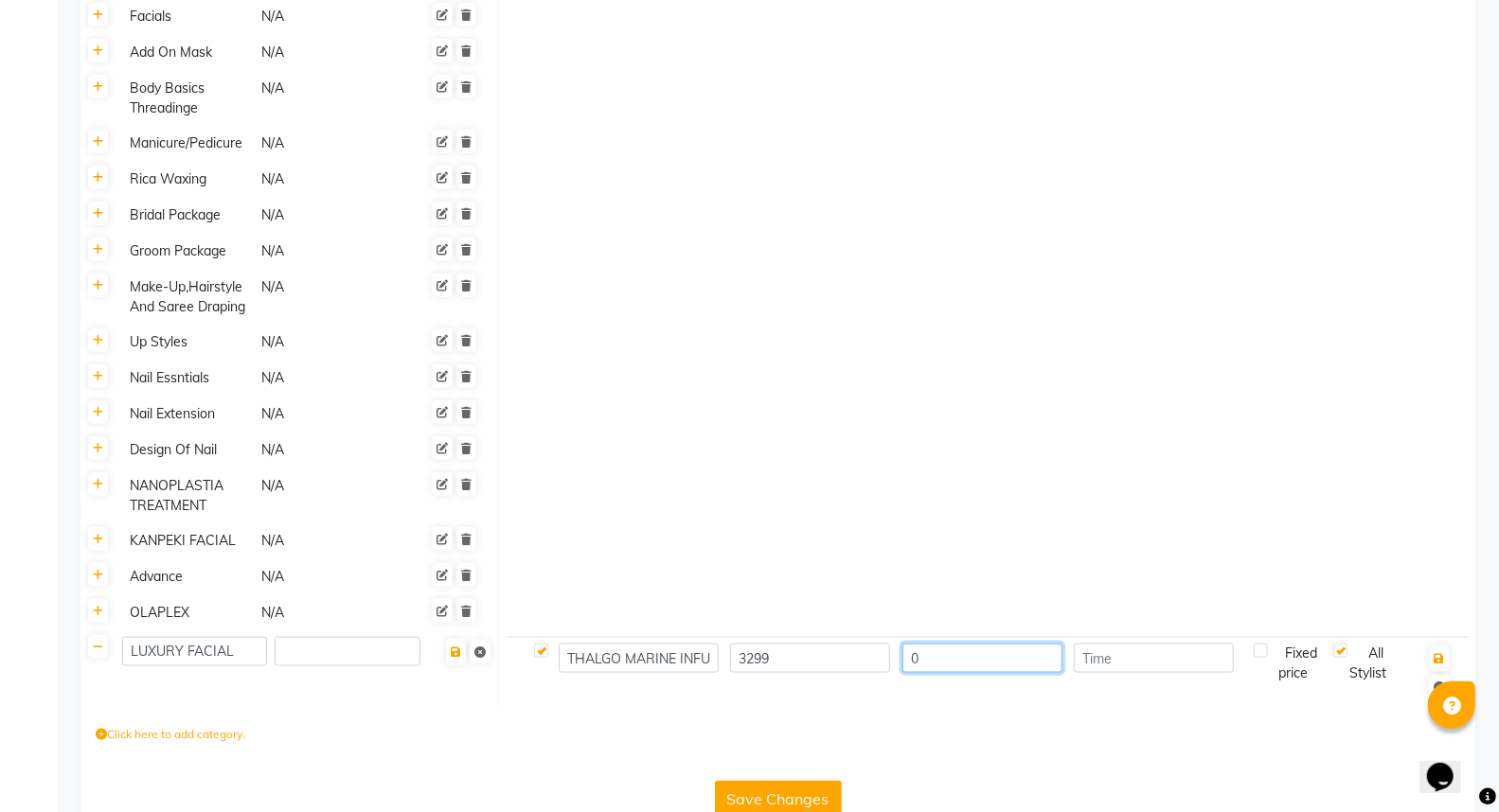type on "0" 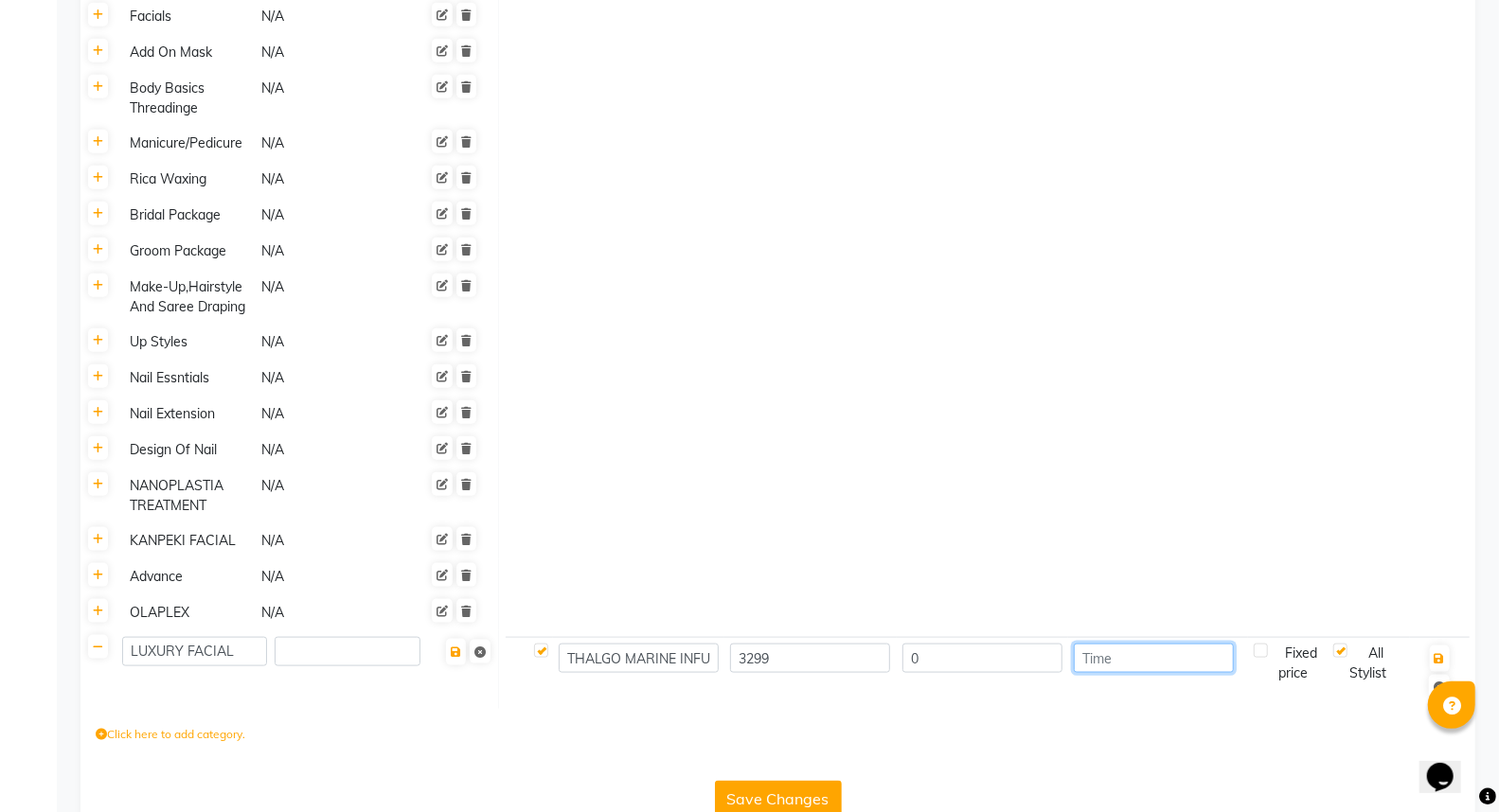 click 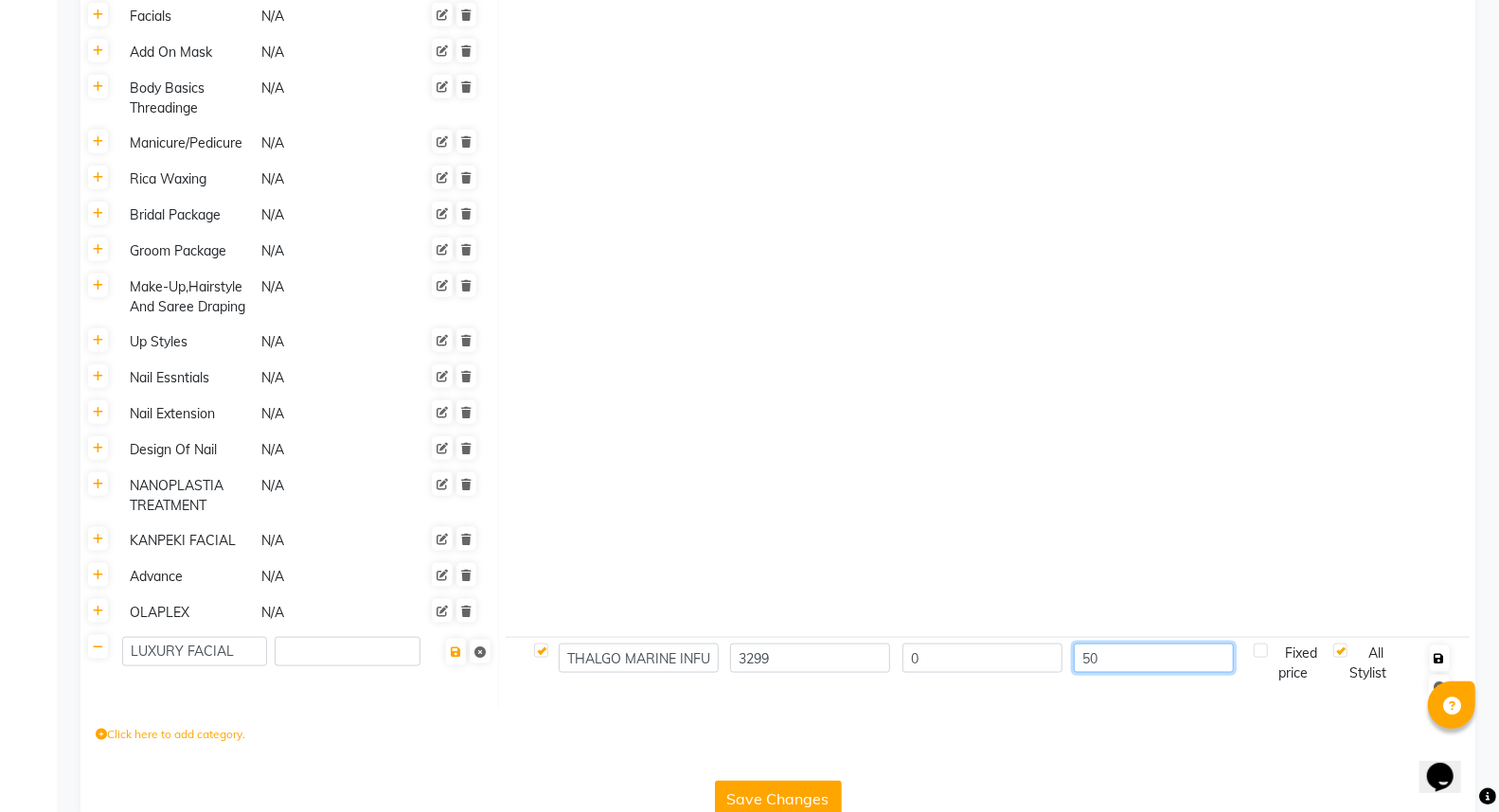 type on "50" 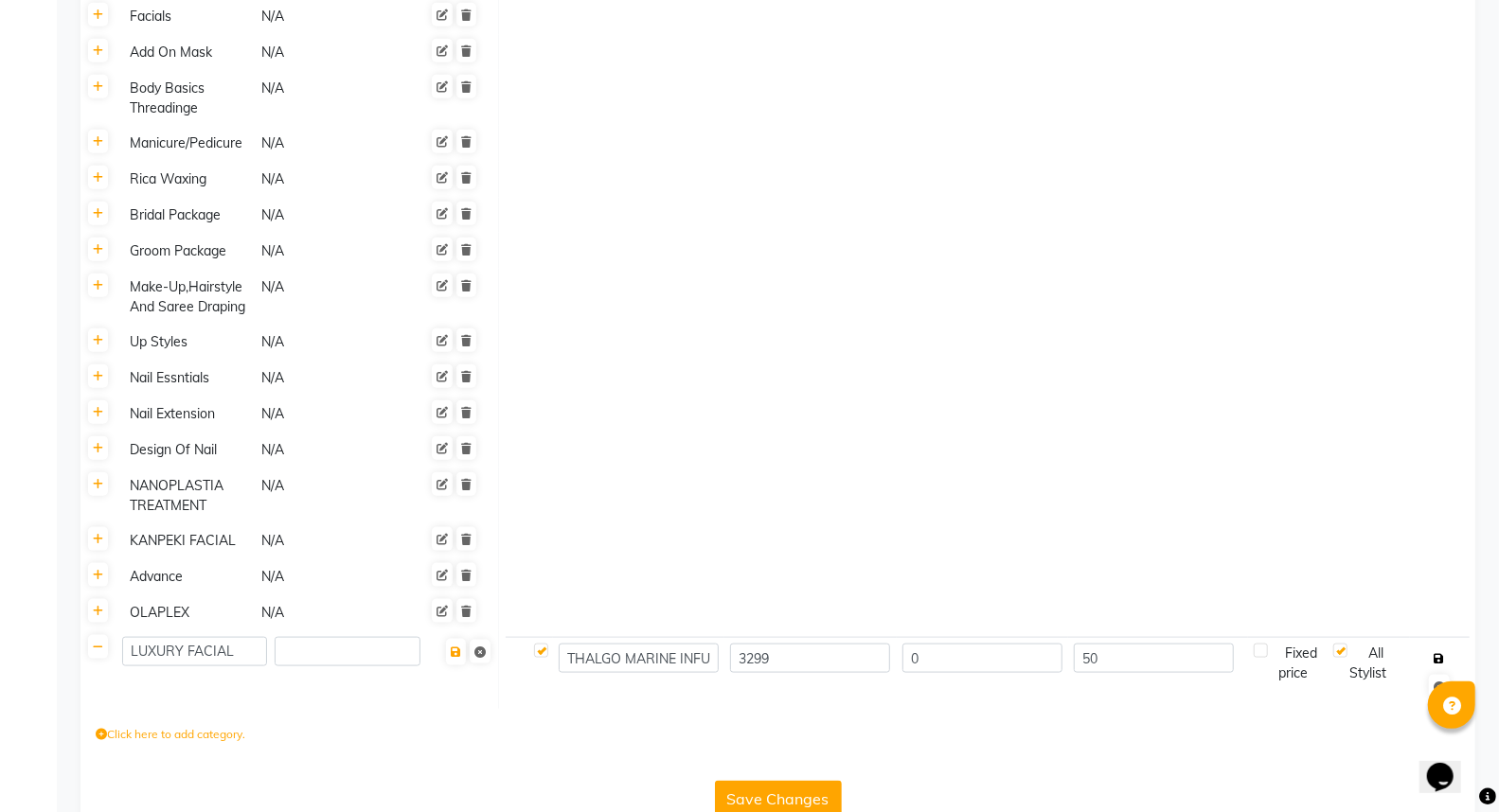 click at bounding box center (1439, 659) 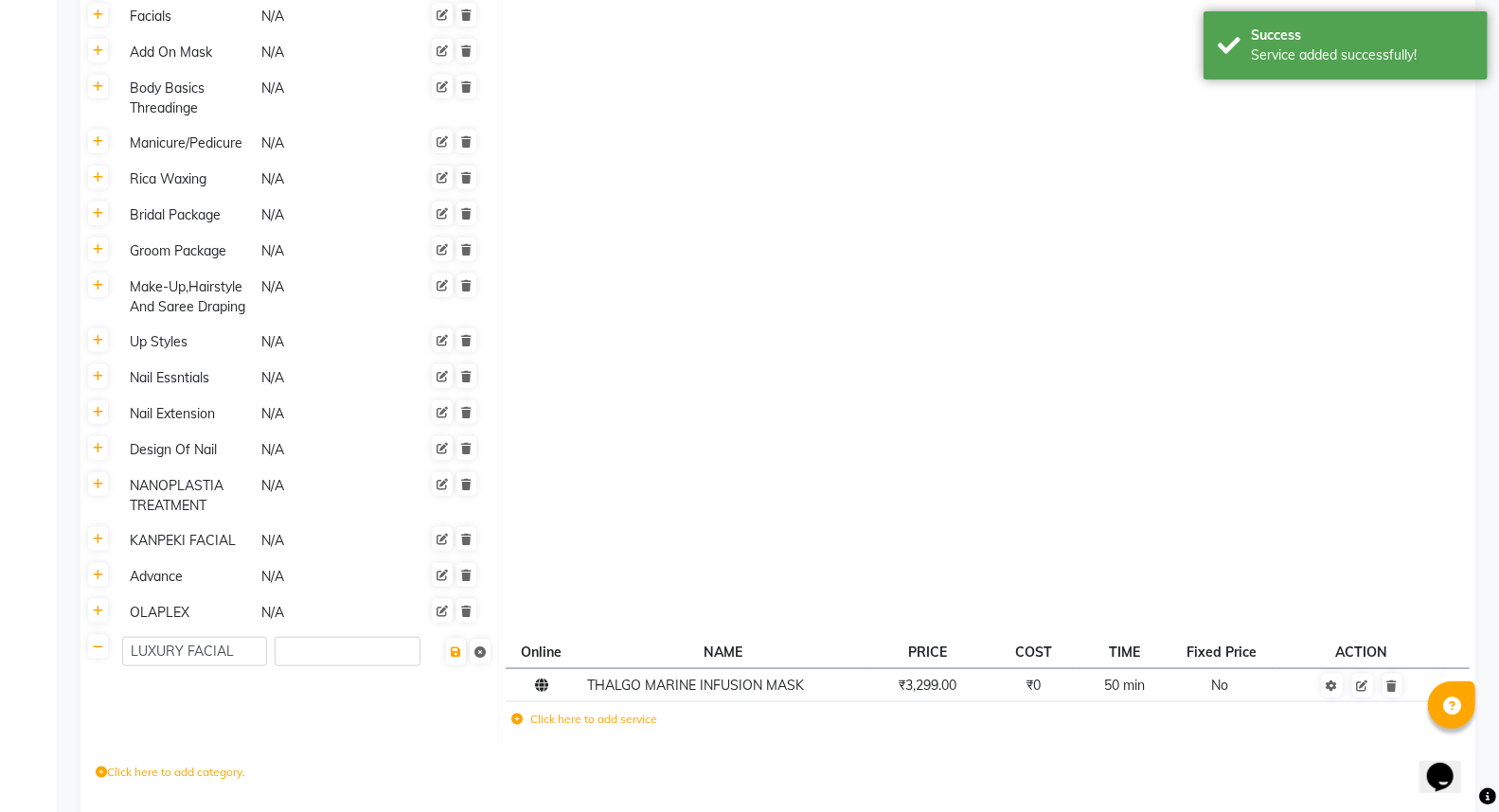 click on "Click here to add service" 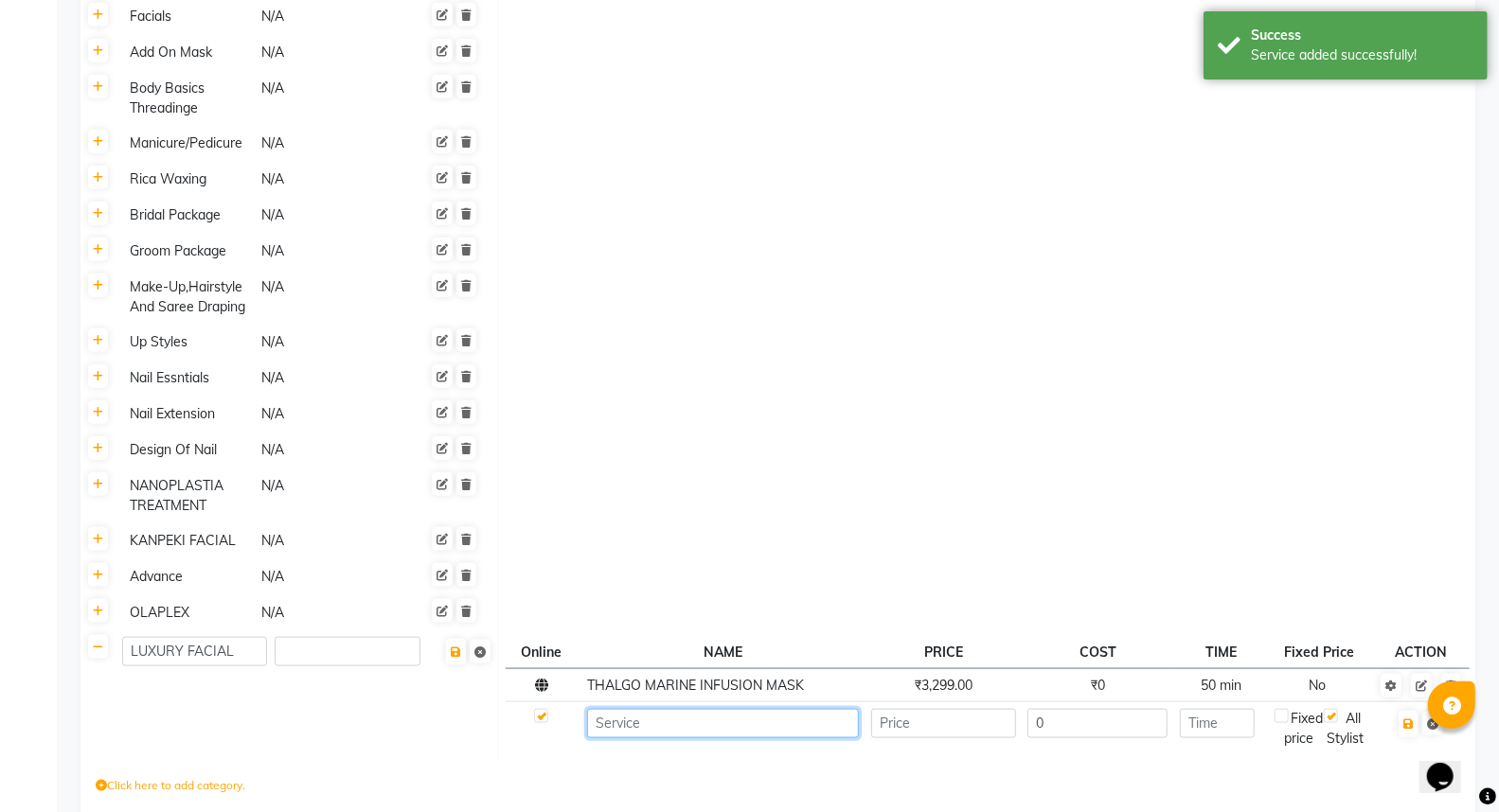 click 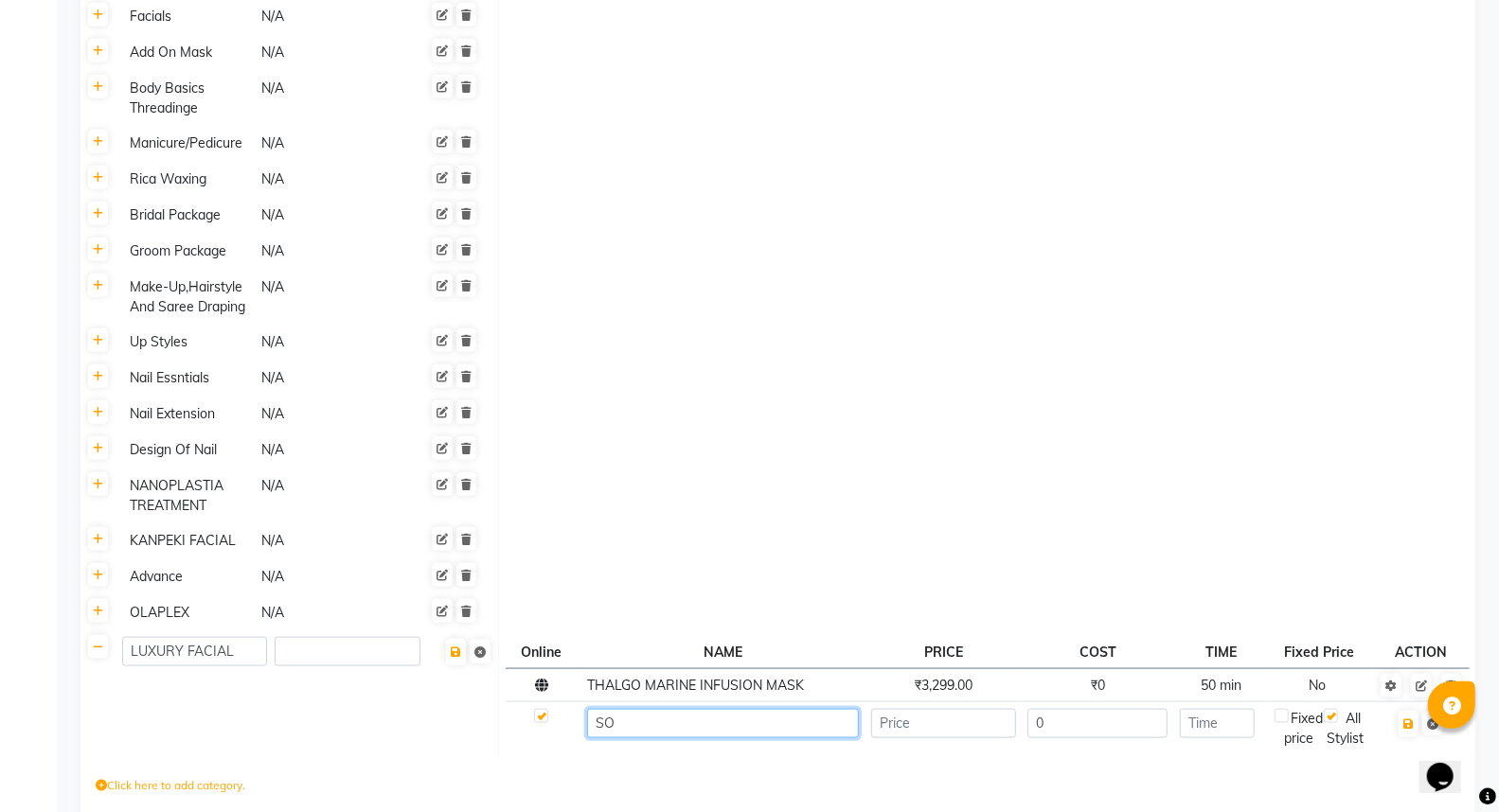 type on "S" 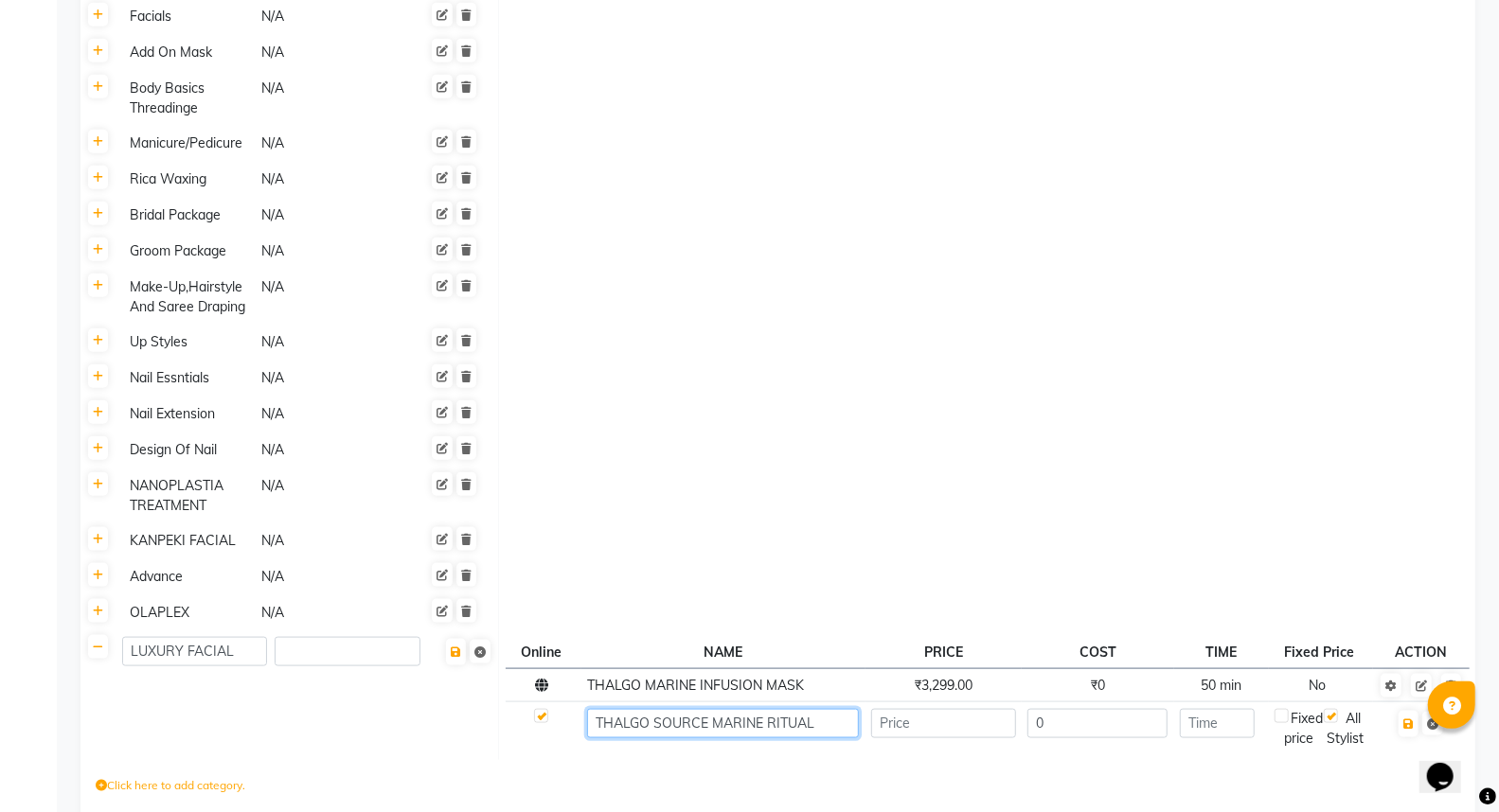 type on "THALGO SOURCE MARINE RITUAL" 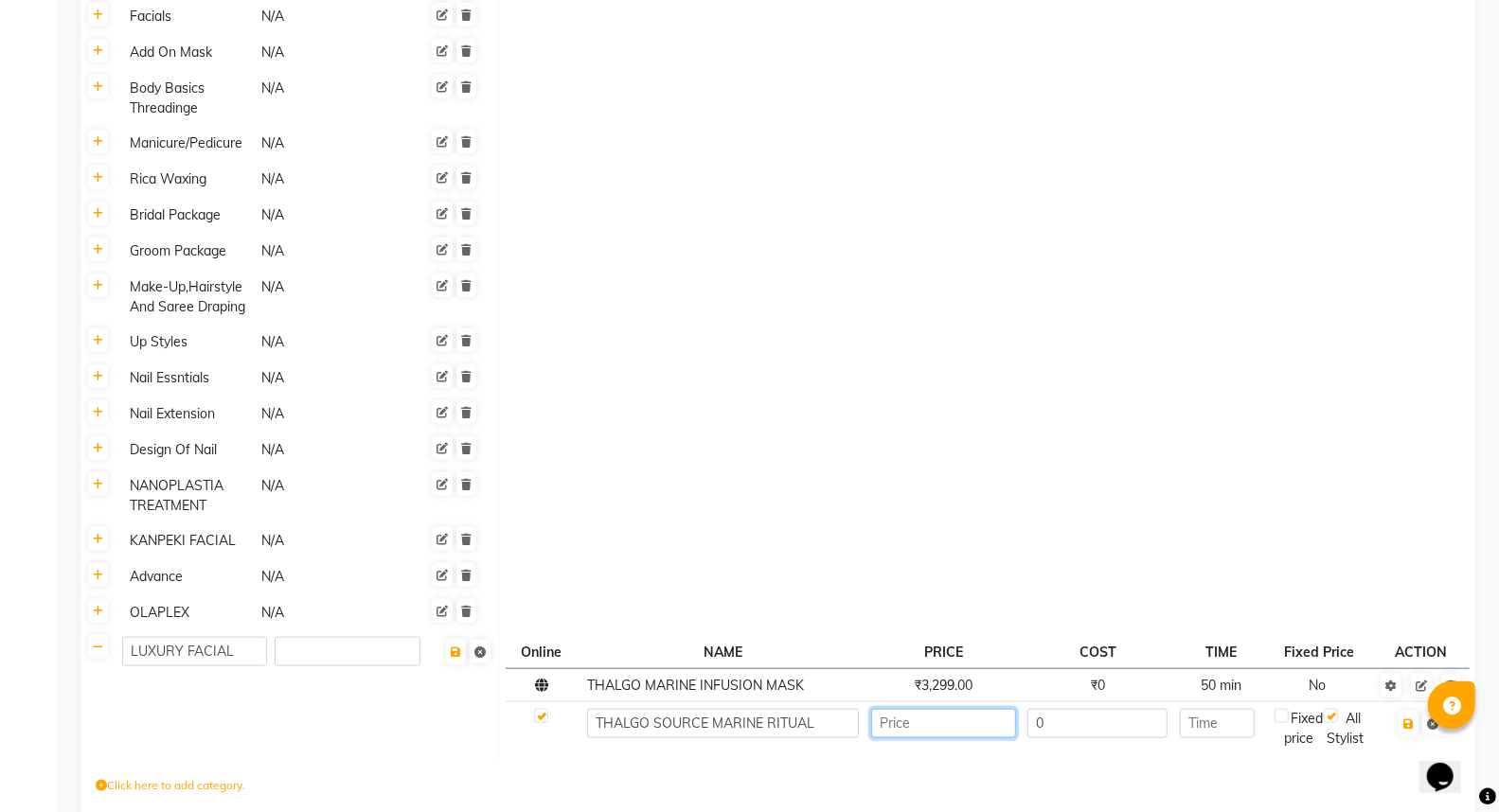 click 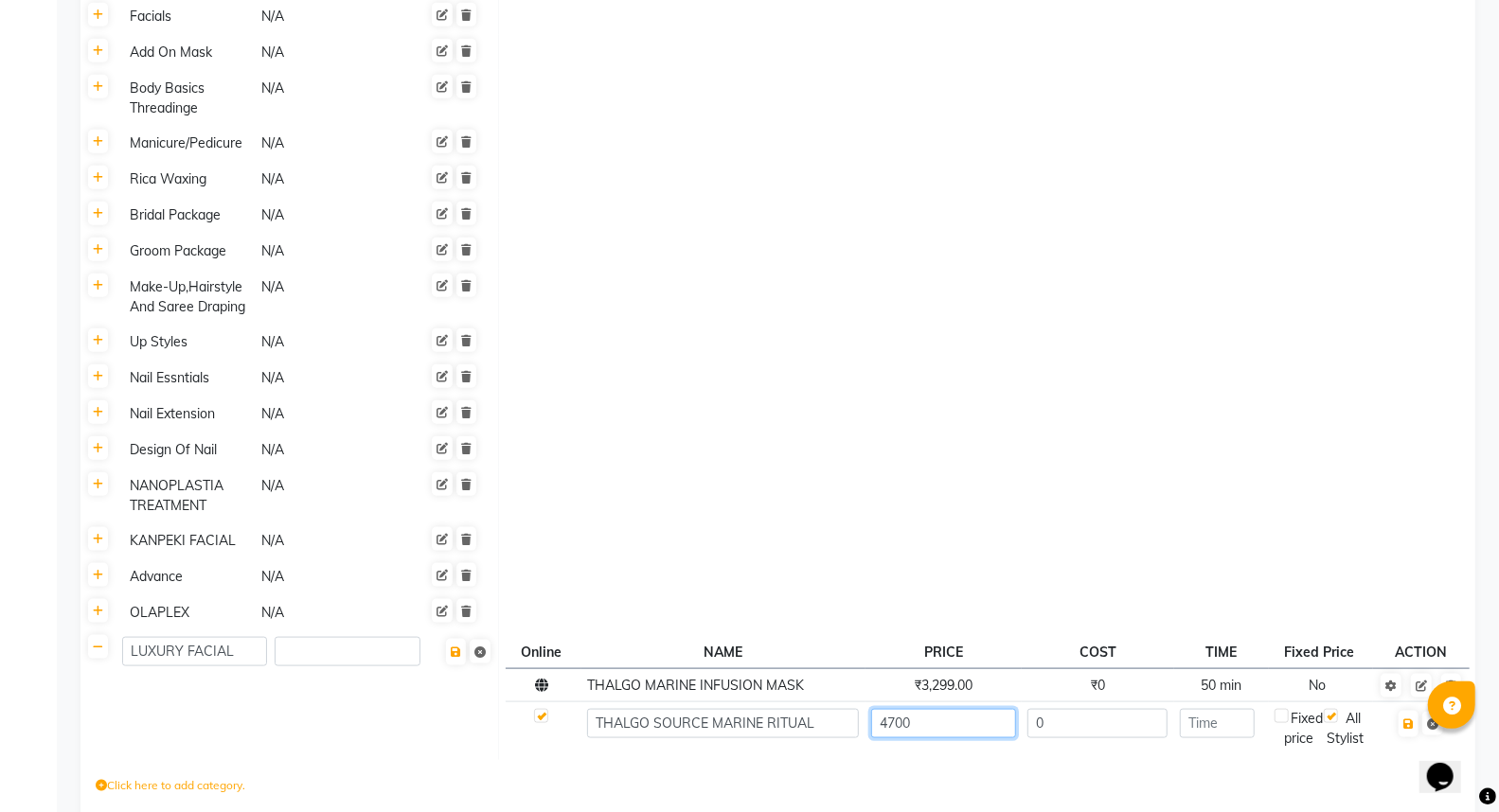 type on "4700" 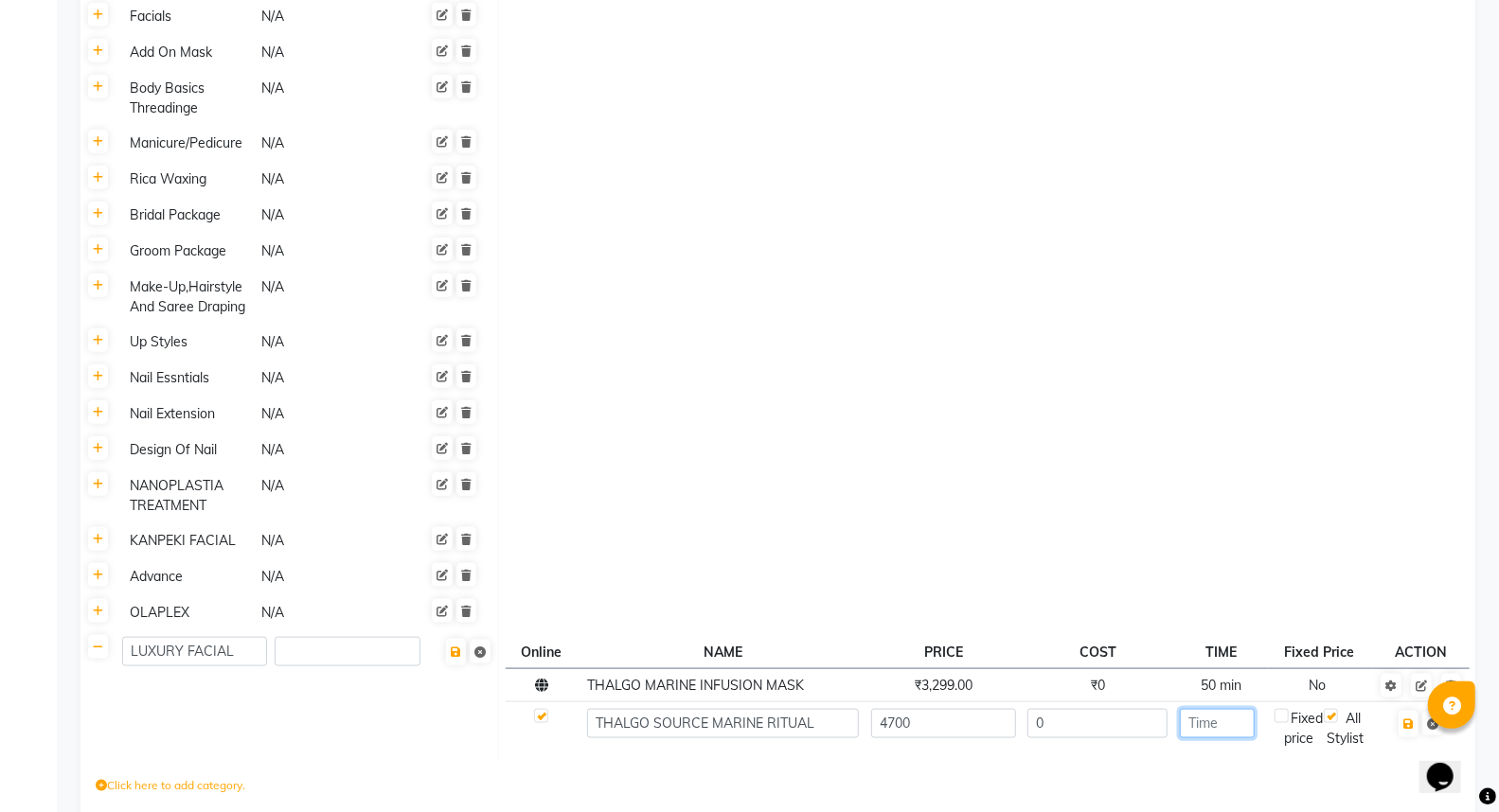 click 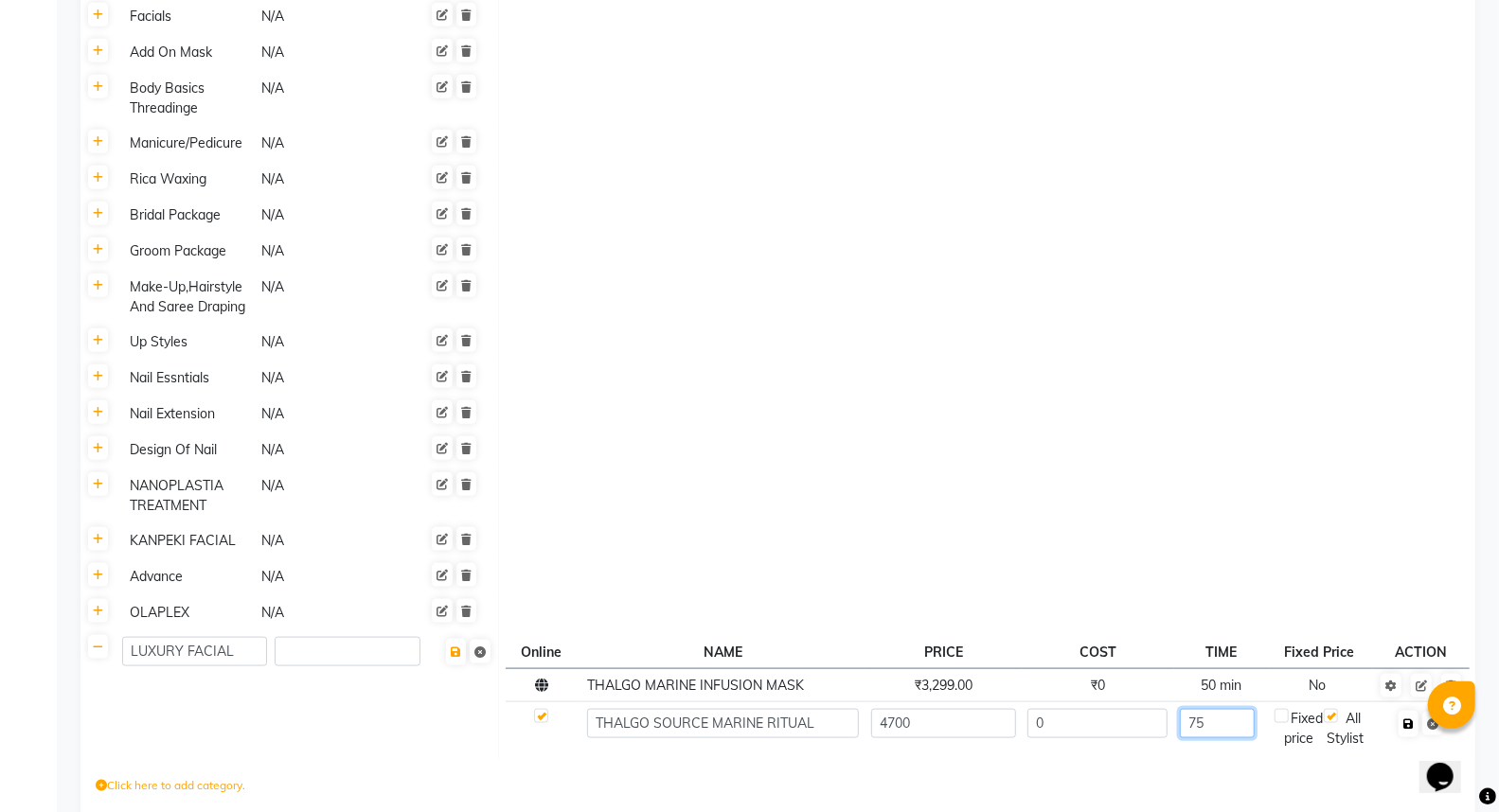 type on "75" 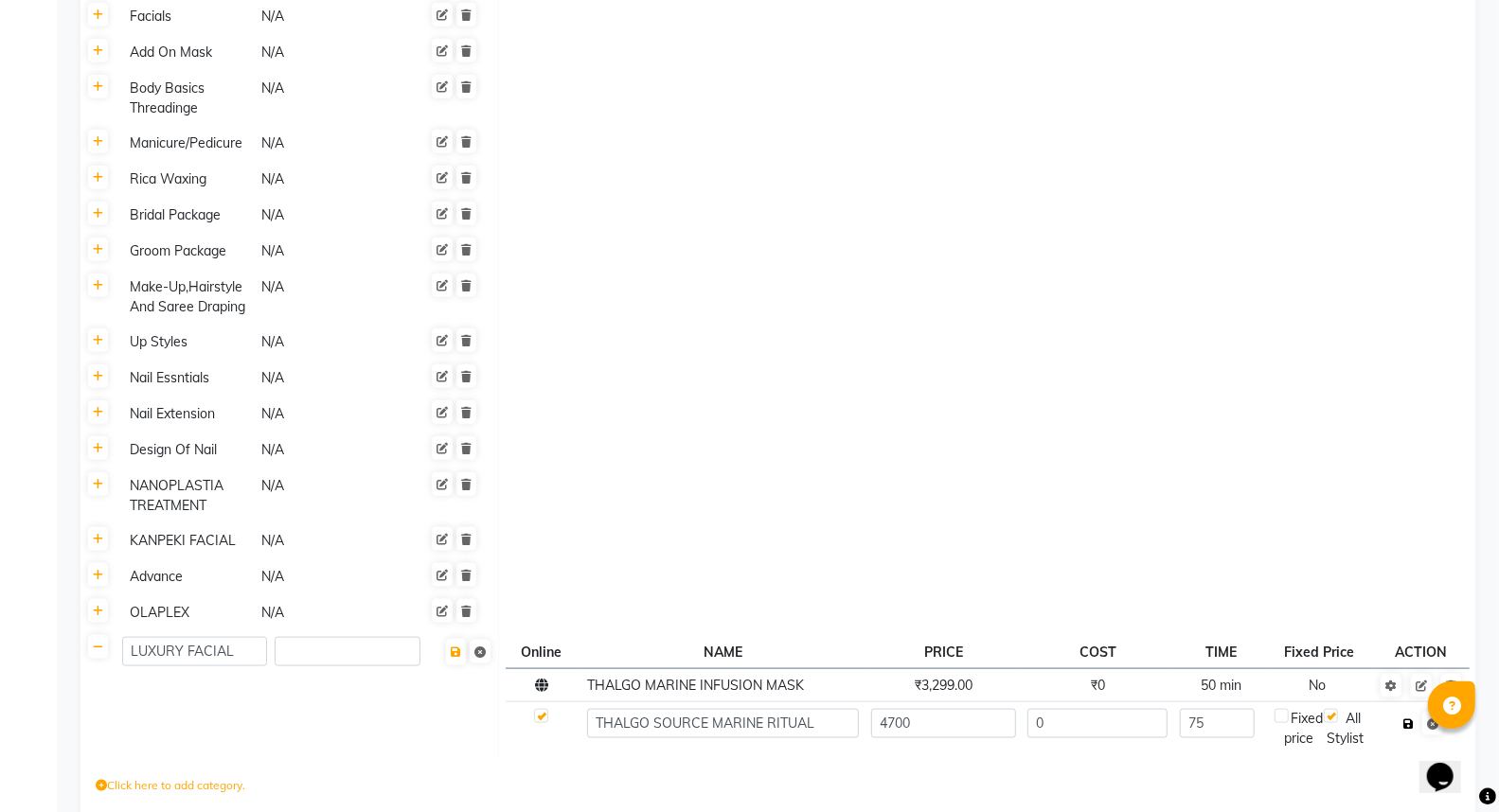 click at bounding box center (1408, 724) 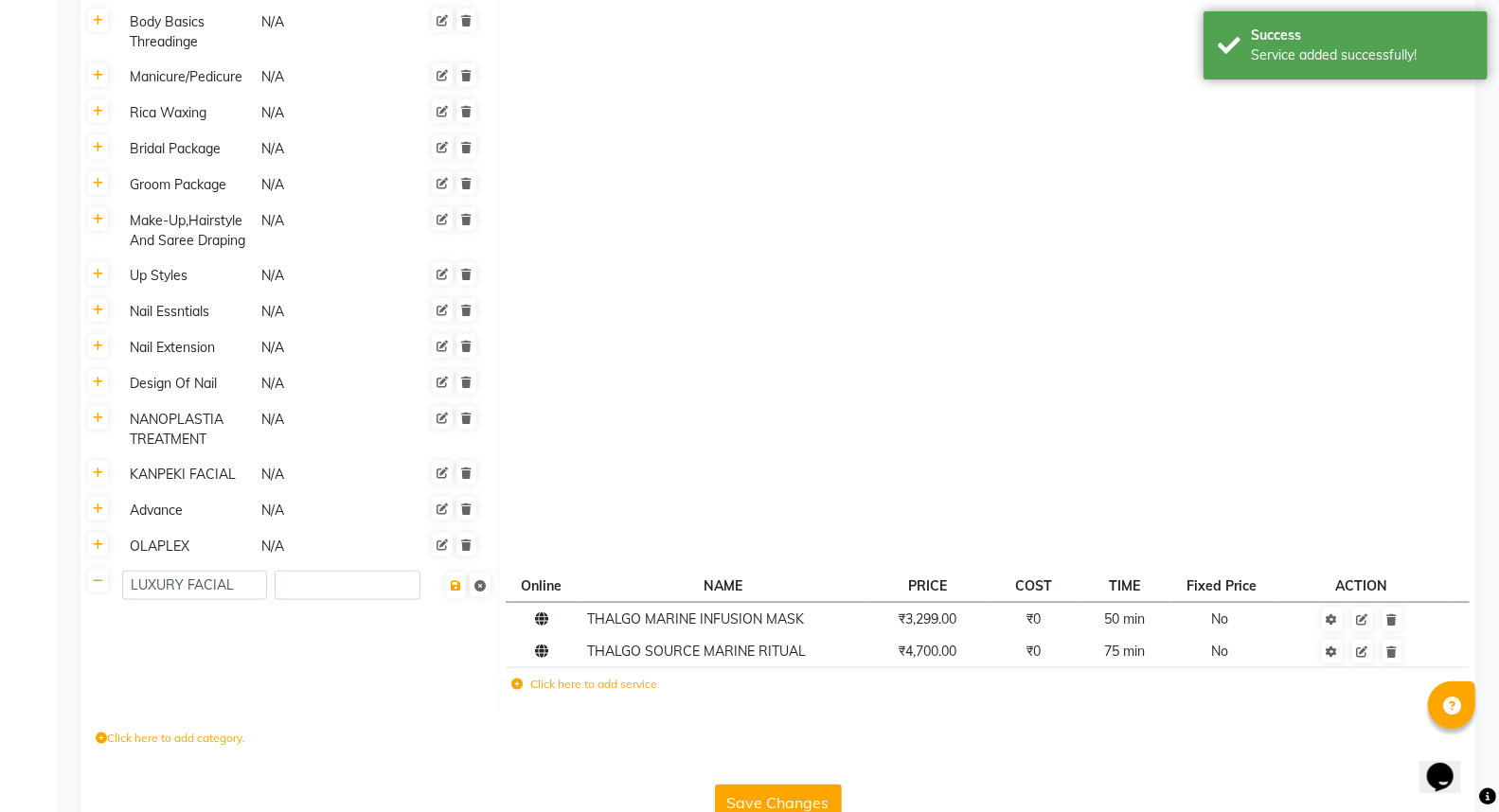 scroll, scrollTop: 1234, scrollLeft: 0, axis: vertical 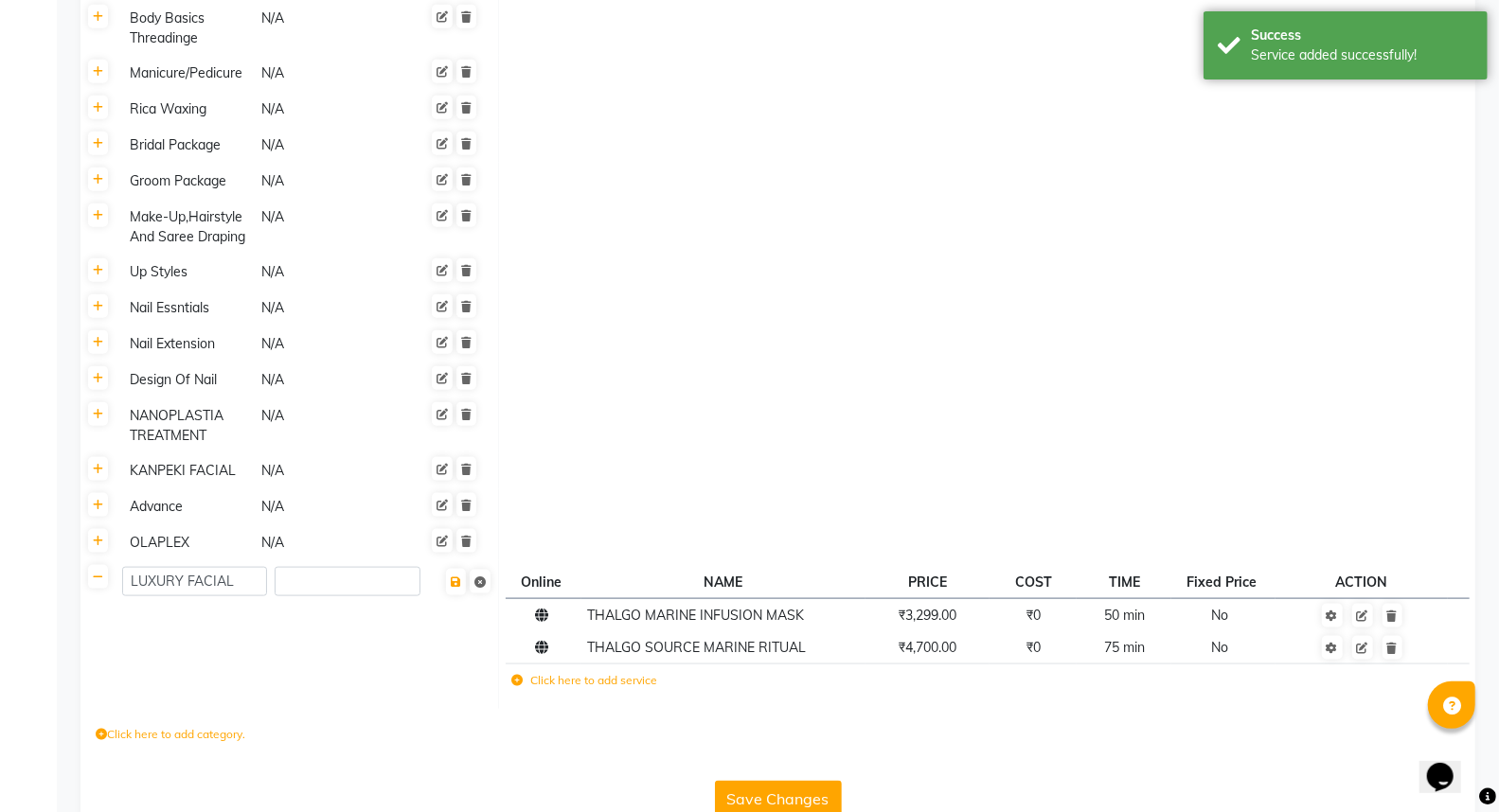 click on "Click here to add service" 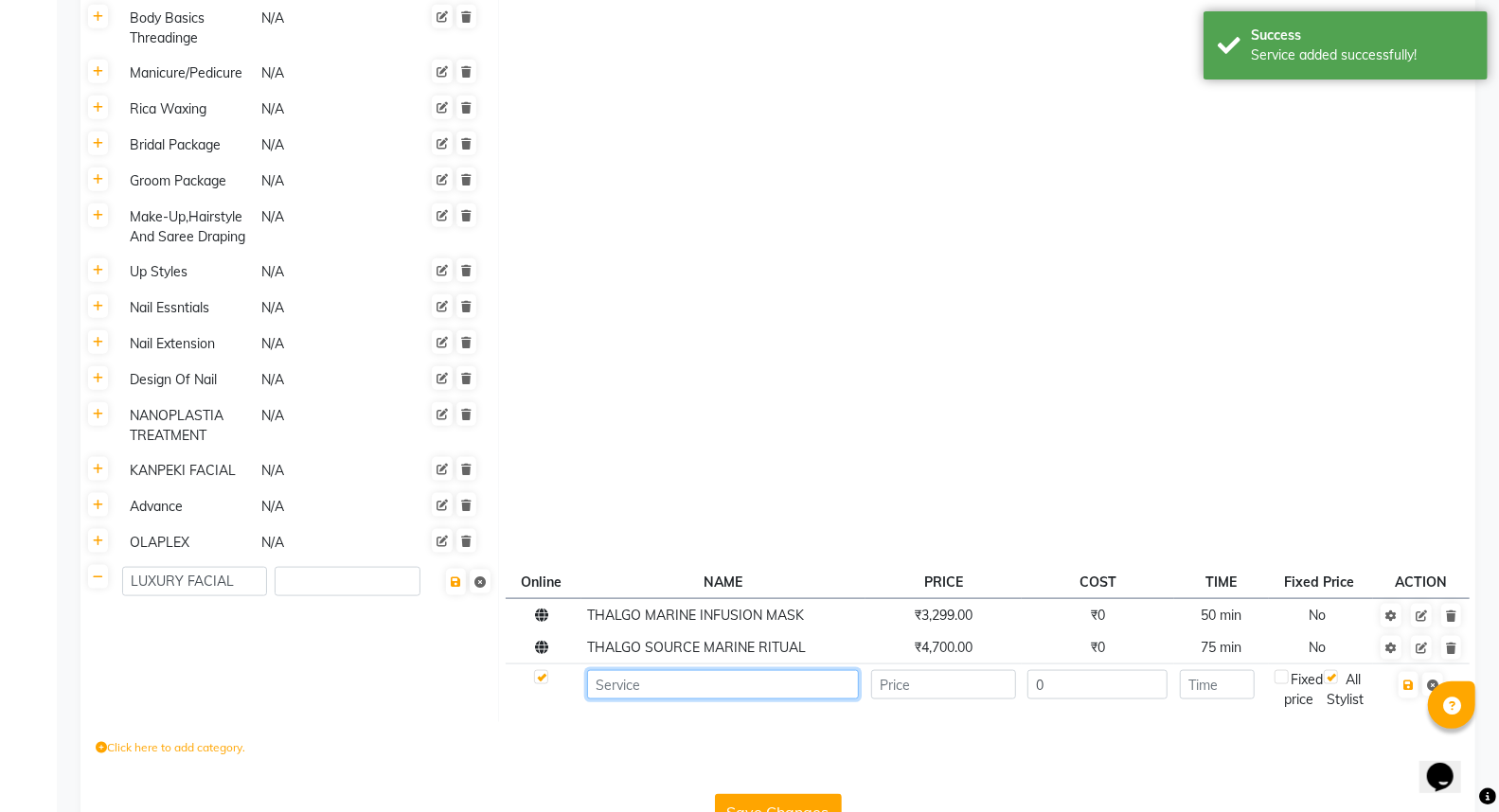 click 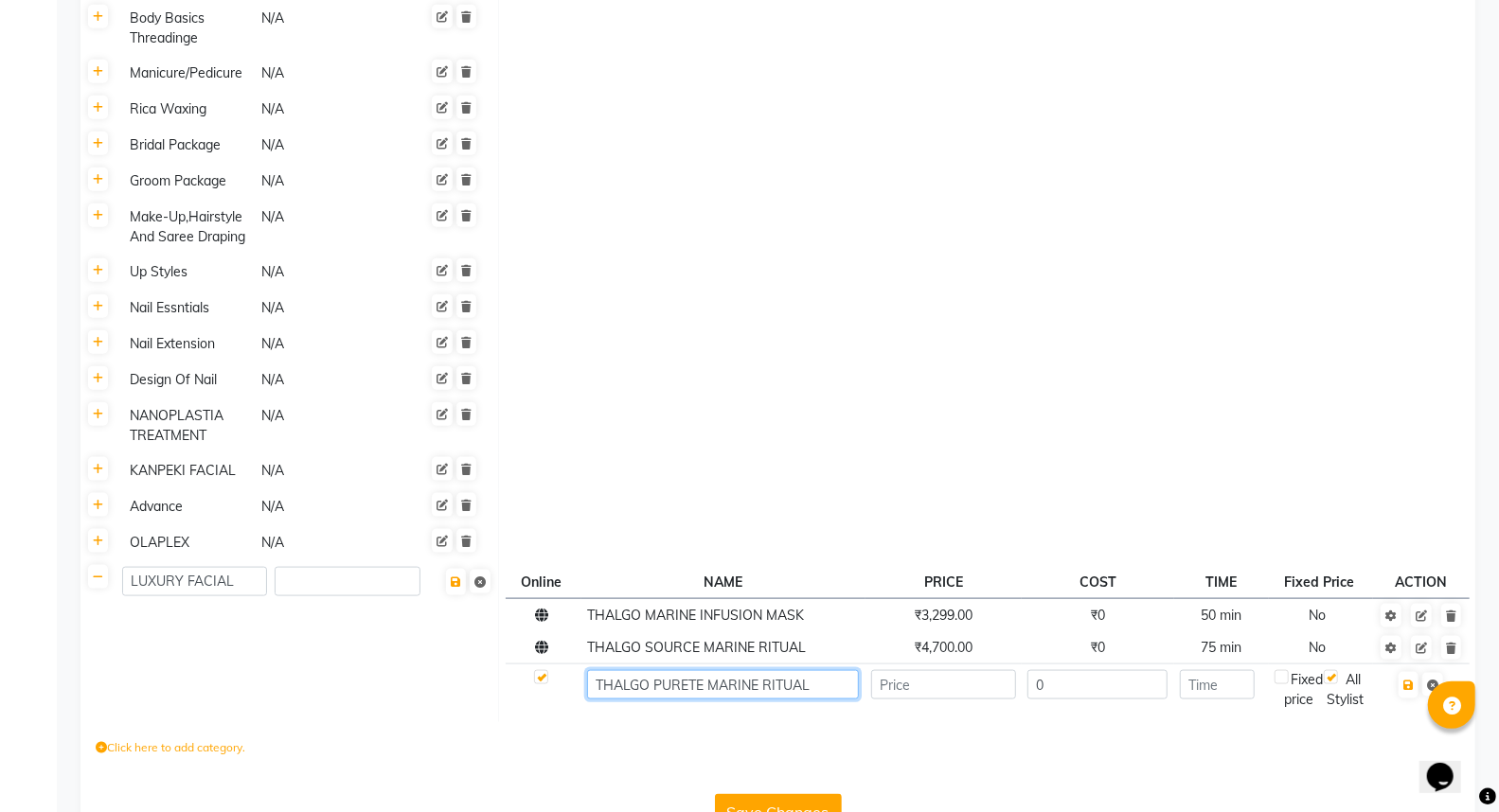 type on "THALGO PURETE MARINE RITUAL" 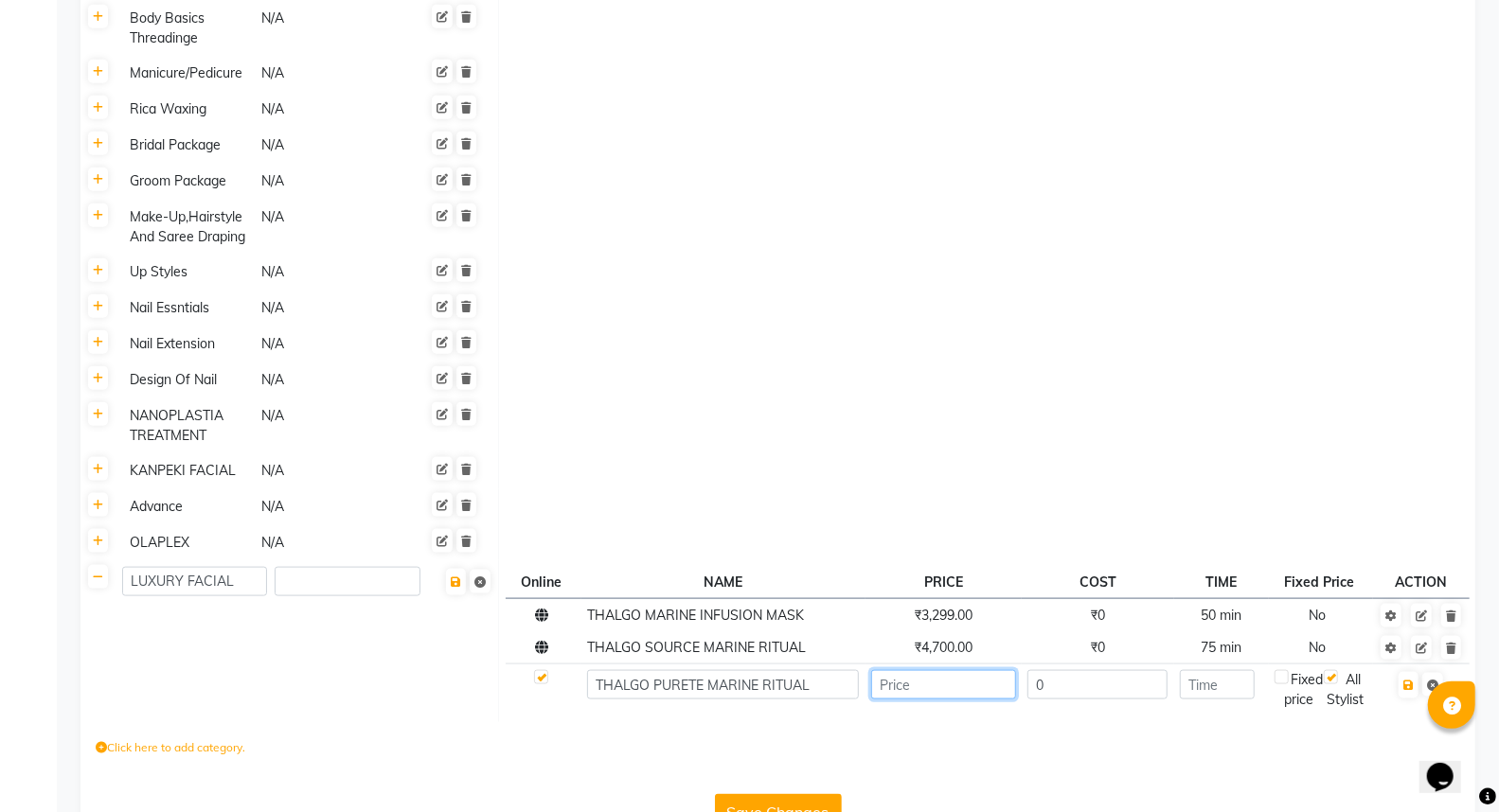 click 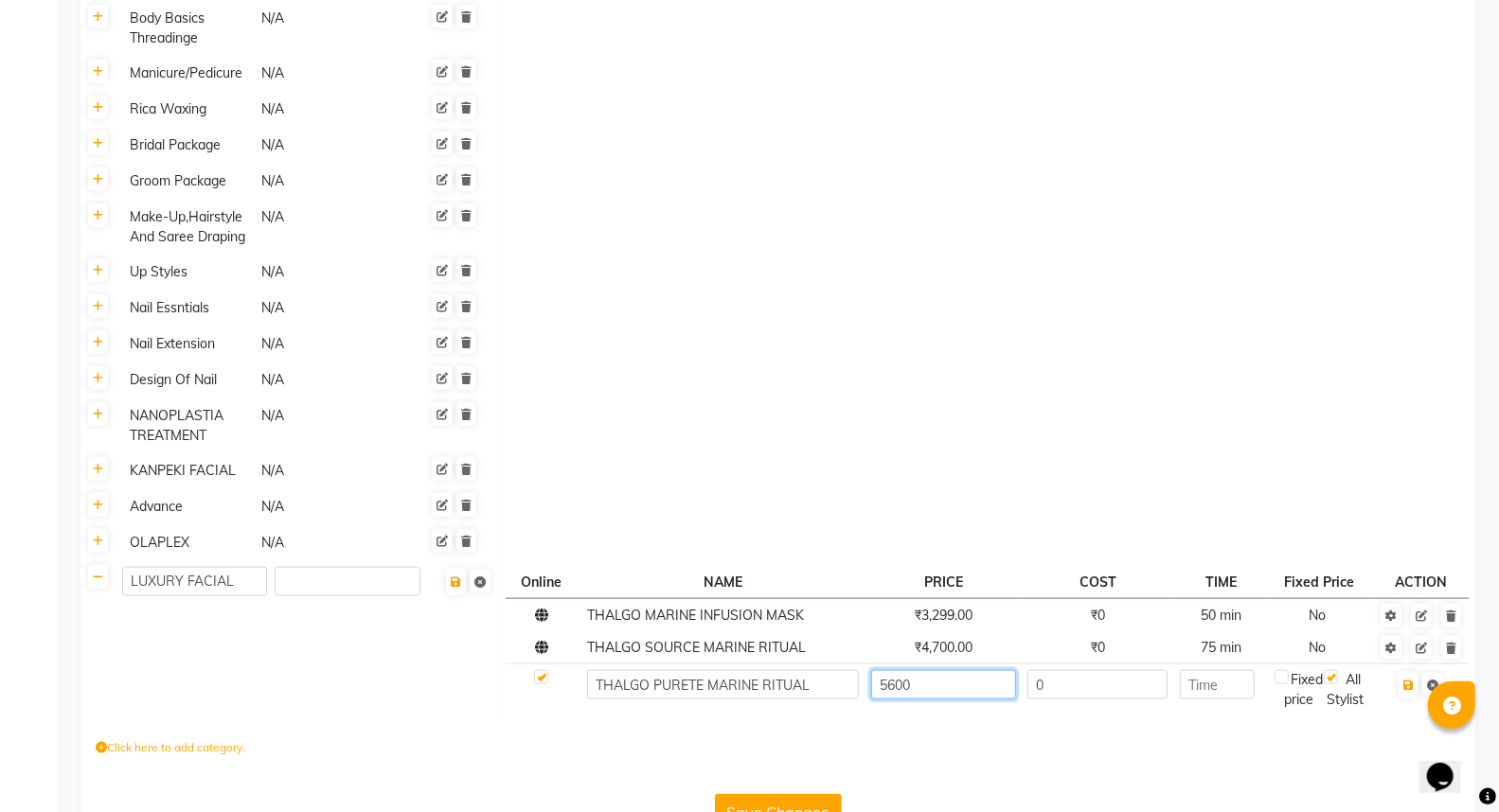 type on "5600" 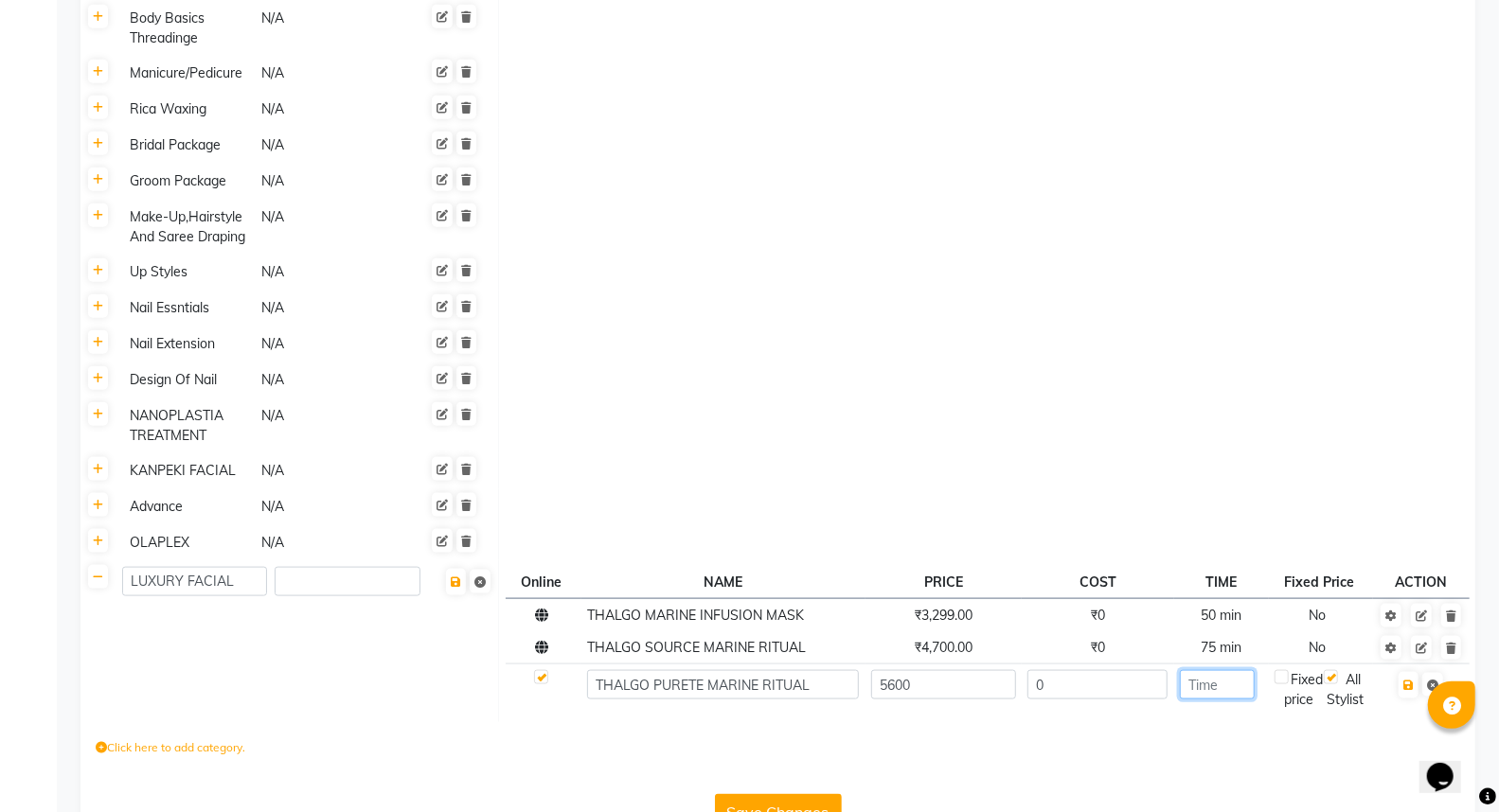 click 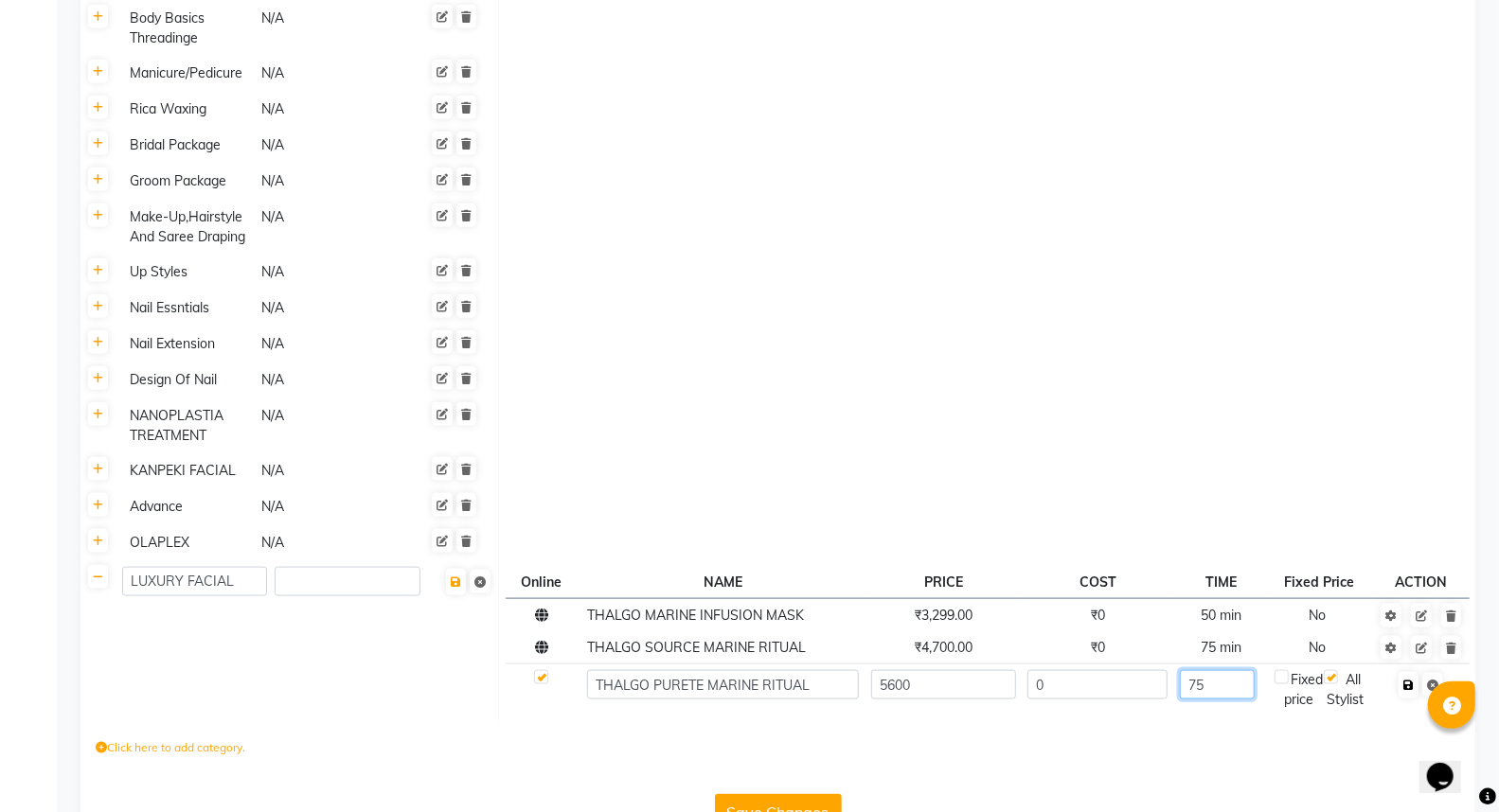 type on "75" 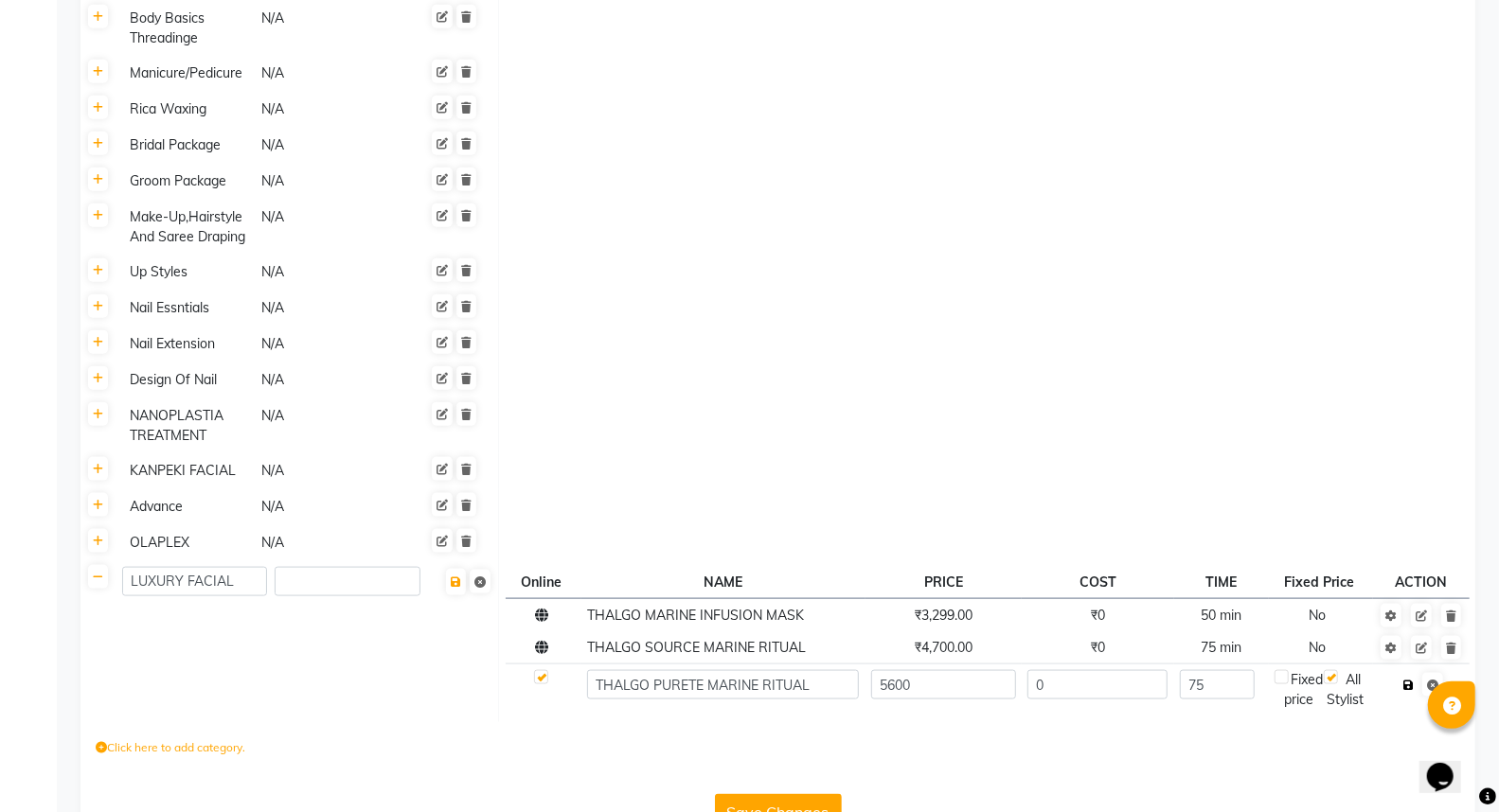 click at bounding box center (1408, 685) 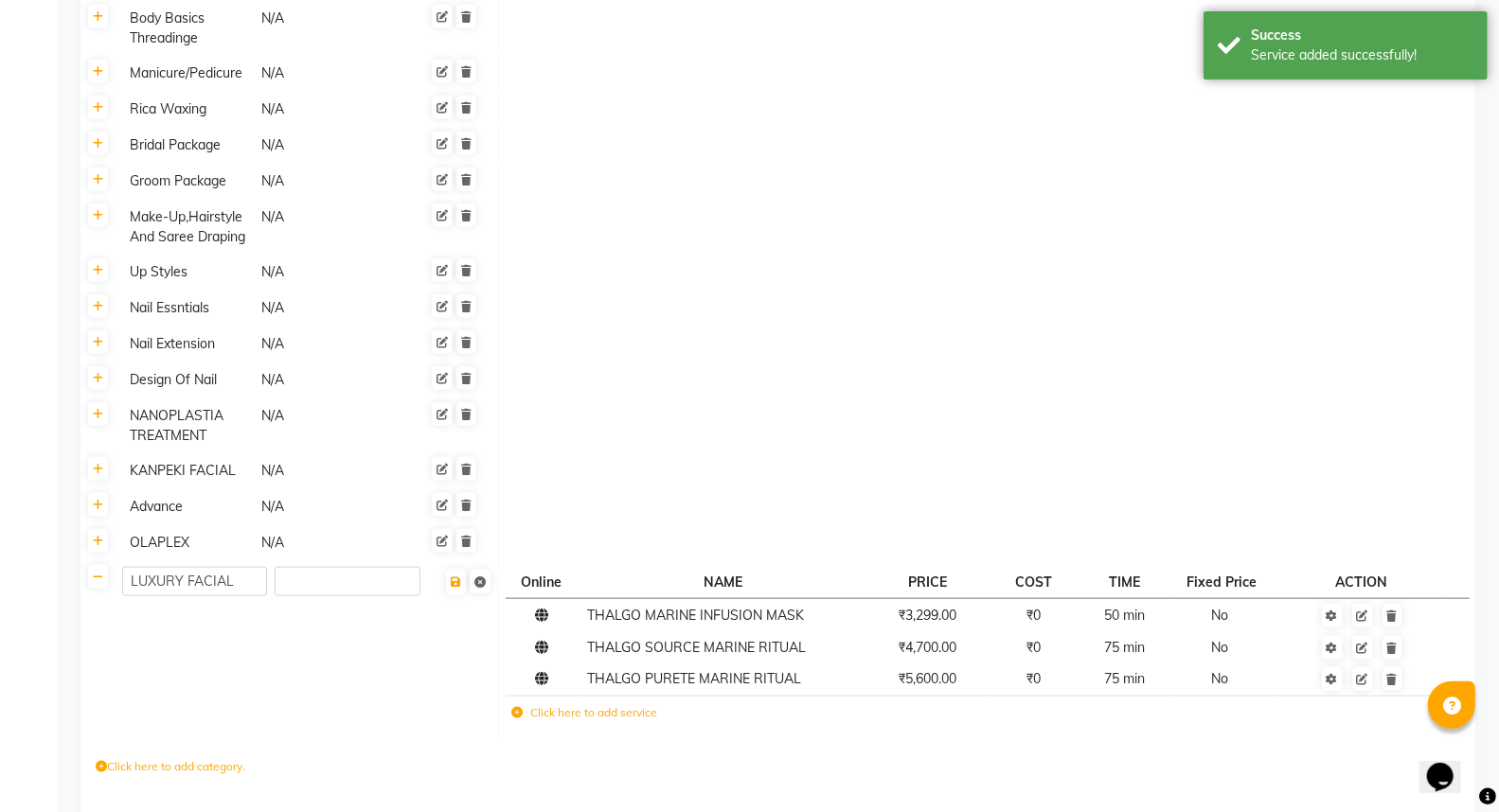 click on "Click here to add service" 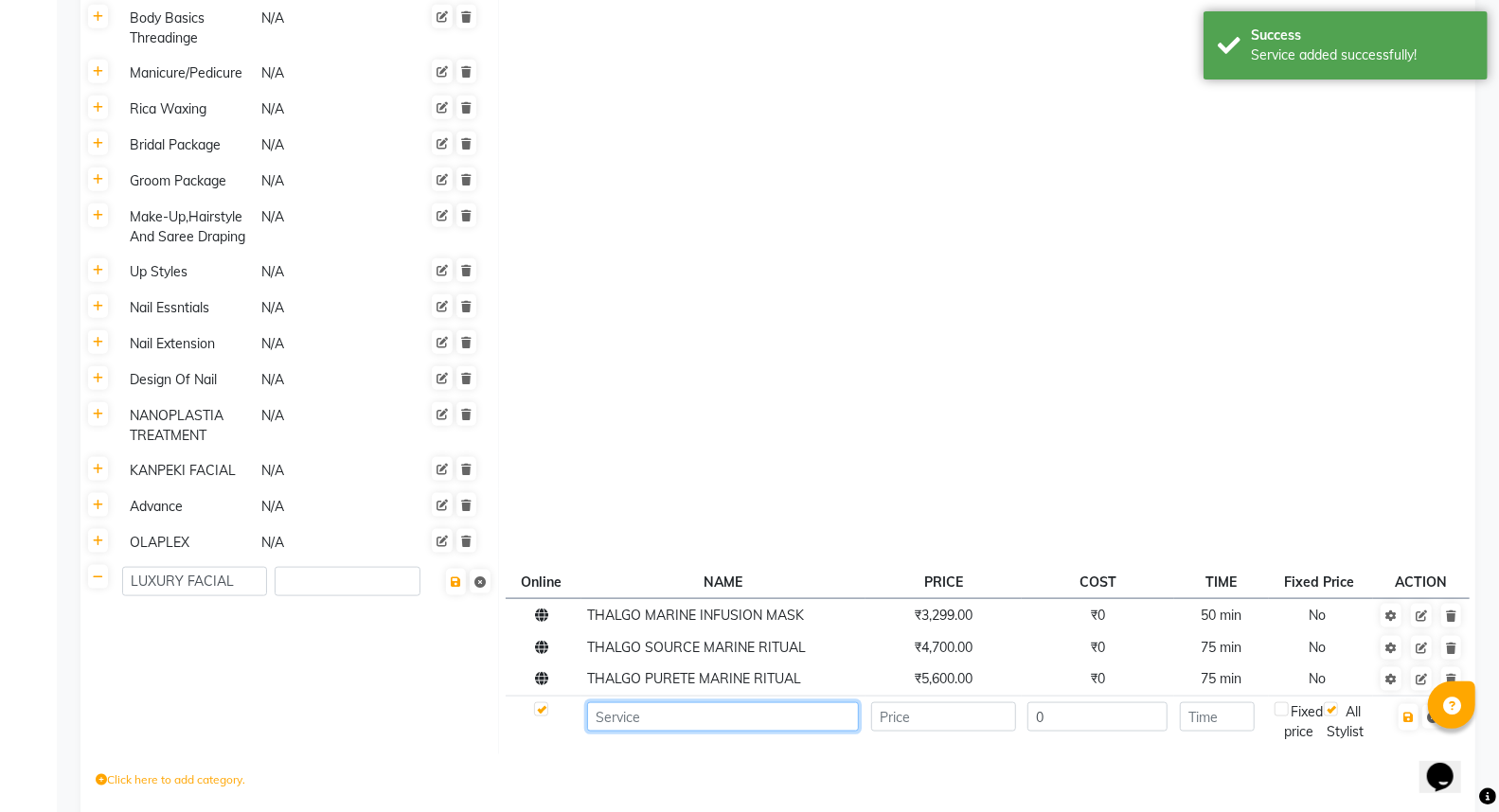 click 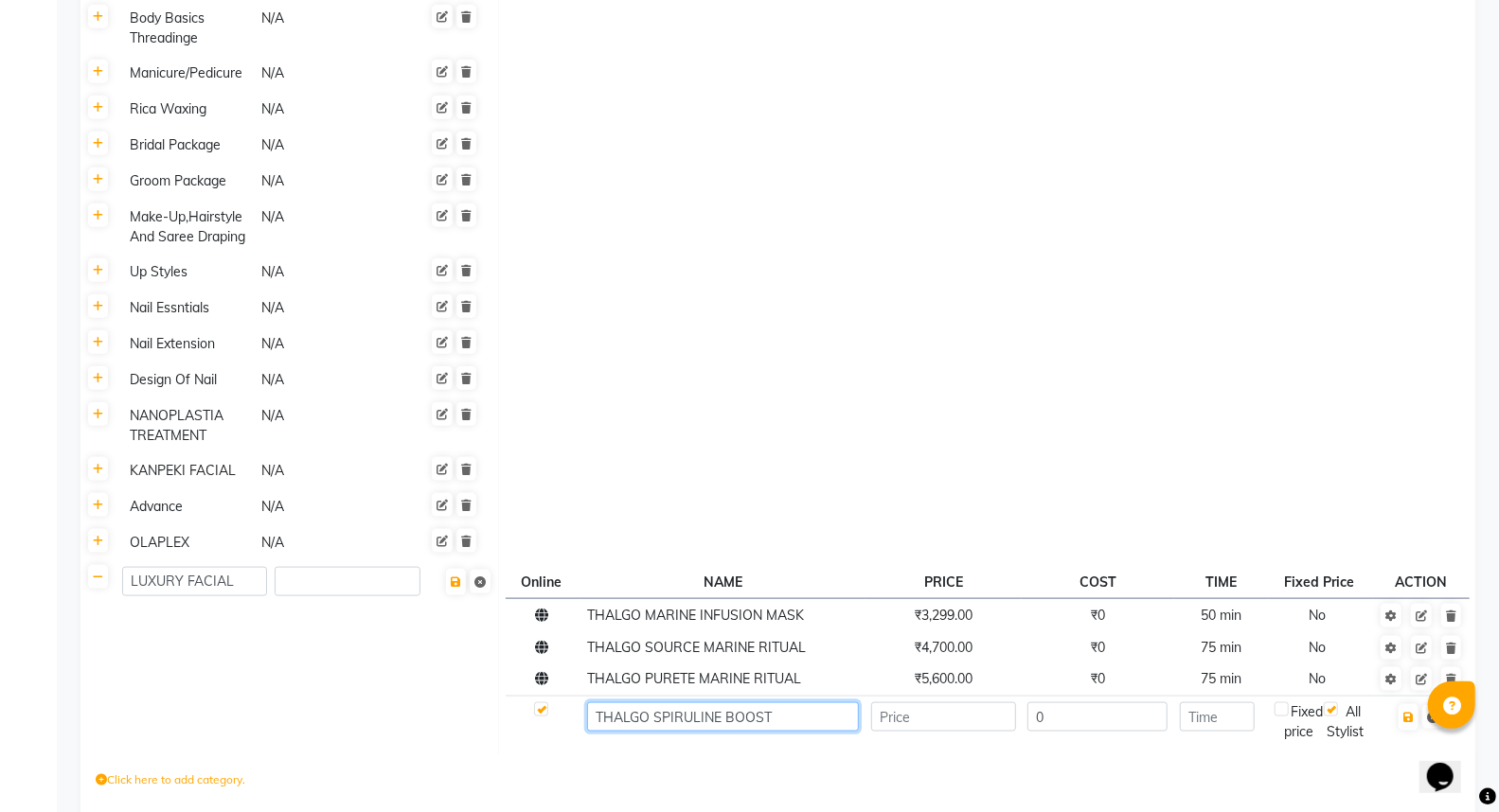 type on "THALGO SPIRULINE BOOST" 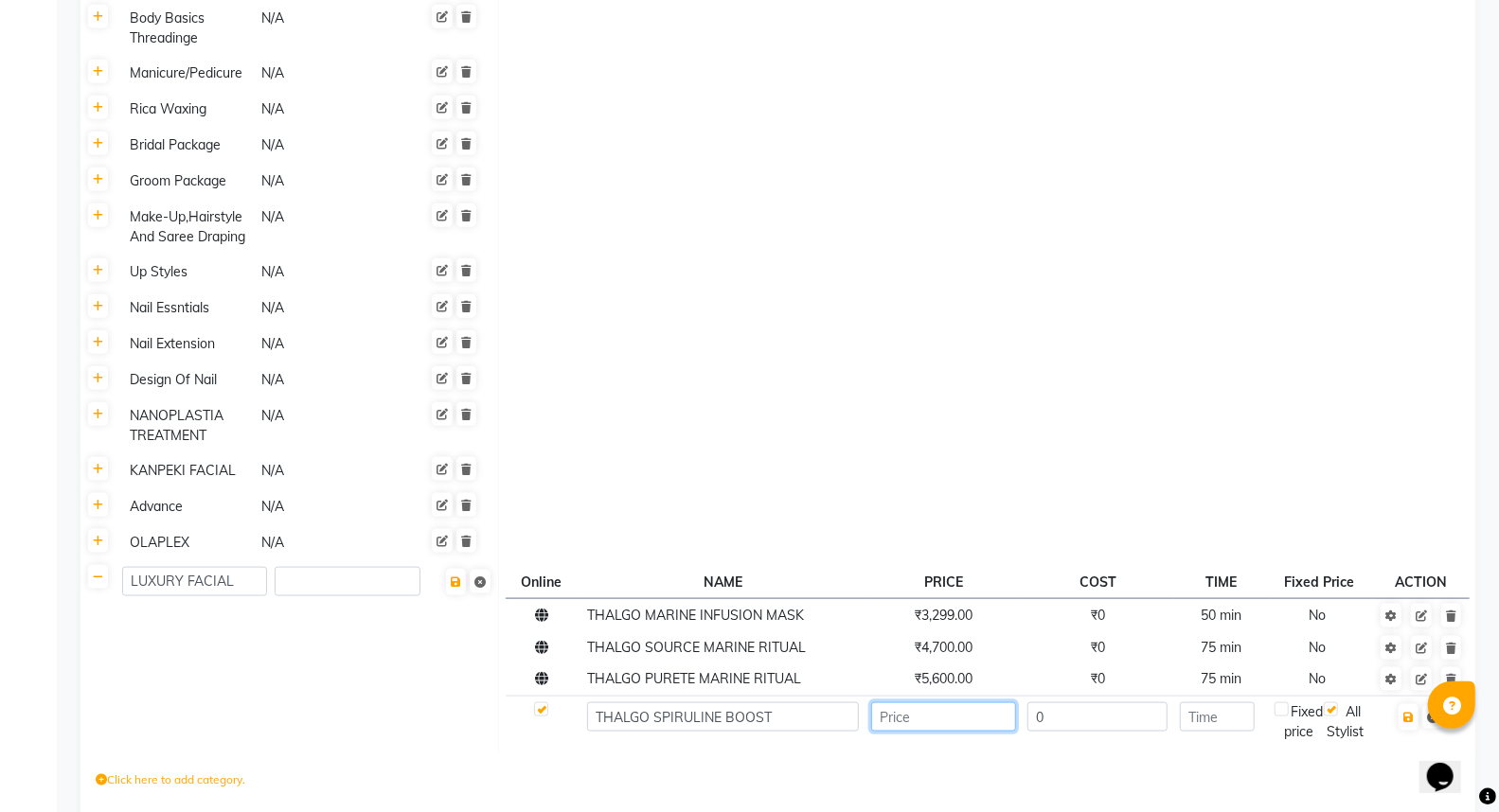 click 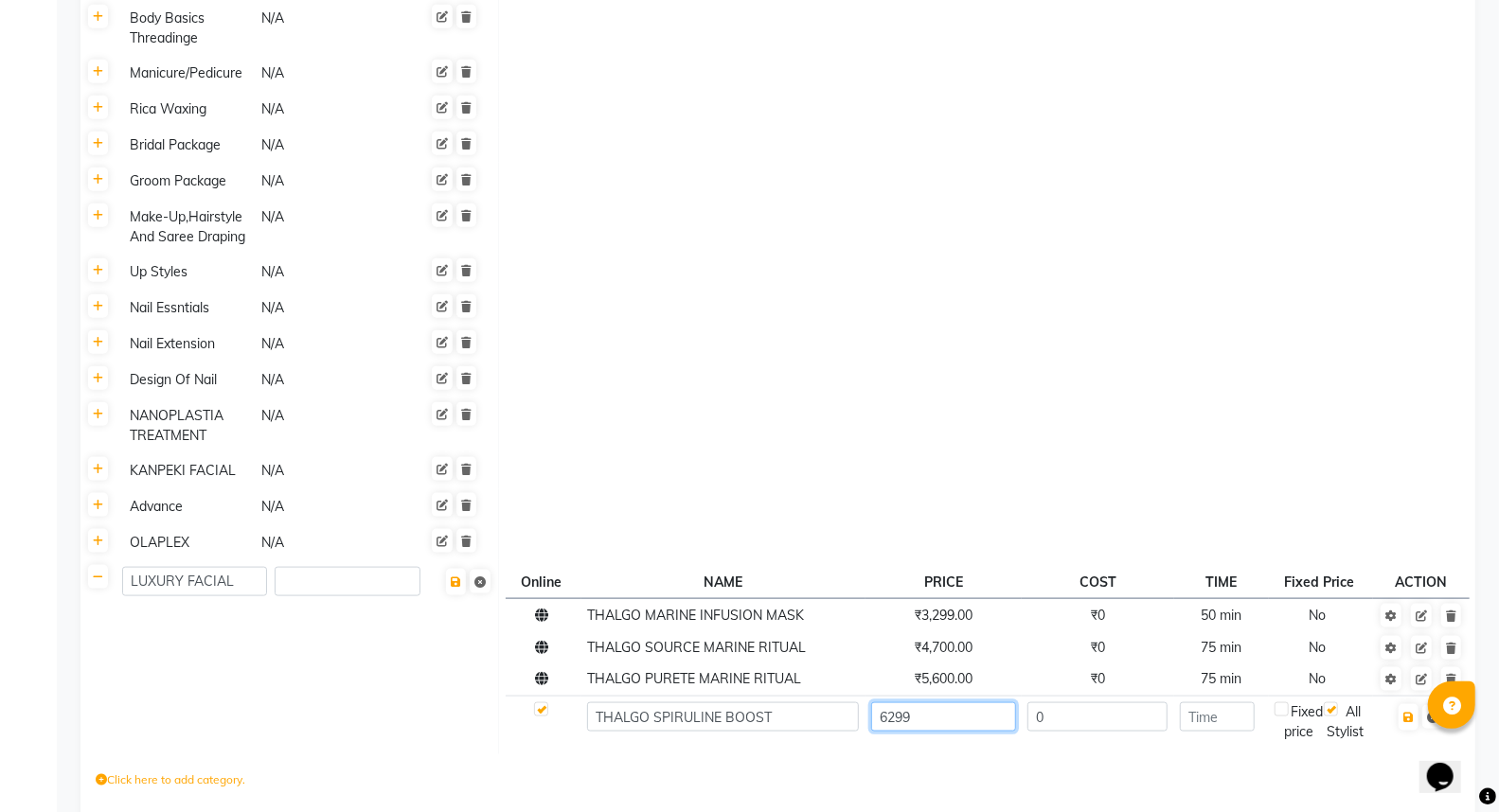 type on "6299" 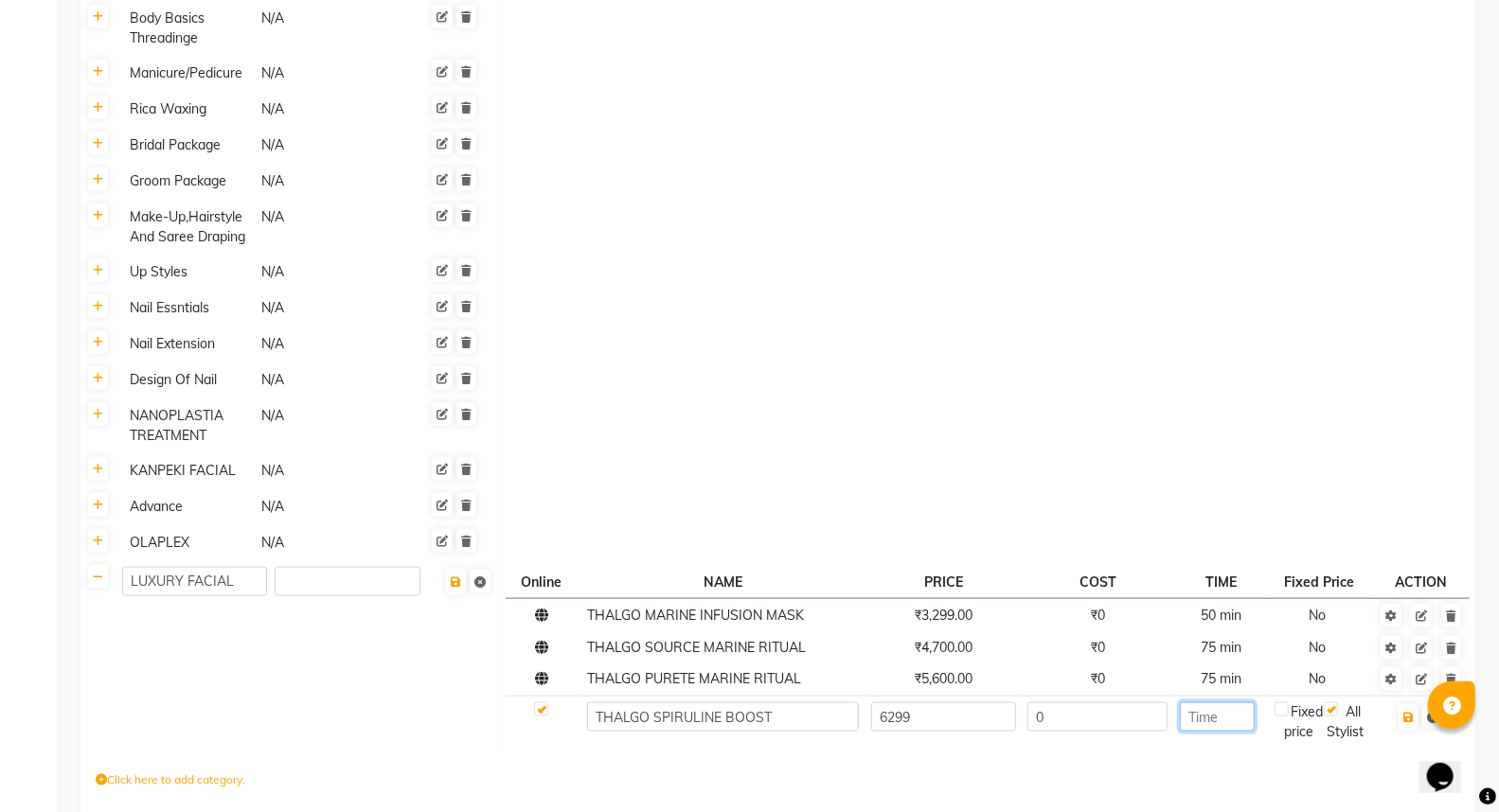 click 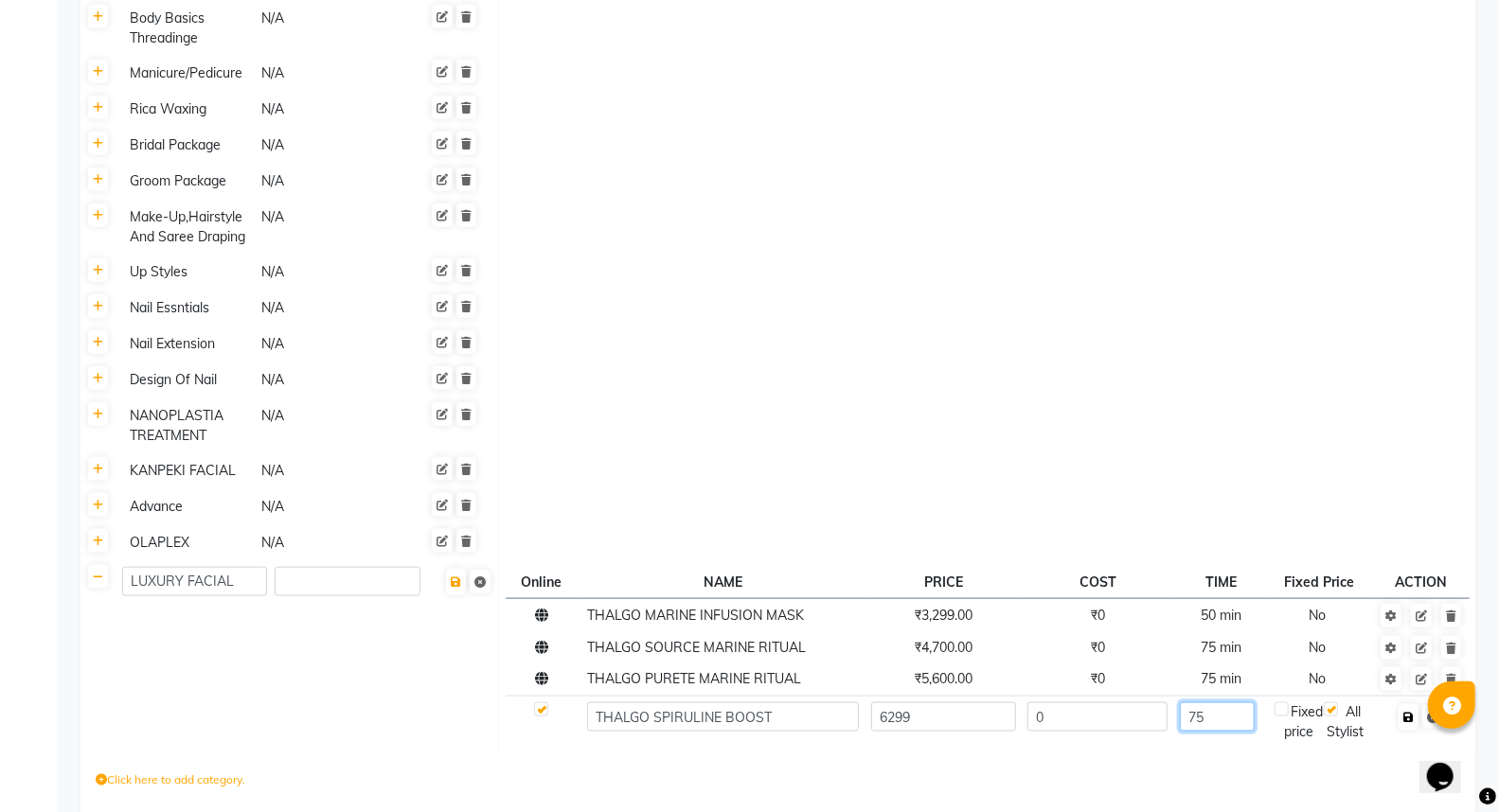 type on "75" 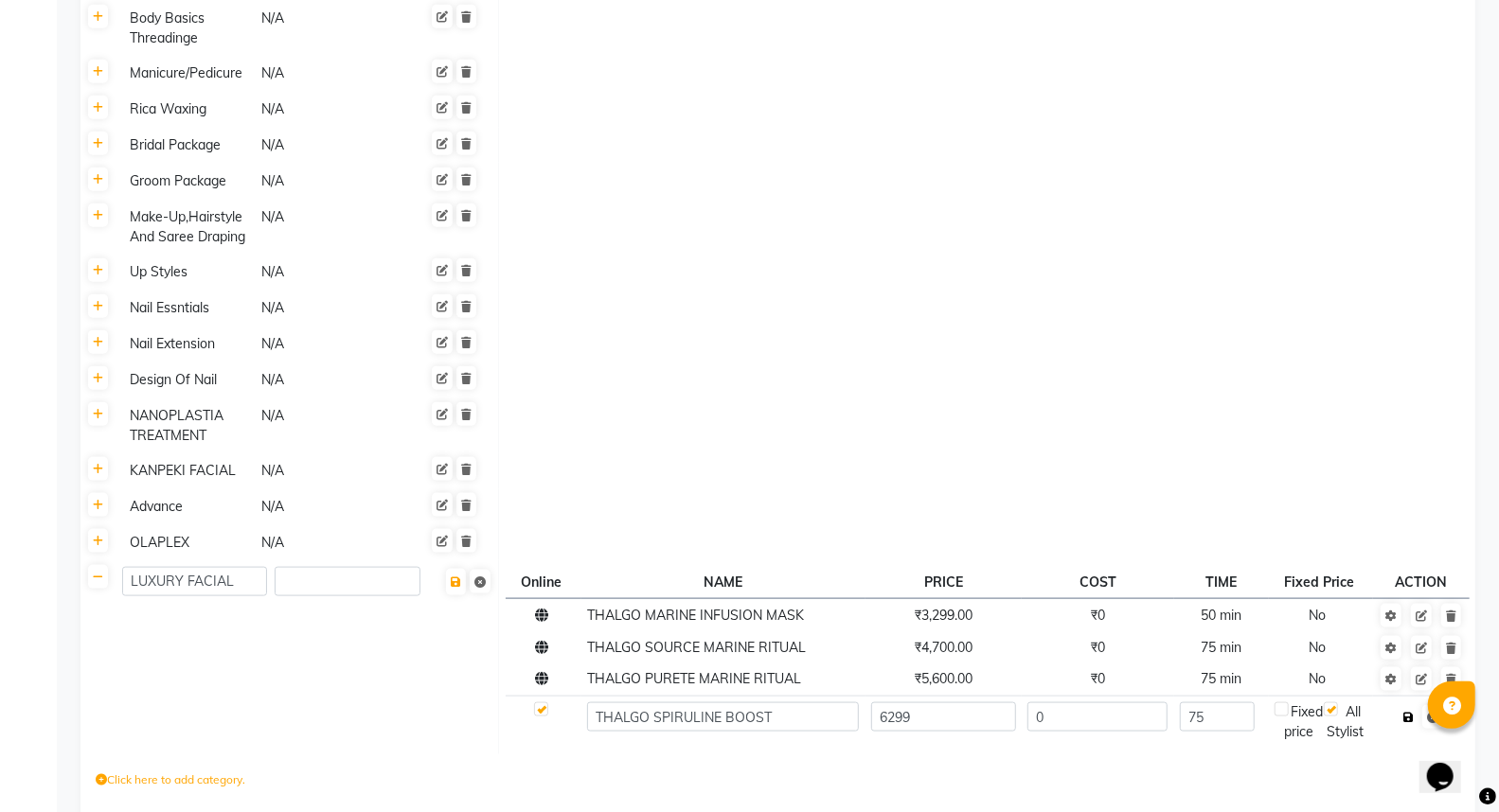 click at bounding box center [1408, 717] 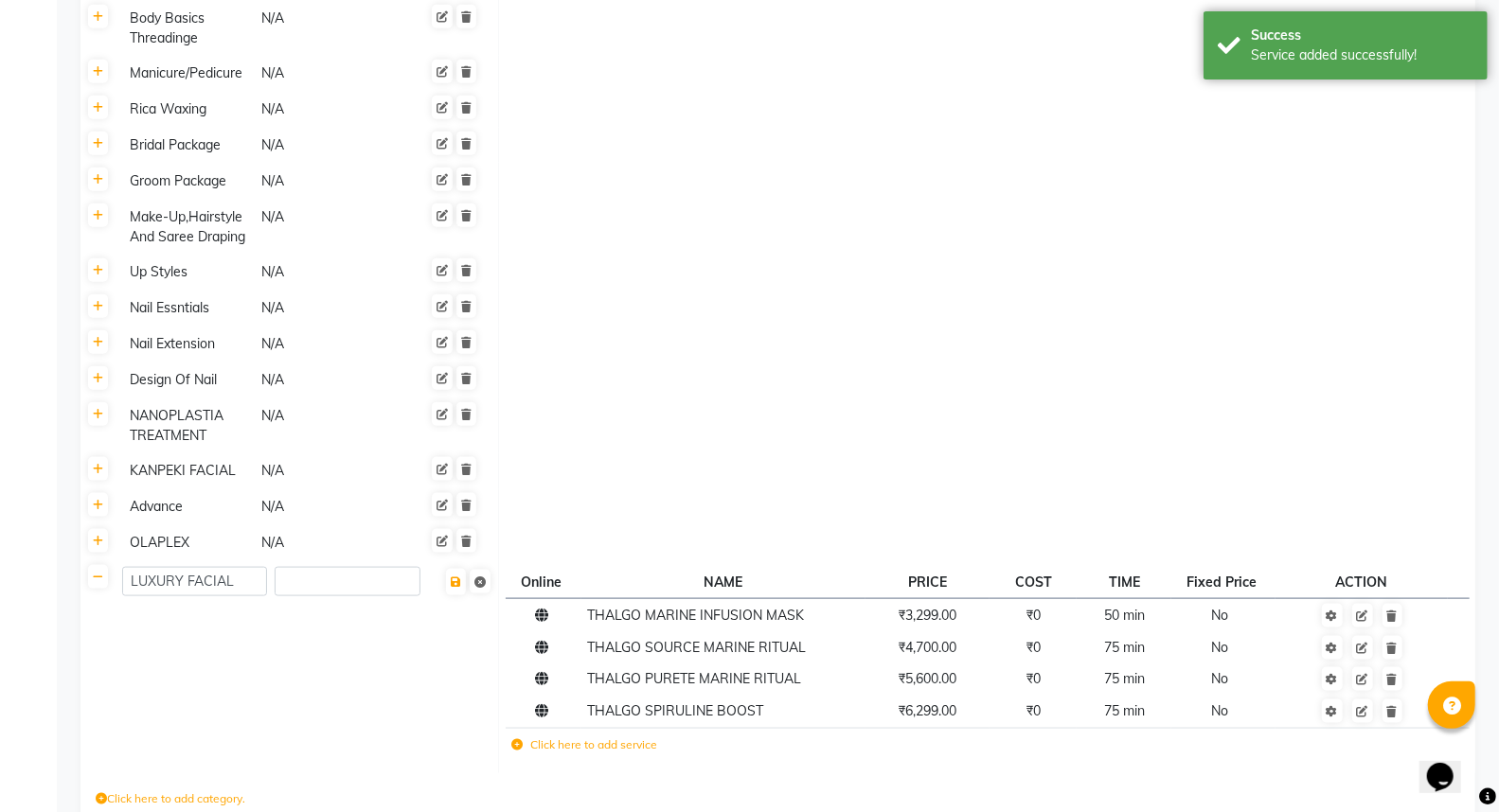 click on "Click here to add service" 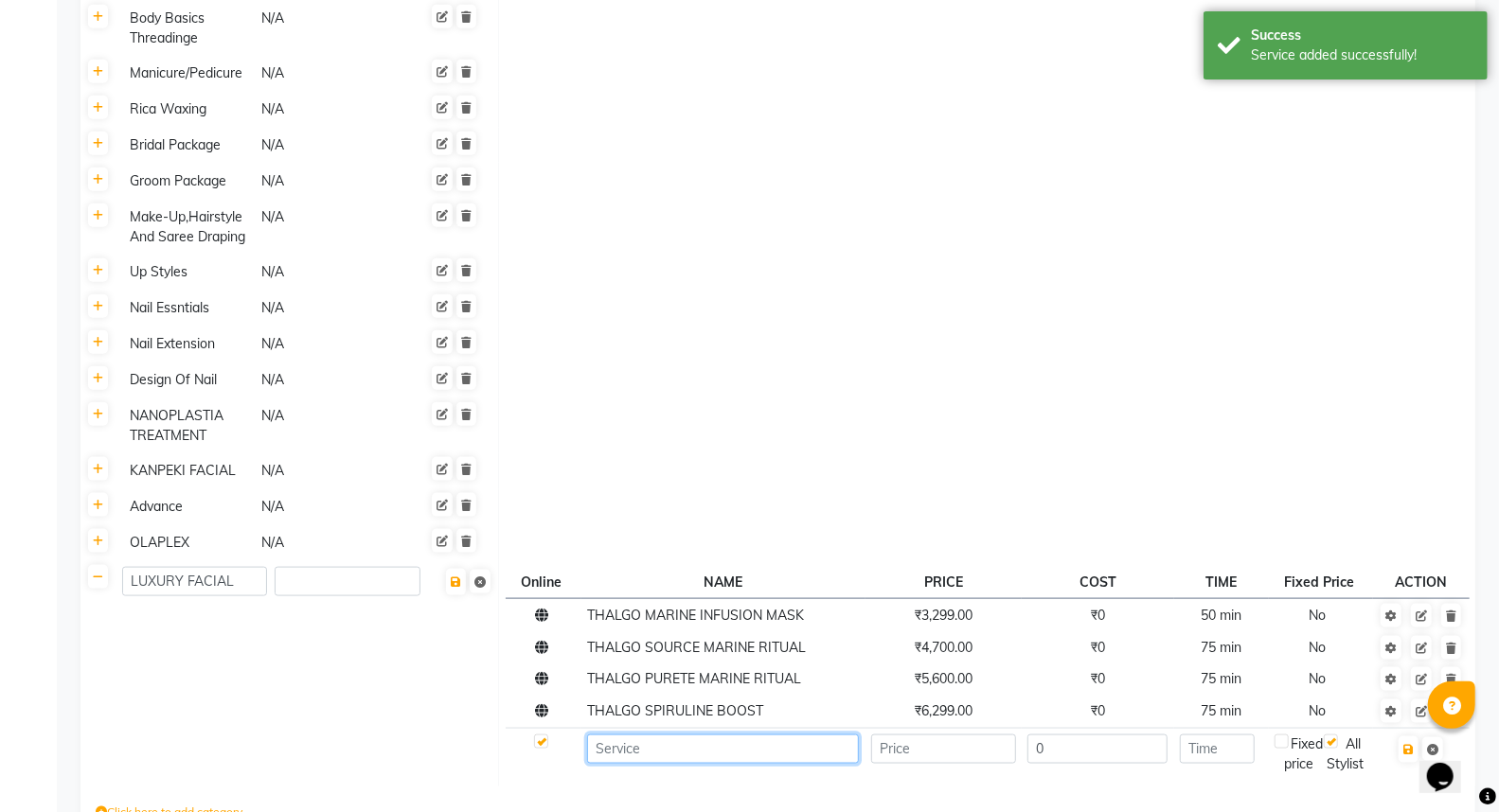 click 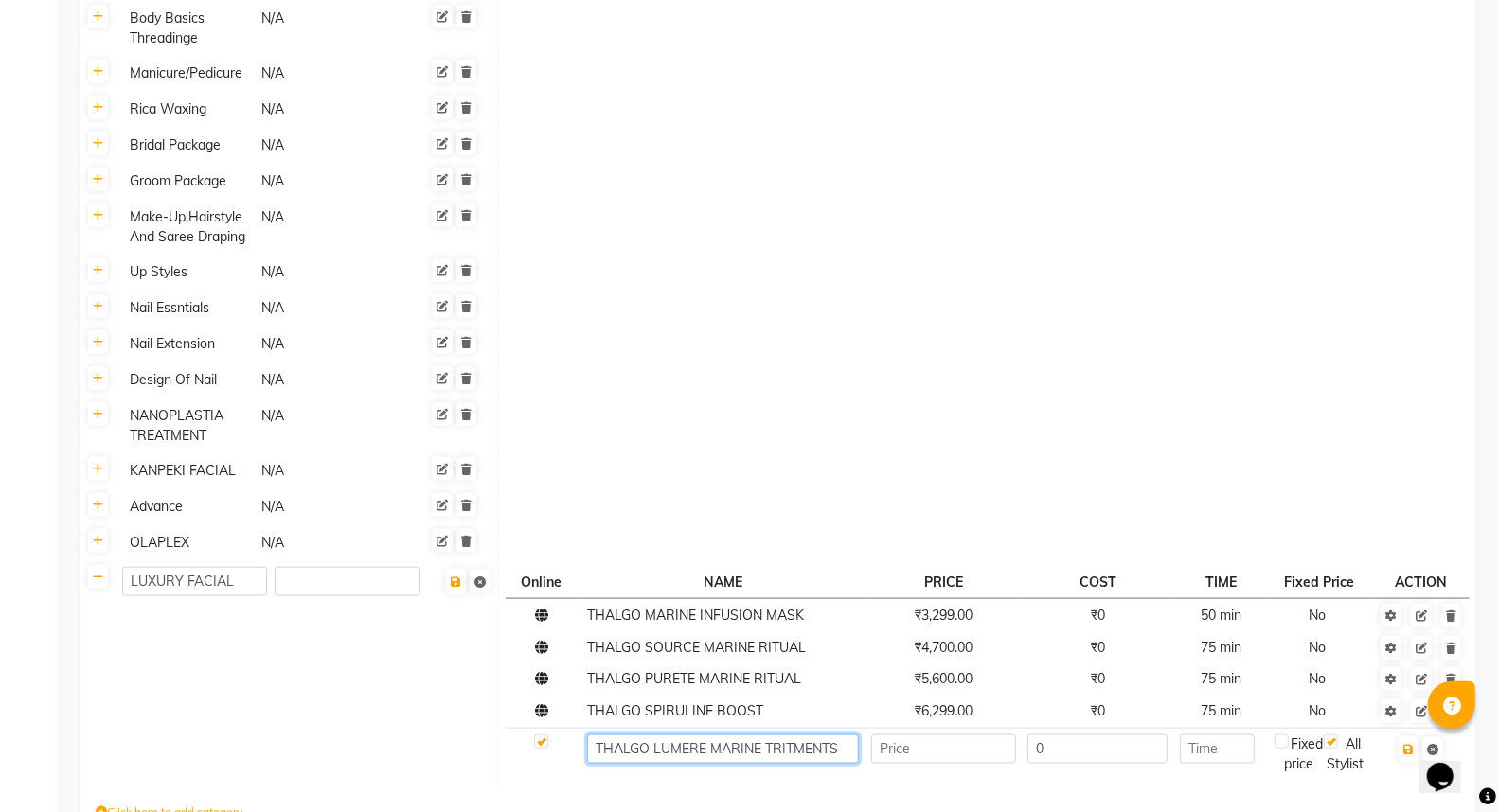 type on "THALGO LUMERE MARINE TRITMENTS" 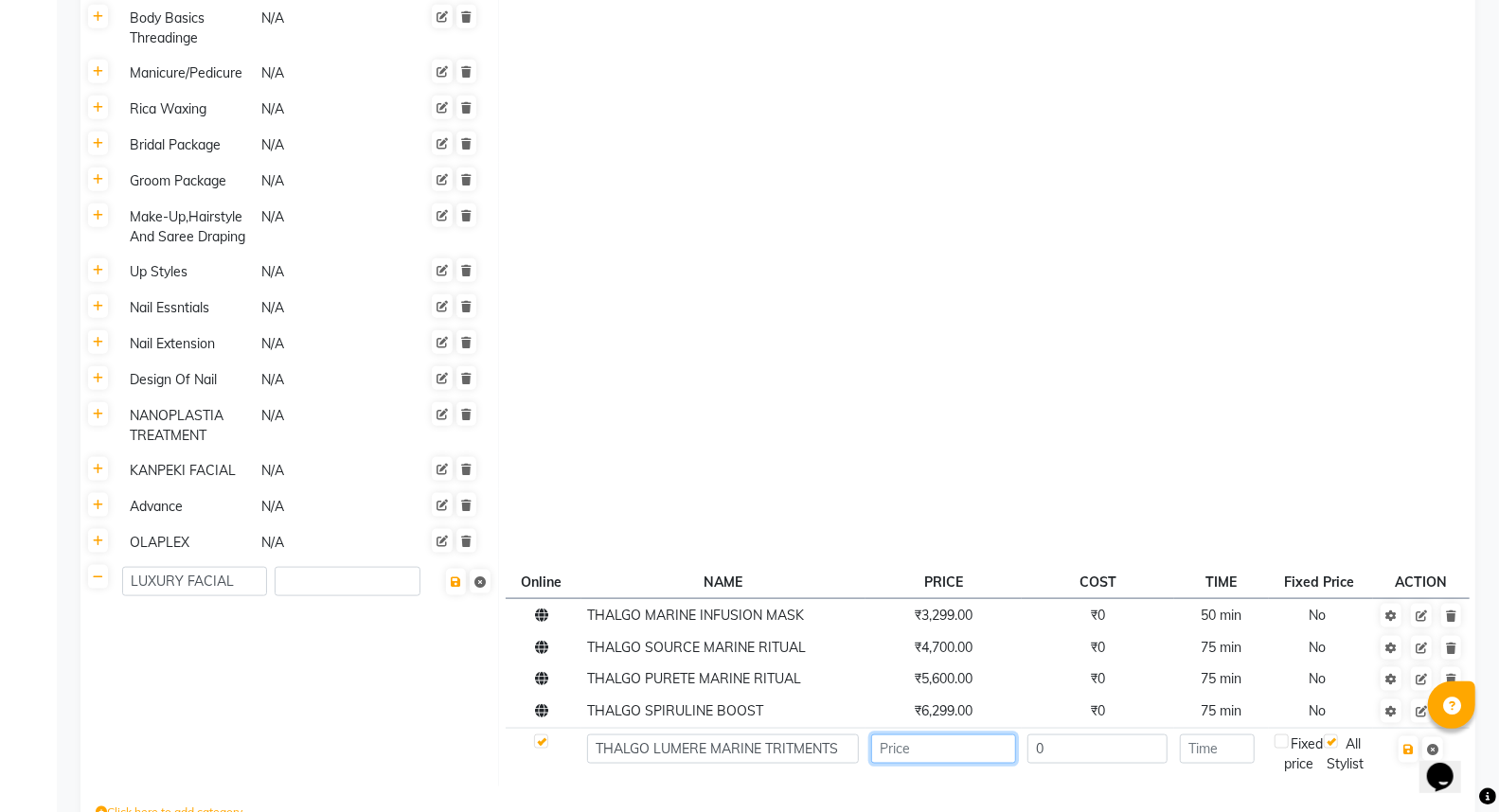 click 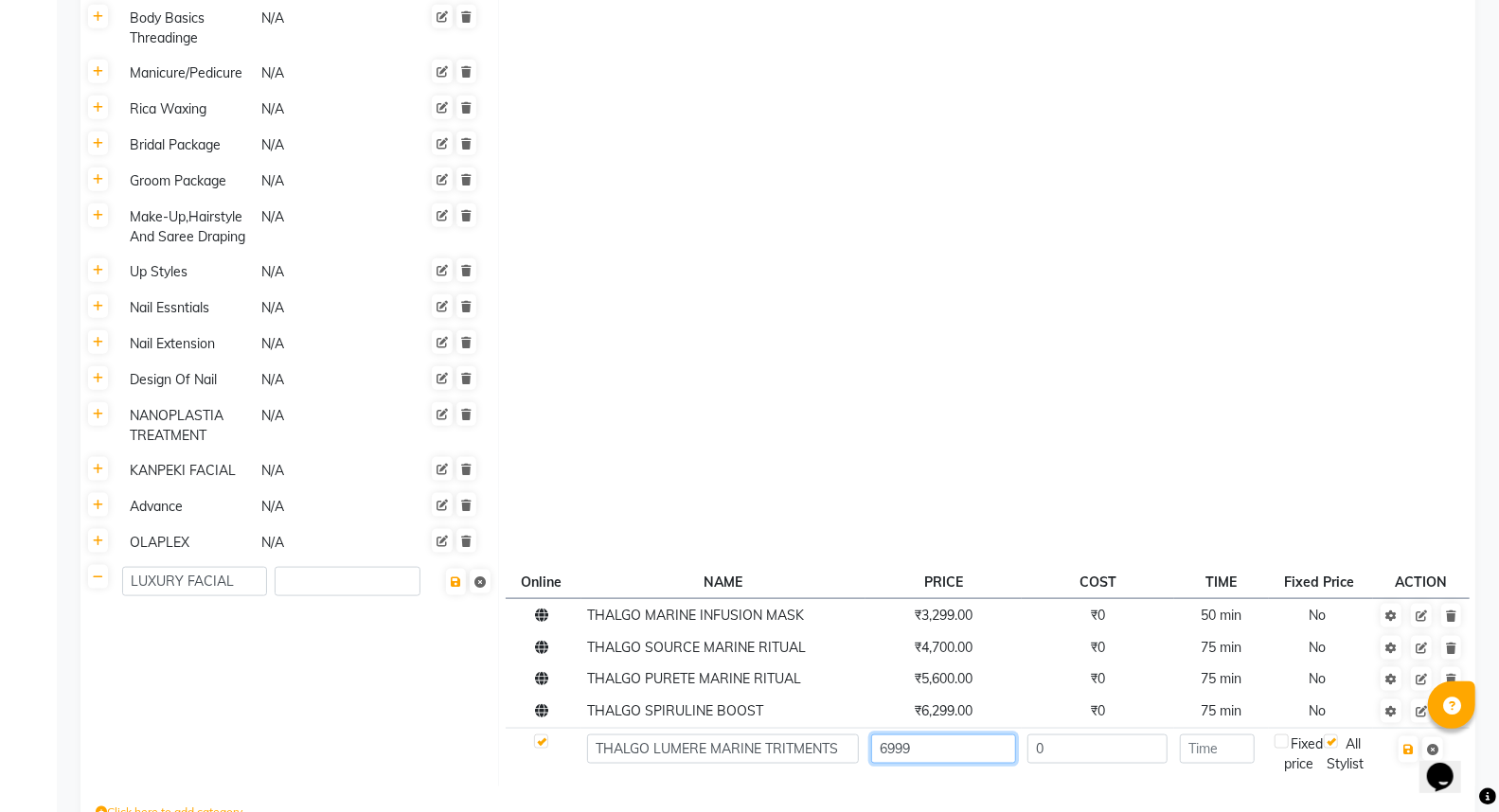 type on "6999" 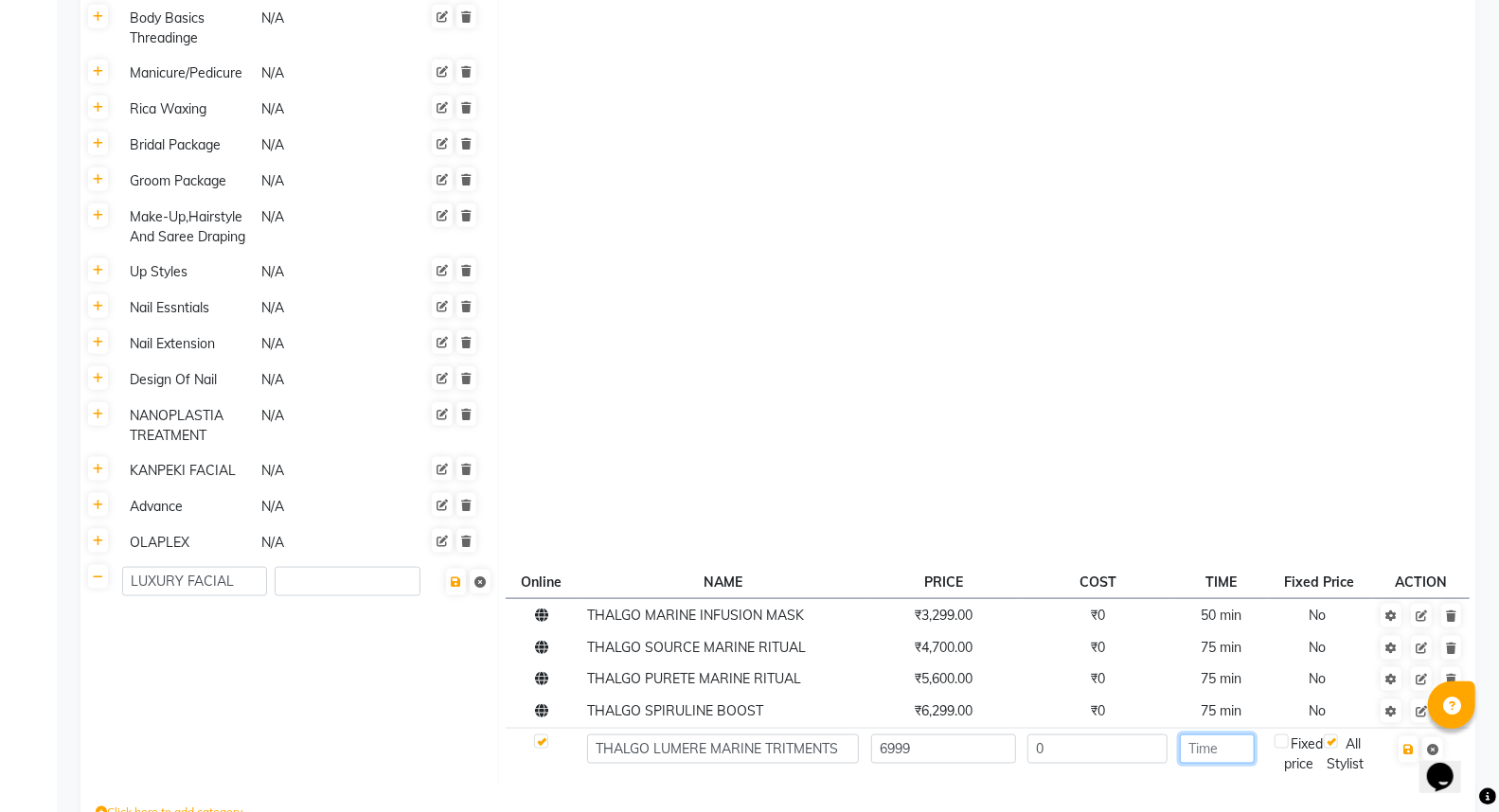 click 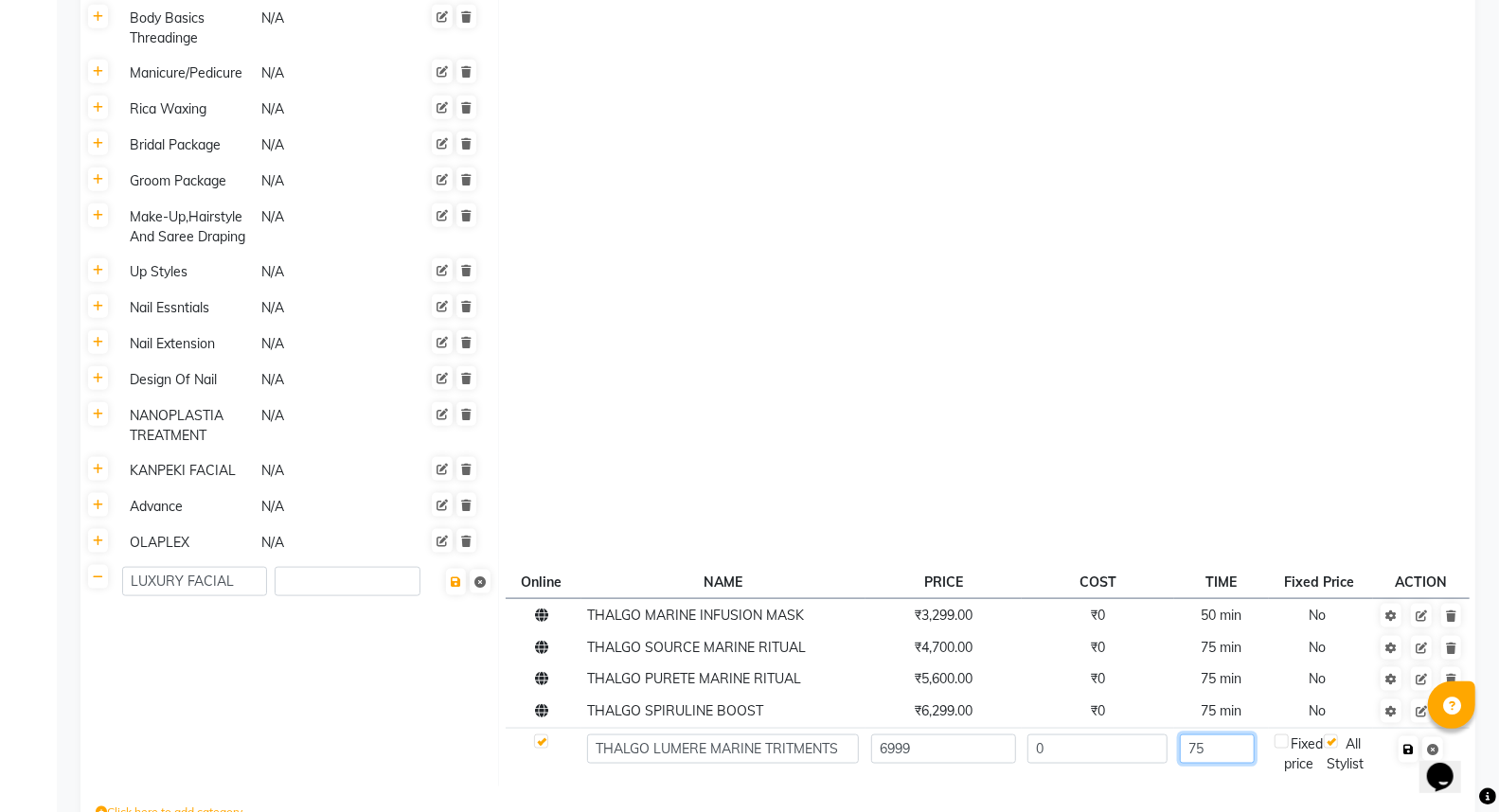 type on "75" 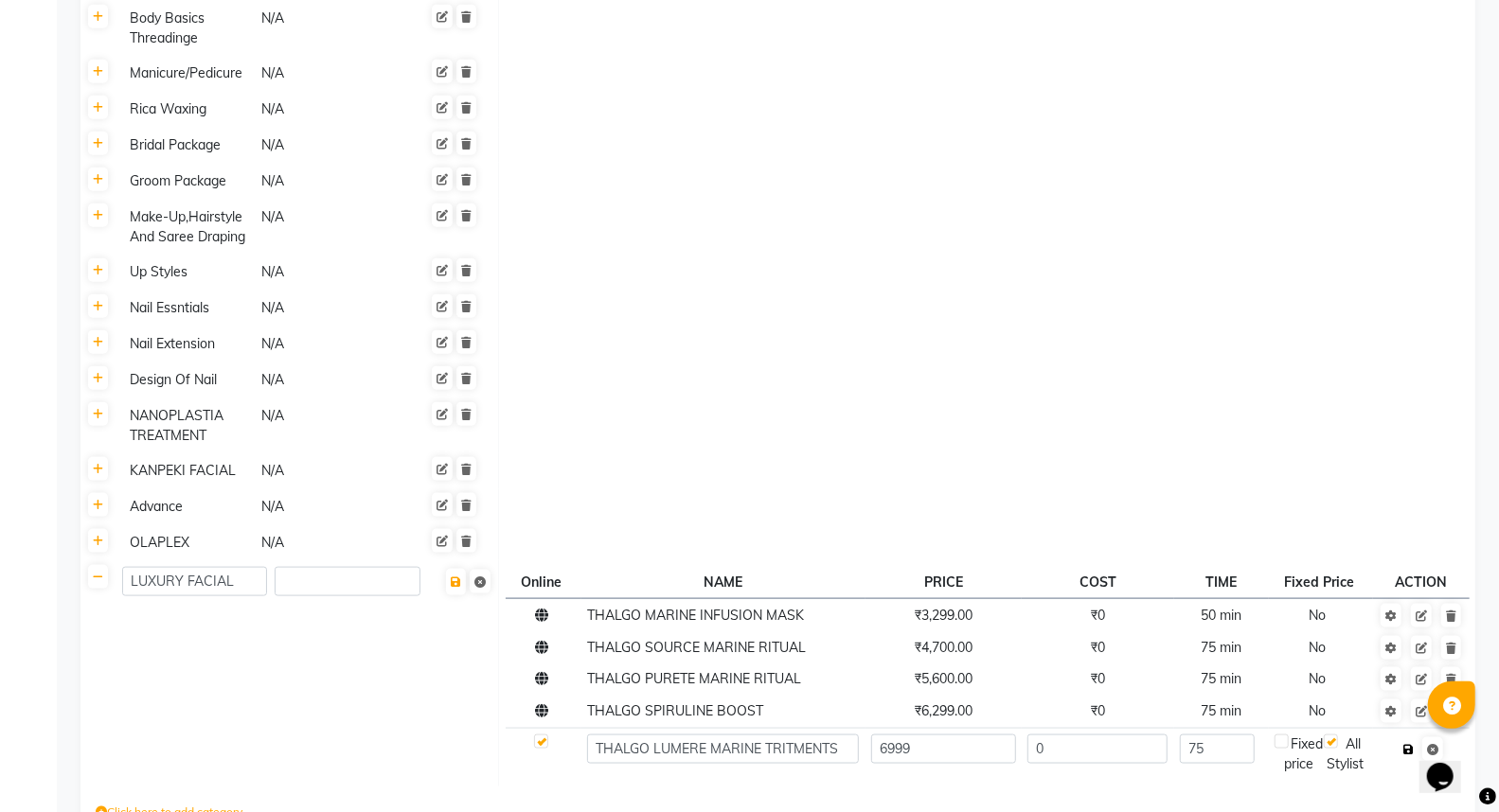 click at bounding box center (1408, 750) 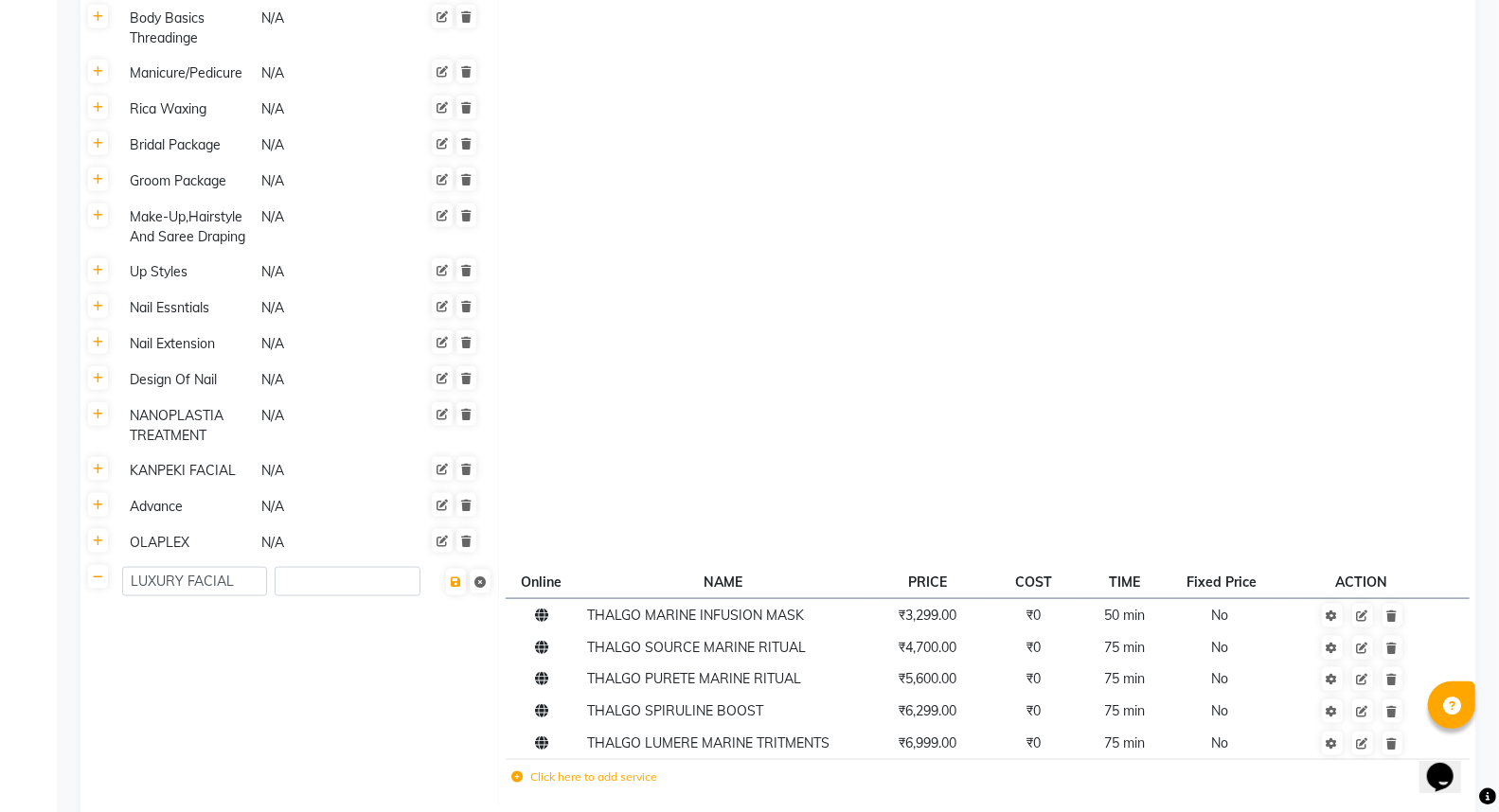 click on "LUXURY FACIAL" 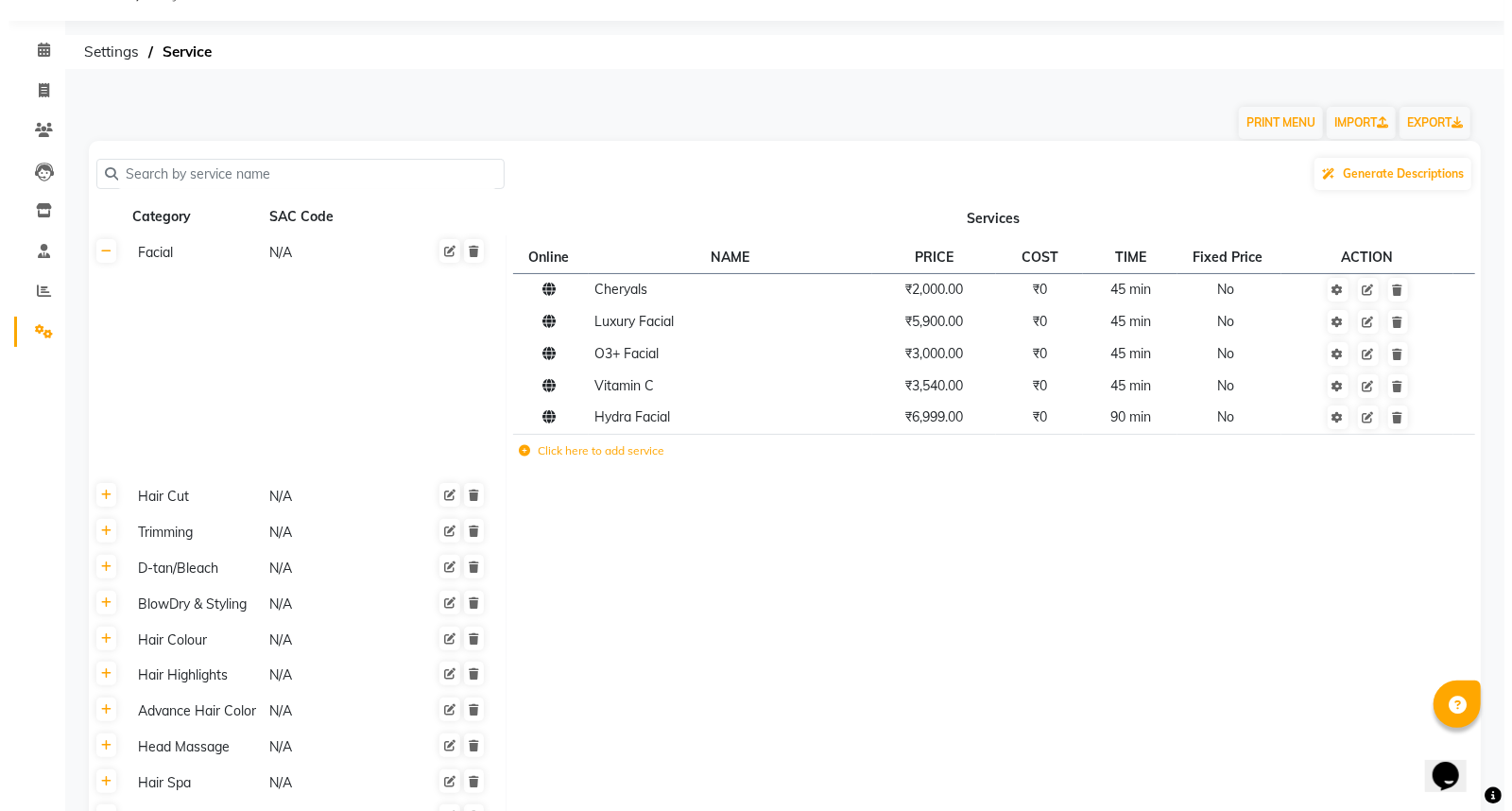 scroll, scrollTop: 0, scrollLeft: 0, axis: both 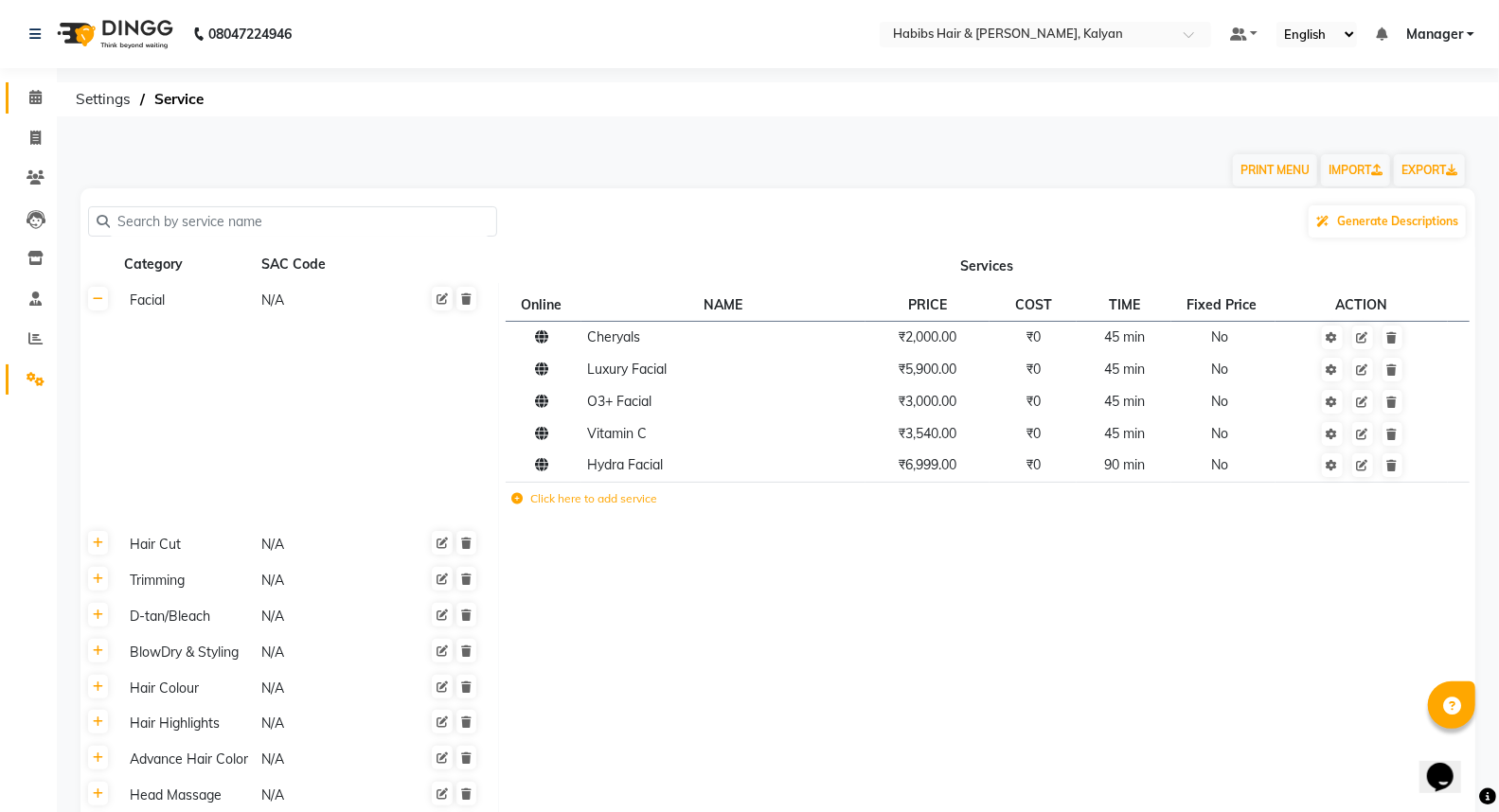 click on "Calendar" 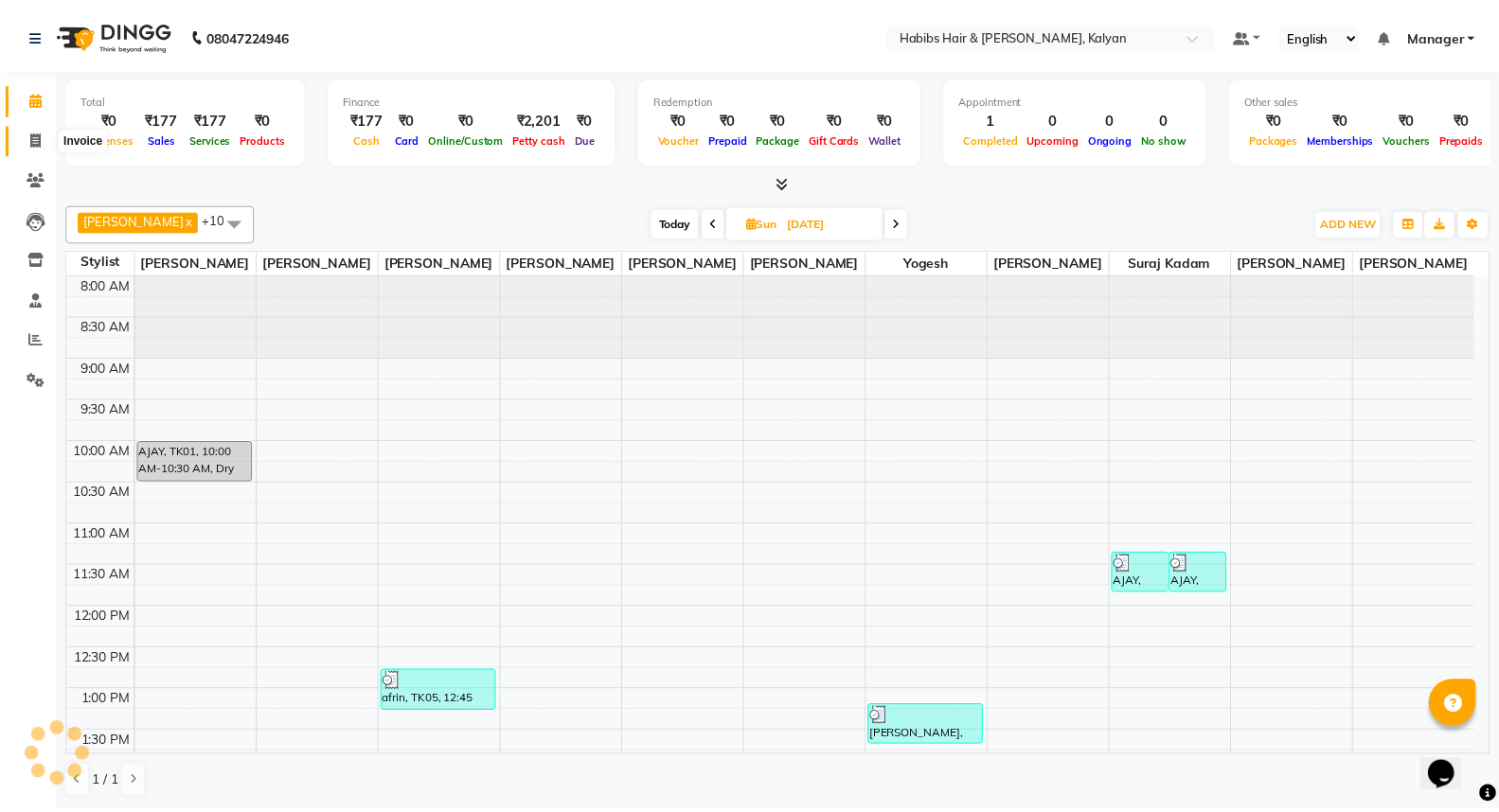 scroll, scrollTop: 0, scrollLeft: 0, axis: both 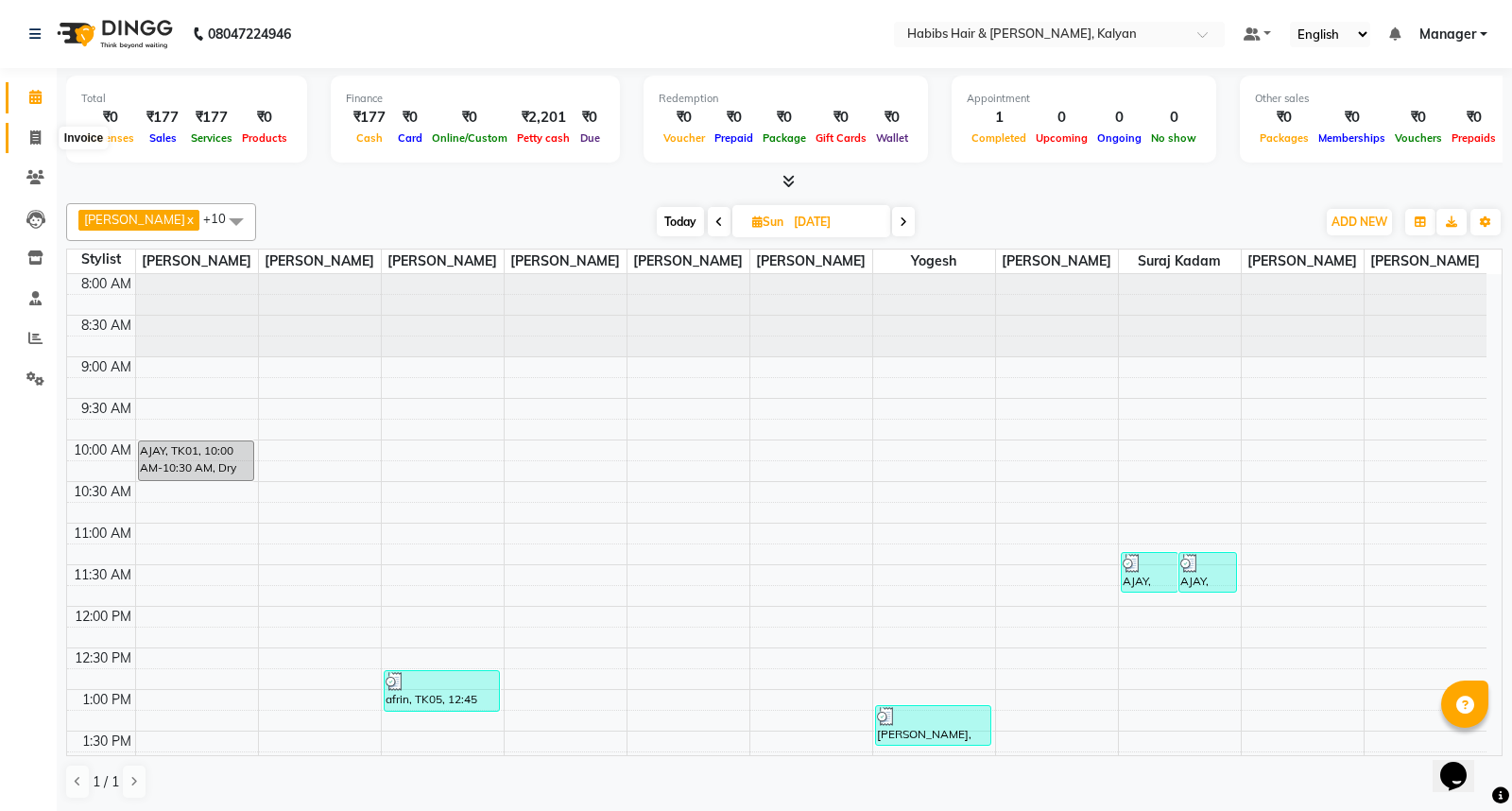 click 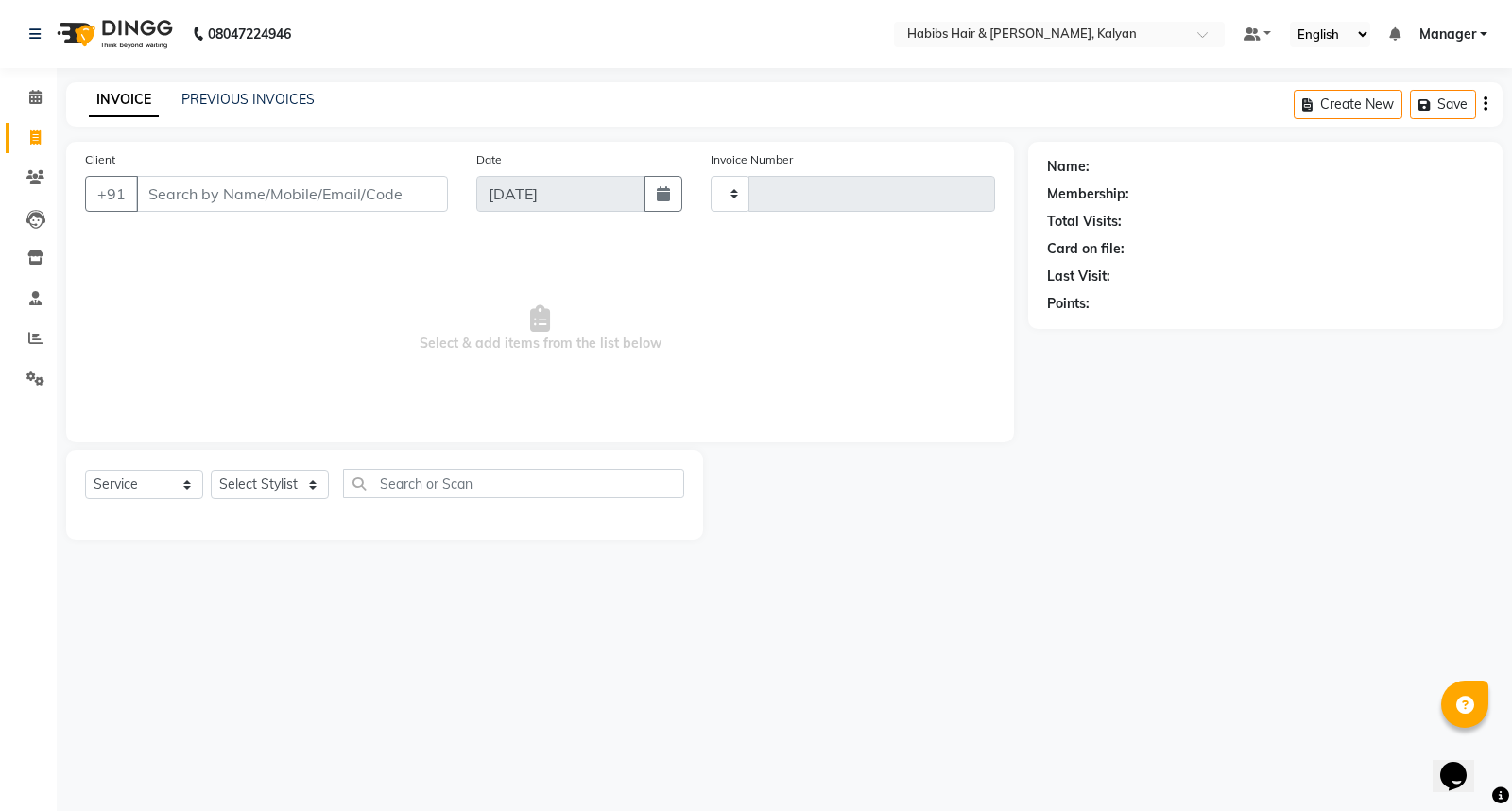 type on "2064" 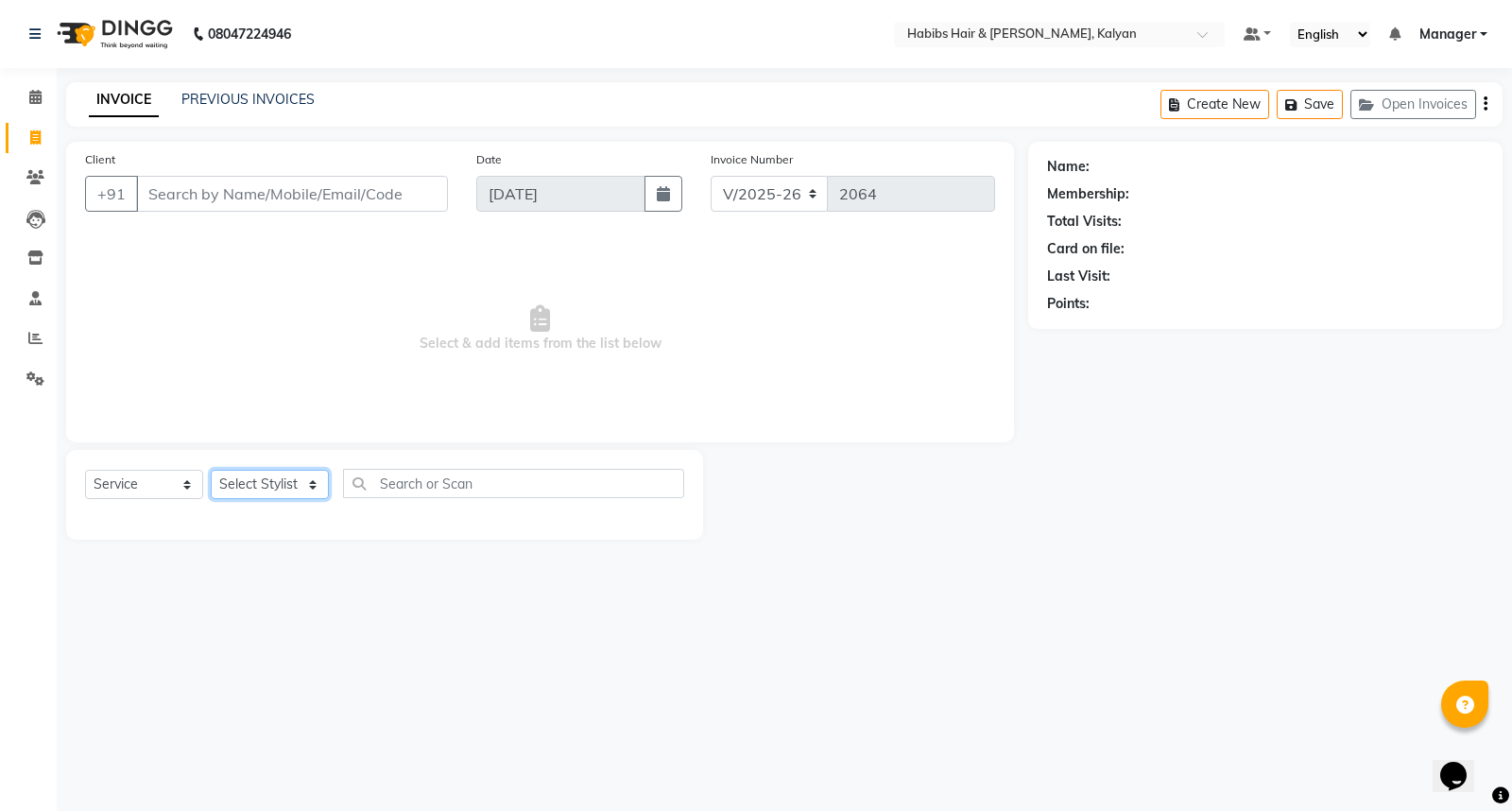 click on "Select Stylist [PERSON_NAME] Manager [PERSON_NAME] [PERSON_NAME] [PERSON_NAME] zipre [PERSON_NAME] [PERSON_NAME]  Sagar [PERSON_NAME] [PERSON_NAME] Suraj [PERSON_NAME]  [PERSON_NAME]" 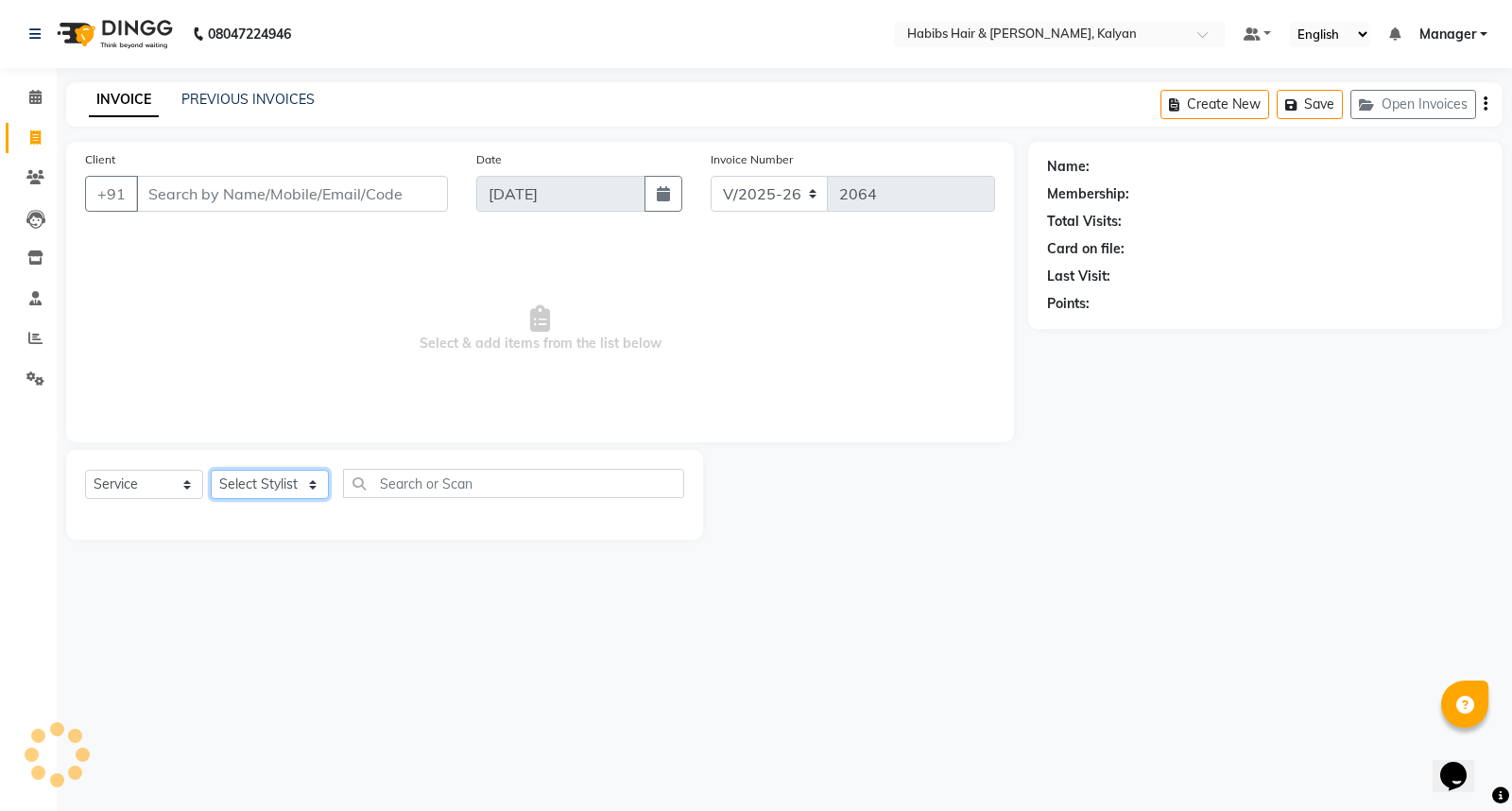 select on "81434" 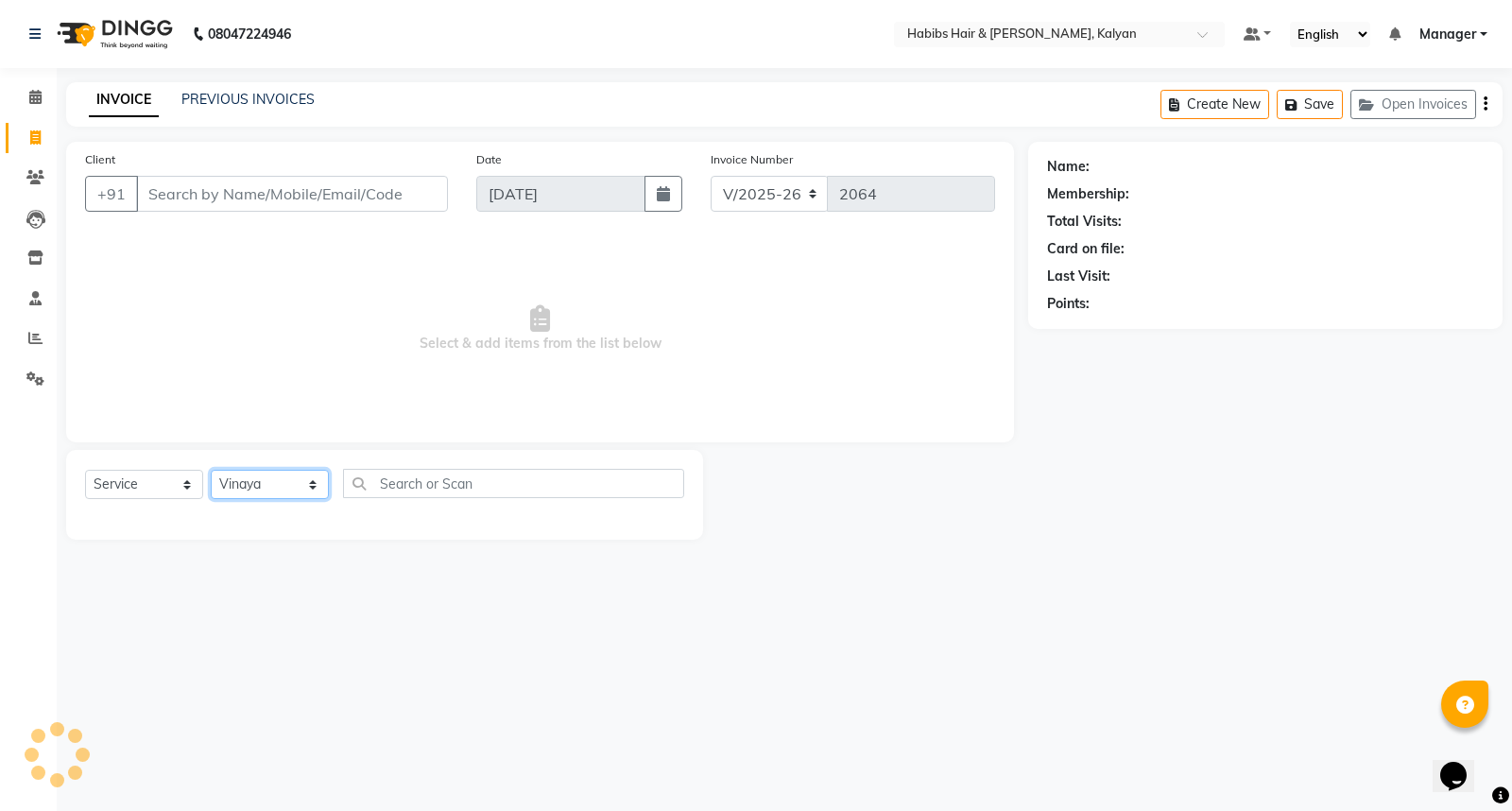 click on "Select Stylist [PERSON_NAME] Manager [PERSON_NAME] [PERSON_NAME] [PERSON_NAME] zipre [PERSON_NAME] [PERSON_NAME]  Sagar [PERSON_NAME] [PERSON_NAME] Suraj [PERSON_NAME]  [PERSON_NAME]" 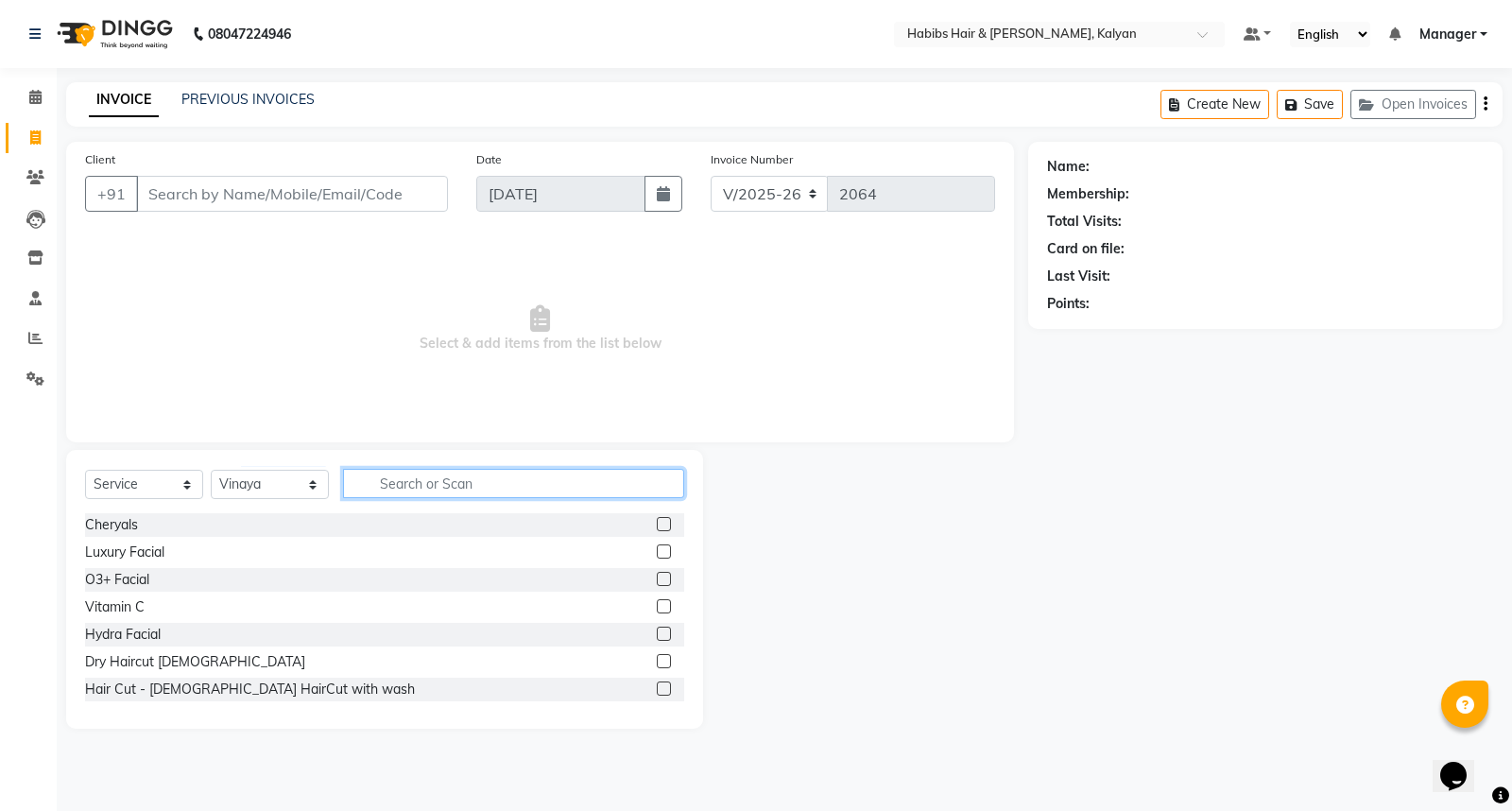 click 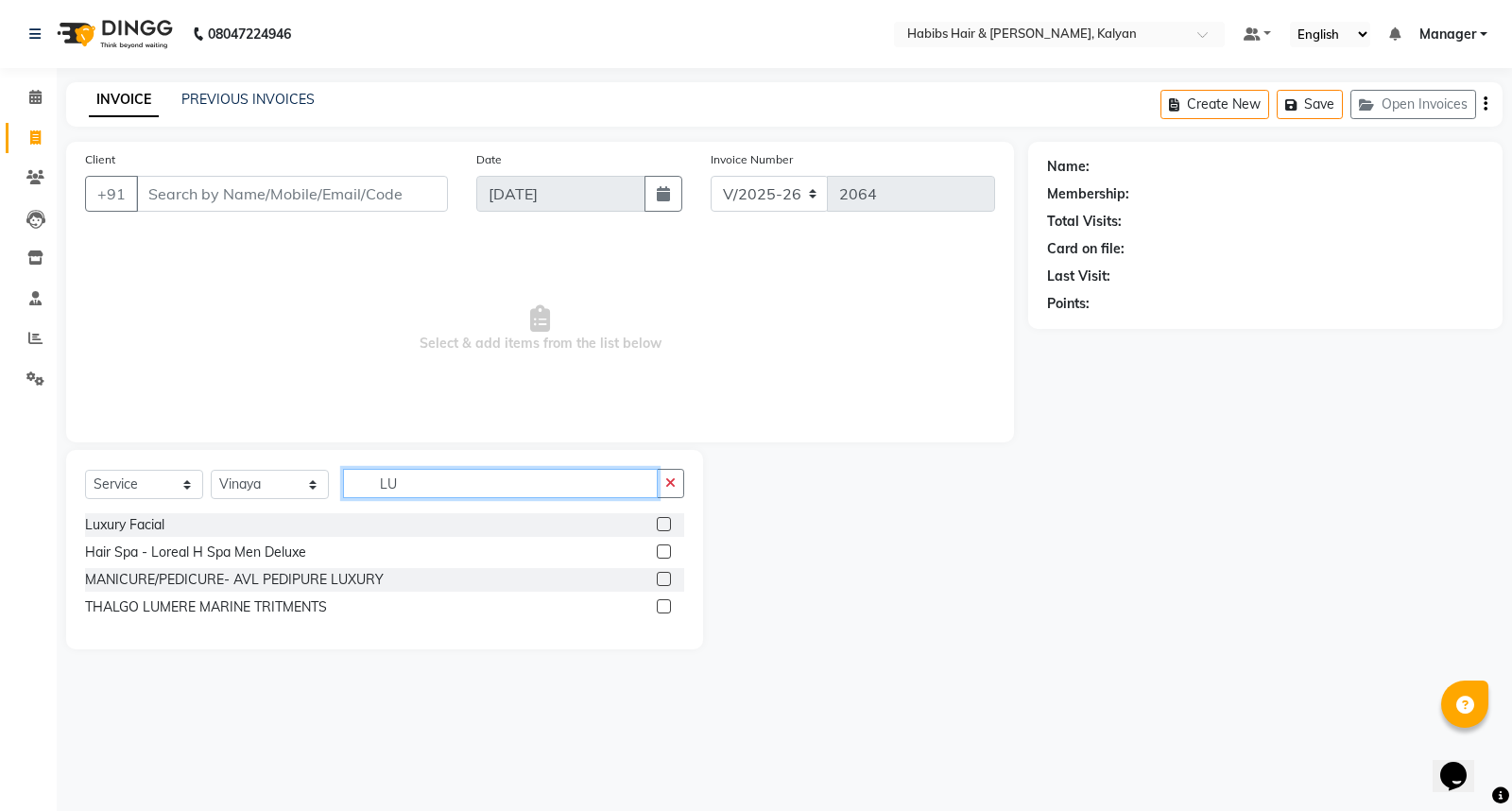 type on "L" 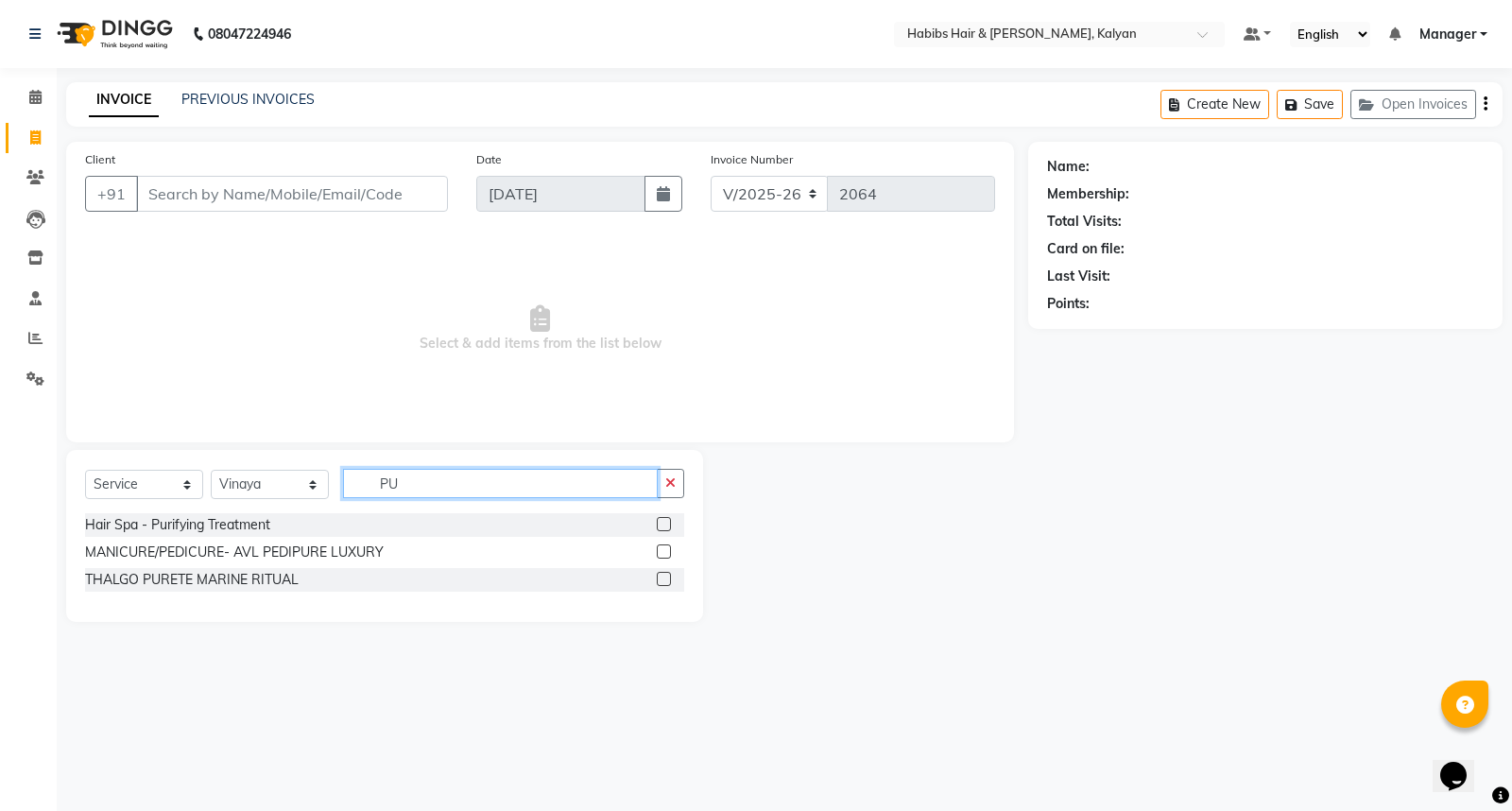 type on "P" 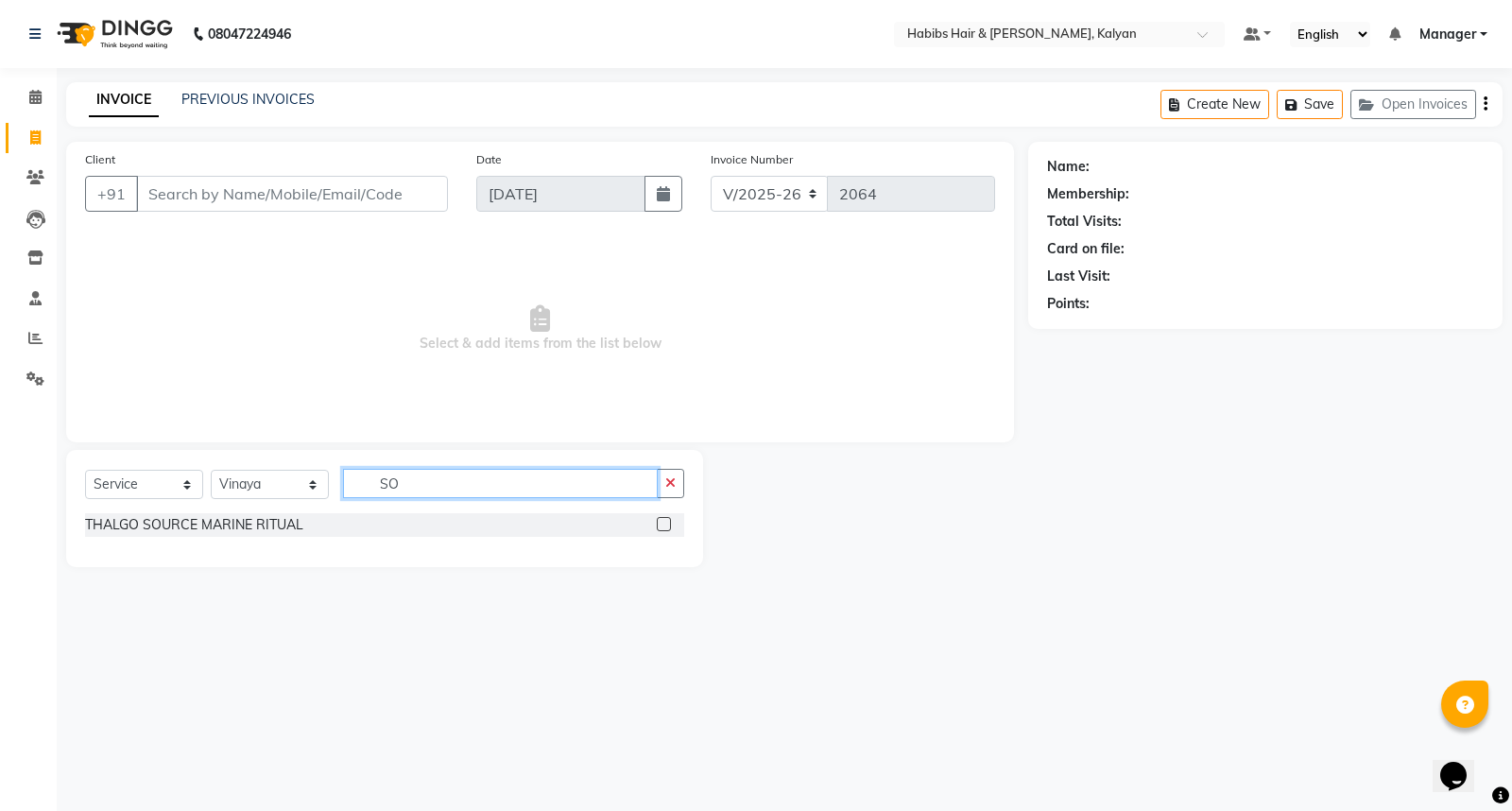 type on "S" 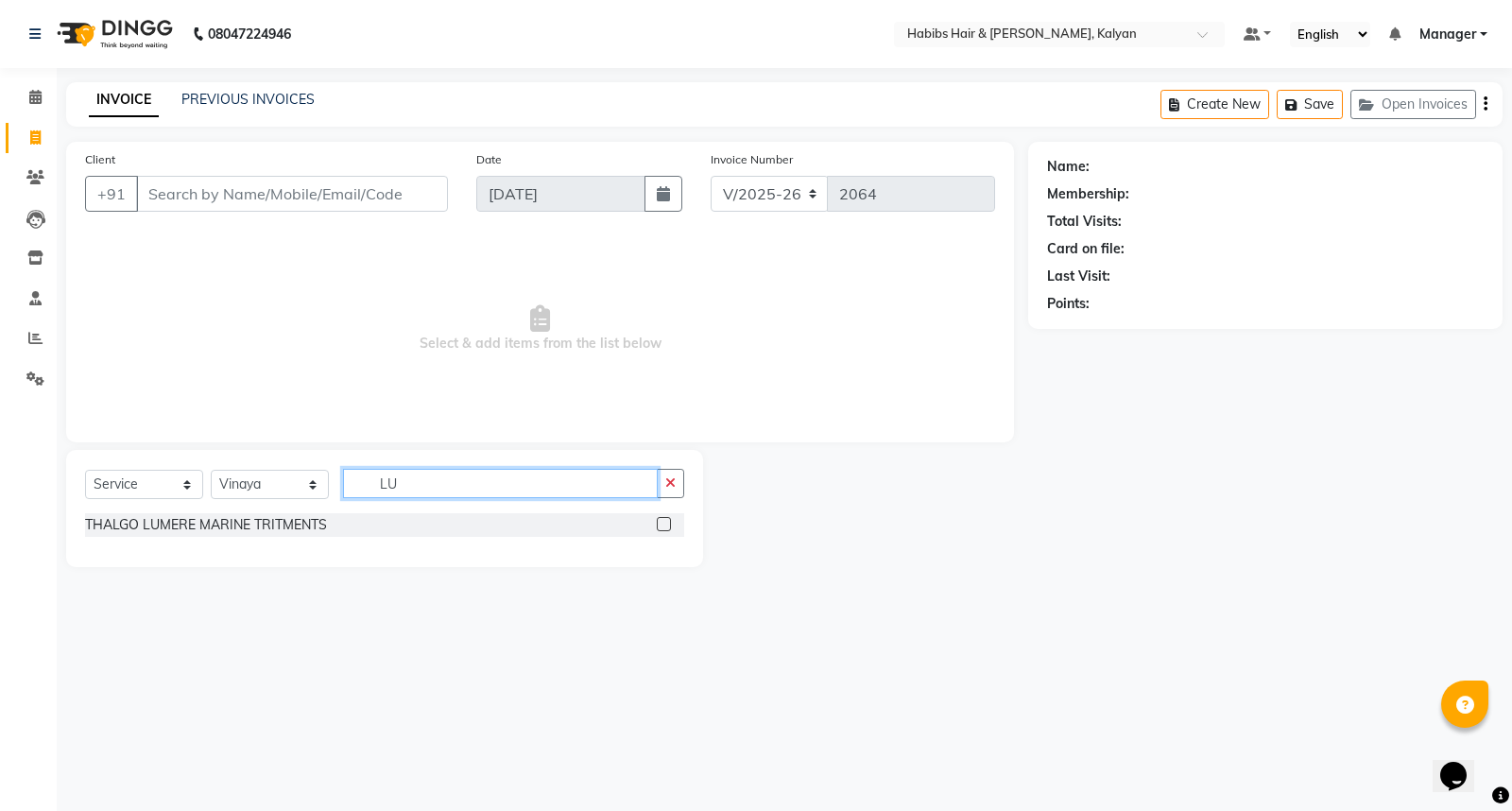 type on "L" 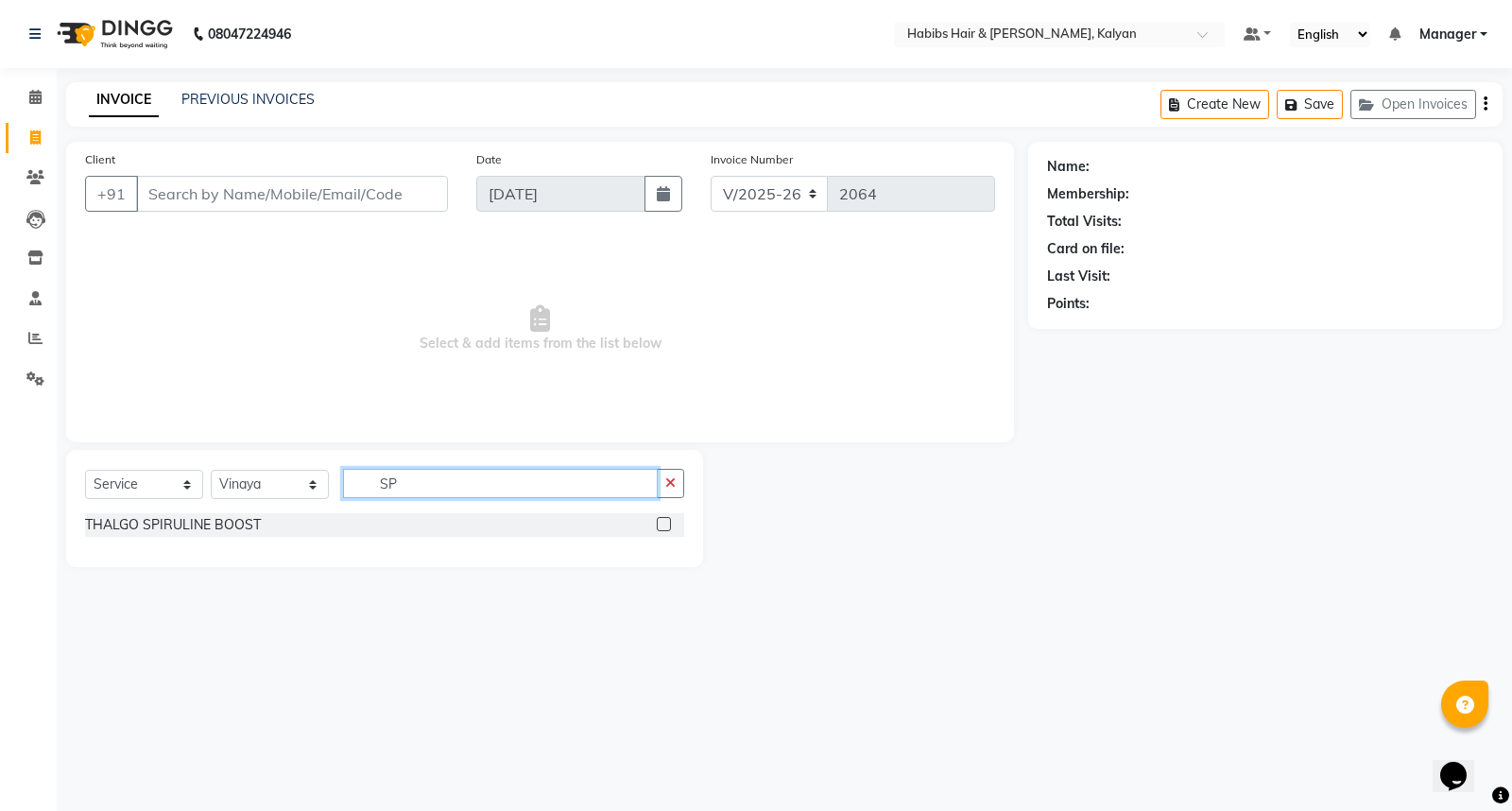 type on "S" 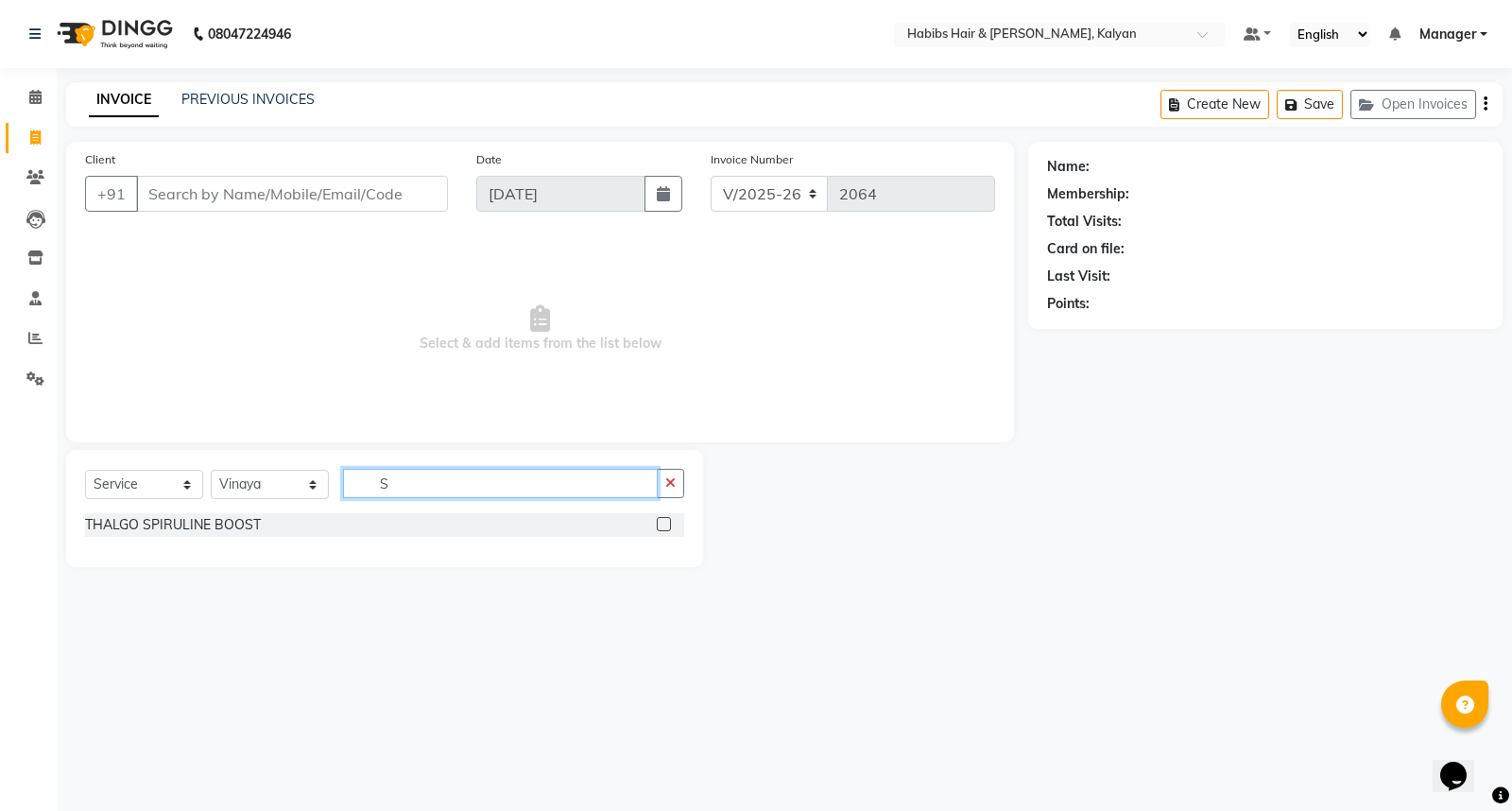 type 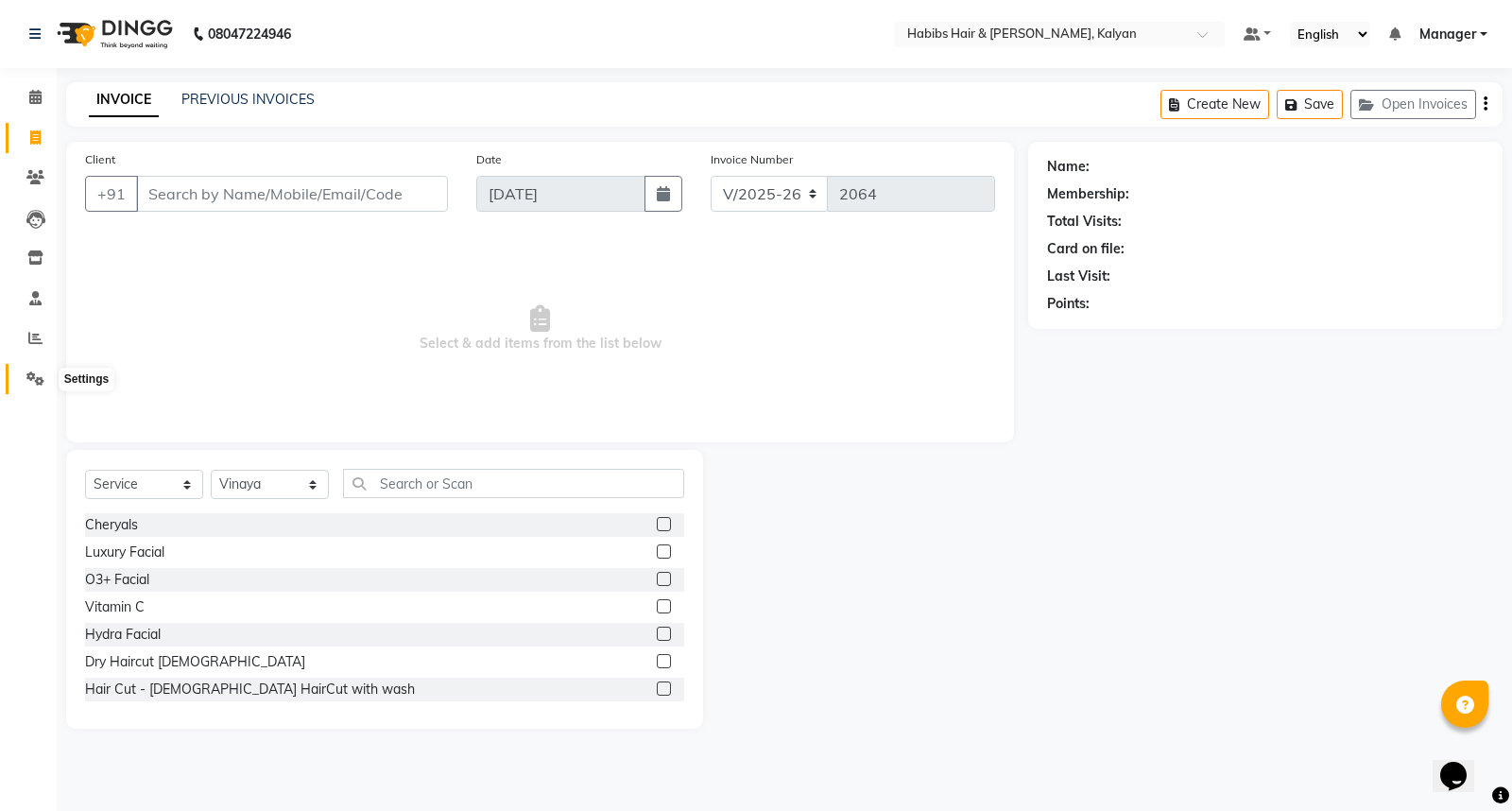 click 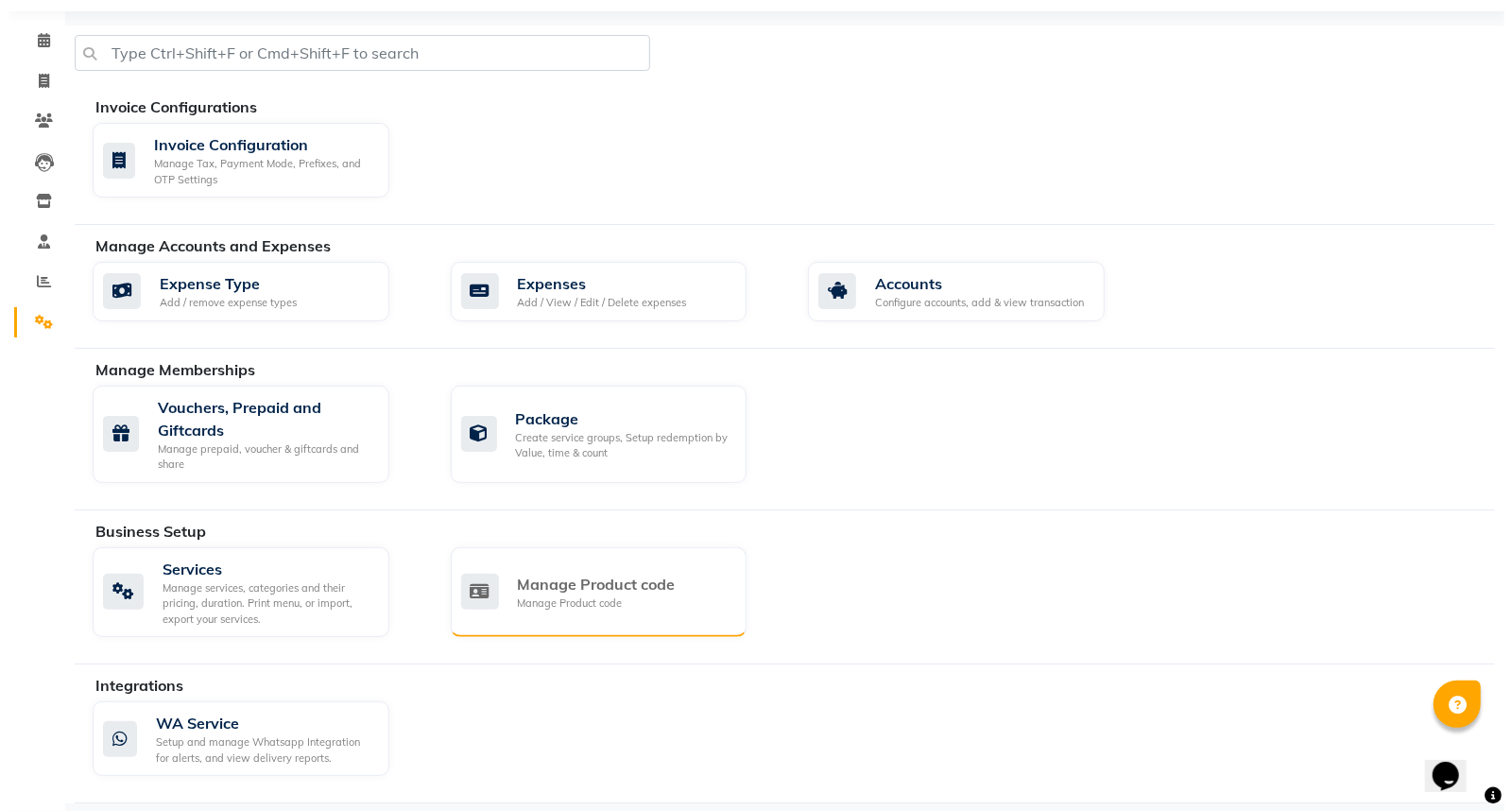 scroll, scrollTop: 0, scrollLeft: 0, axis: both 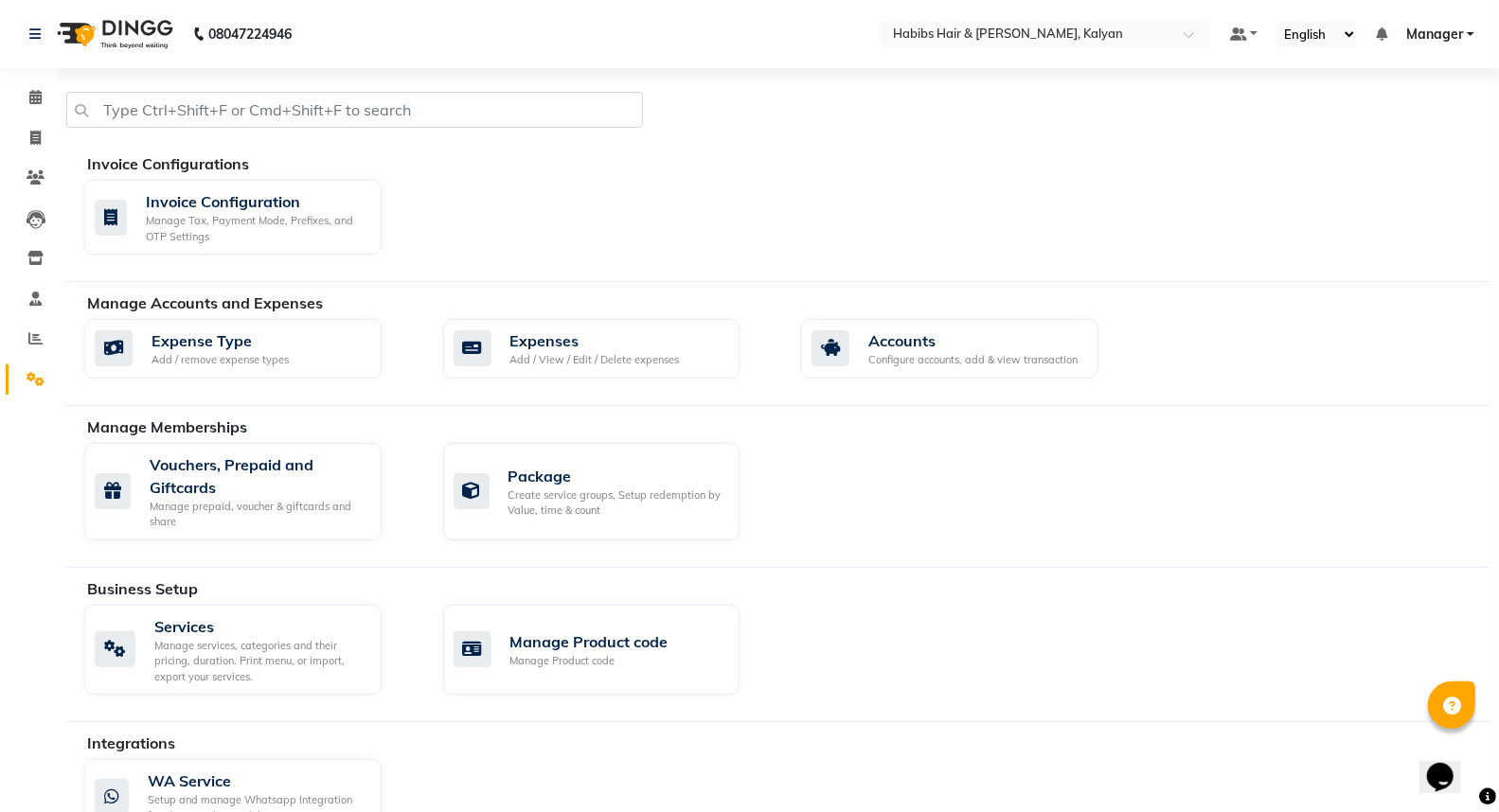 click on "Manager" at bounding box center (1440, 34) 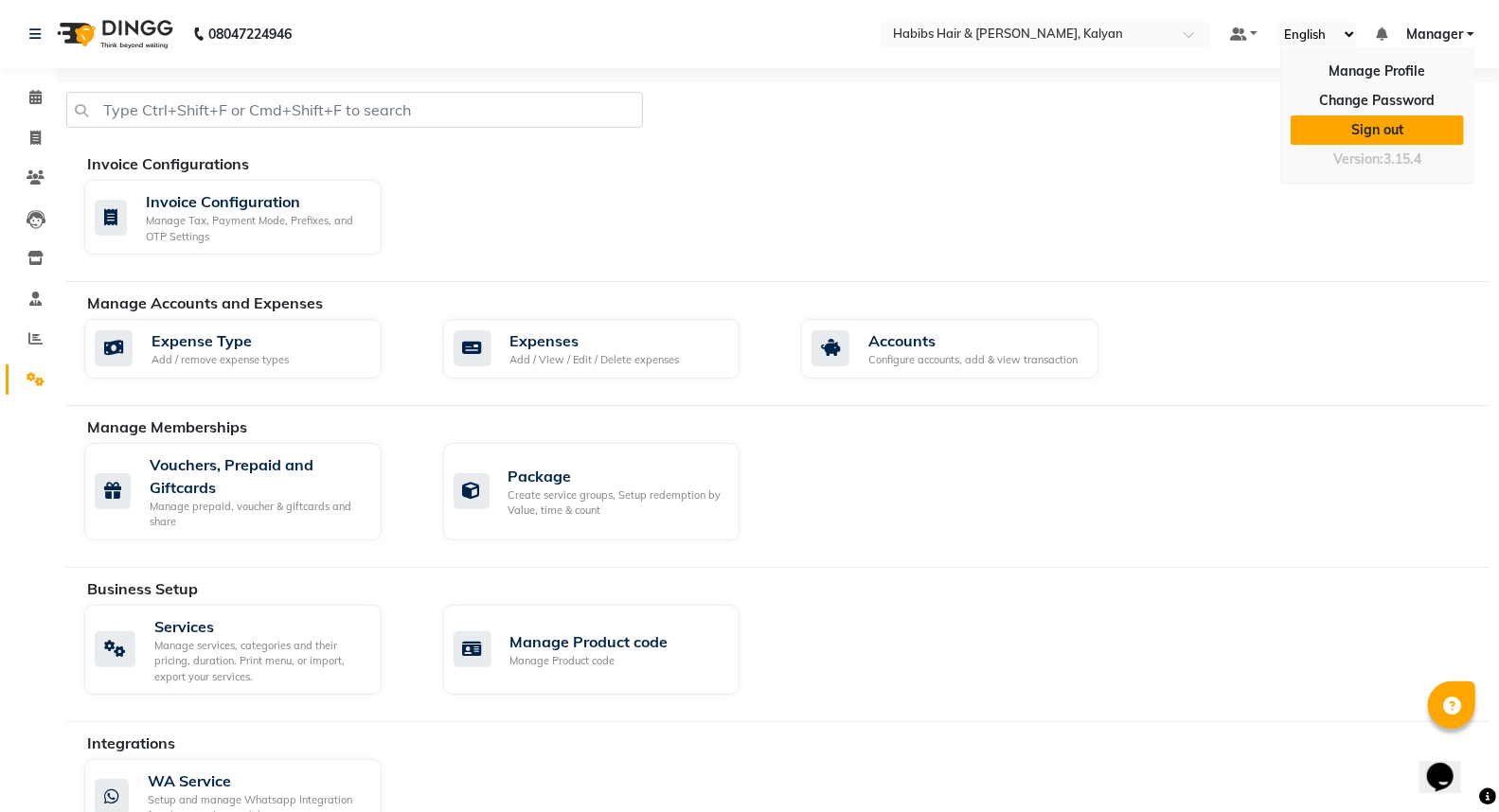 click on "Sign out" at bounding box center (1377, 130) 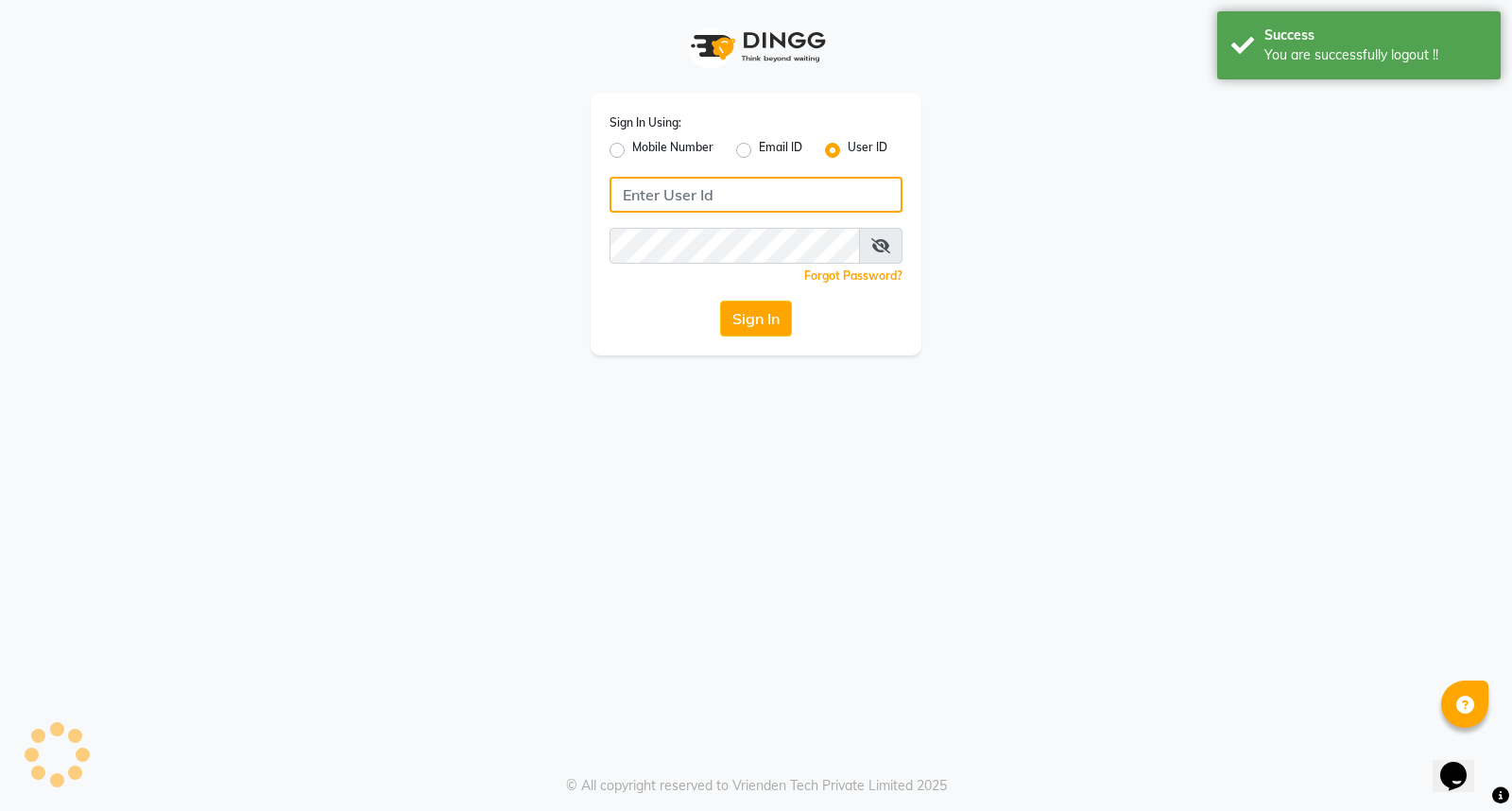 type on "9930166066" 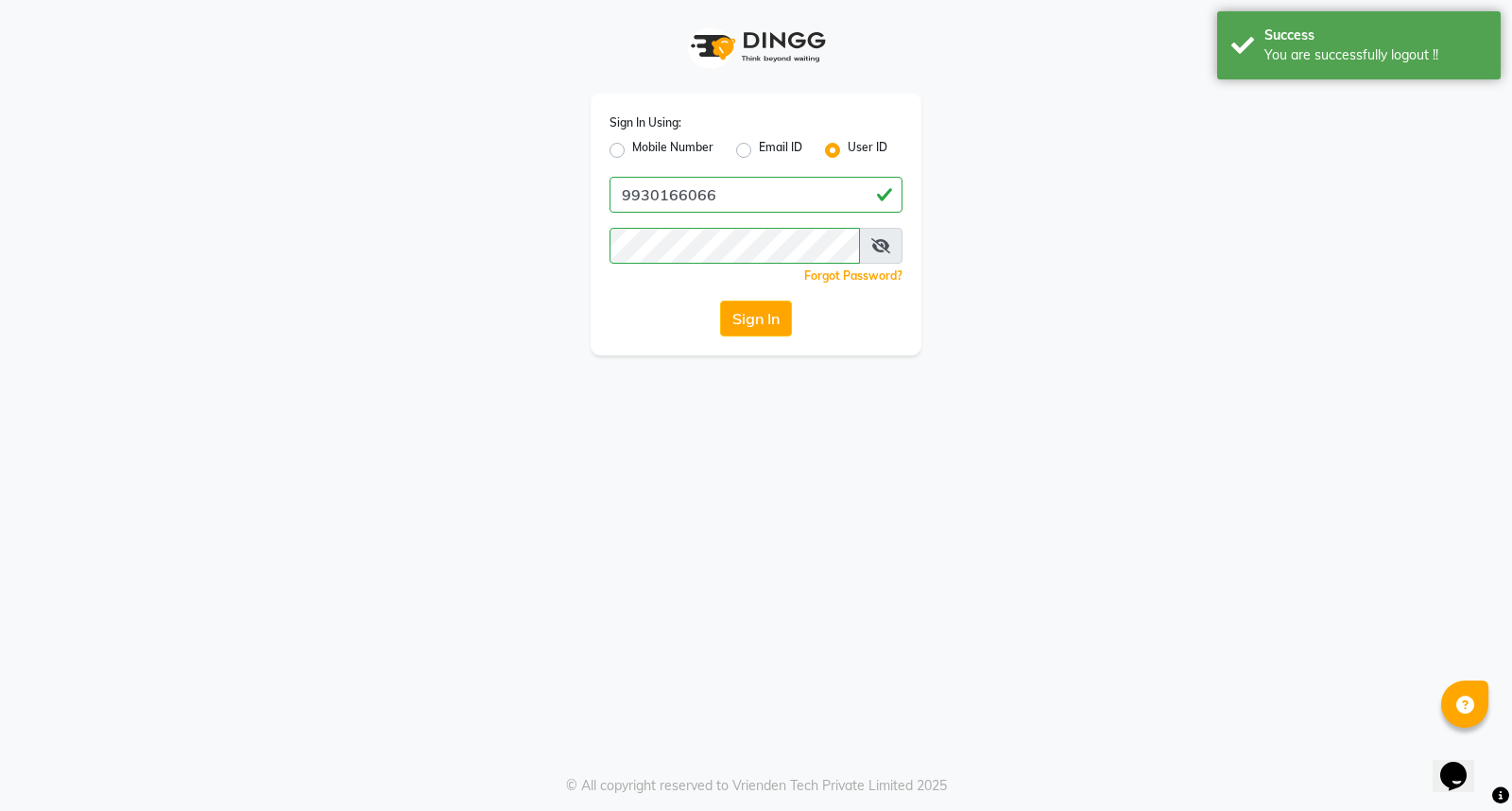 click on "Mobile Number" 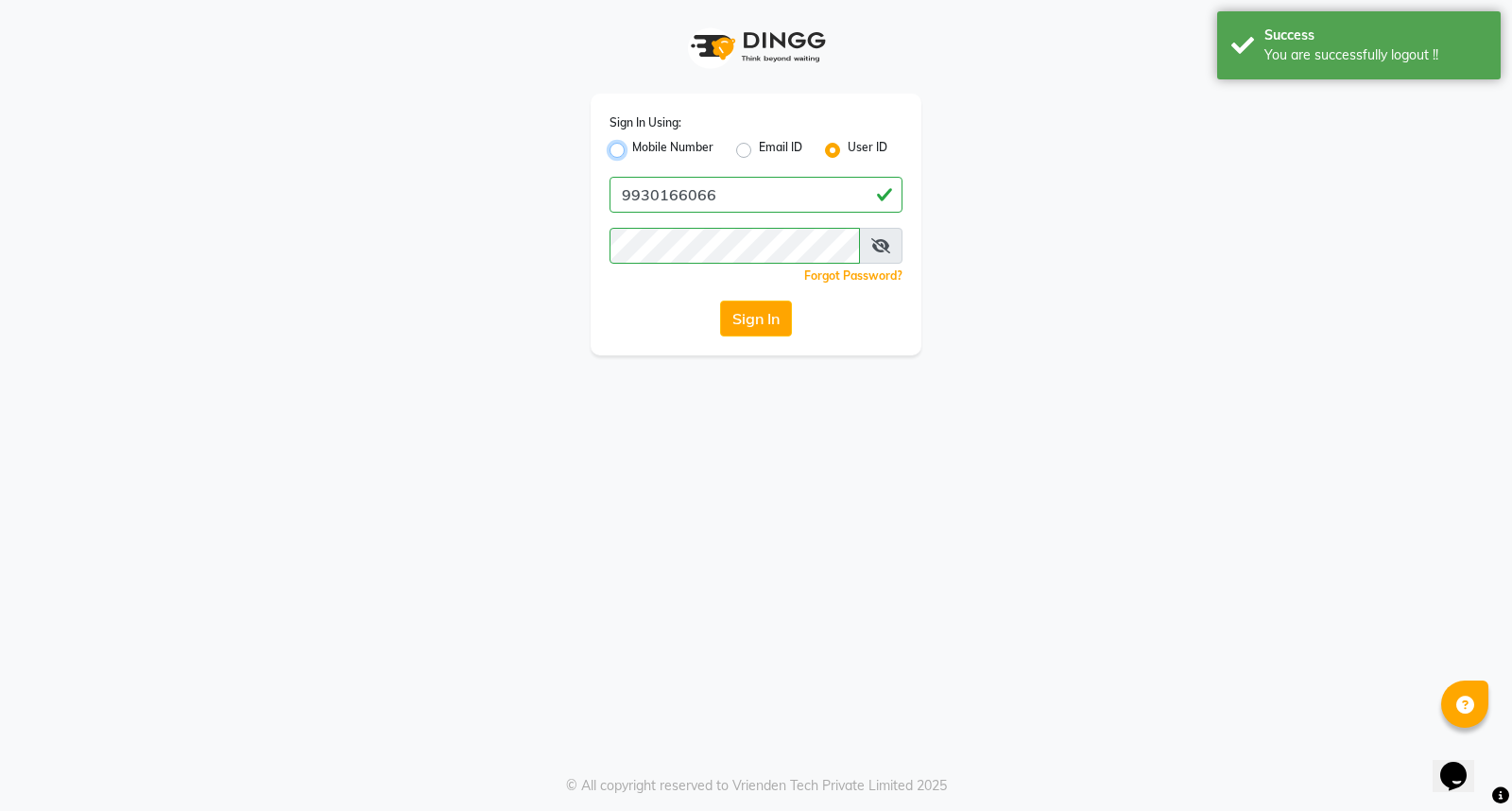 click on "Mobile Number" at bounding box center [638, 145] 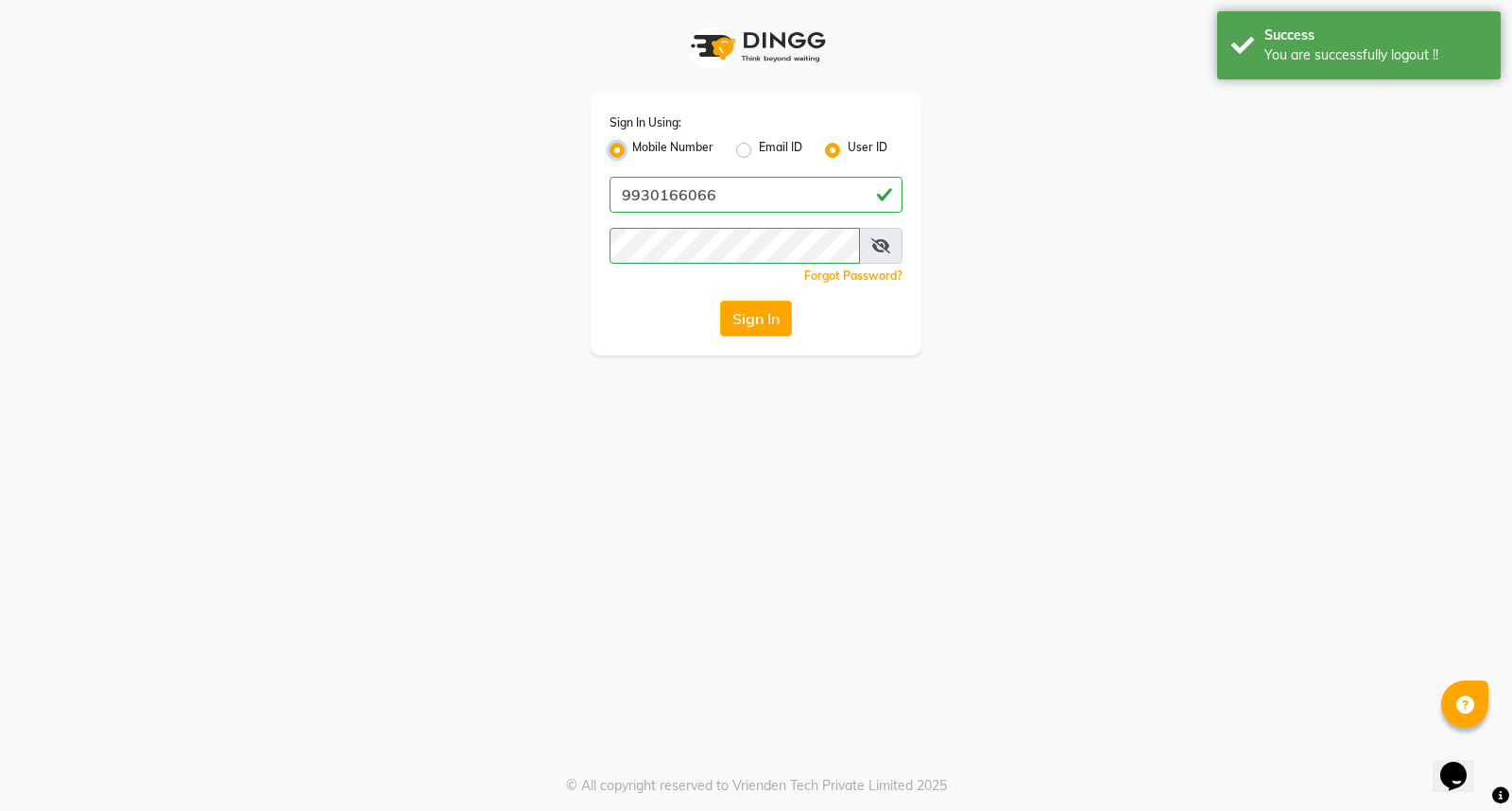 radio on "false" 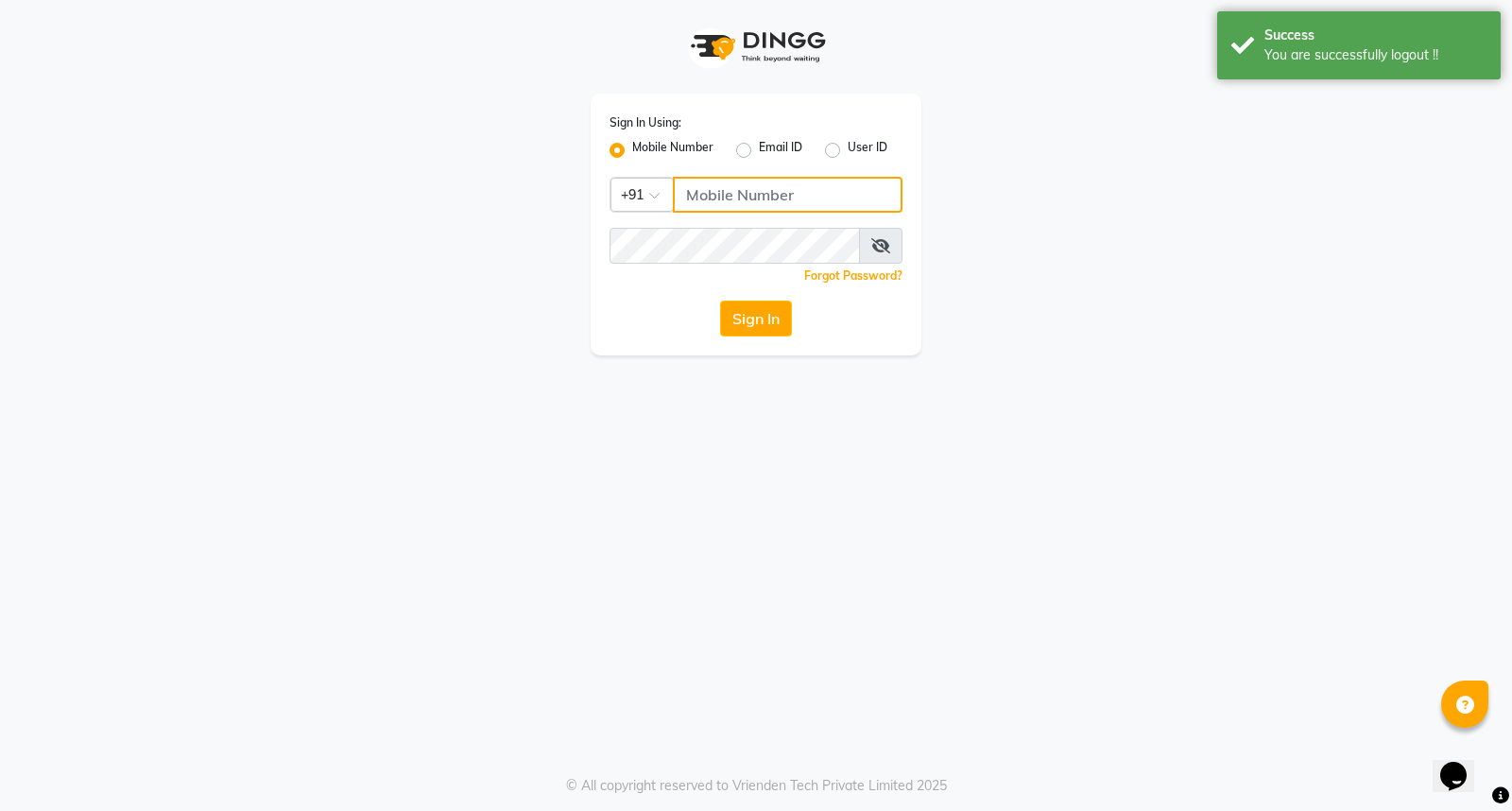 click 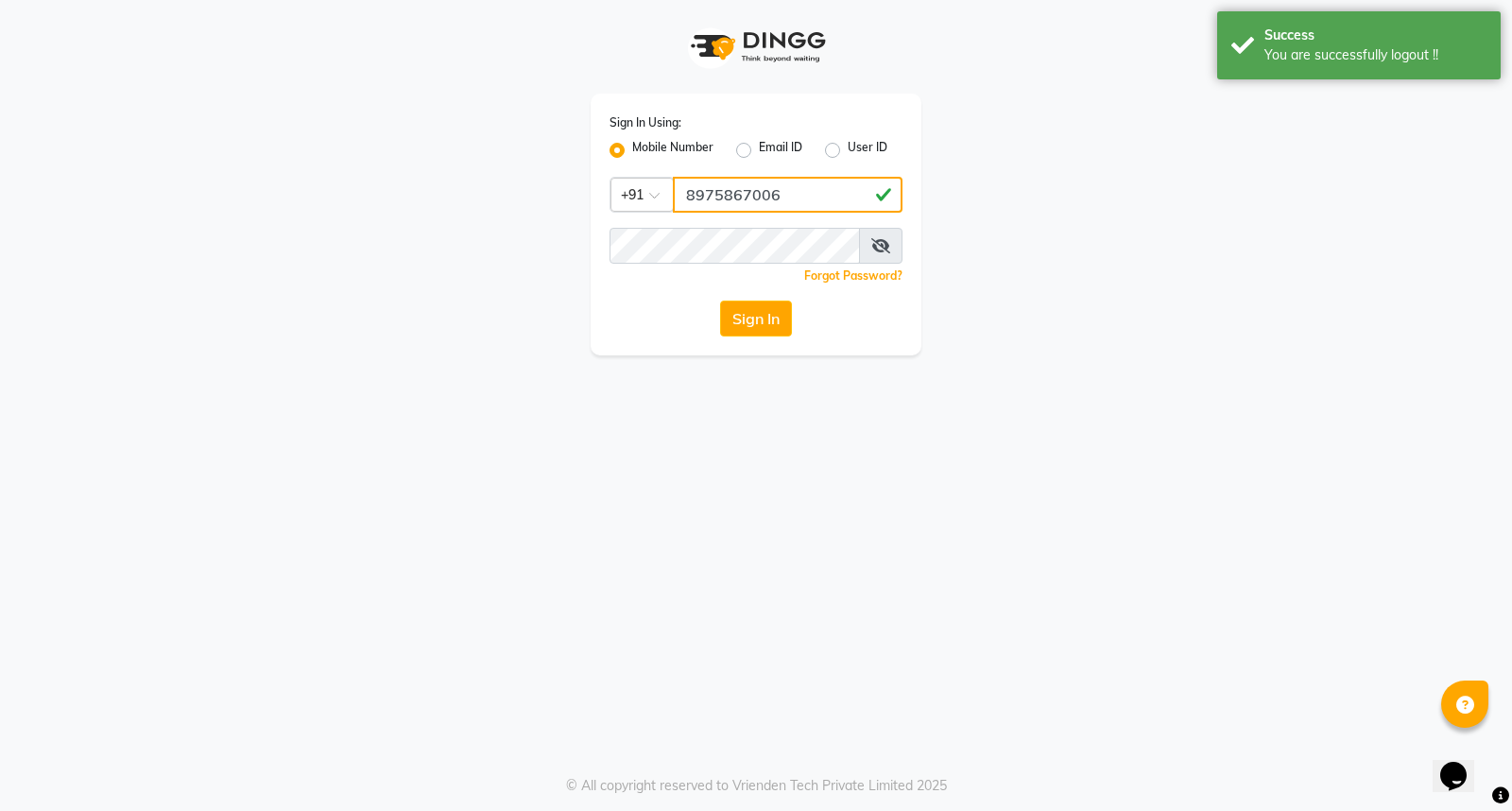 type on "8975867006" 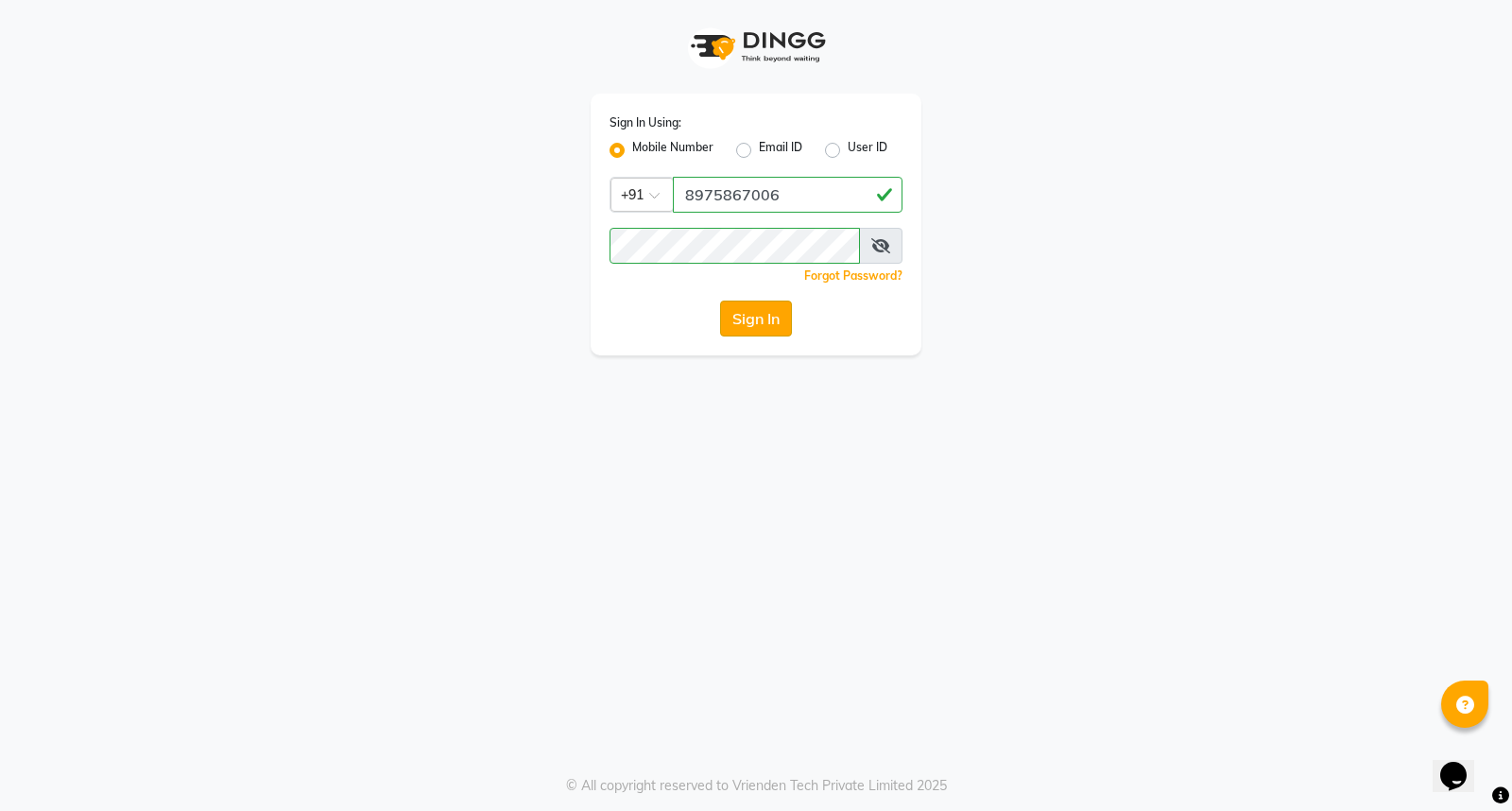 click on "Sign In" 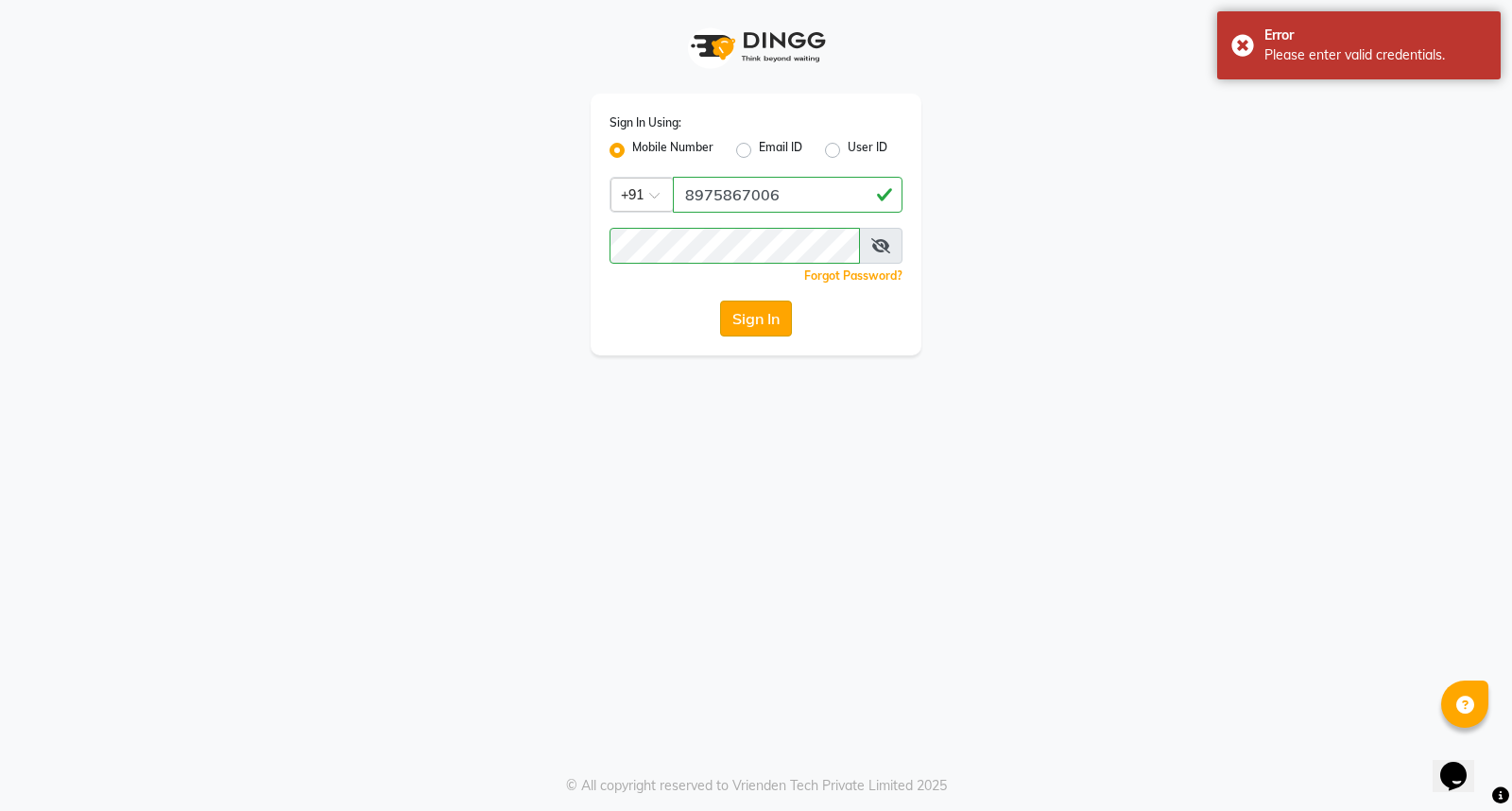 click on "Sign In" 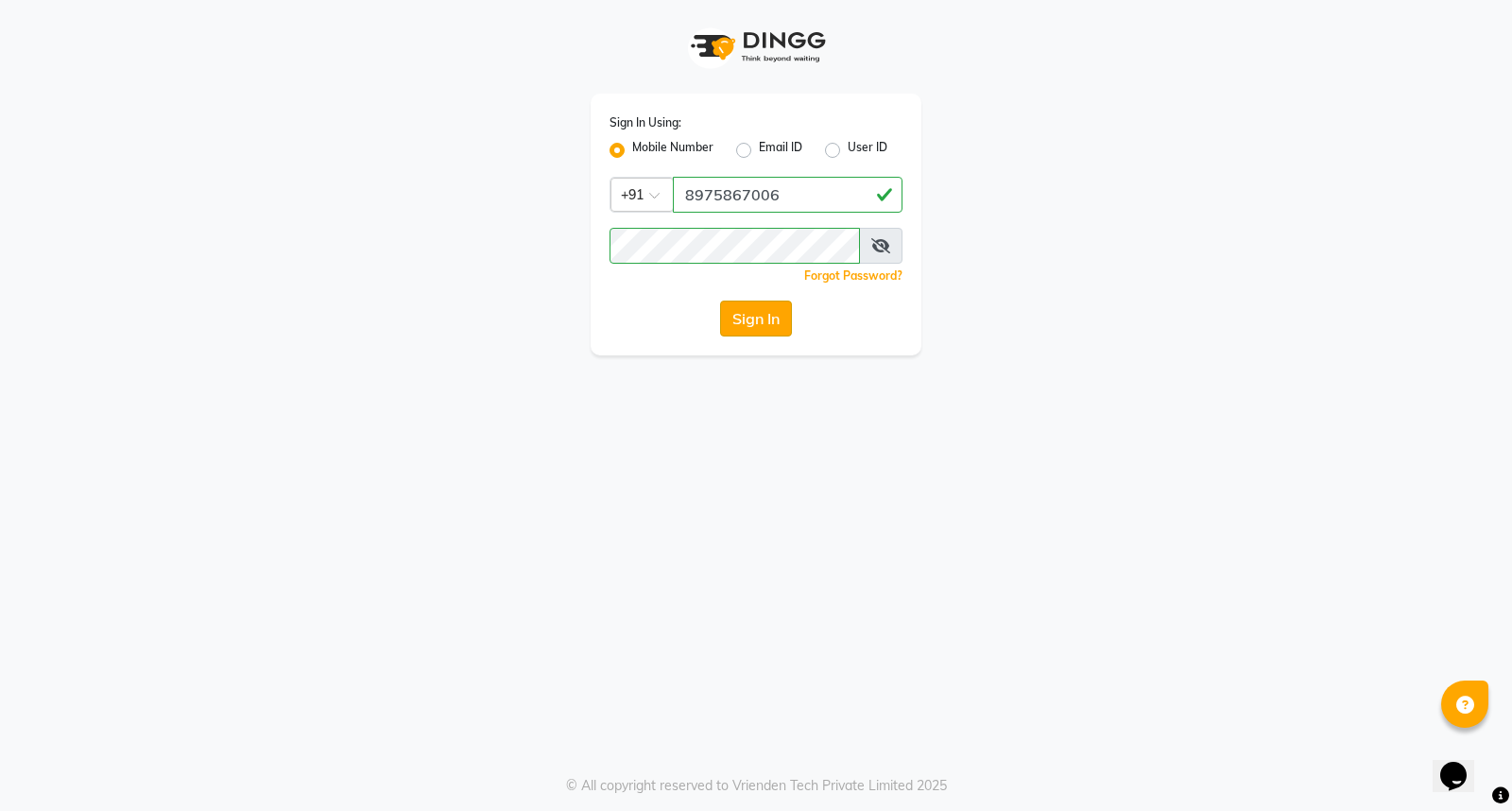 click on "Sign In" 